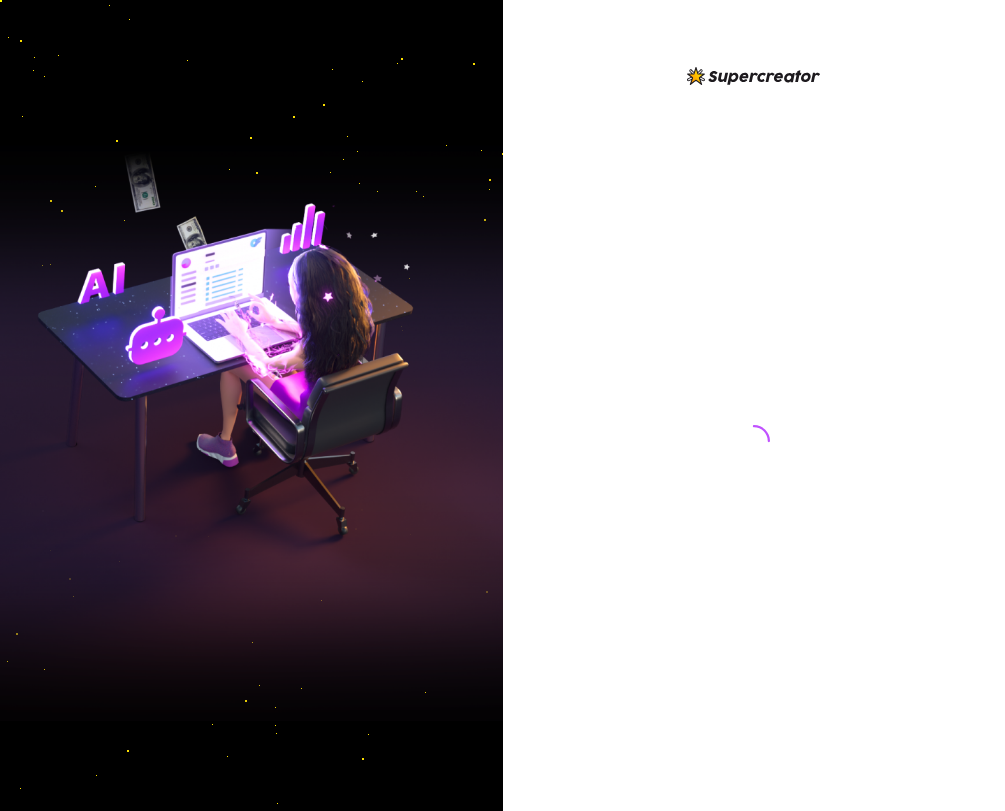 scroll, scrollTop: 0, scrollLeft: 0, axis: both 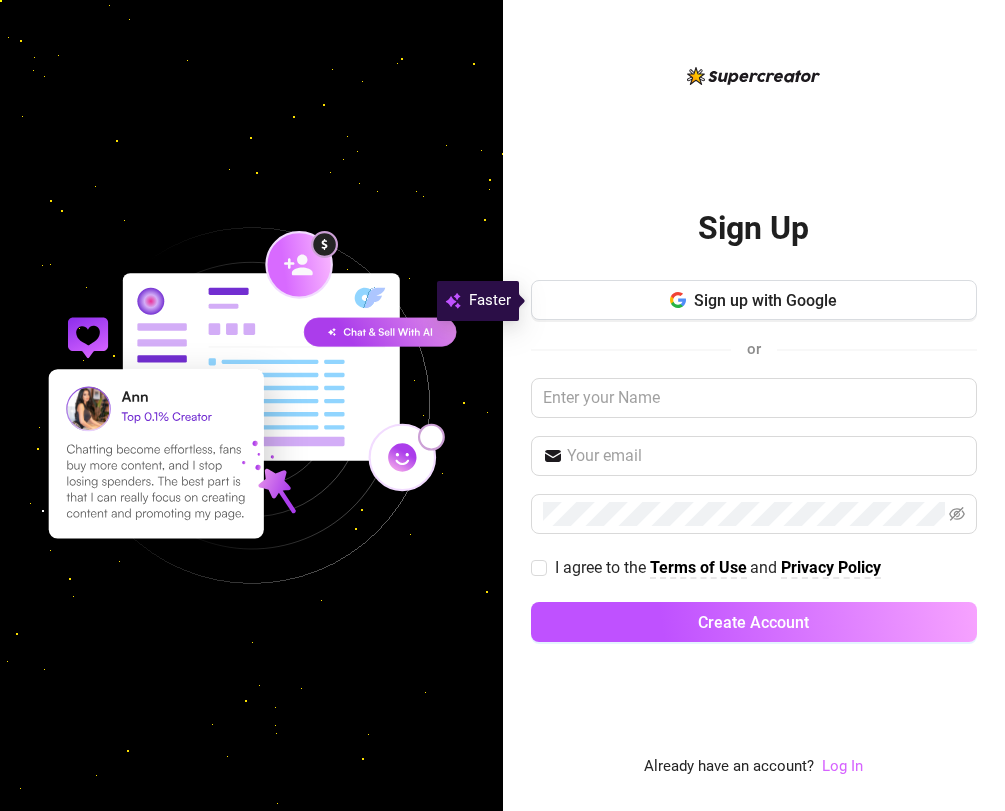 click on "Log In" at bounding box center (842, 766) 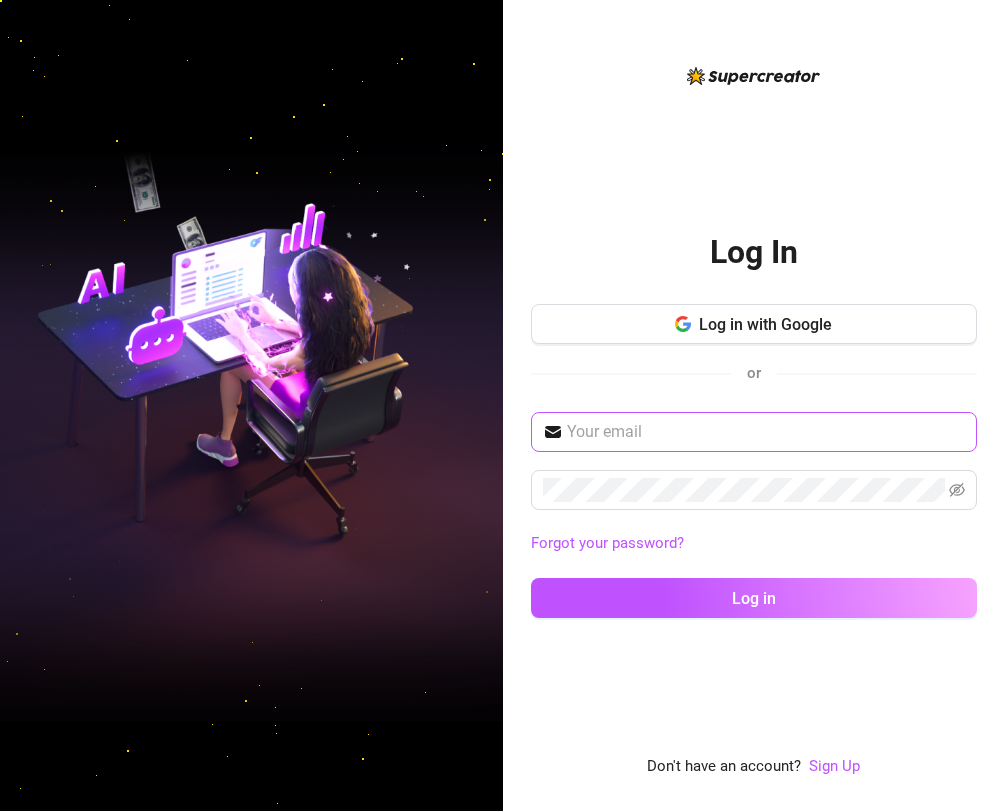 click at bounding box center (754, 432) 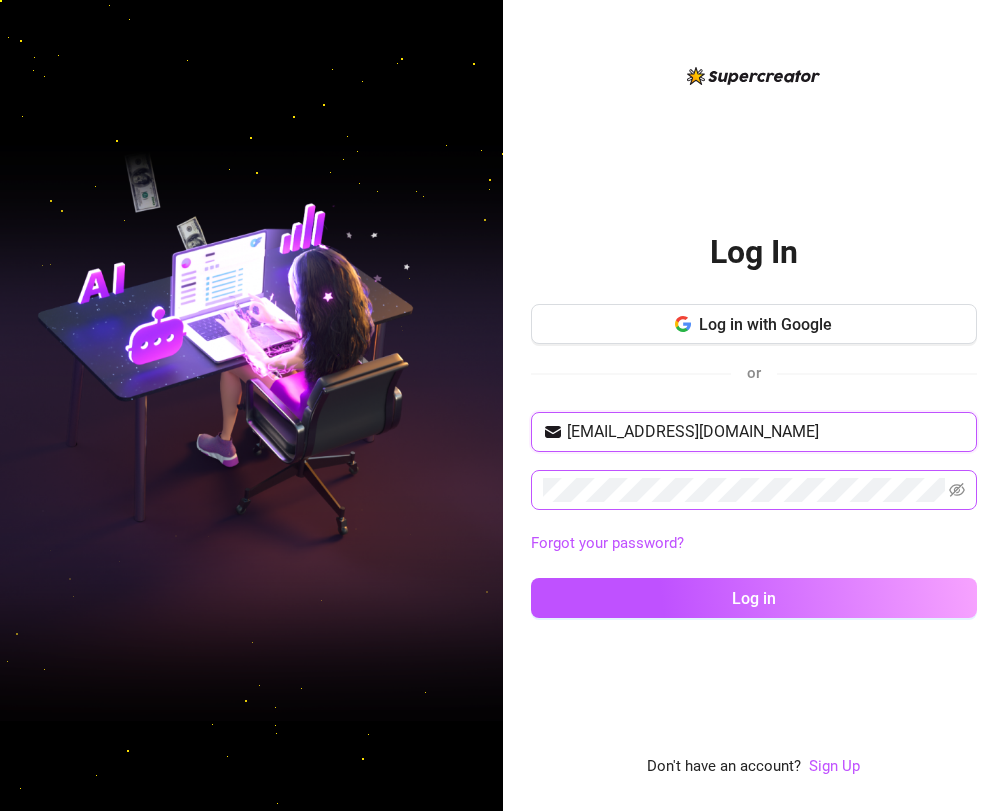 type on "[EMAIL_ADDRESS][DOMAIN_NAME]" 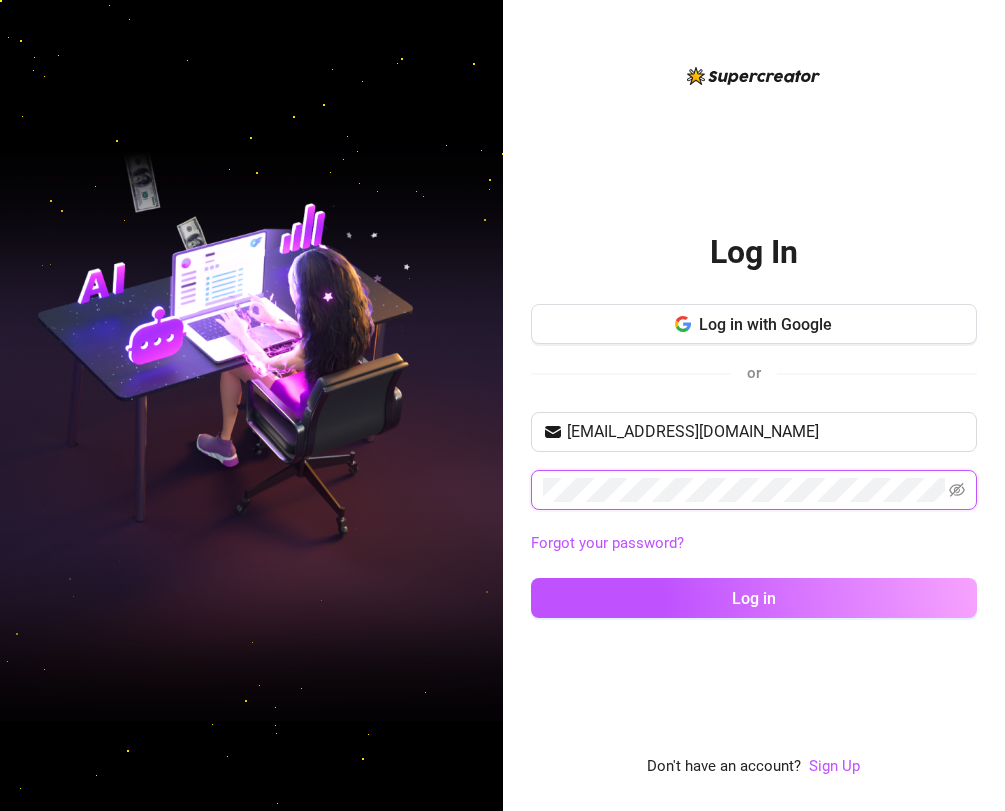 click on "Log in" at bounding box center (754, 598) 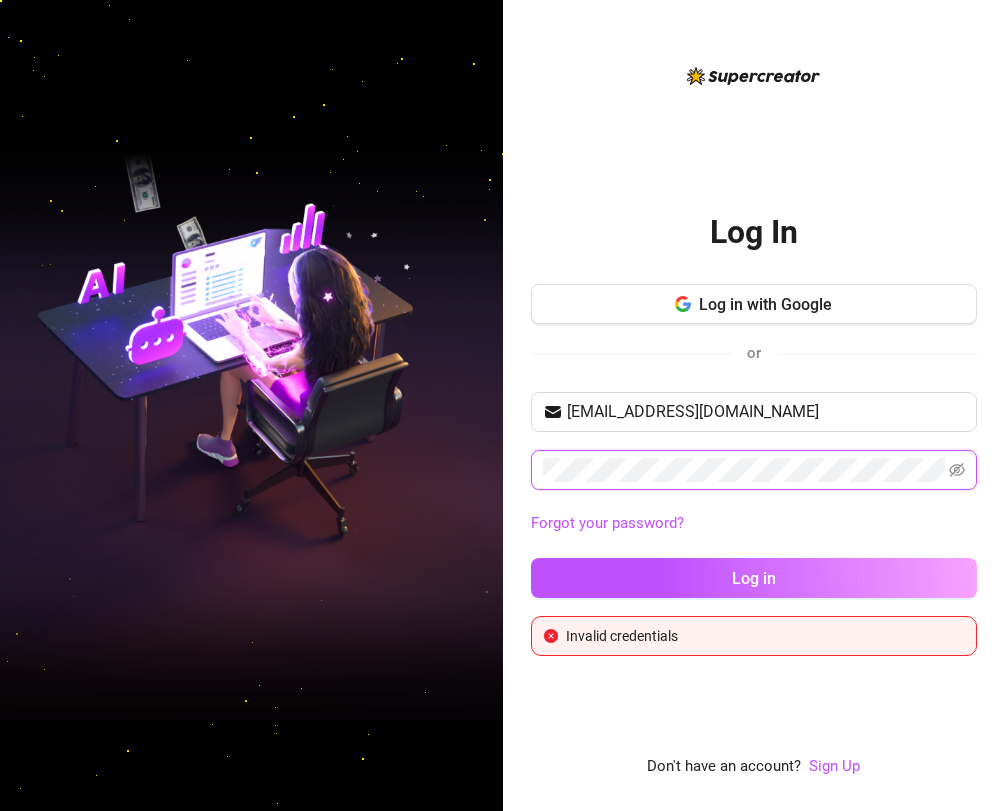 click on "Log in" at bounding box center [754, 578] 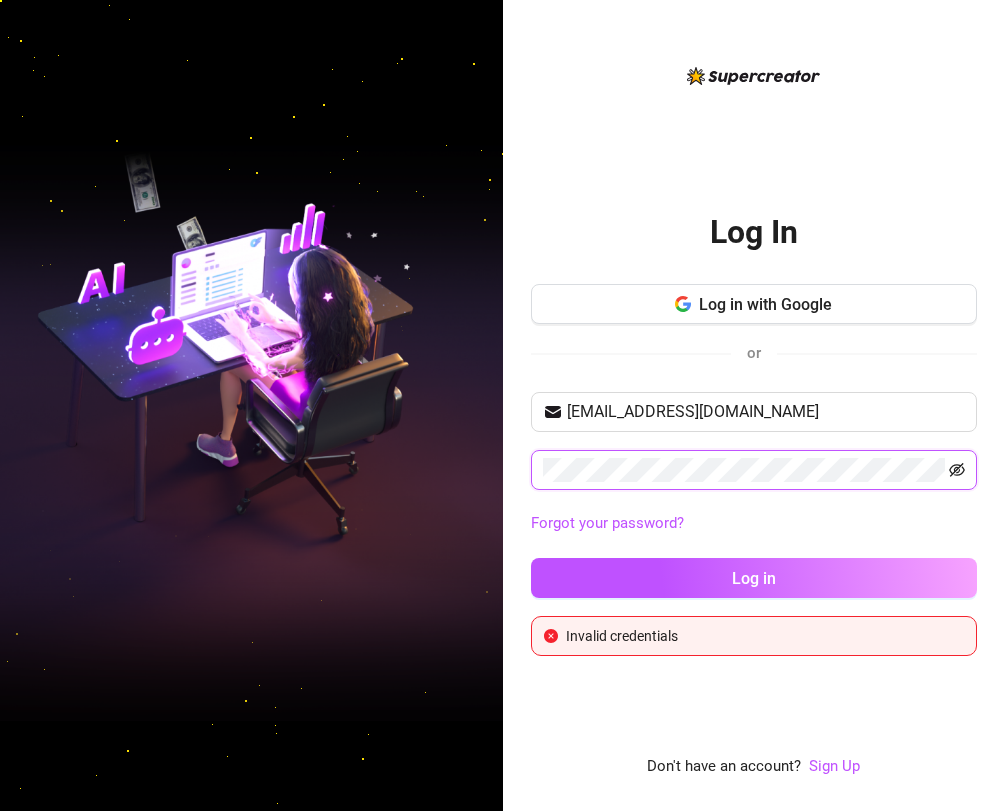click 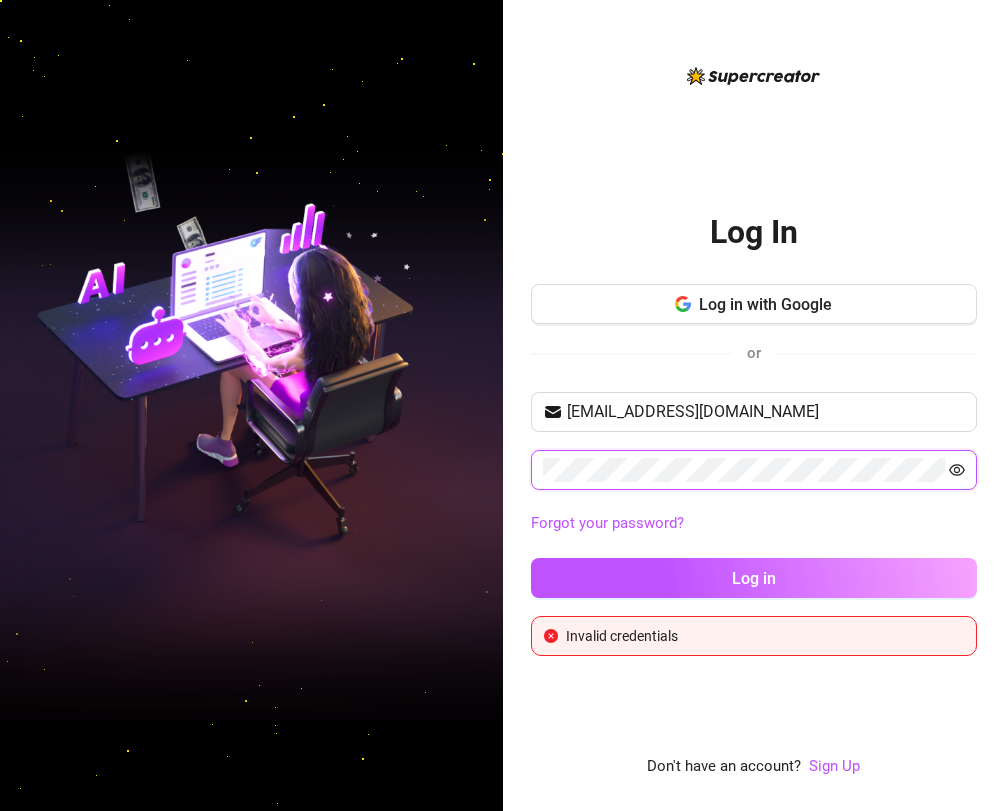 click on "Log in" at bounding box center [754, 578] 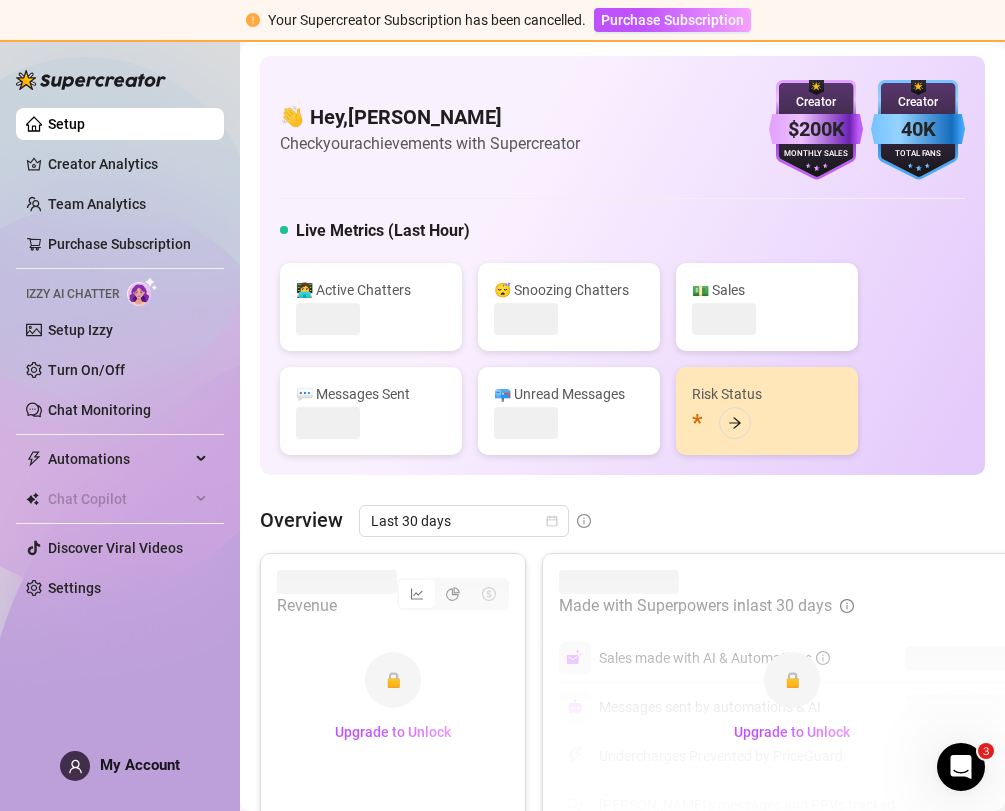 scroll, scrollTop: 0, scrollLeft: 0, axis: both 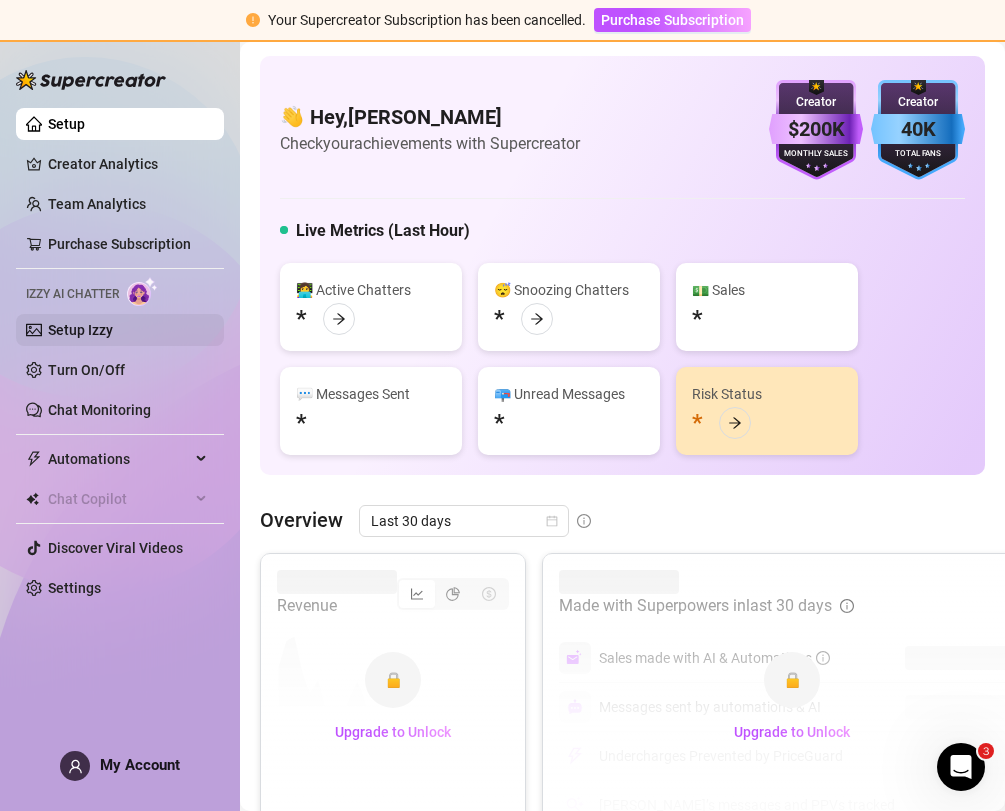 click on "Setup Izzy" at bounding box center [80, 330] 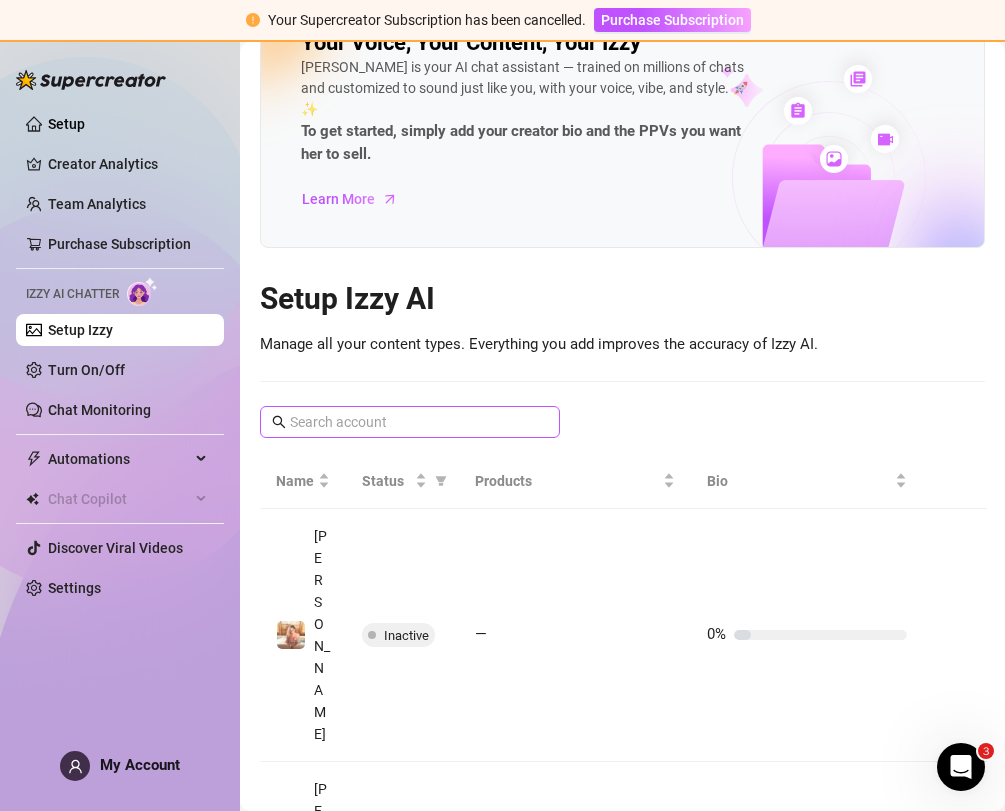 scroll, scrollTop: 70, scrollLeft: 0, axis: vertical 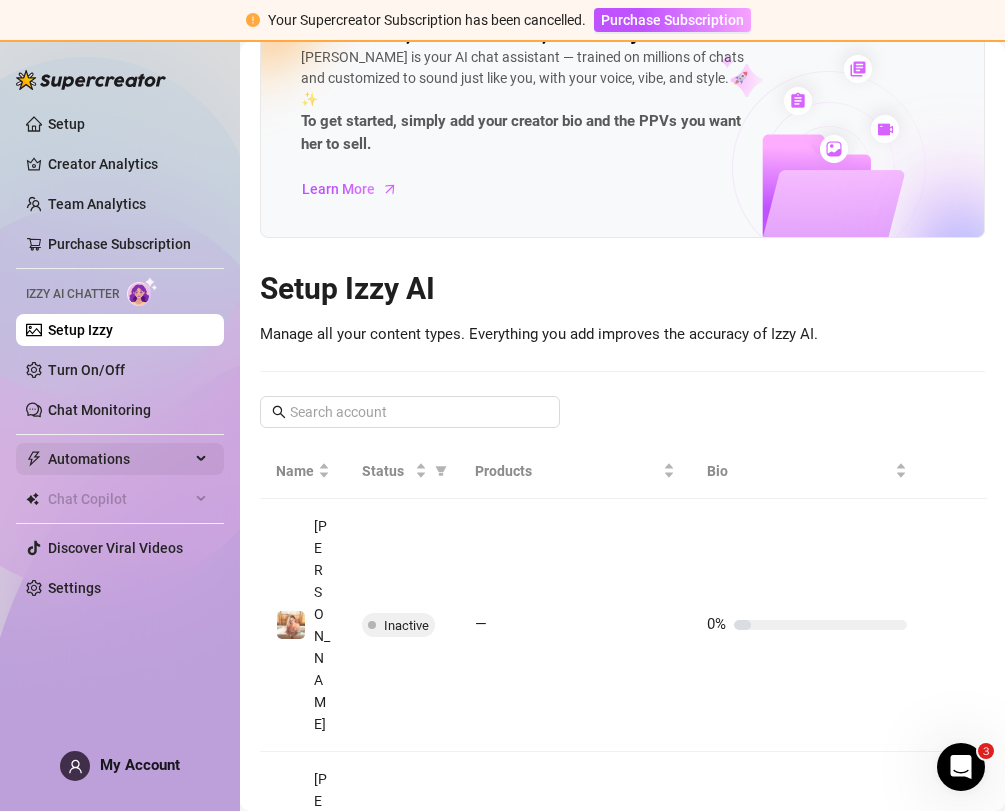 click on "Automations" at bounding box center (120, 459) 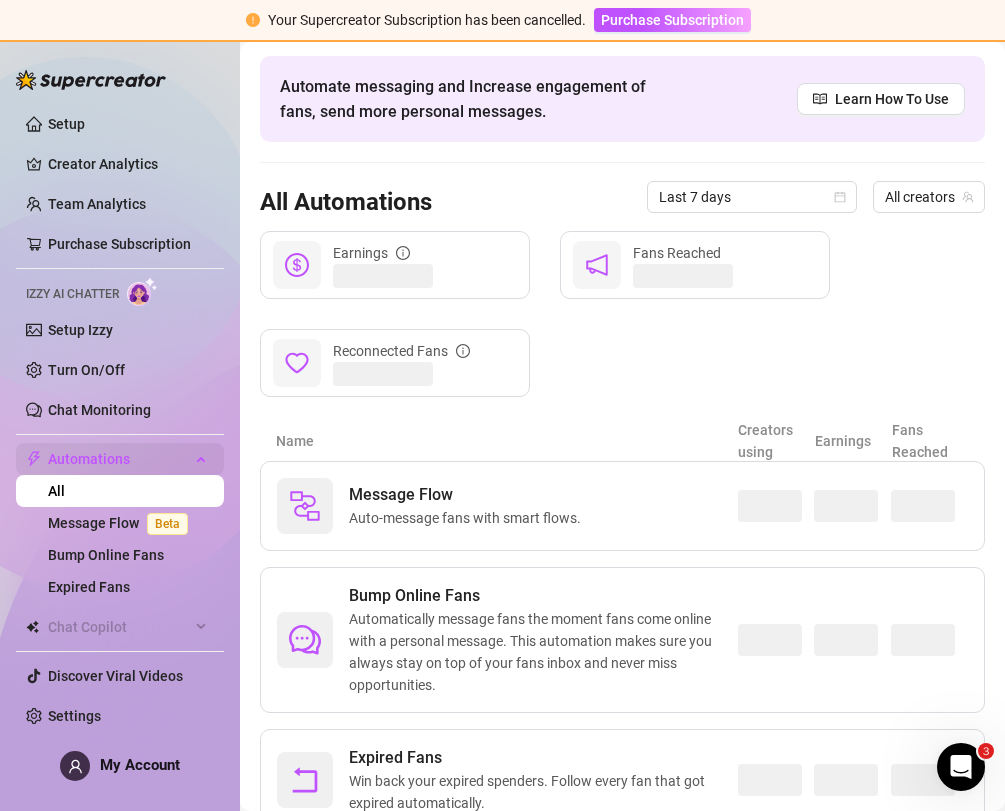 click on "Automations" at bounding box center (120, 459) 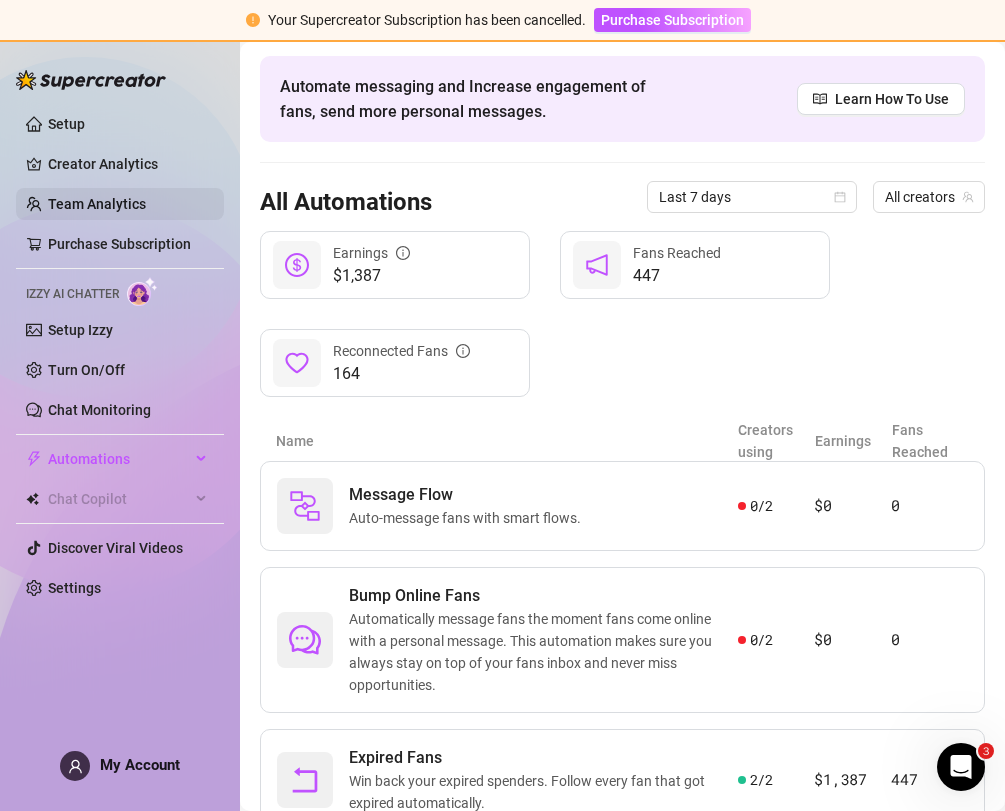 click on "Team Analytics" at bounding box center (97, 204) 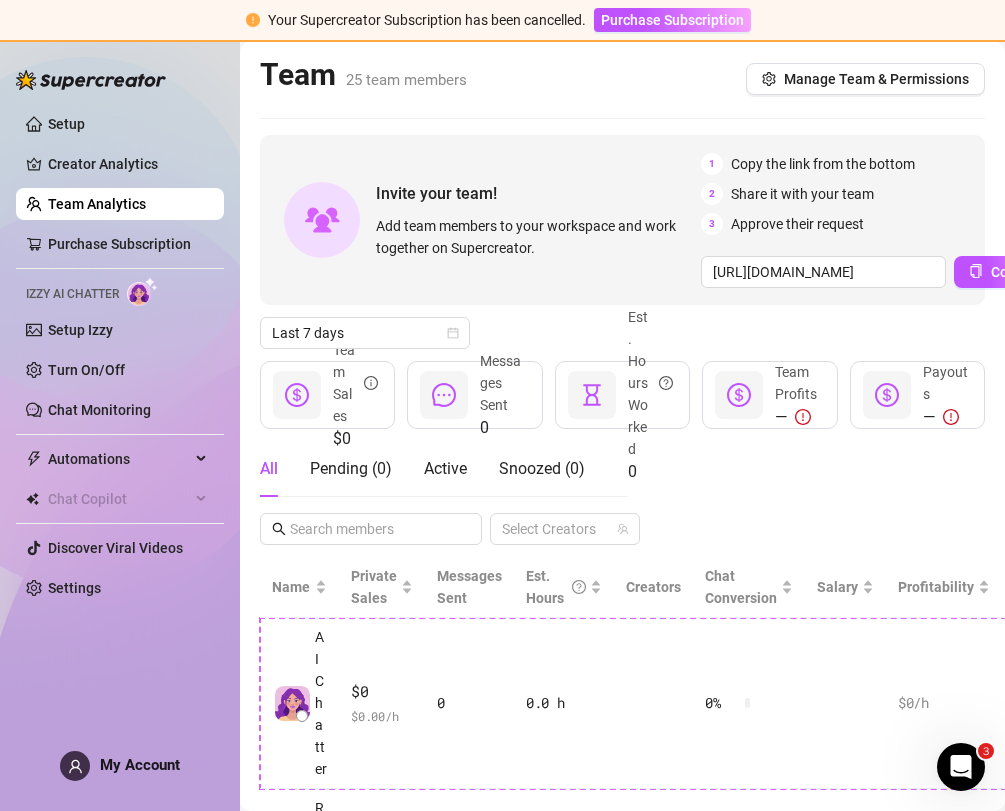 scroll, scrollTop: 0, scrollLeft: 0, axis: both 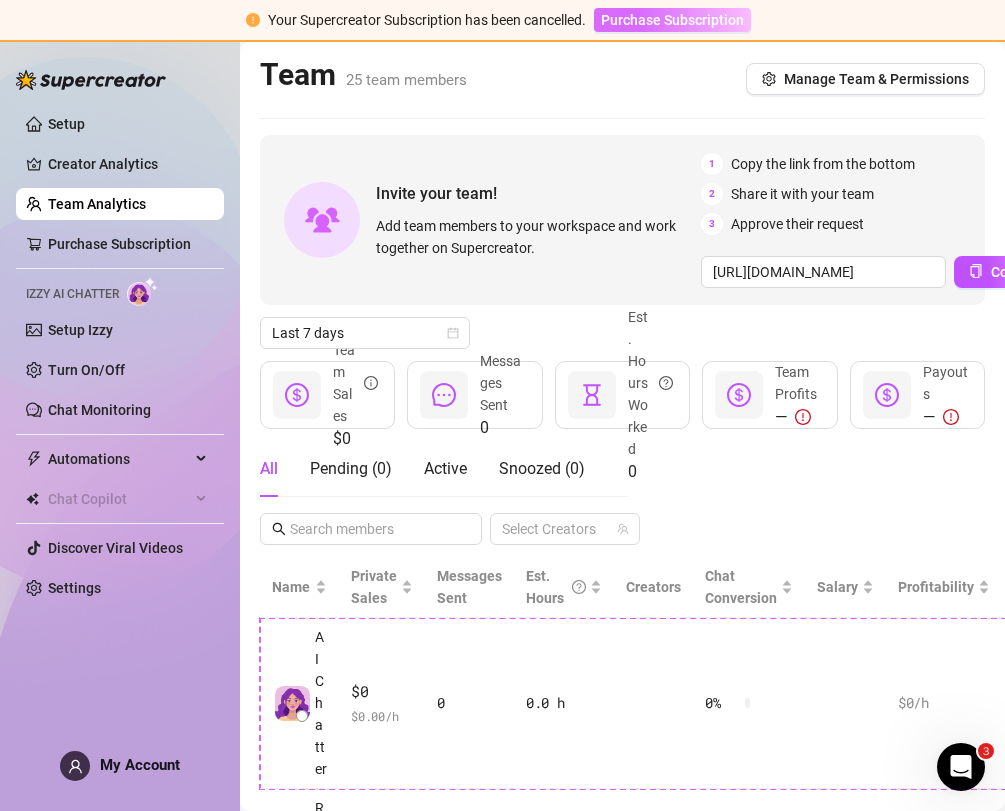 click on "Purchase Subscription" at bounding box center (672, 20) 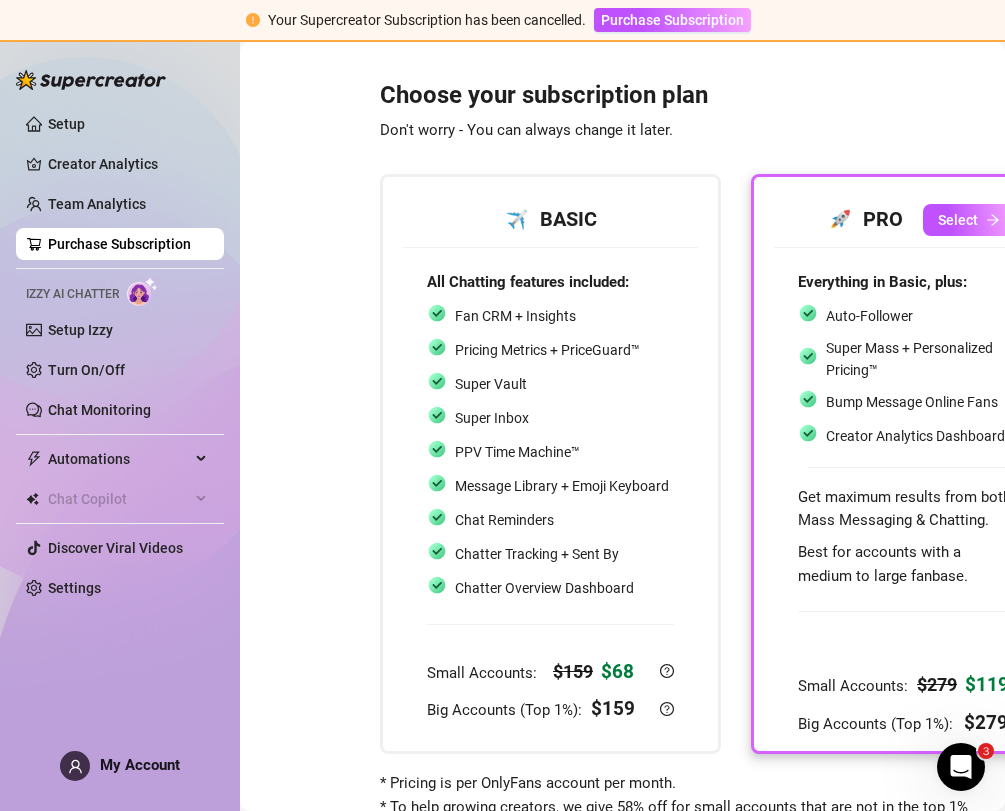 scroll, scrollTop: 0, scrollLeft: 0, axis: both 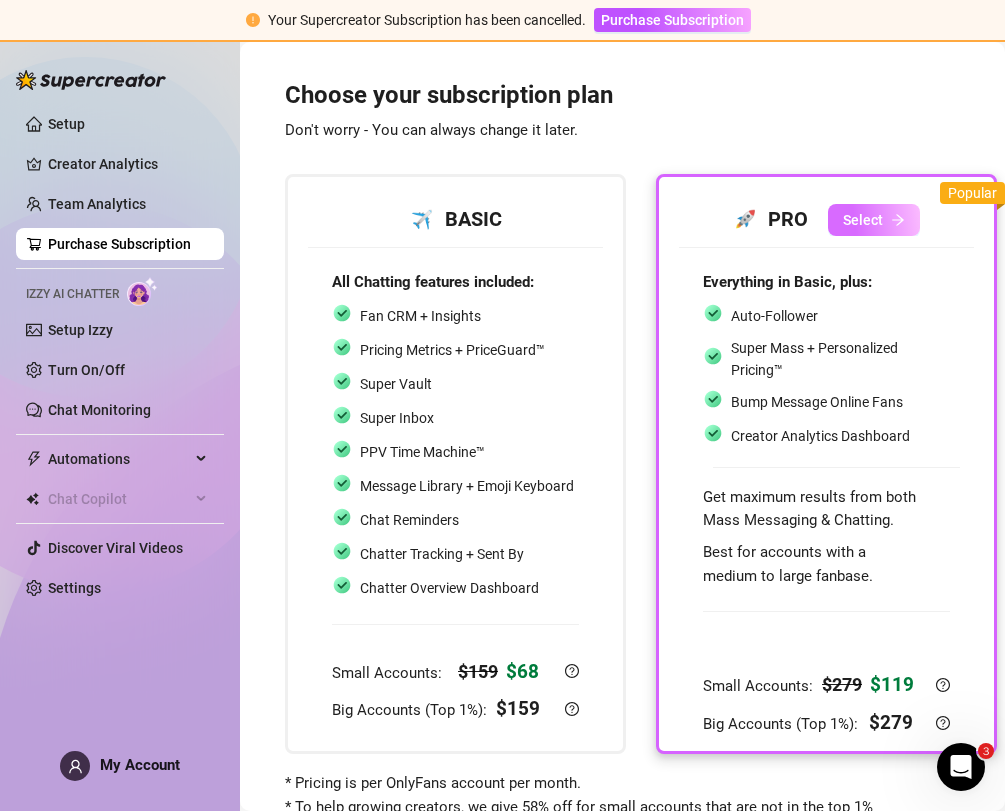 click on "Select" at bounding box center (874, 220) 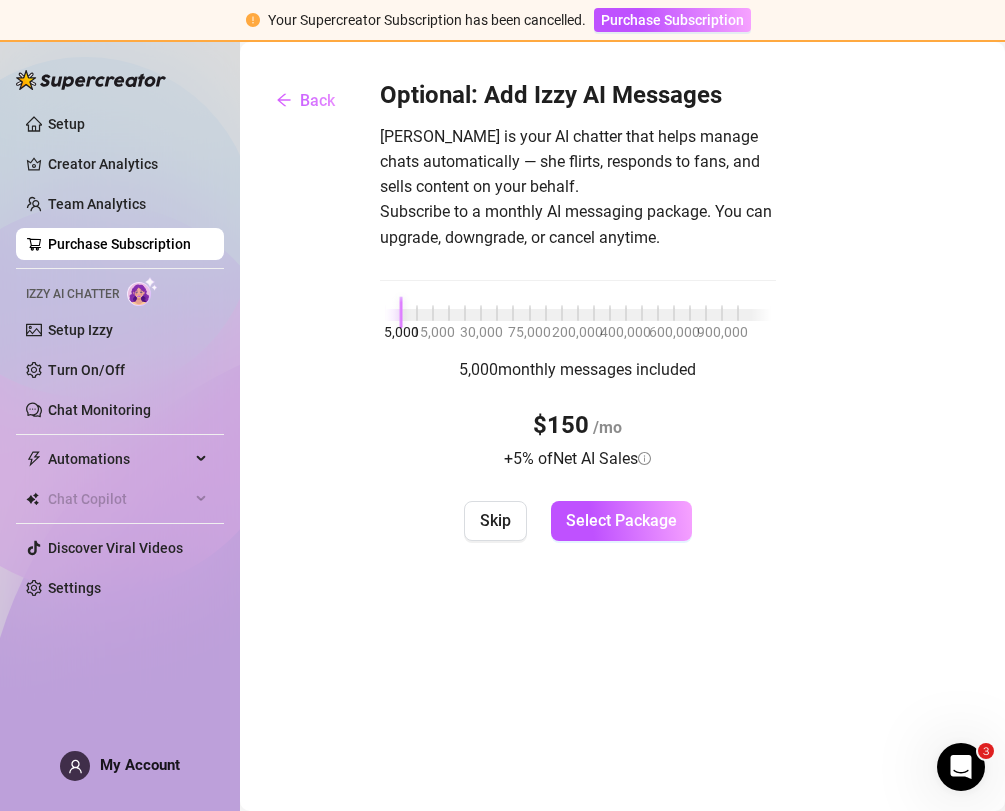 scroll, scrollTop: 0, scrollLeft: 0, axis: both 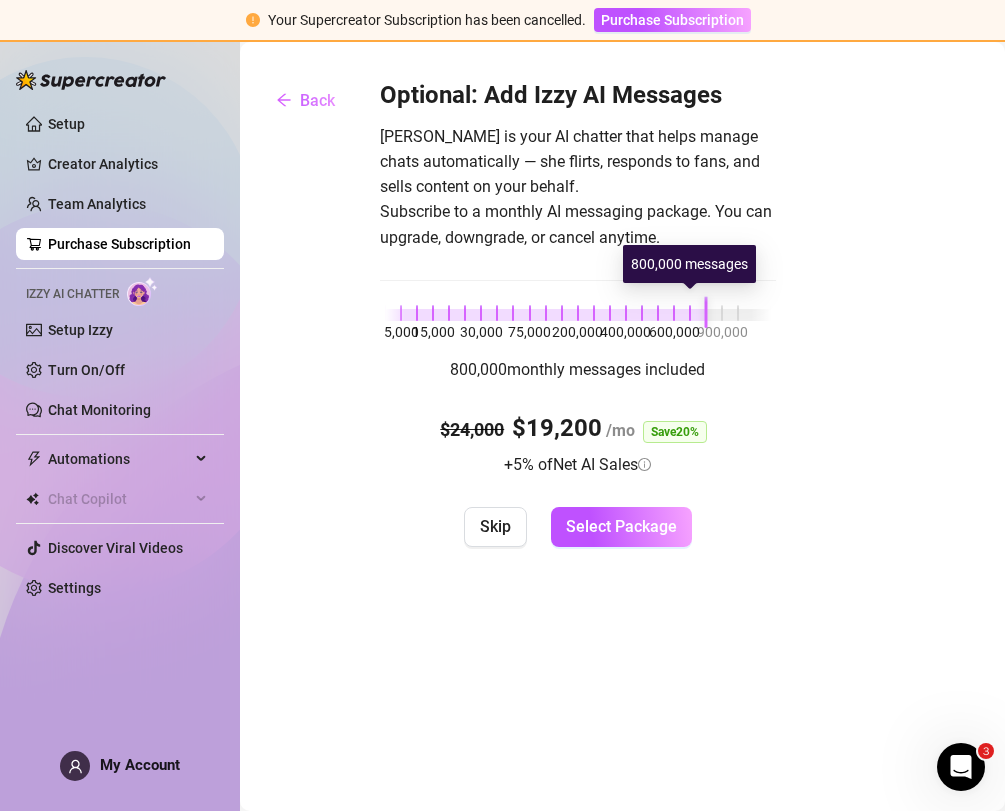 drag, startPoint x: 404, startPoint y: 314, endPoint x: 754, endPoint y: 317, distance: 350.01285 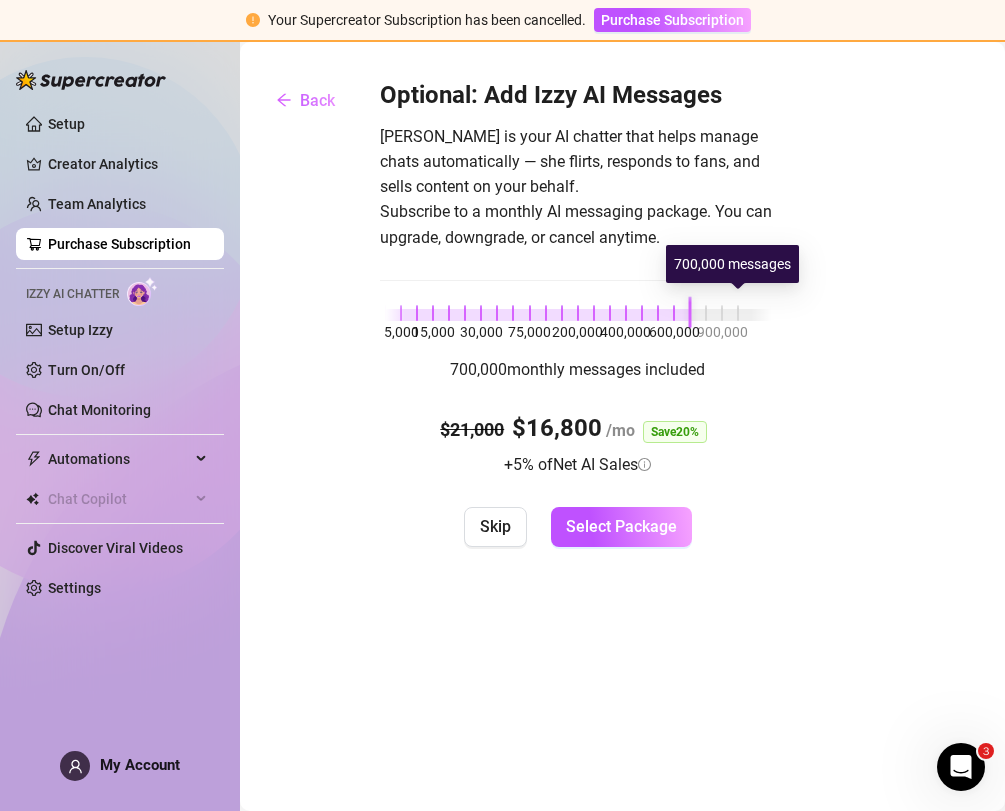 drag, startPoint x: 745, startPoint y: 304, endPoint x: 702, endPoint y: 304, distance: 43 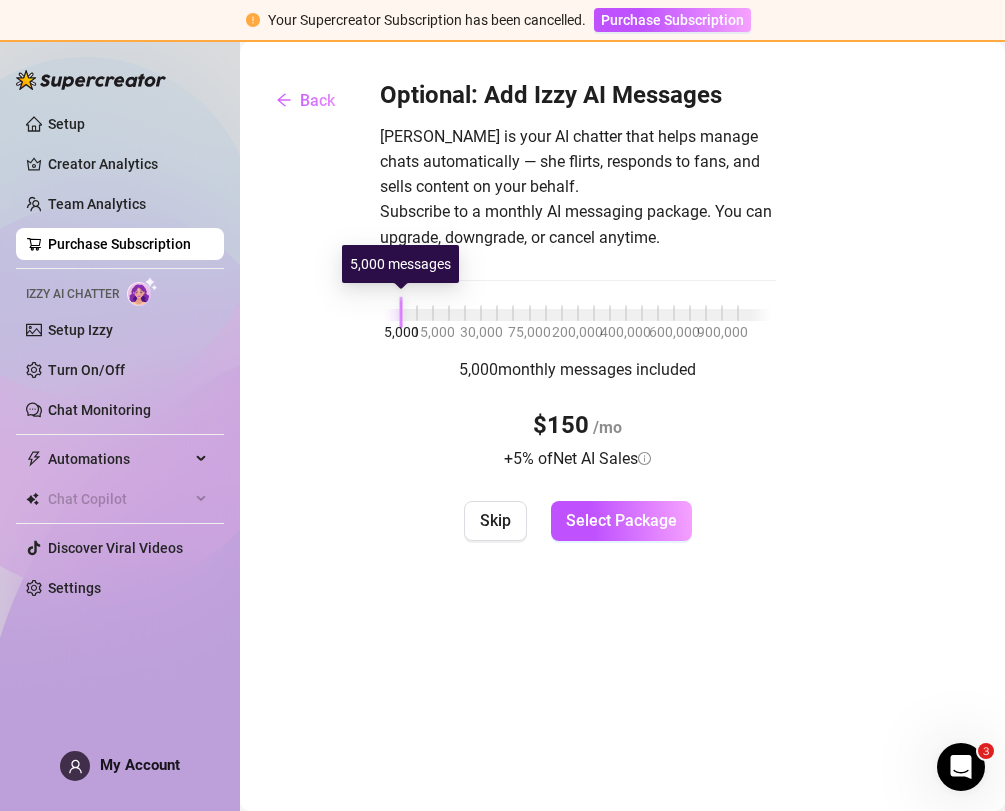 drag, startPoint x: 695, startPoint y: 311, endPoint x: 342, endPoint y: 270, distance: 355.37305 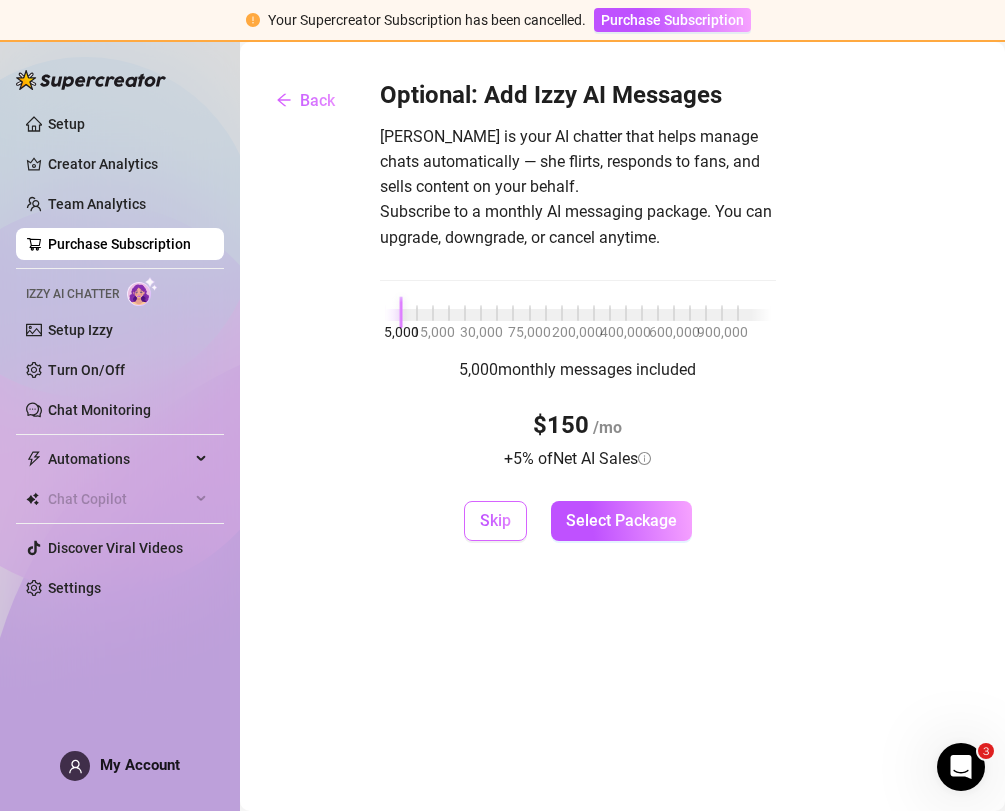 click on "Skip" at bounding box center [495, 521] 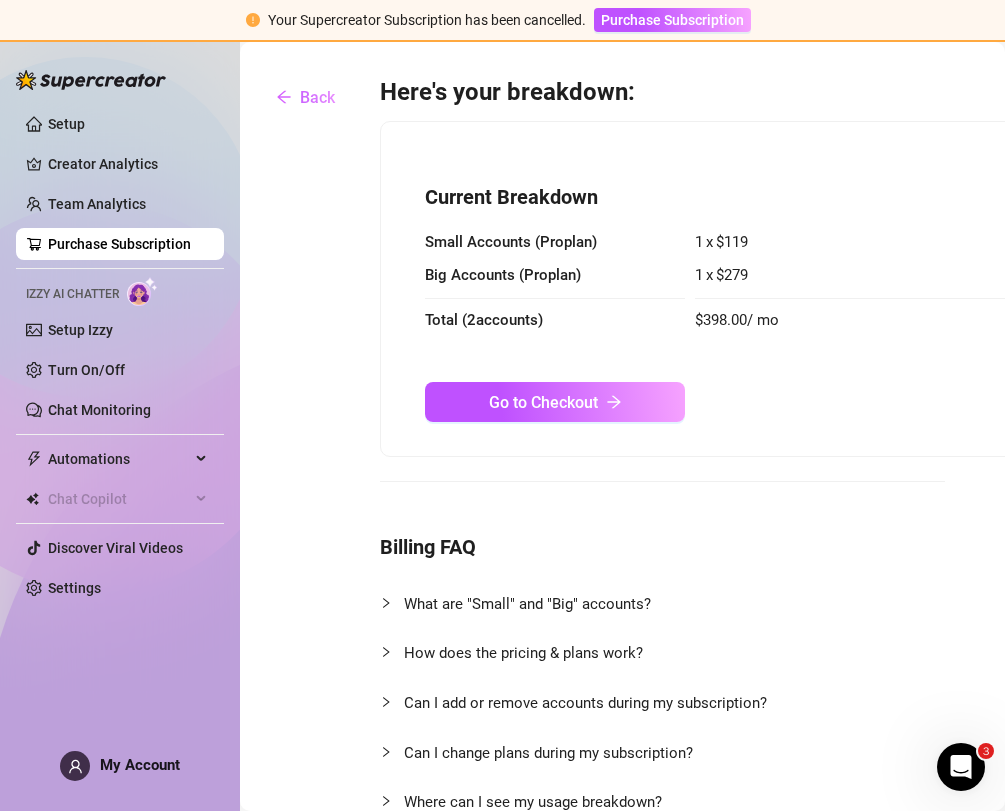 scroll, scrollTop: 0, scrollLeft: 0, axis: both 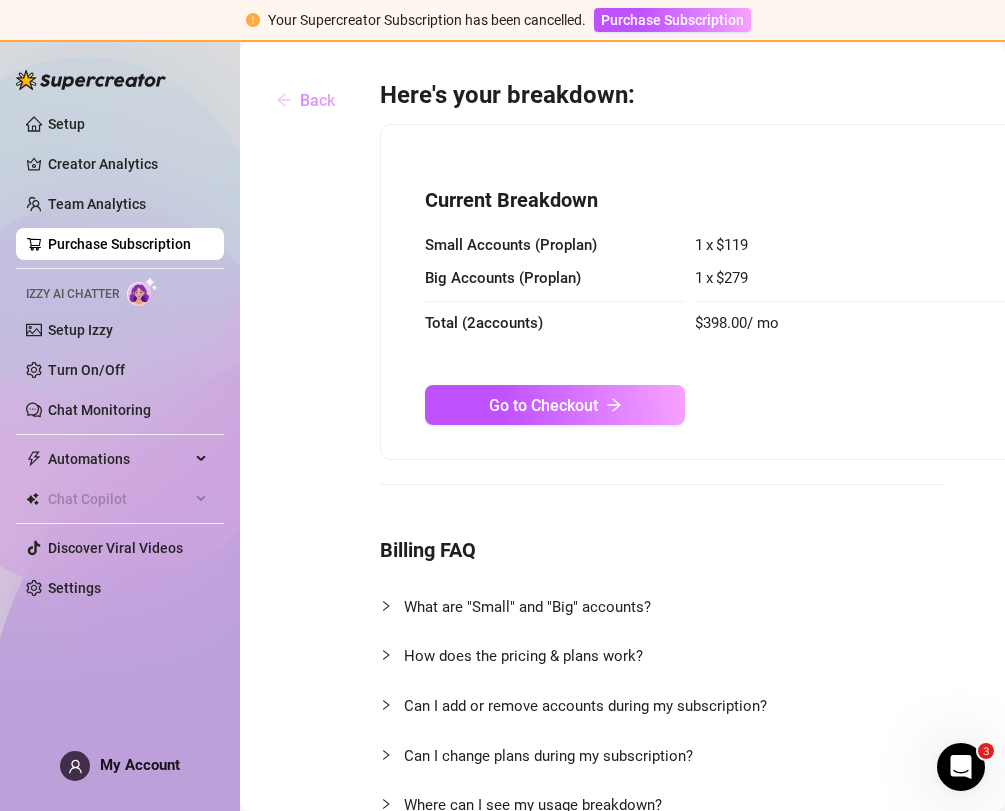 click on "Back" at bounding box center [305, 100] 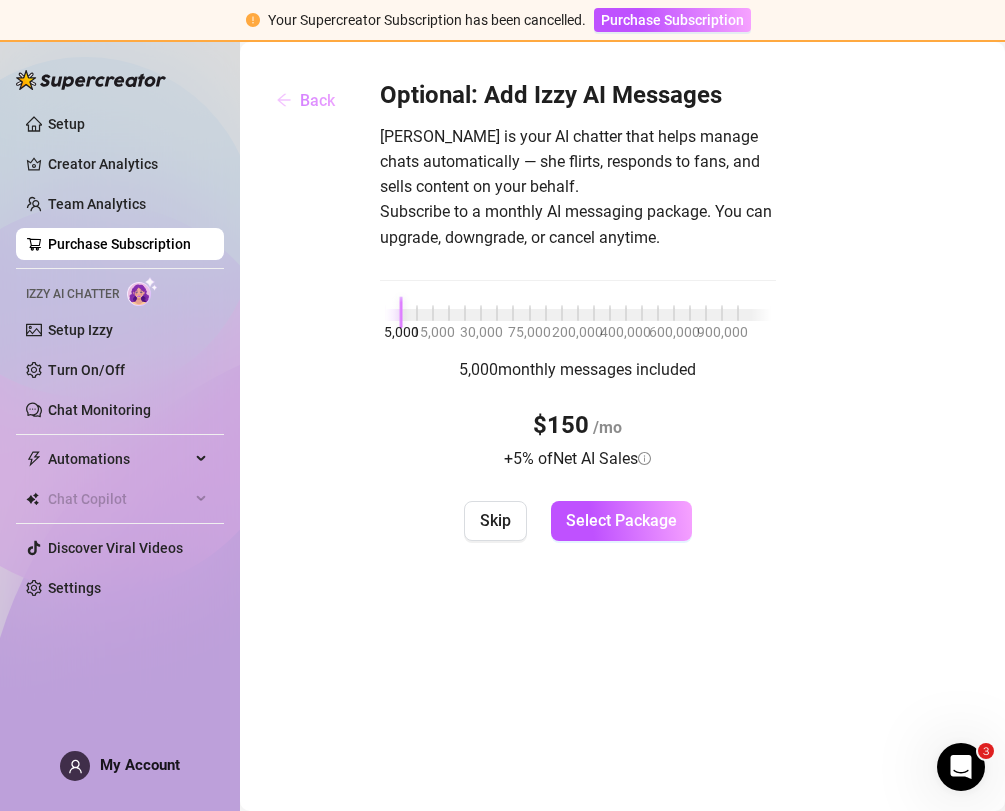 click on "Back" at bounding box center (317, 100) 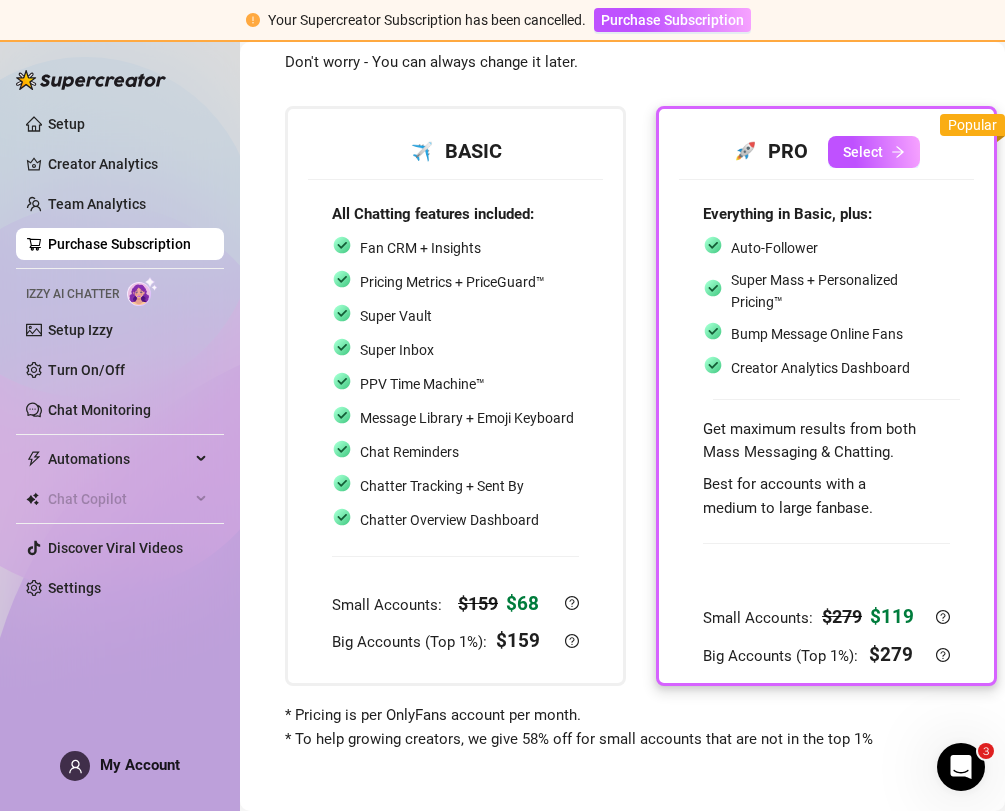 scroll, scrollTop: 68, scrollLeft: 95, axis: both 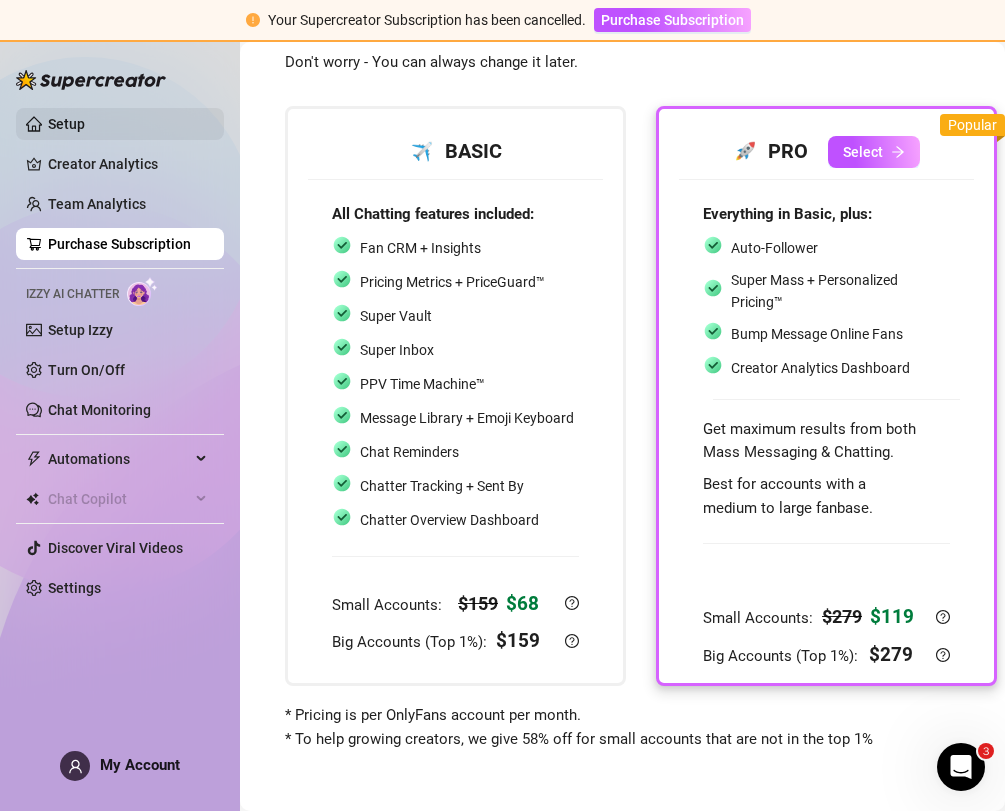 click on "Setup" at bounding box center [66, 124] 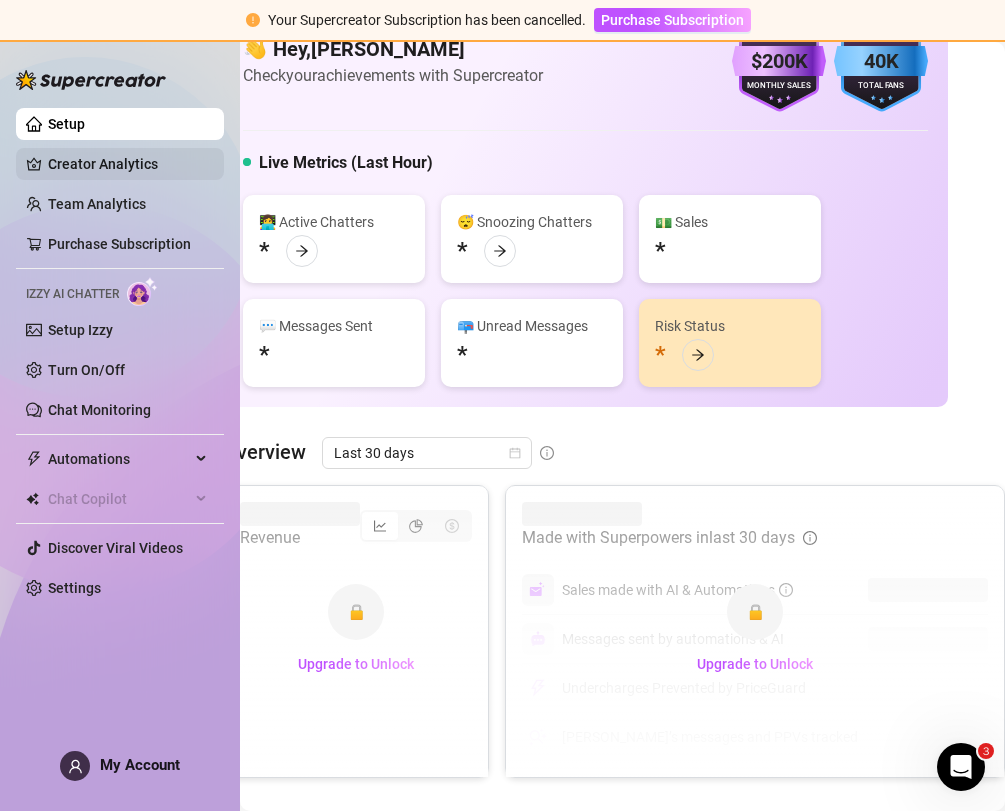 click on "Creator Analytics" at bounding box center [128, 164] 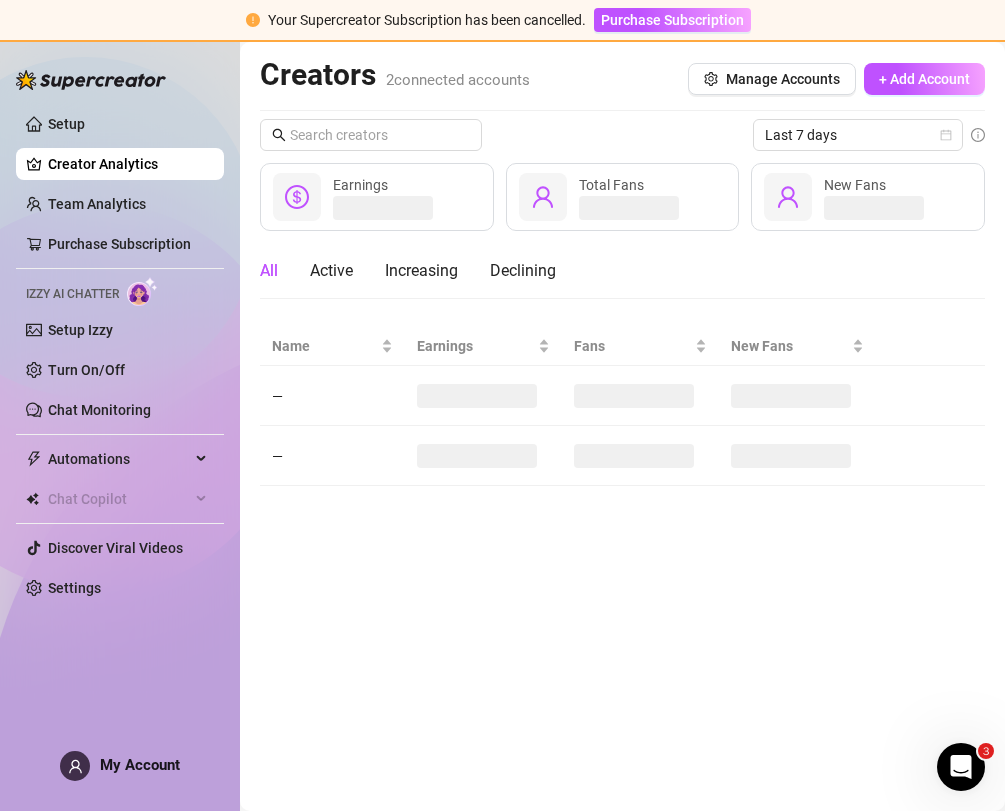 scroll, scrollTop: 0, scrollLeft: 0, axis: both 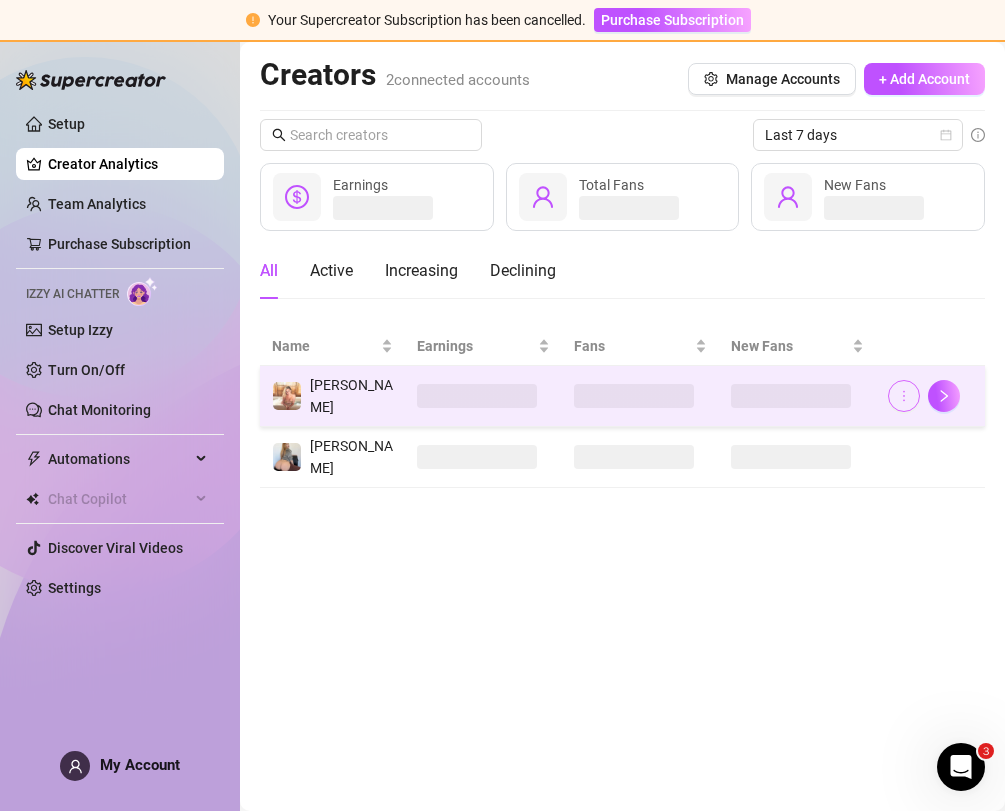click 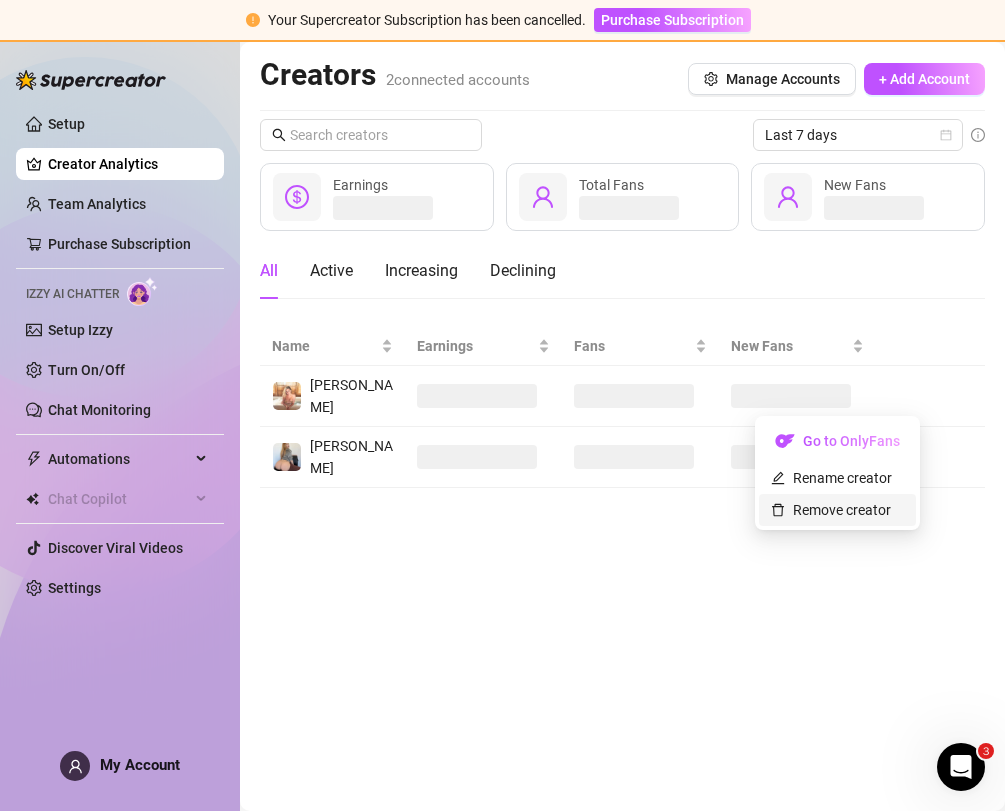 click on "Remove creator" at bounding box center (831, 510) 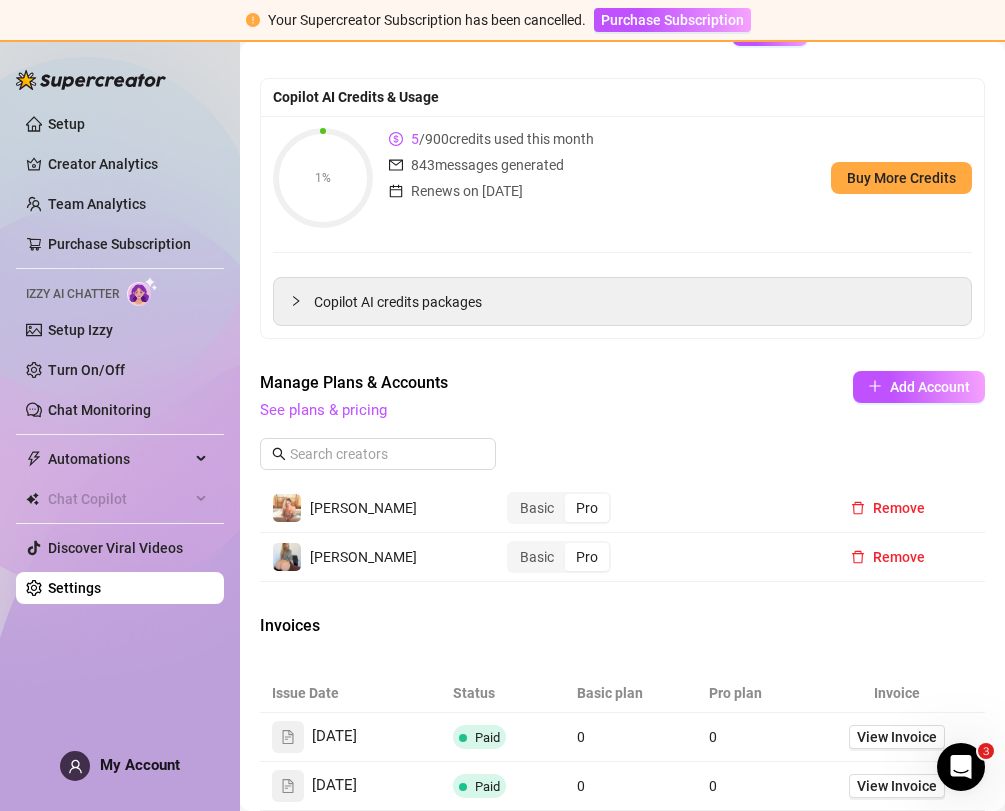 scroll, scrollTop: 268, scrollLeft: 0, axis: vertical 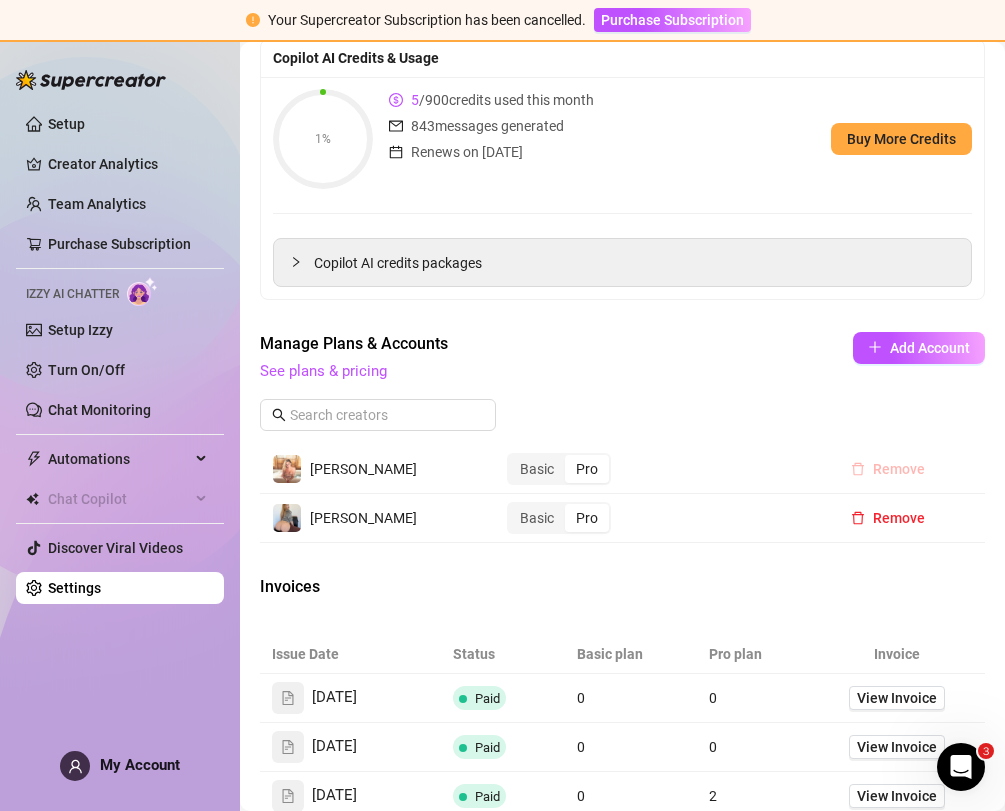 click on "Remove" at bounding box center [899, 469] 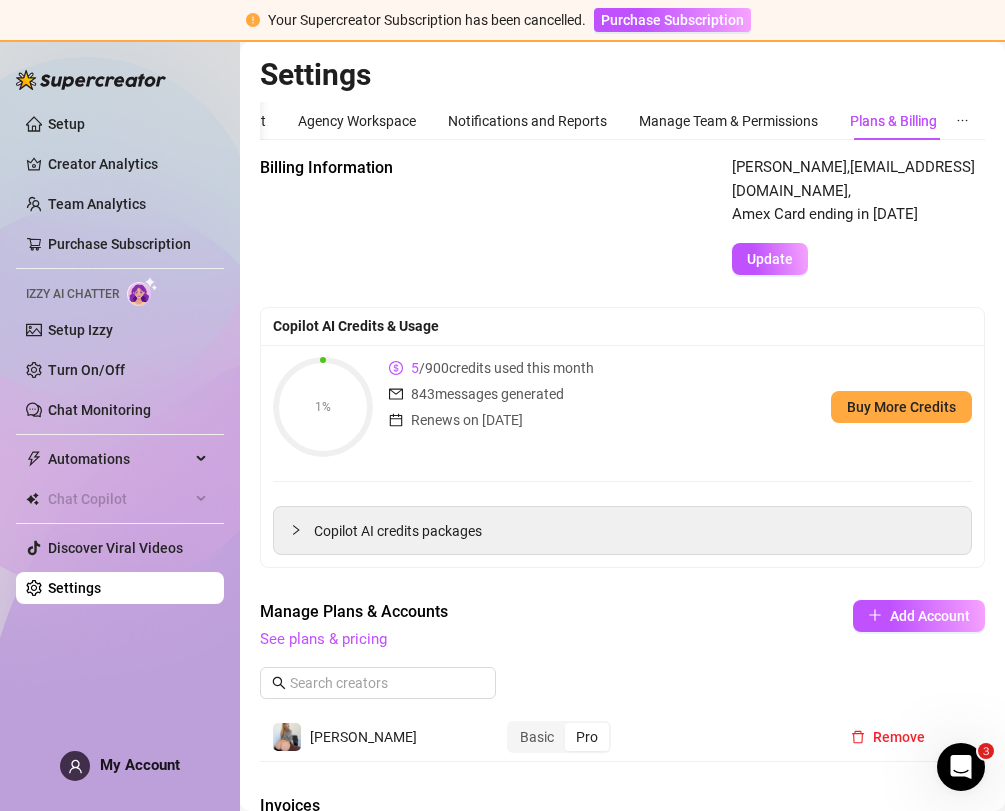 scroll, scrollTop: 0, scrollLeft: 0, axis: both 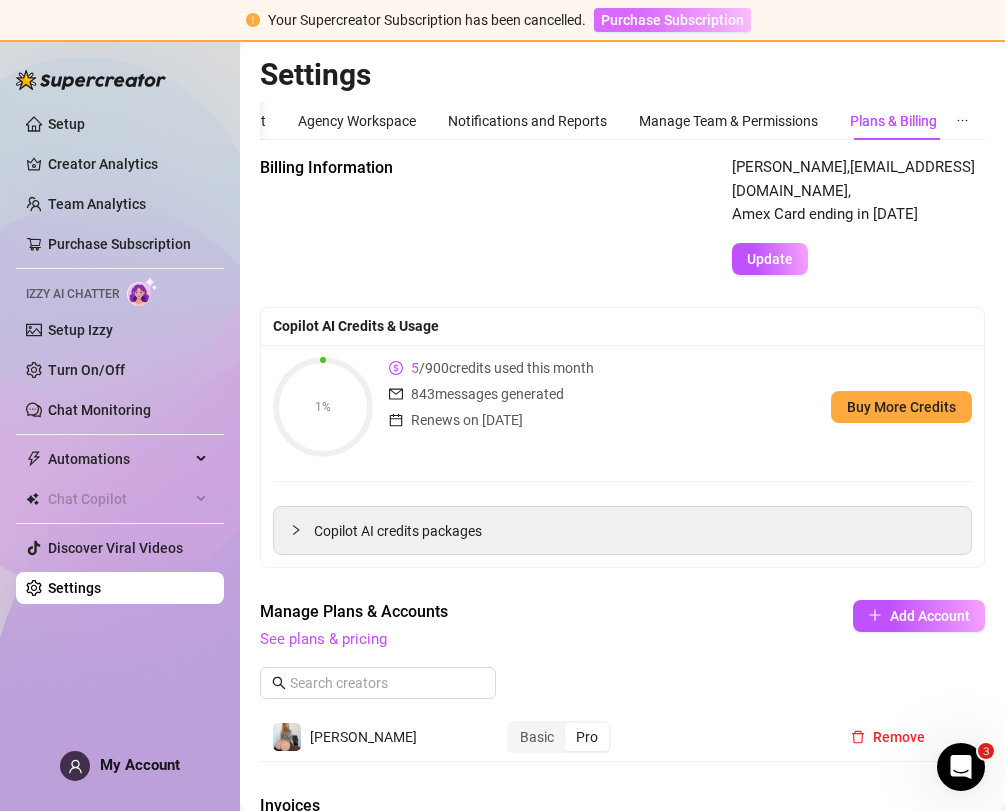 click on "Purchase Subscription" at bounding box center (672, 20) 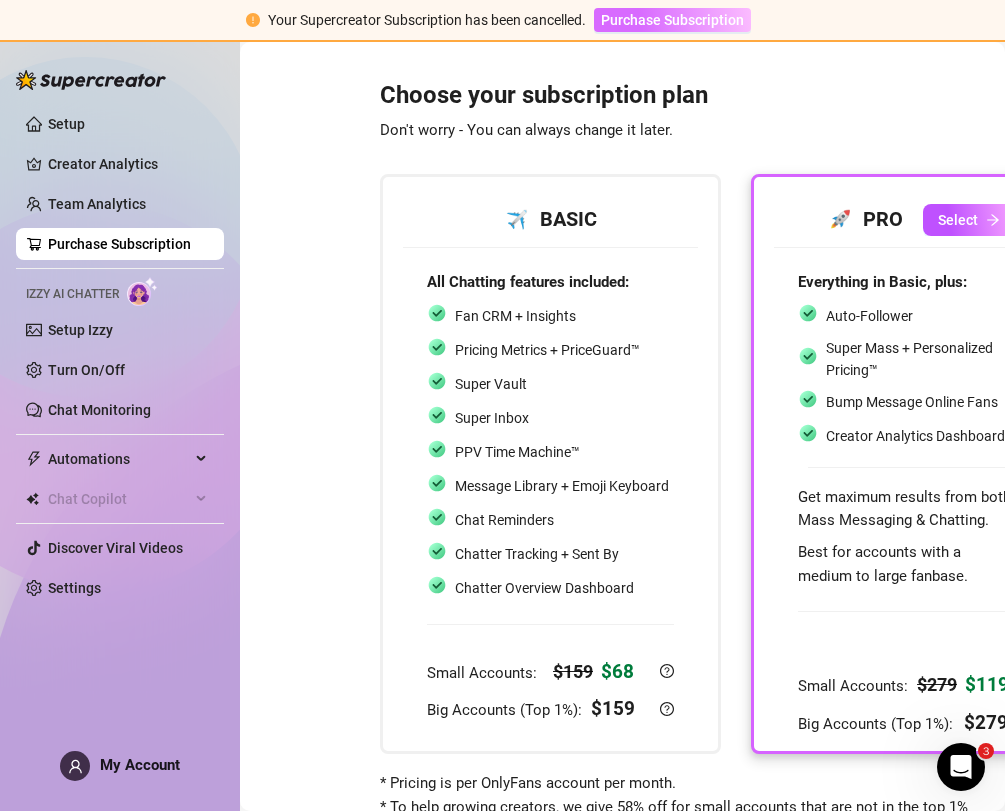 scroll, scrollTop: 0, scrollLeft: 0, axis: both 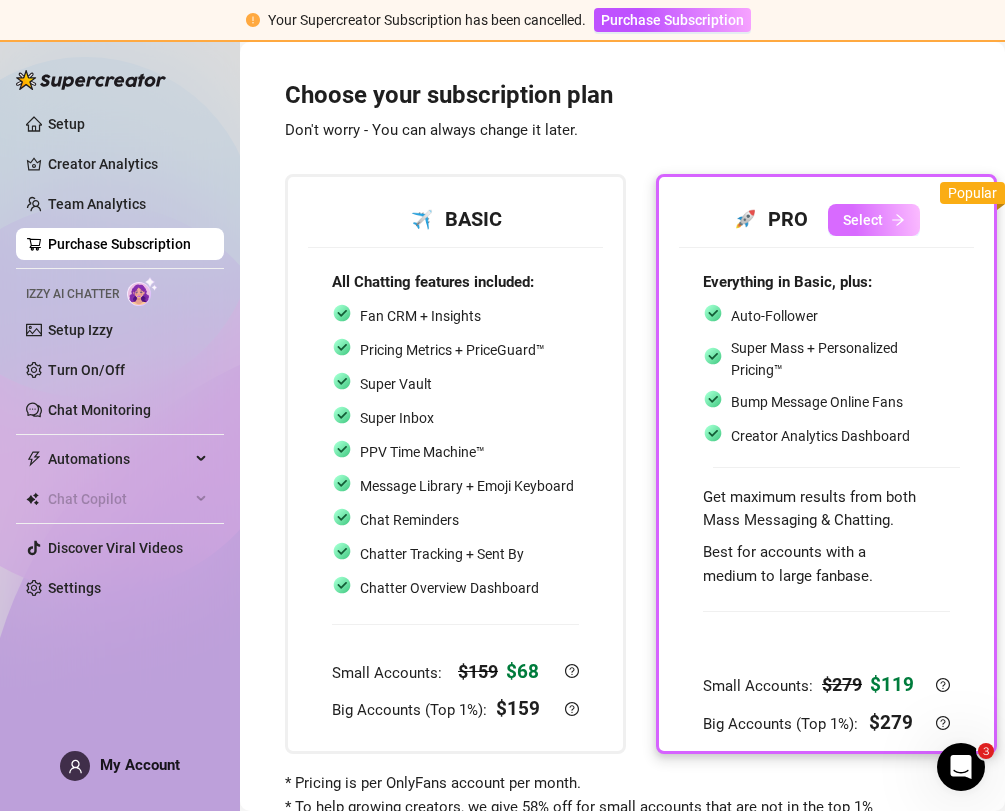 click on "Select" at bounding box center [874, 220] 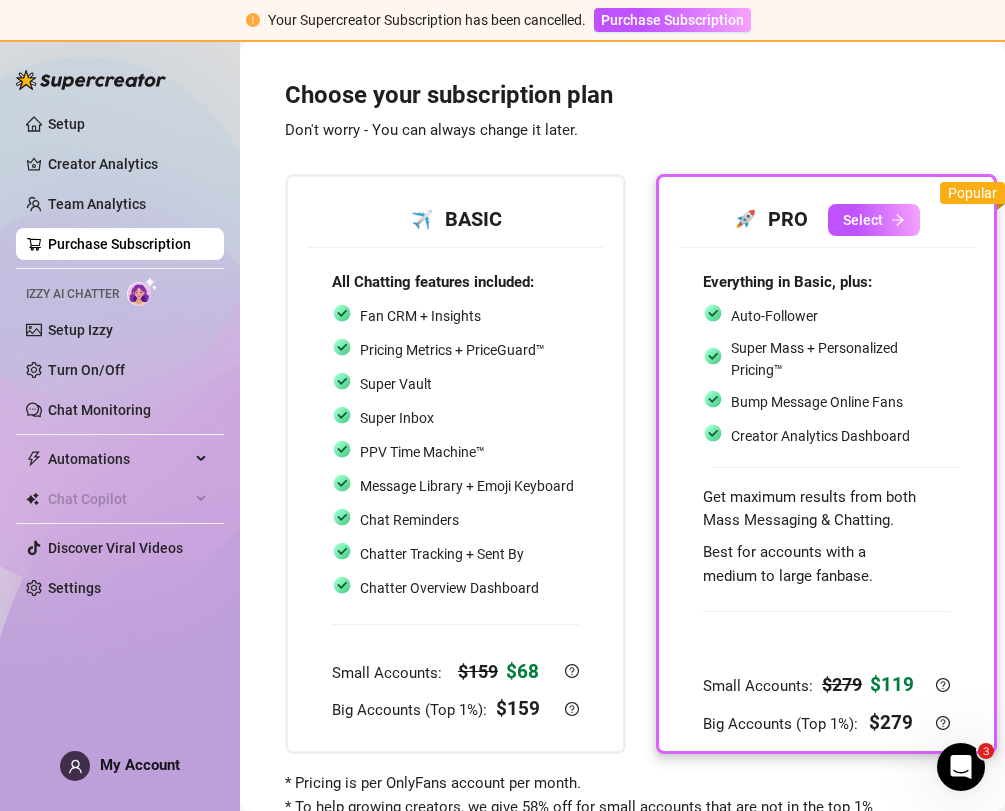 scroll, scrollTop: 0, scrollLeft: 0, axis: both 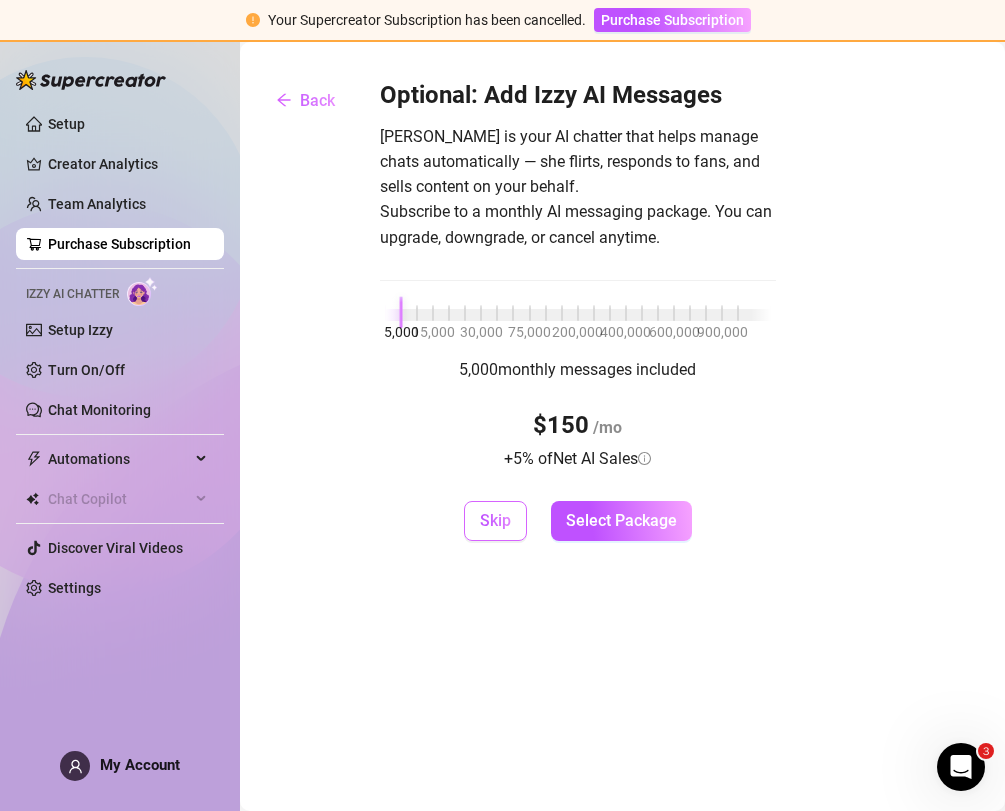 click on "Skip" at bounding box center [495, 521] 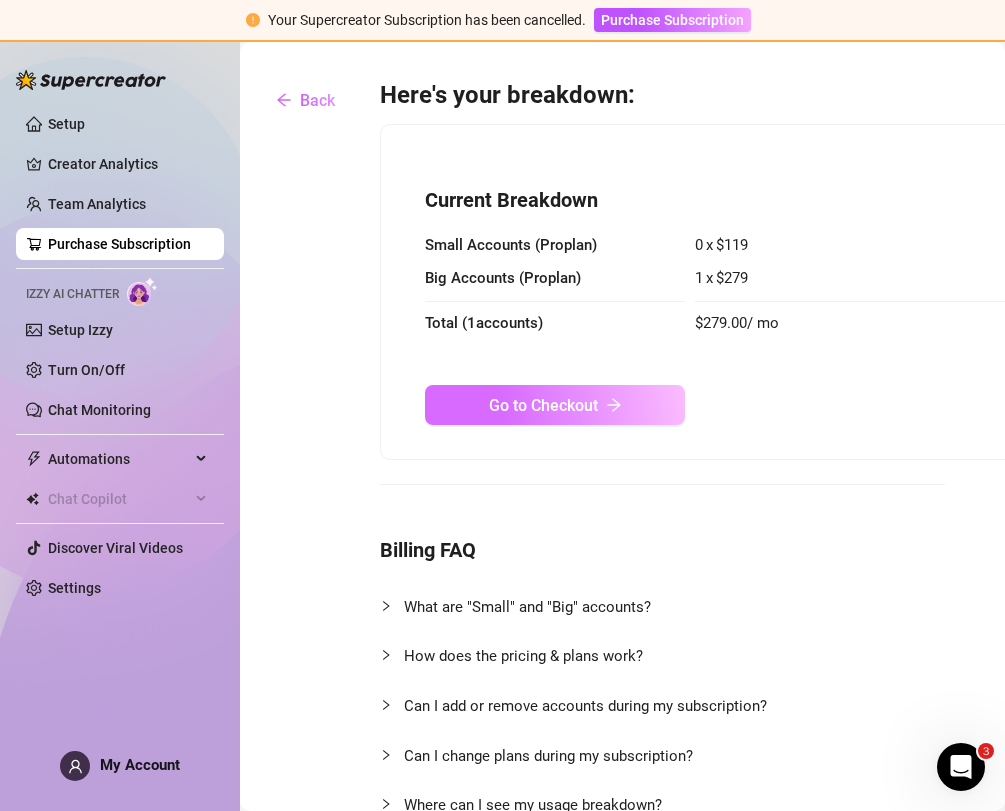 click 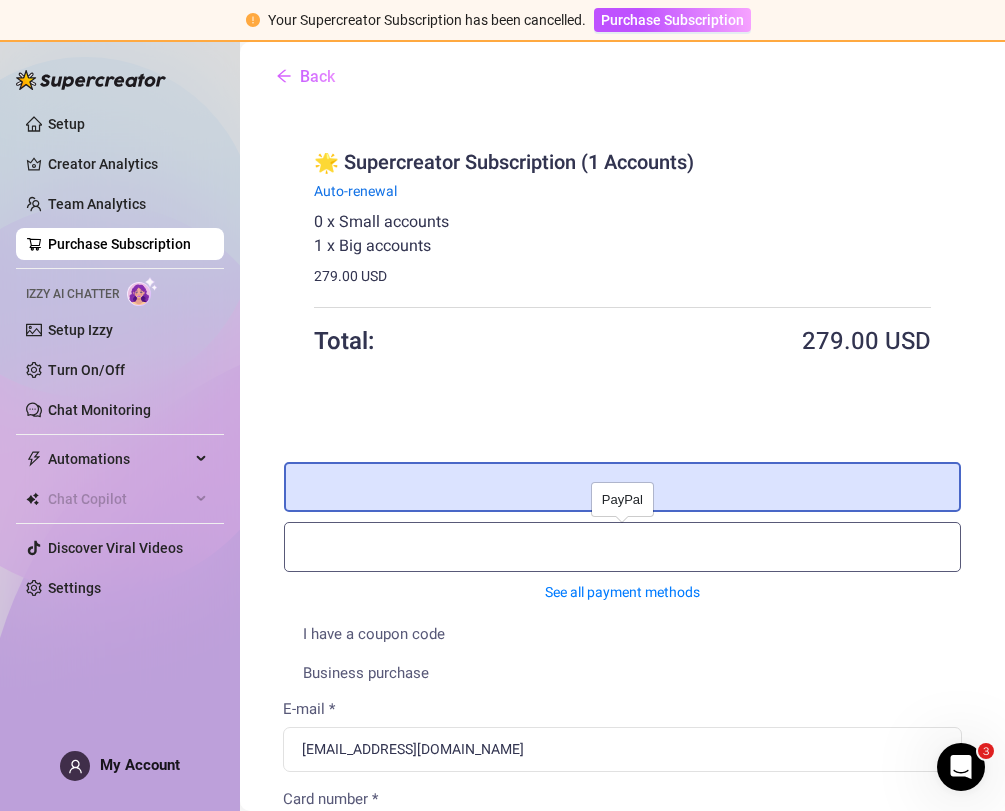 scroll, scrollTop: 0, scrollLeft: 0, axis: both 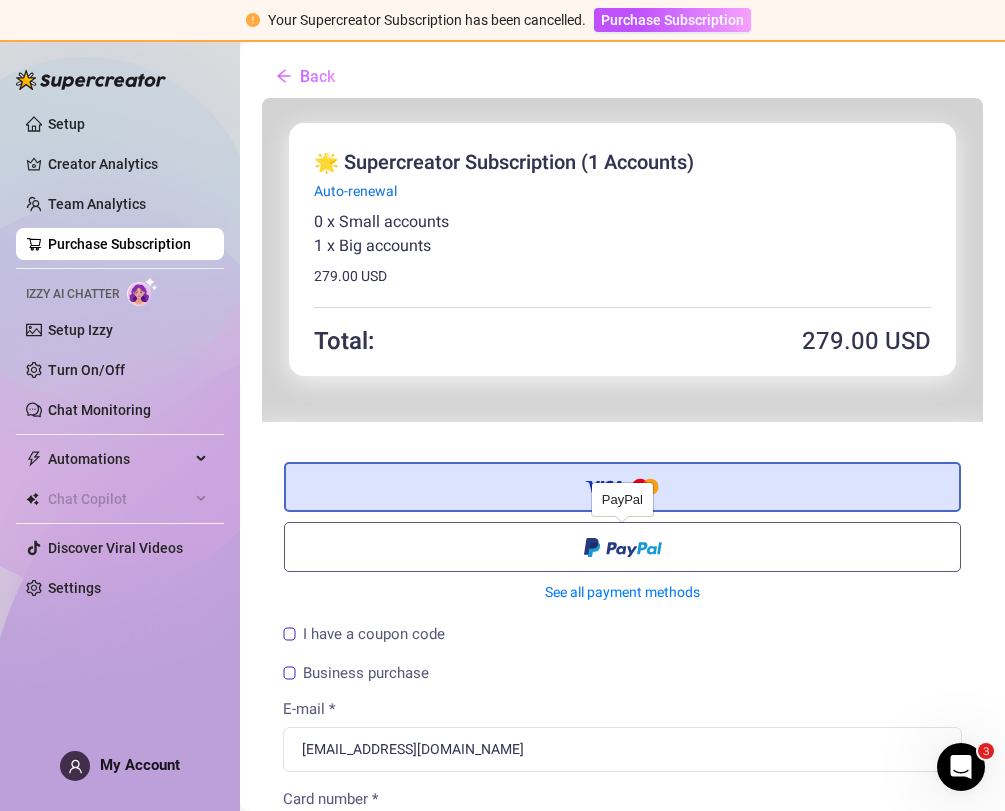 click at bounding box center (621, 543) 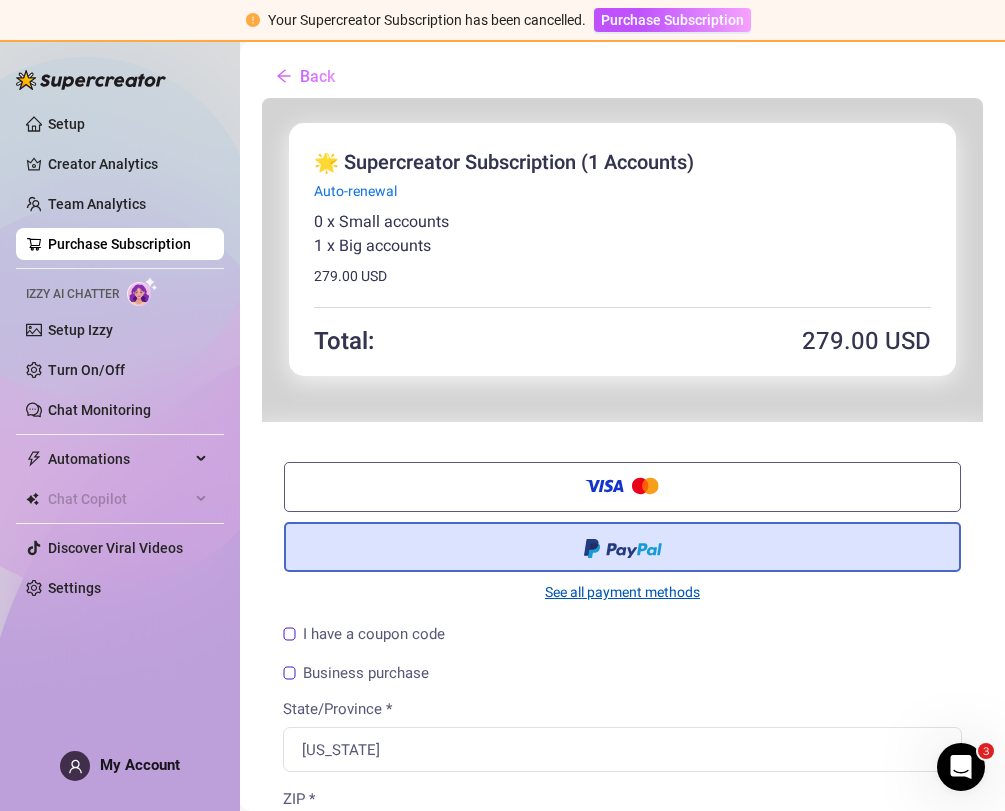 click on "See all payment methods" at bounding box center [620, 590] 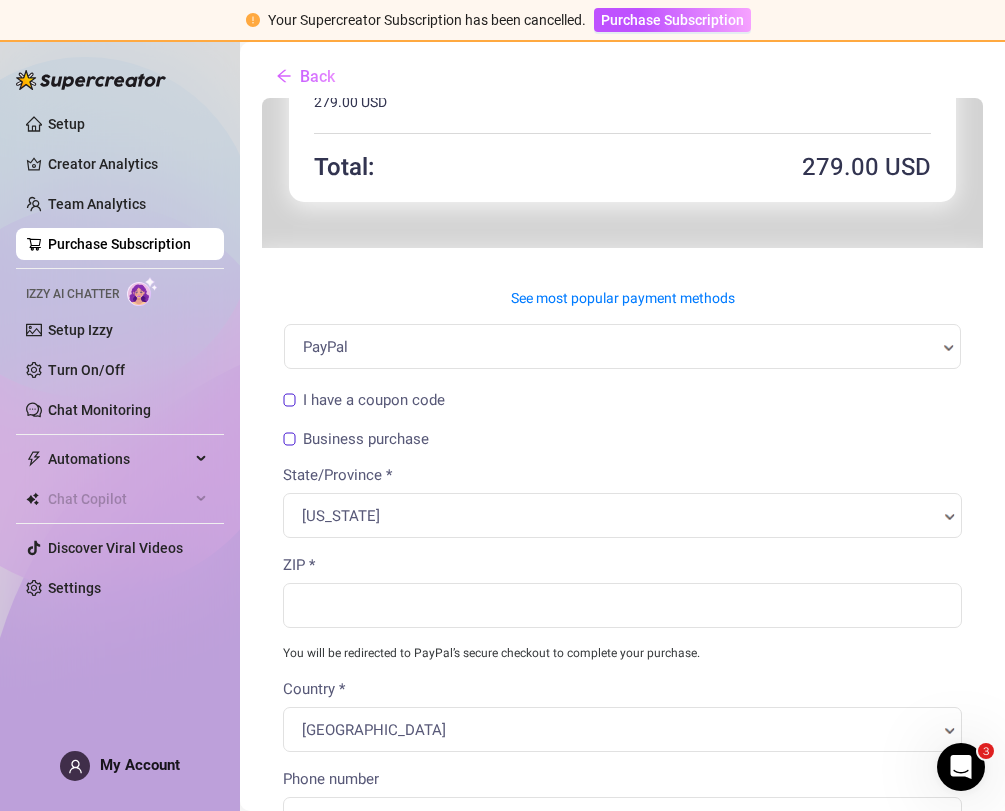 scroll, scrollTop: 173, scrollLeft: 0, axis: vertical 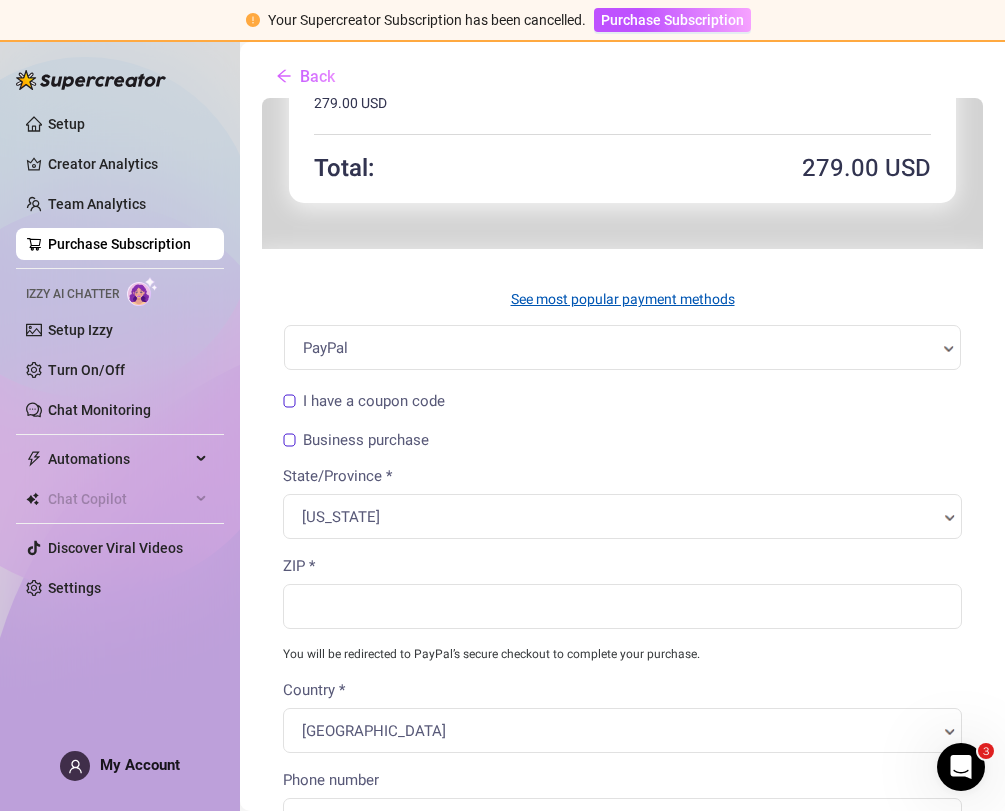 click on "See most popular payment methods" at bounding box center [620, 297] 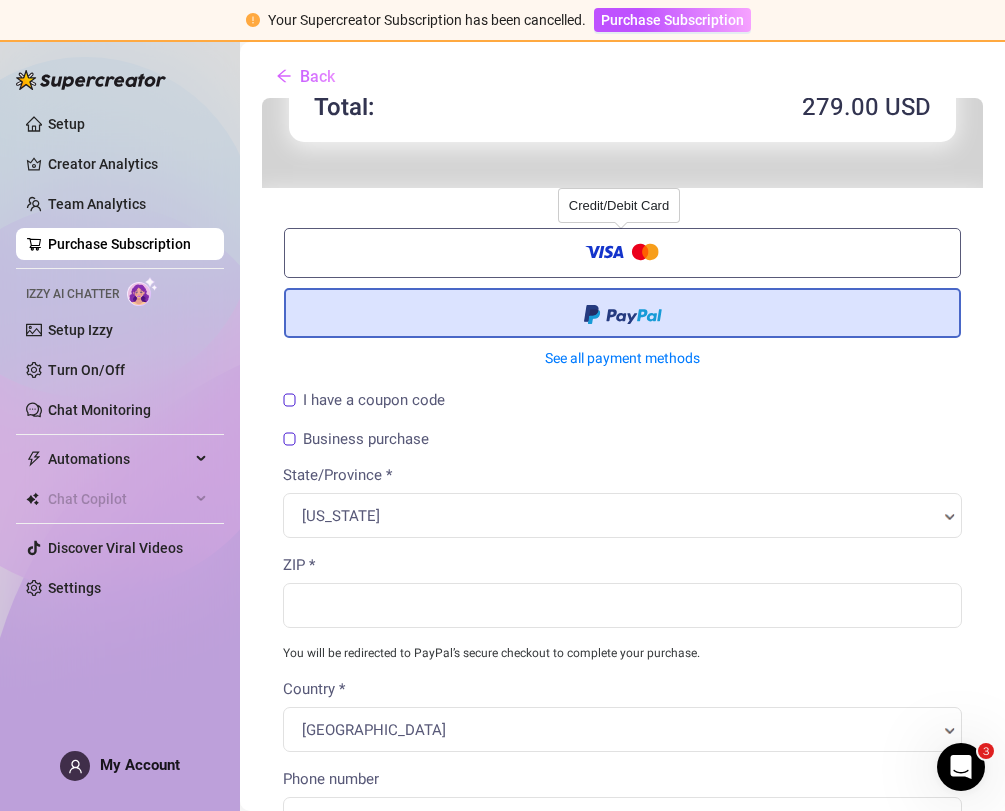scroll, scrollTop: 233, scrollLeft: 0, axis: vertical 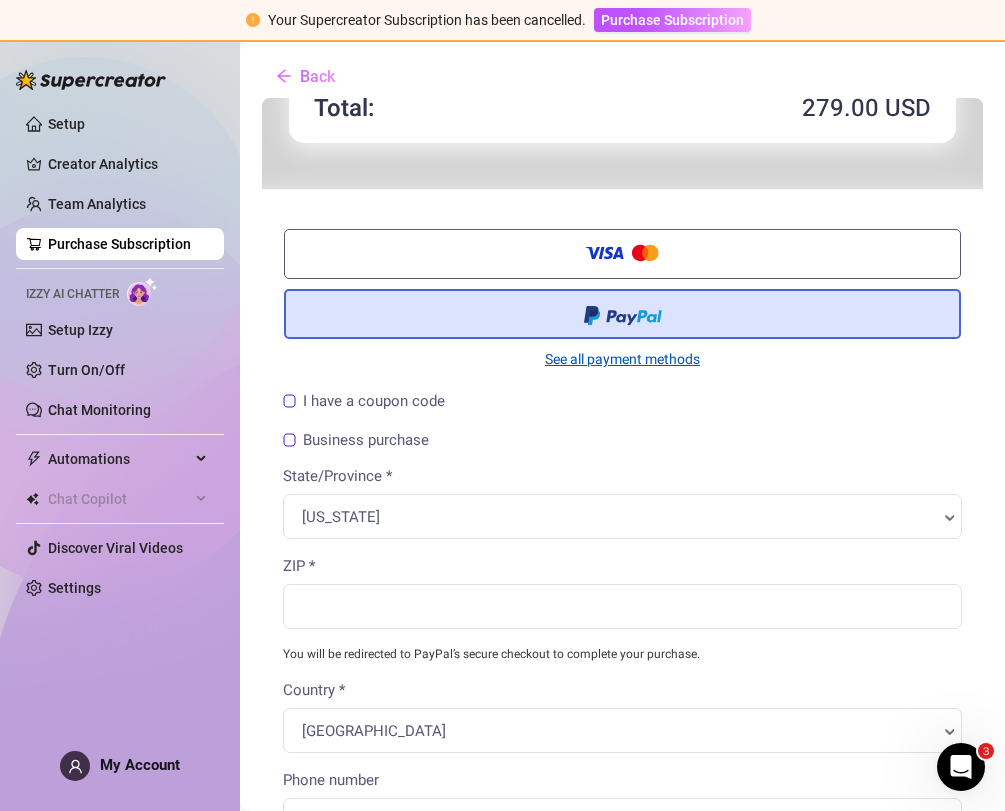 click on "See all payment methods" at bounding box center [620, 357] 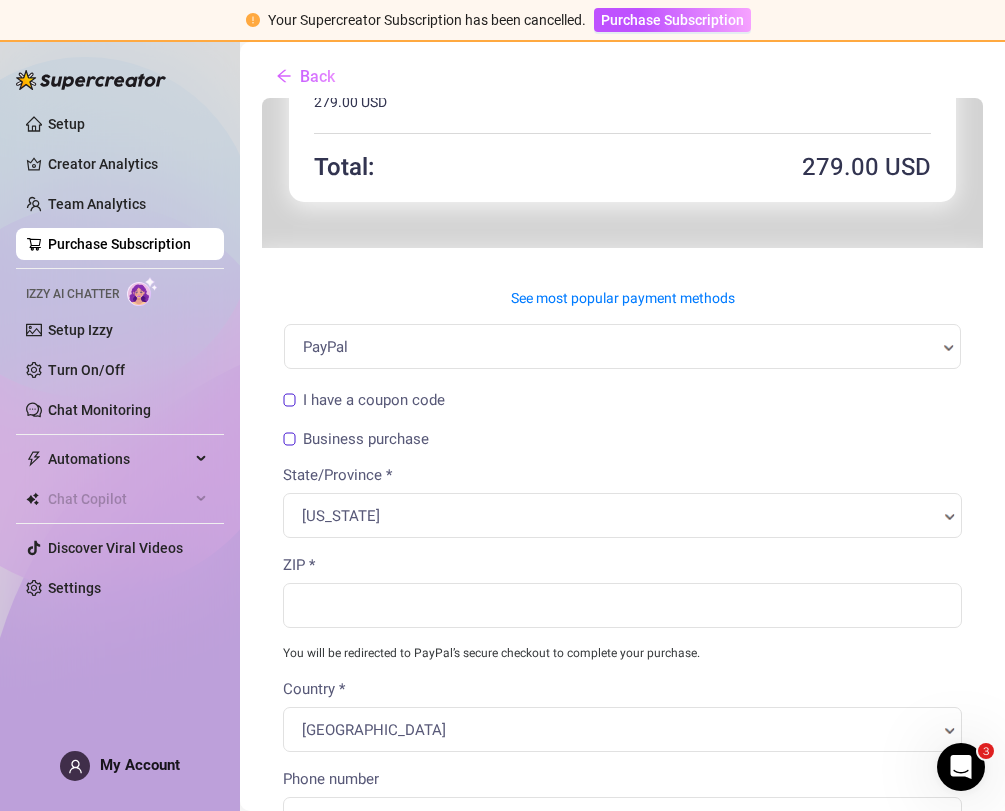 scroll, scrollTop: 173, scrollLeft: 0, axis: vertical 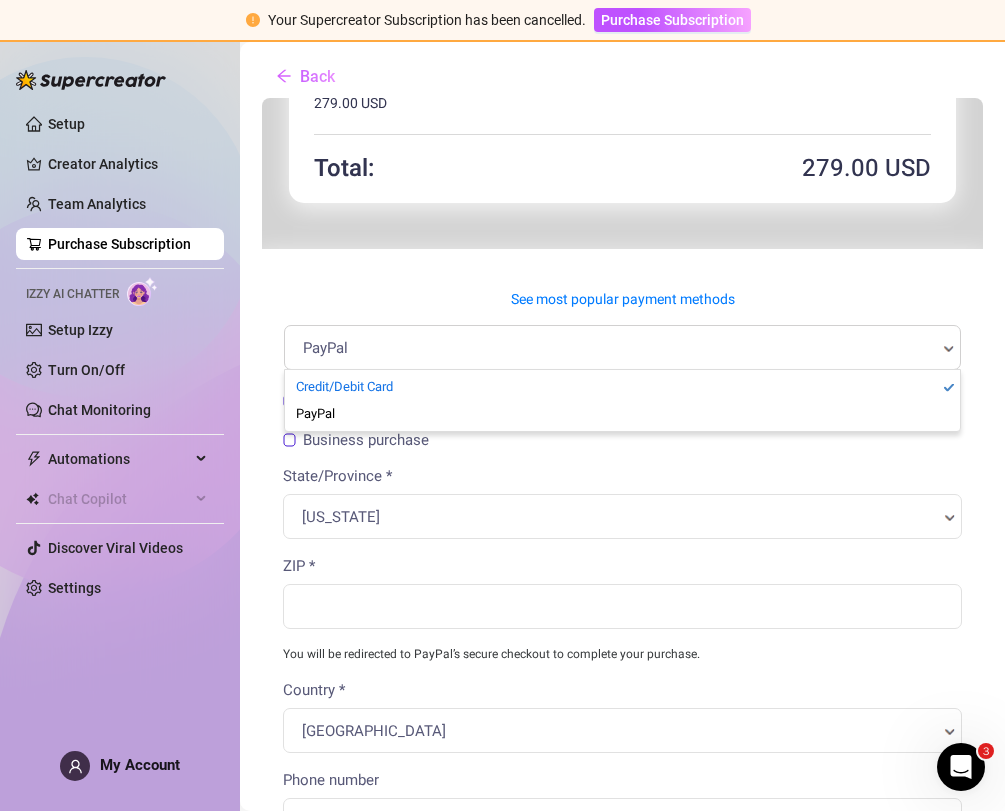 select on "1" 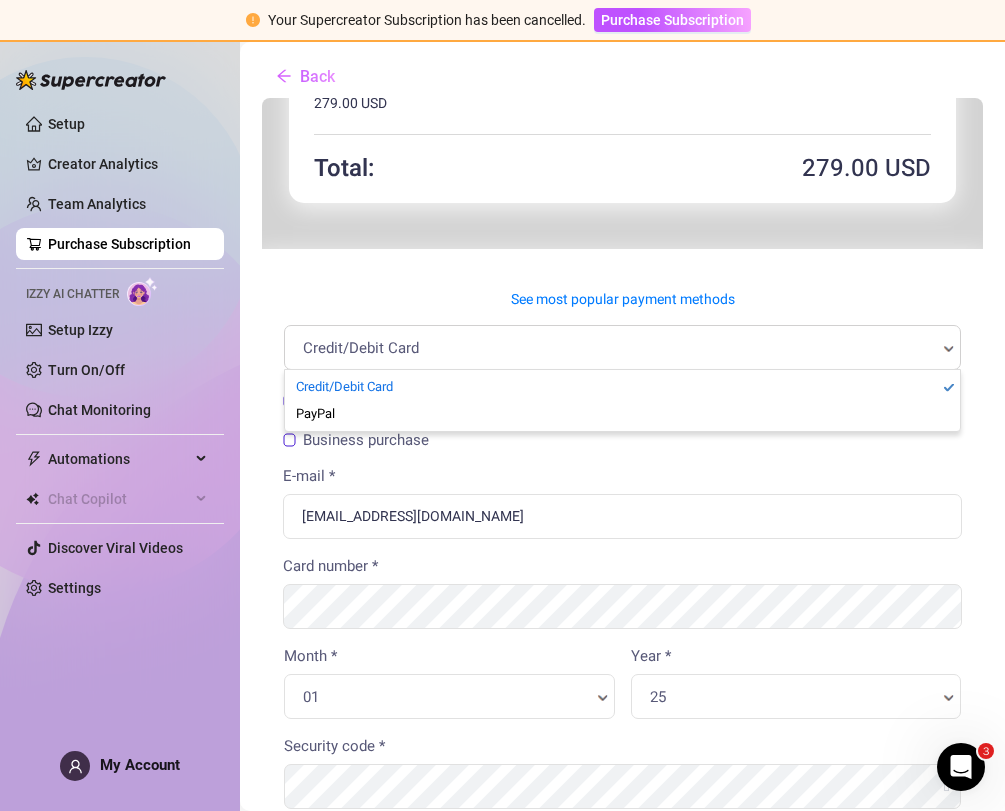 scroll, scrollTop: 0, scrollLeft: 7, axis: horizontal 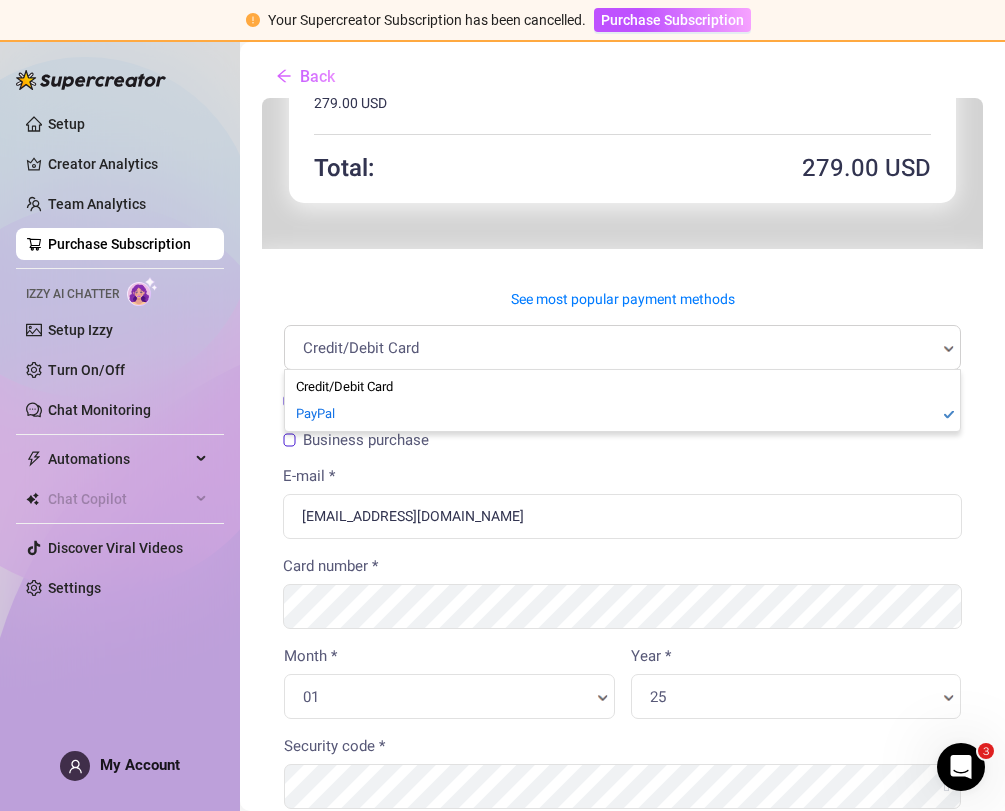 select on "14" 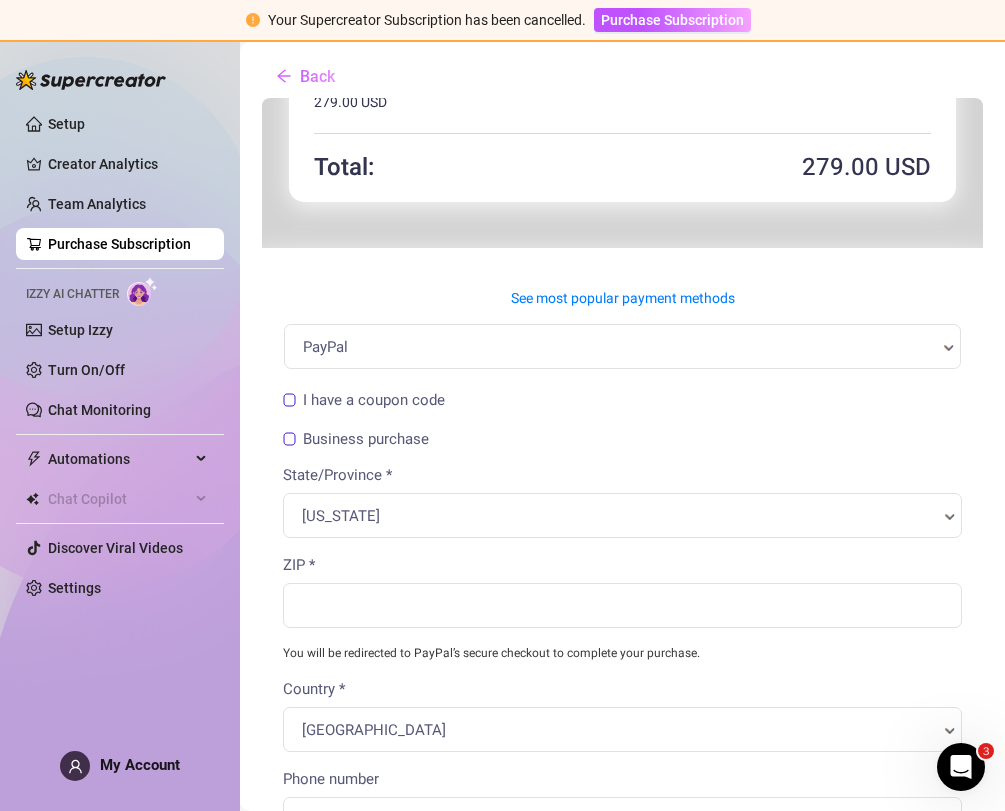 scroll, scrollTop: 173, scrollLeft: 0, axis: vertical 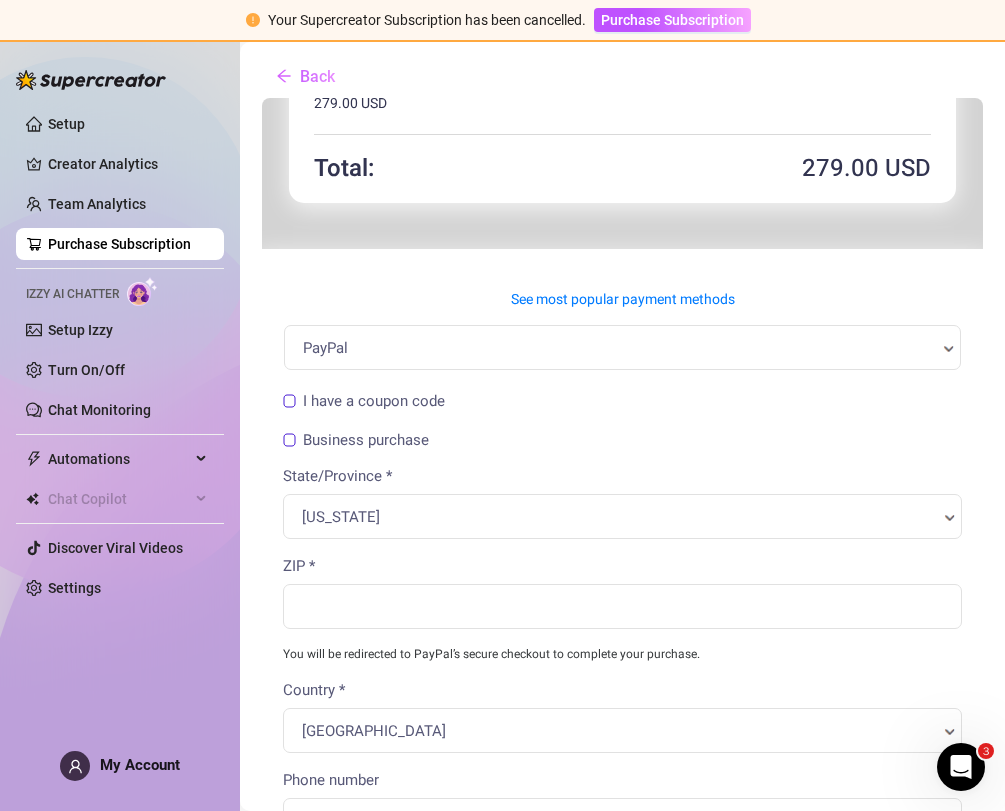 click on "Business purchase" at bounding box center (354, 438) 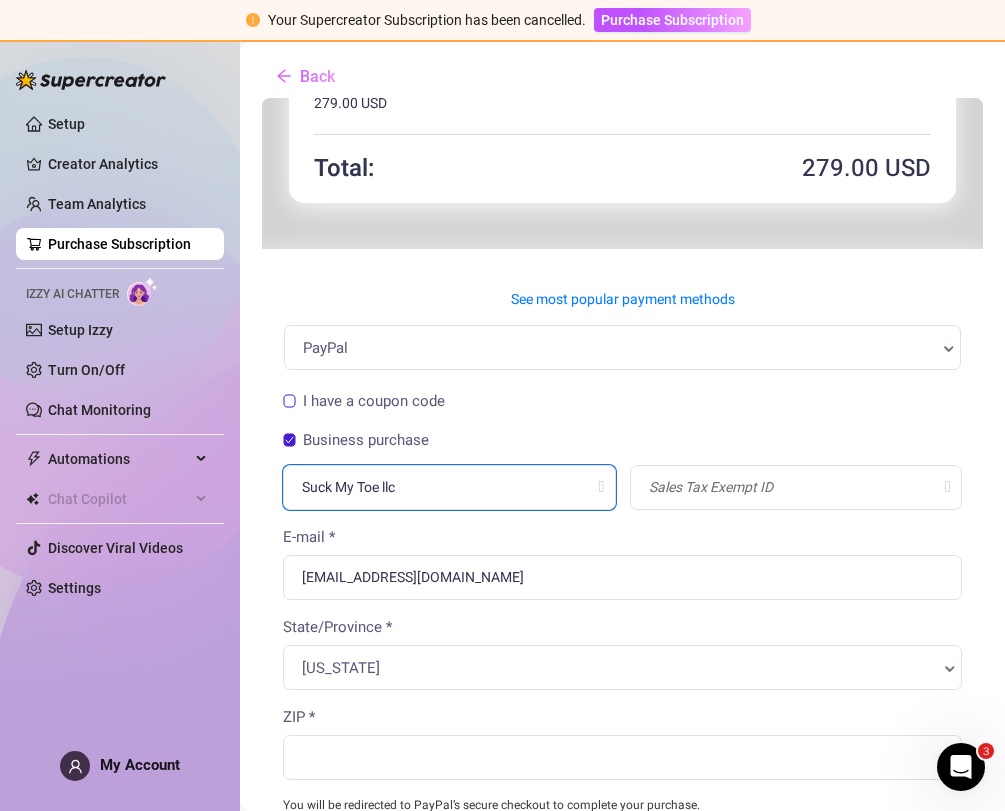 type on "Suck My Toe llc" 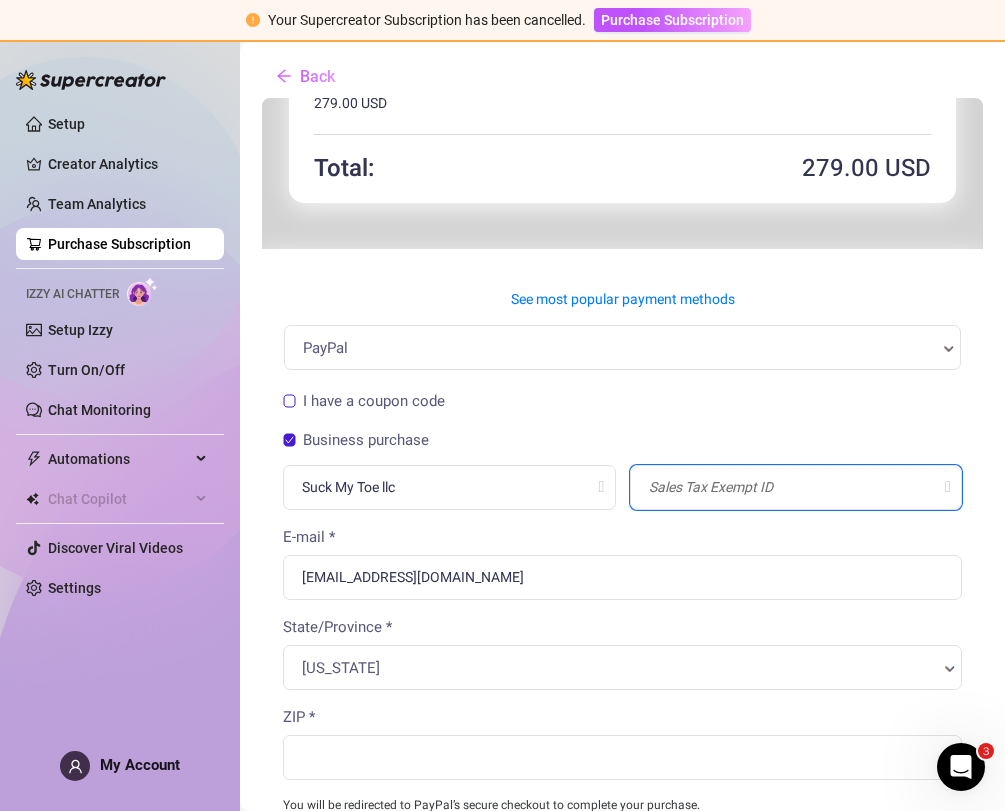 click at bounding box center (794, 485) 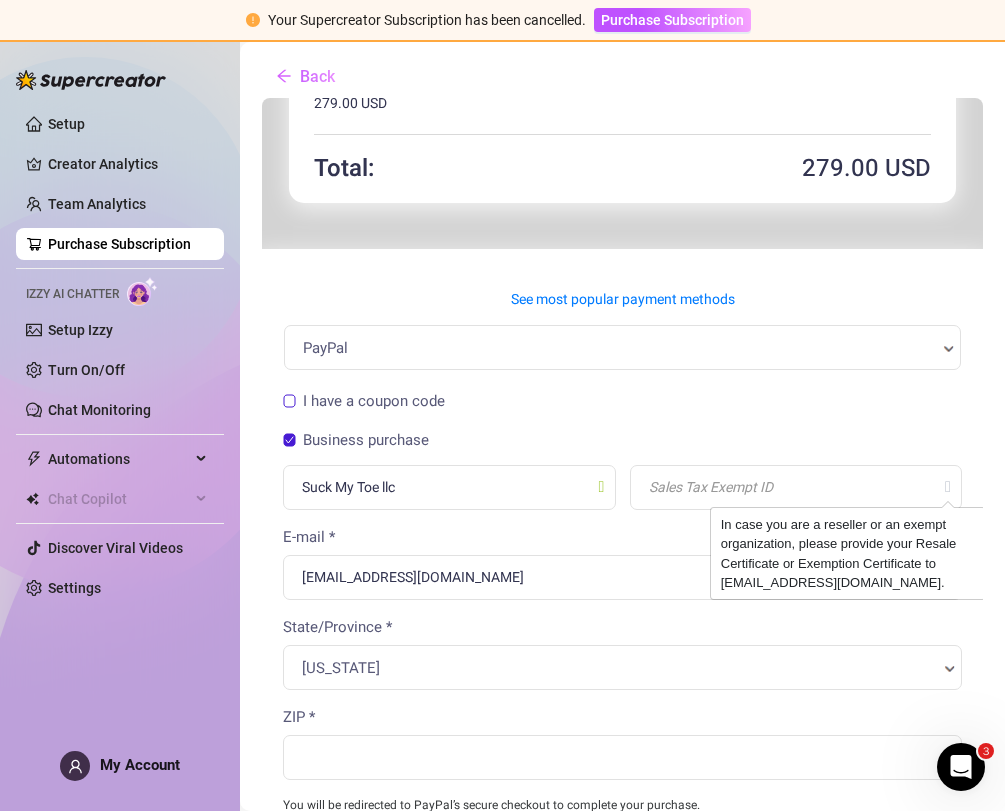click at bounding box center (946, 485) 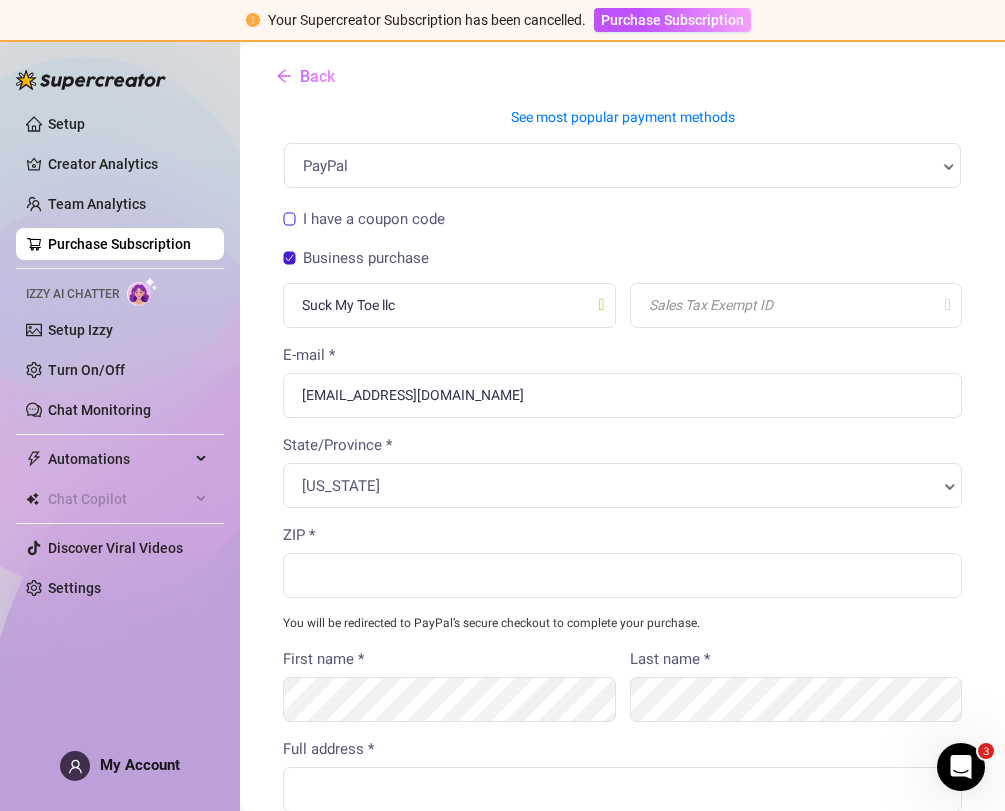 scroll, scrollTop: 499, scrollLeft: 0, axis: vertical 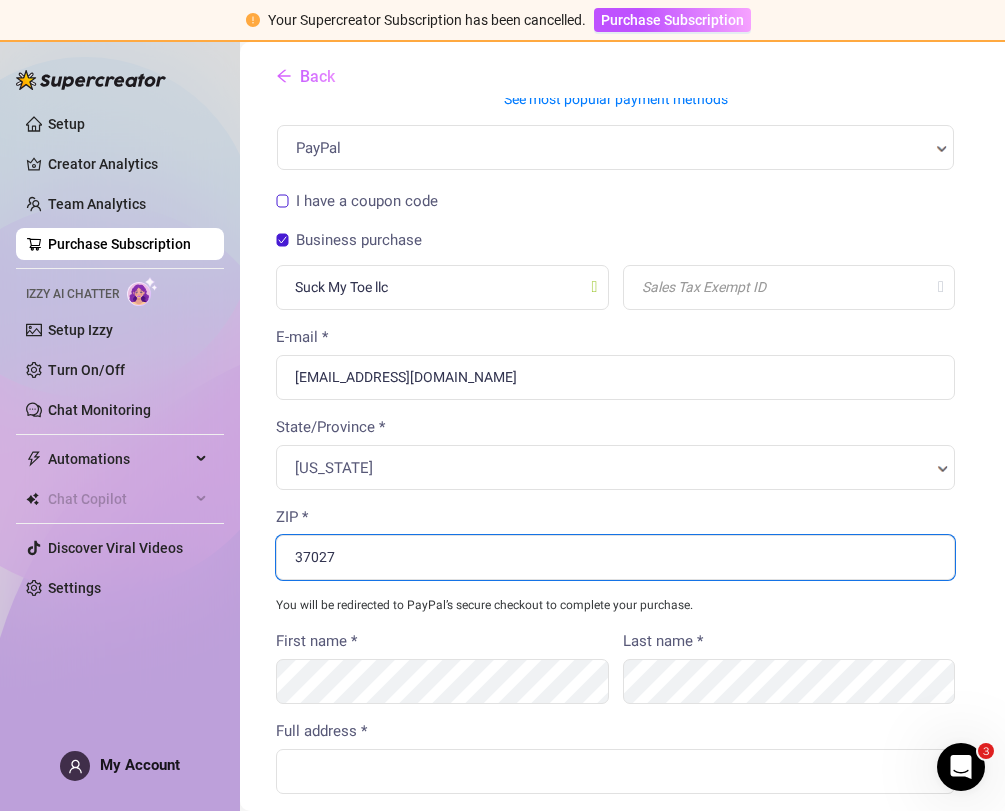type on "37027" 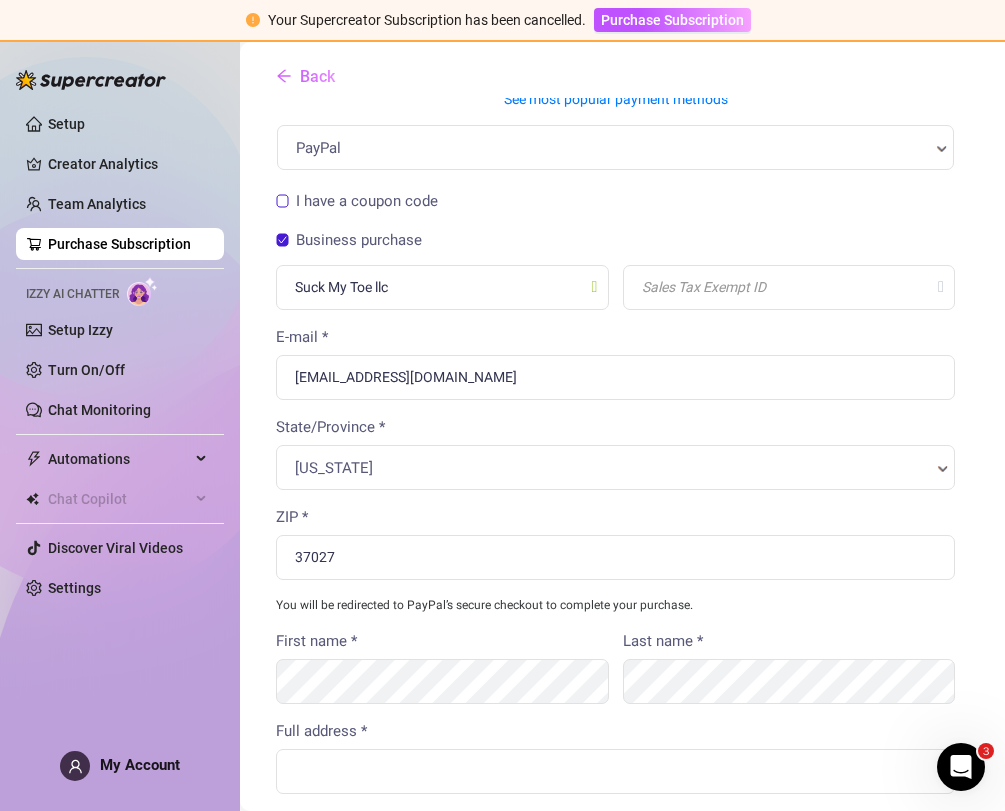 scroll, scrollTop: 0, scrollLeft: 7, axis: horizontal 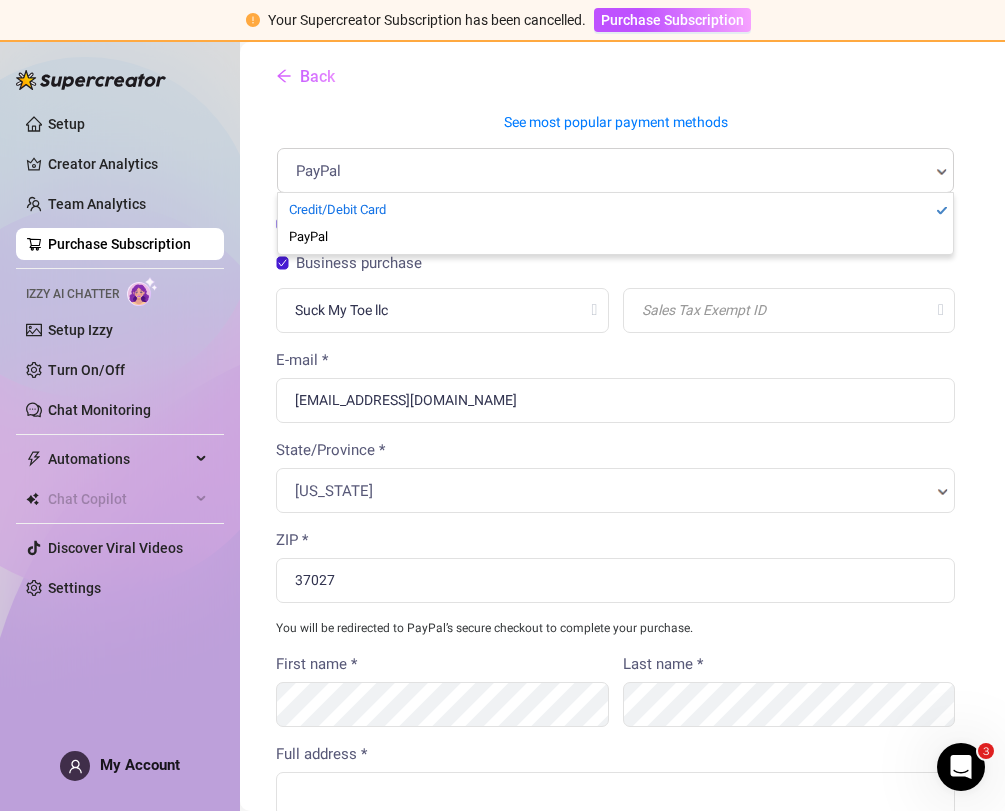 select on "1" 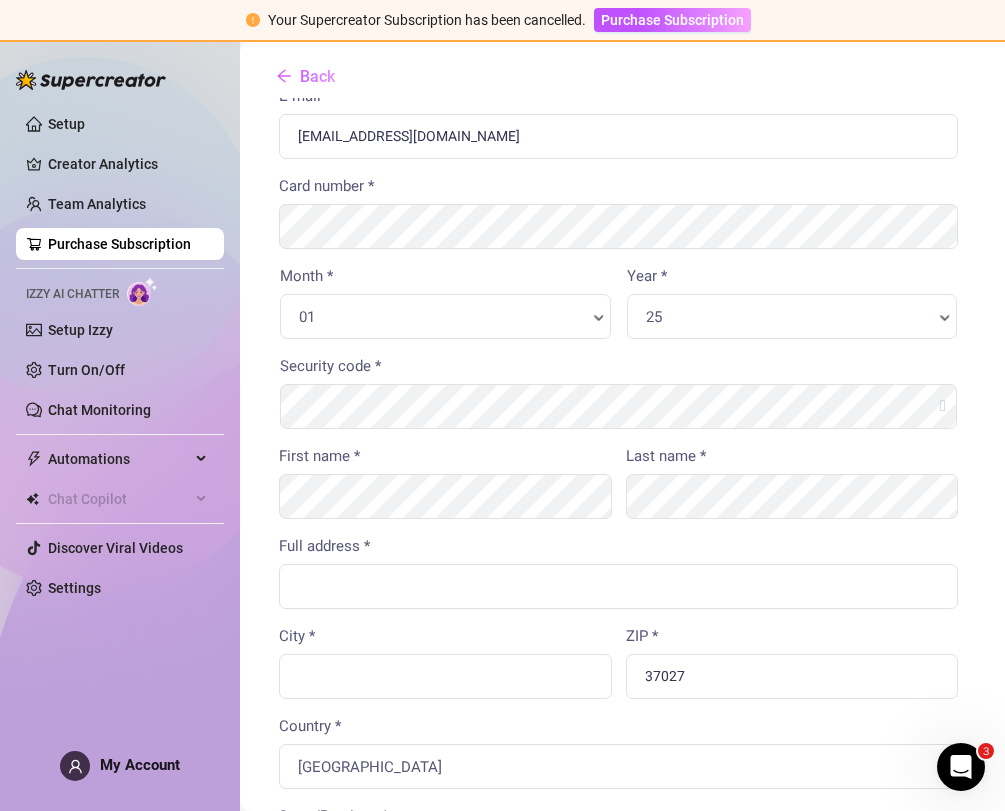 scroll, scrollTop: 642, scrollLeft: 4, axis: both 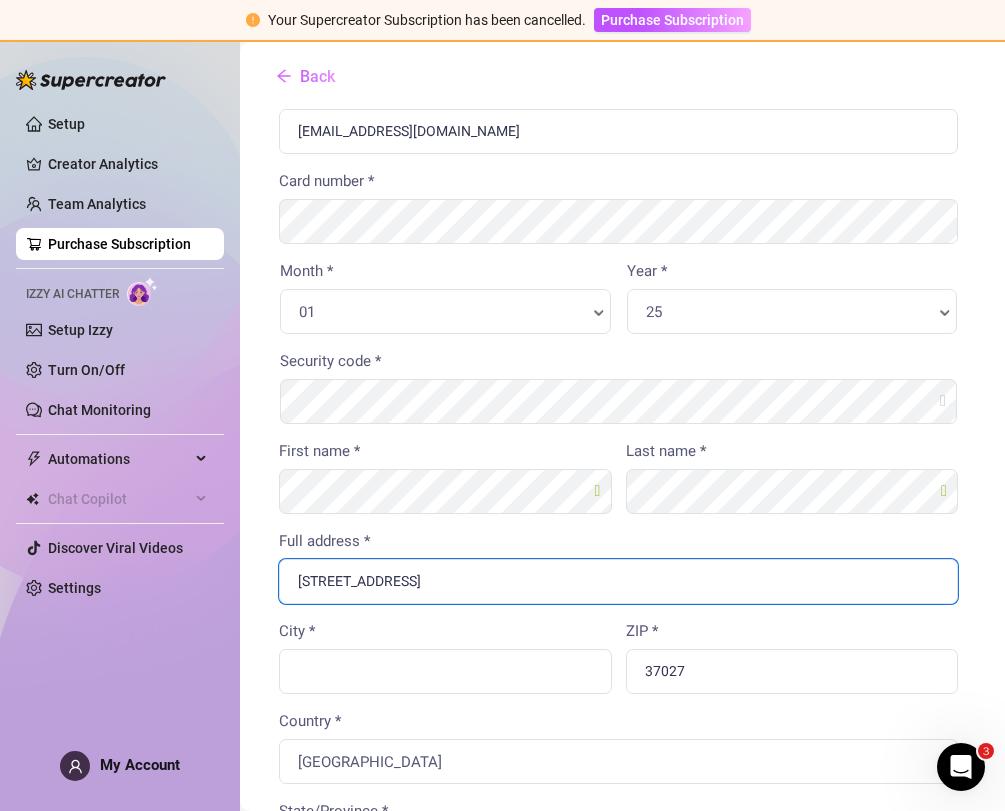 type on "[STREET_ADDRESS]" 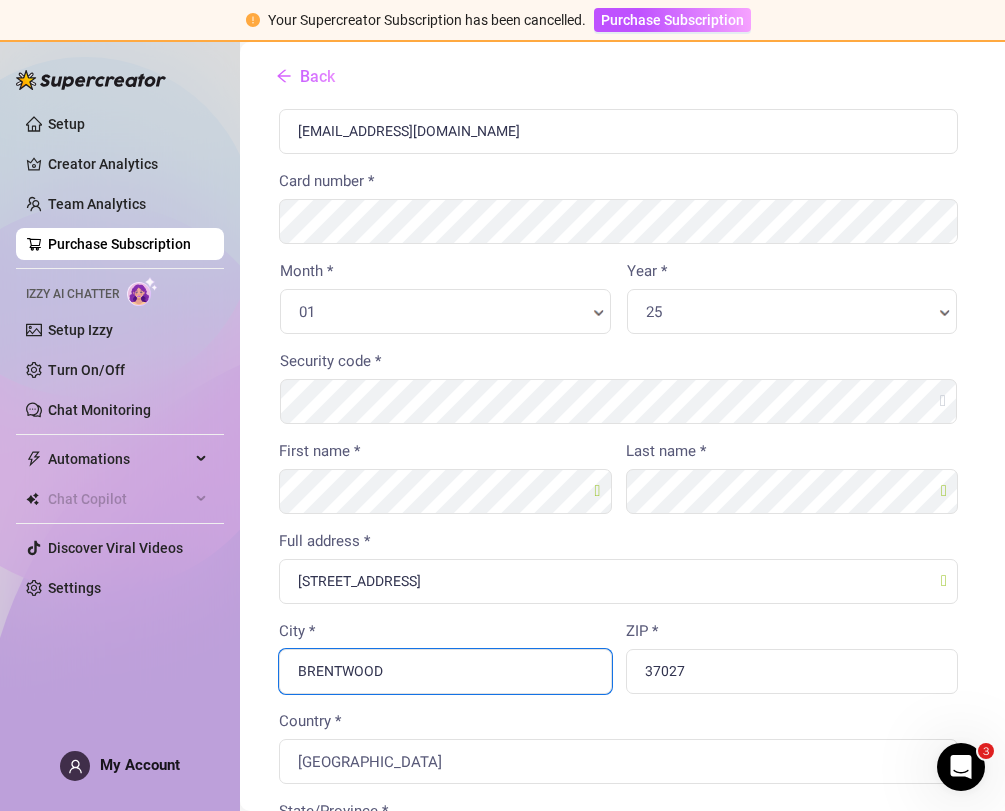 type on "BRENTWOOD" 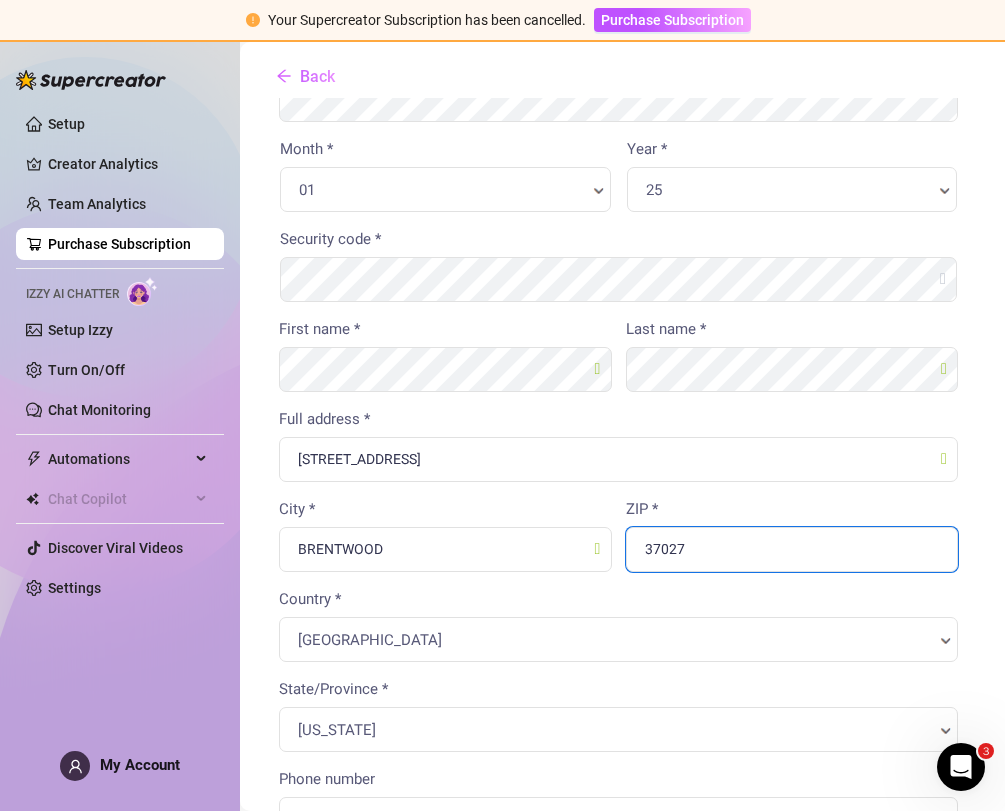 scroll, scrollTop: 763, scrollLeft: 4, axis: both 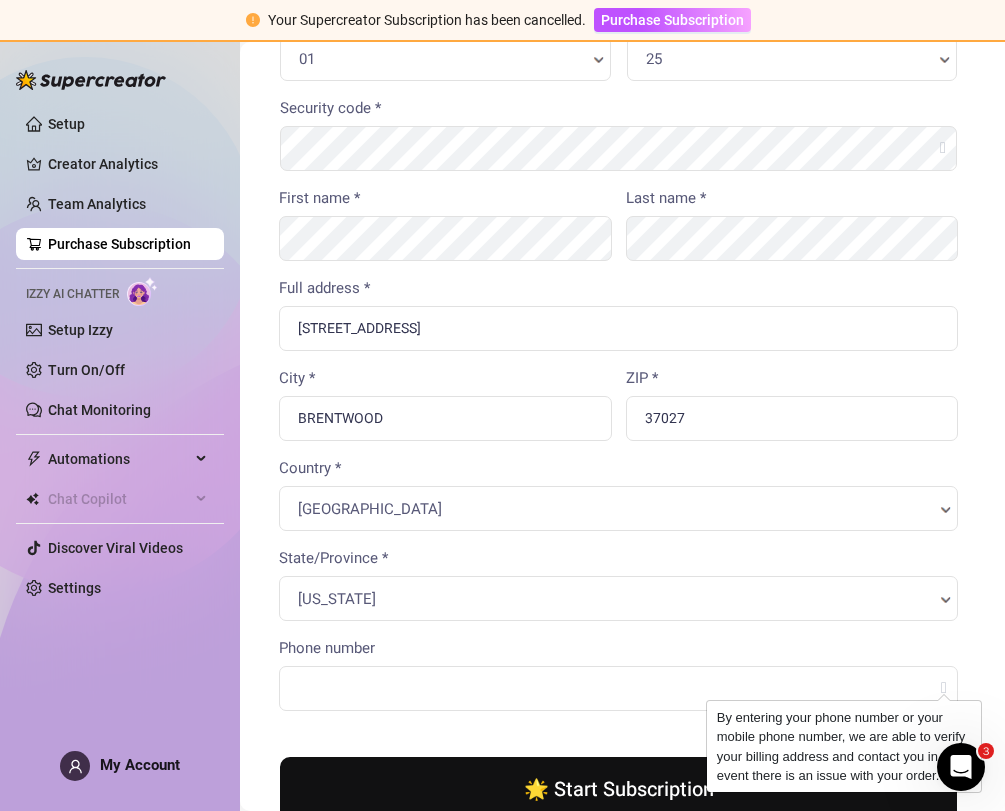 click at bounding box center (942, 682) 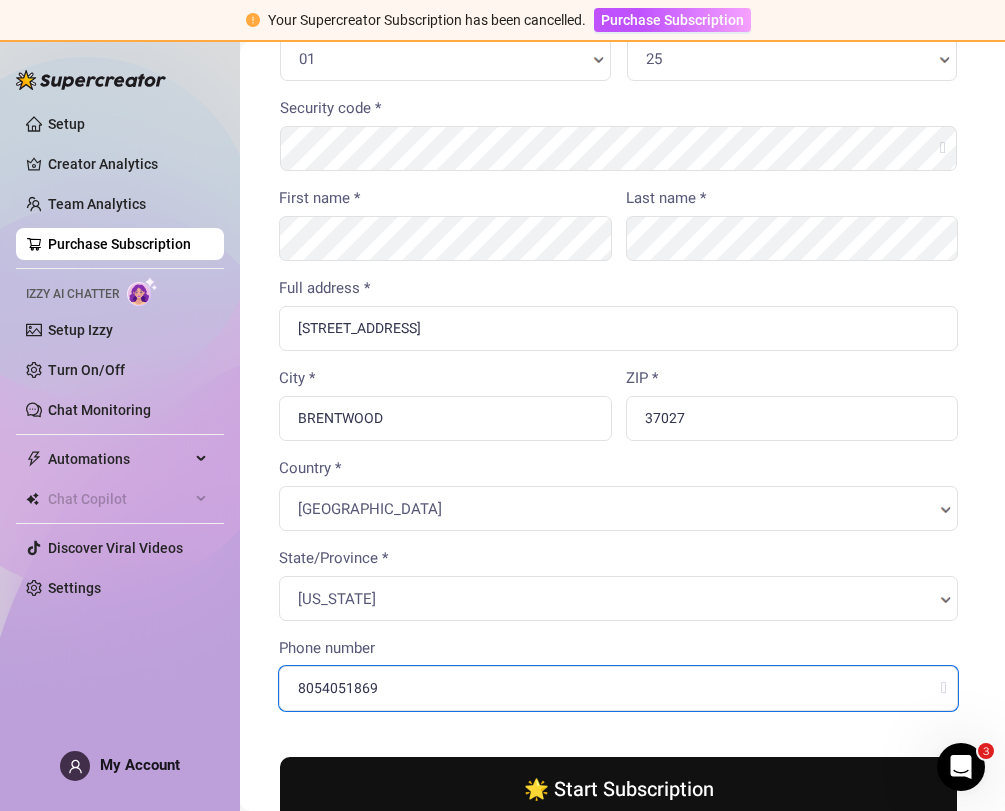 type on "8054051869" 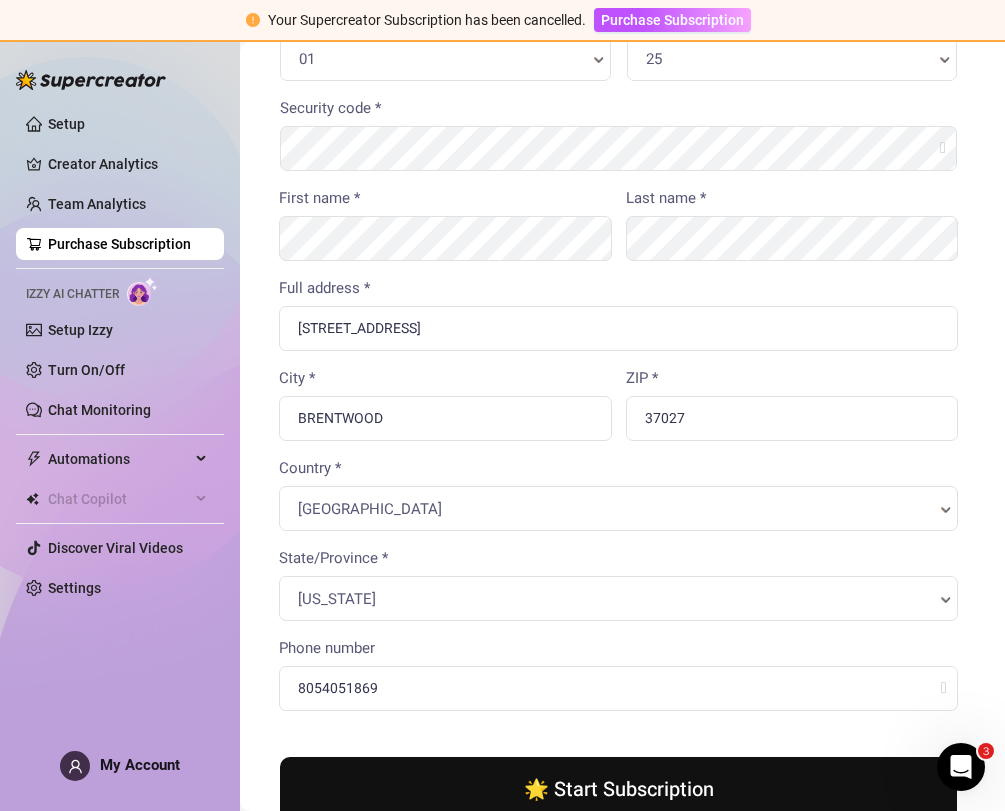 click on "State/Province *
[US_STATE][GEOGRAPHIC_DATA]/Province *
State/Province *
[US_STATE]
[US_STATE]
[US_STATE]
[US_STATE]
Armed Forces (the) [DEMOGRAPHIC_DATA]
Armed Forces Europe
Armed Forces Pacific
[US_STATE]
[US_STATE]
[US_STATE]
[US_STATE]
[US_STATE][GEOGRAPHIC_DATA]
[US_STATE]
[US_STATE]
[US_STATE]
[US_STATE]
[US_STATE]
[US_STATE]
[US_STATE]
[US_STATE]
[US_STATE]
[US_STATE]
[US_STATE]
[US_STATE]
[US_STATE]
[US_STATE]
[US_STATE]
[US_STATE]
[US_STATE]
[US_STATE]
[US_STATE]
[US_STATE]
[US_STATE]
[US_STATE]
[US_STATE]
[US_STATE]
[US_STATE]
[US_STATE]
[US_STATE] [US_STATE]" at bounding box center (616, 590) 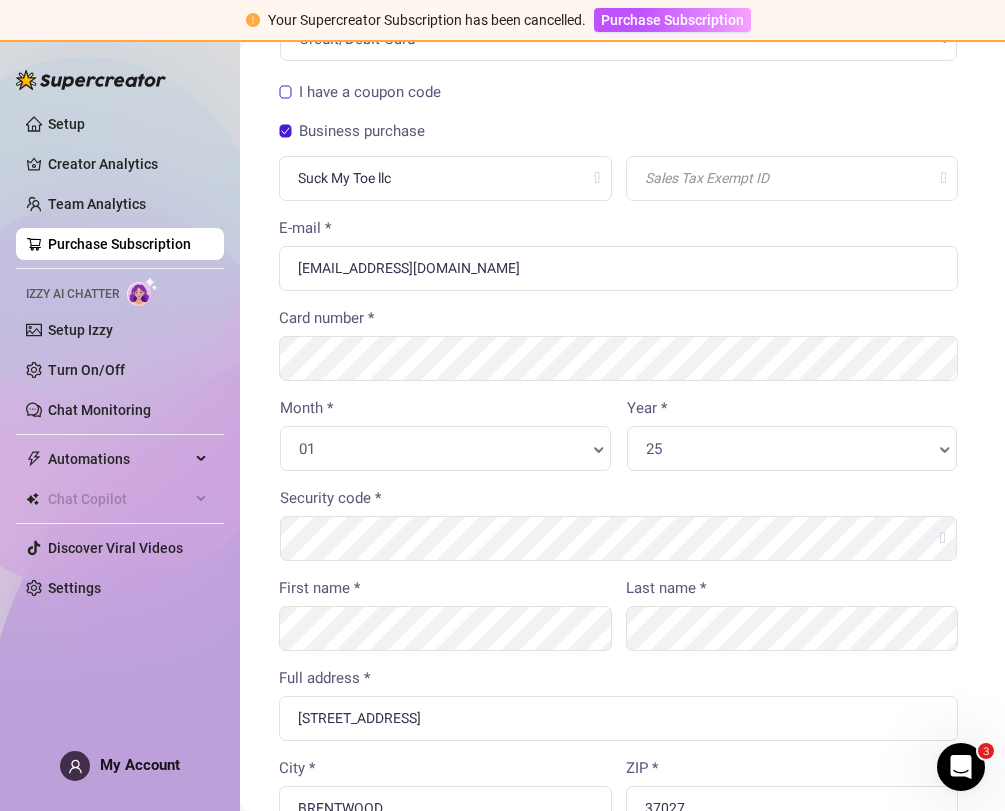 scroll, scrollTop: 342, scrollLeft: 4, axis: both 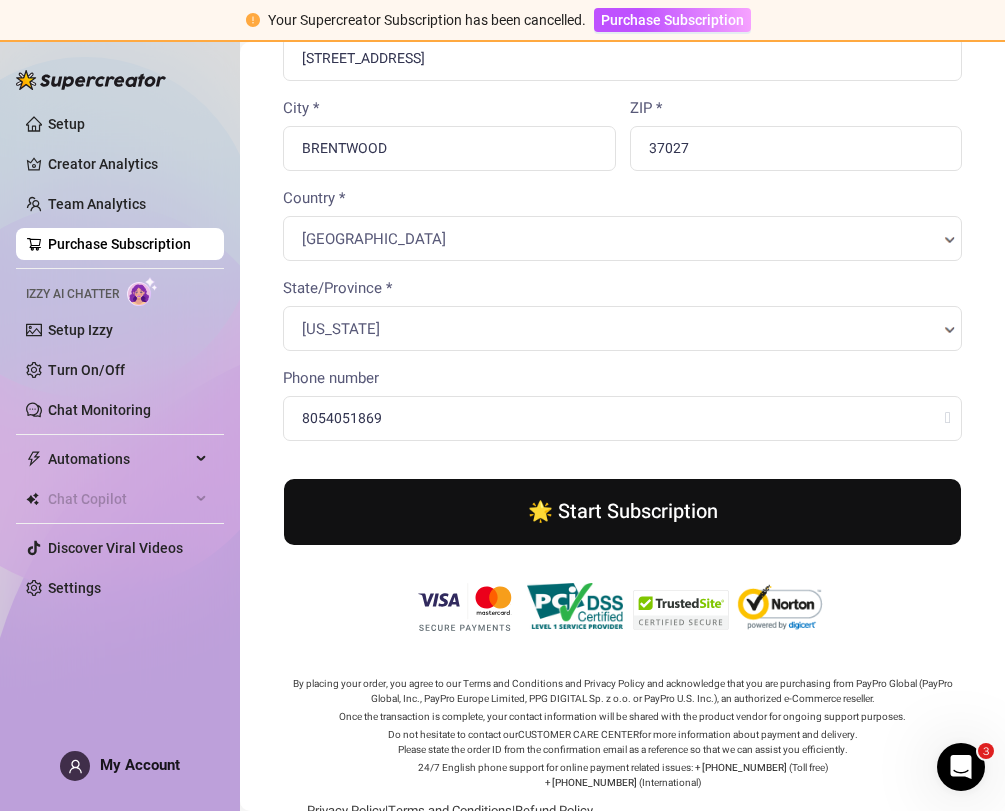 click on "🌟 Start Subscription" at bounding box center [620, 510] 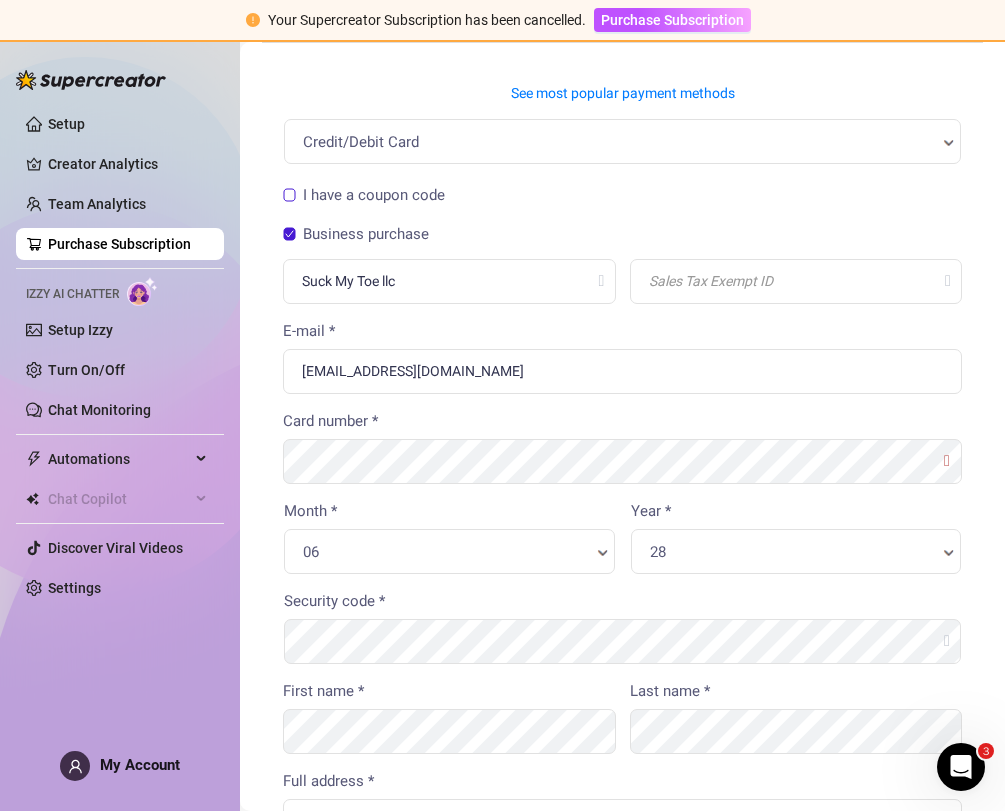 scroll, scrollTop: 0, scrollLeft: 0, axis: both 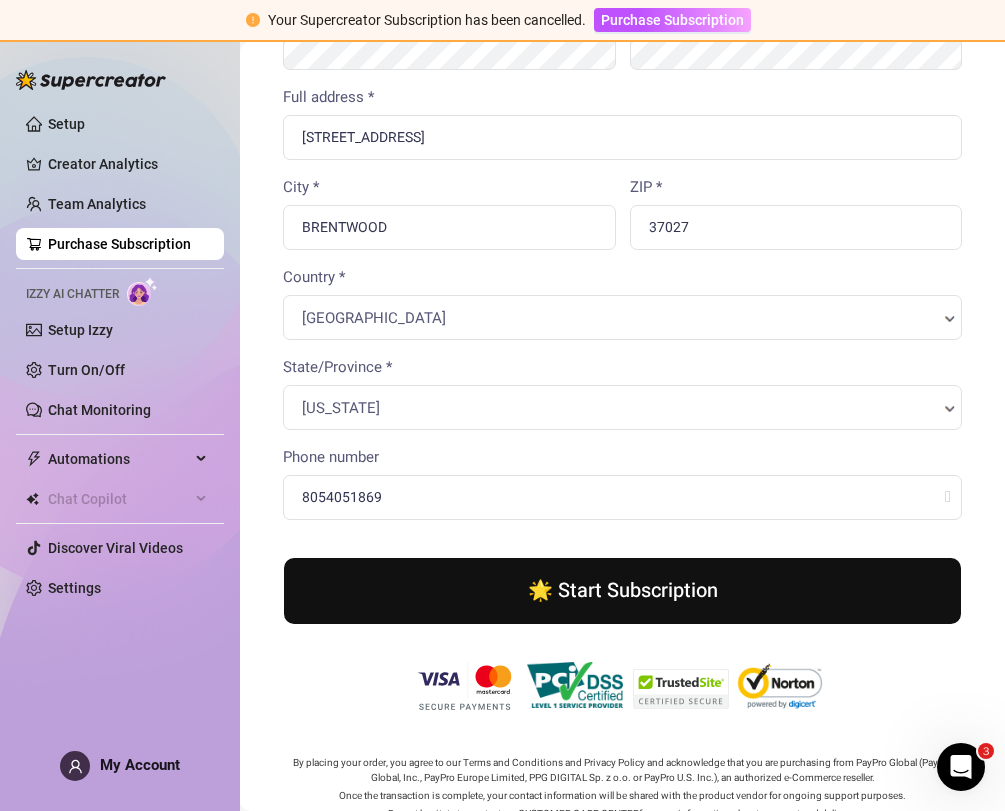 click on "🌟 Start Subscription" at bounding box center [620, 589] 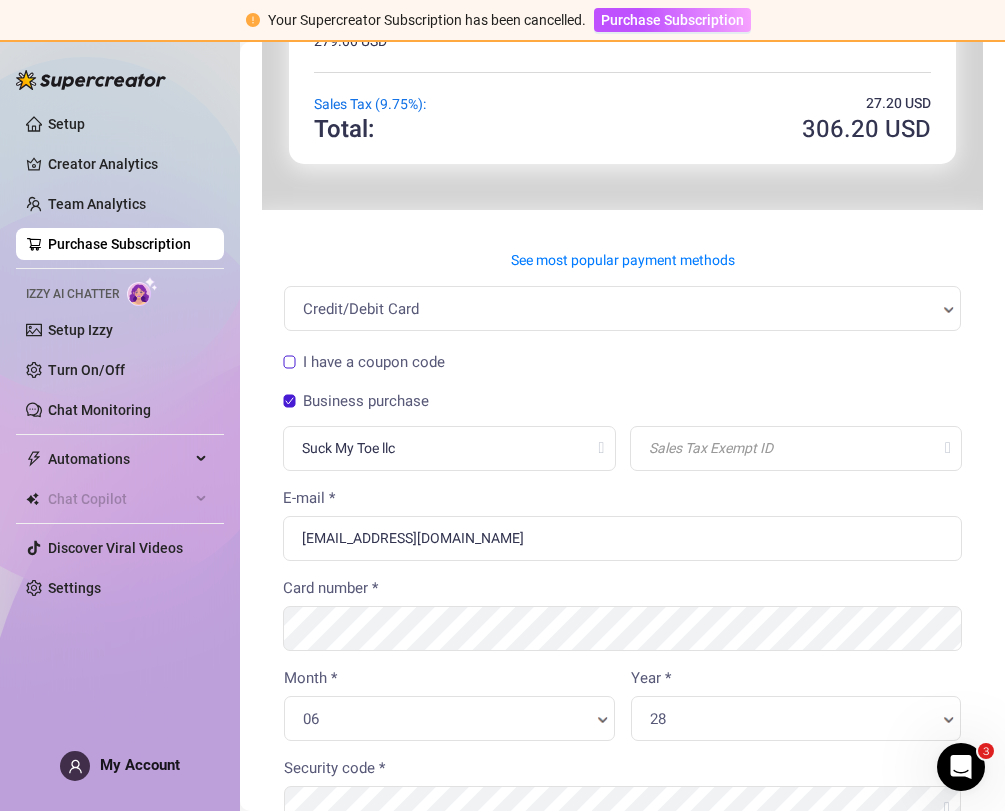 scroll, scrollTop: 0, scrollLeft: 0, axis: both 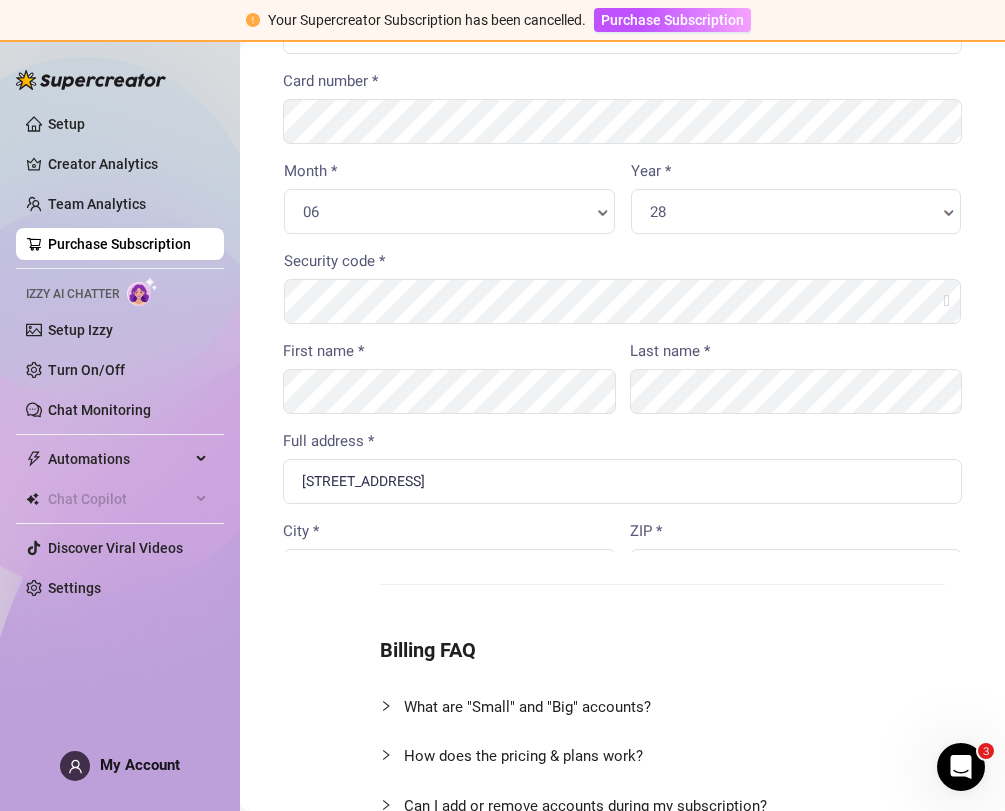 click on "Back Billing FAQ What are "Small" and "Big" accounts? How does the pricing & plans work? Can I add or remove accounts during my subscription? Can I change plans during my subscription? Where can I see my usage breakdown? Do I need to pay extra for my writers or other computers I use? What payment methods do you accept? Current Usage Breakdown Invoicing Taxes Can I cancel my subscription?" at bounding box center (622, 270) 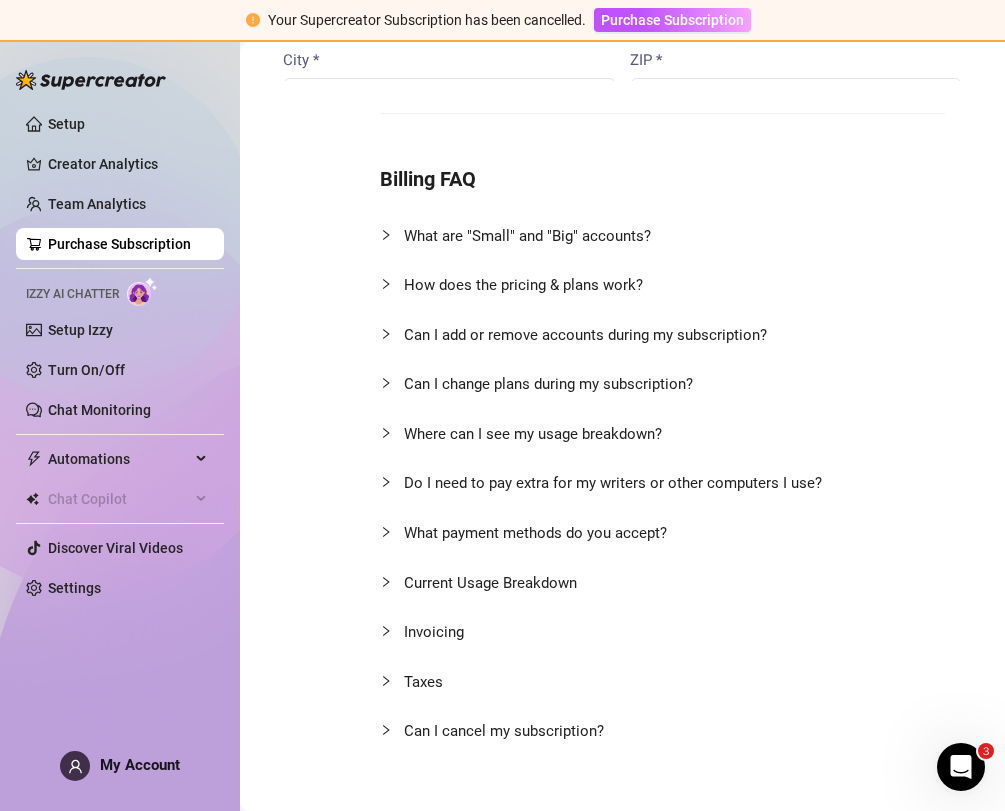 scroll, scrollTop: 1212, scrollLeft: 0, axis: vertical 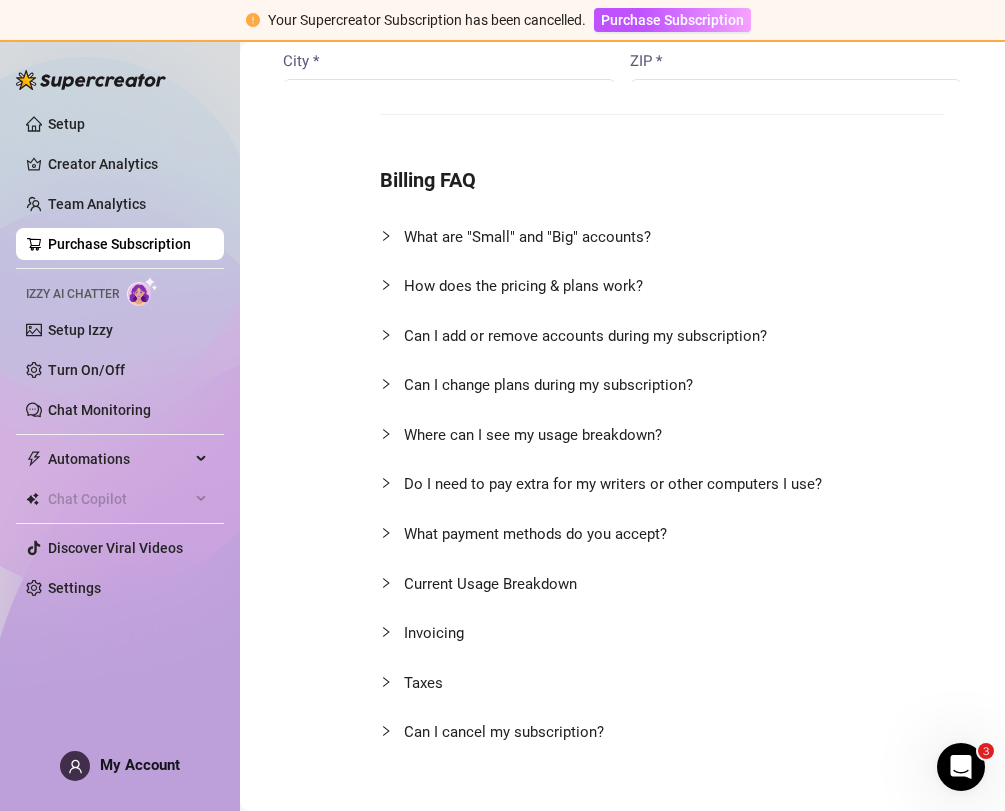 click 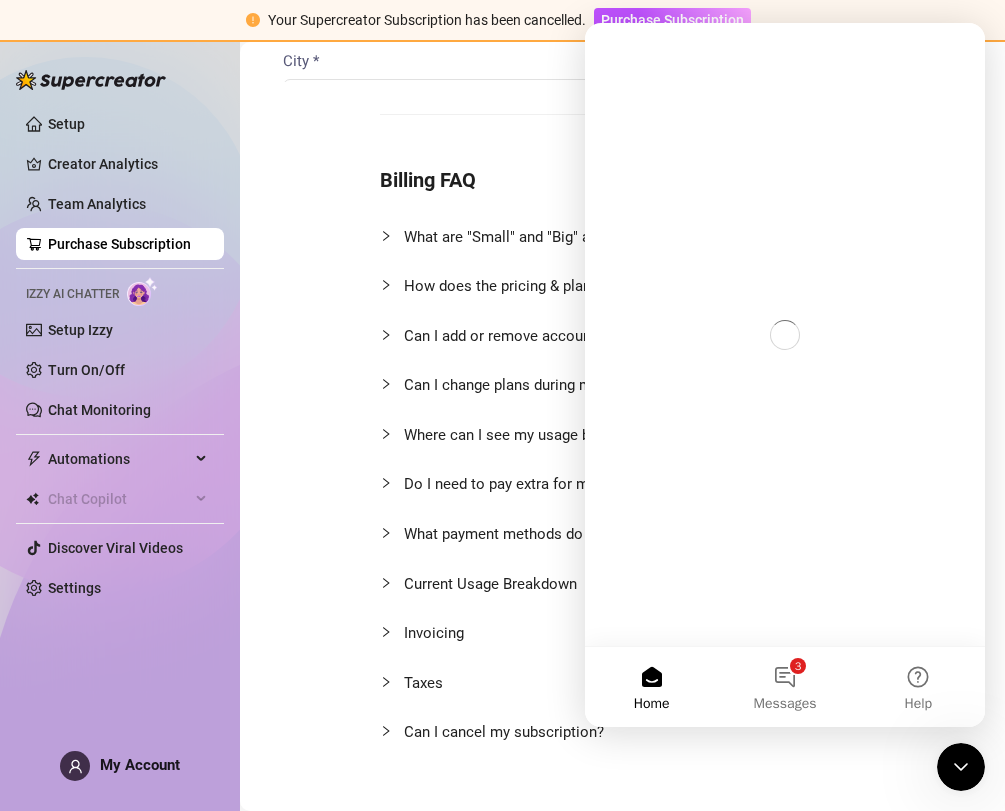 scroll, scrollTop: 0, scrollLeft: 0, axis: both 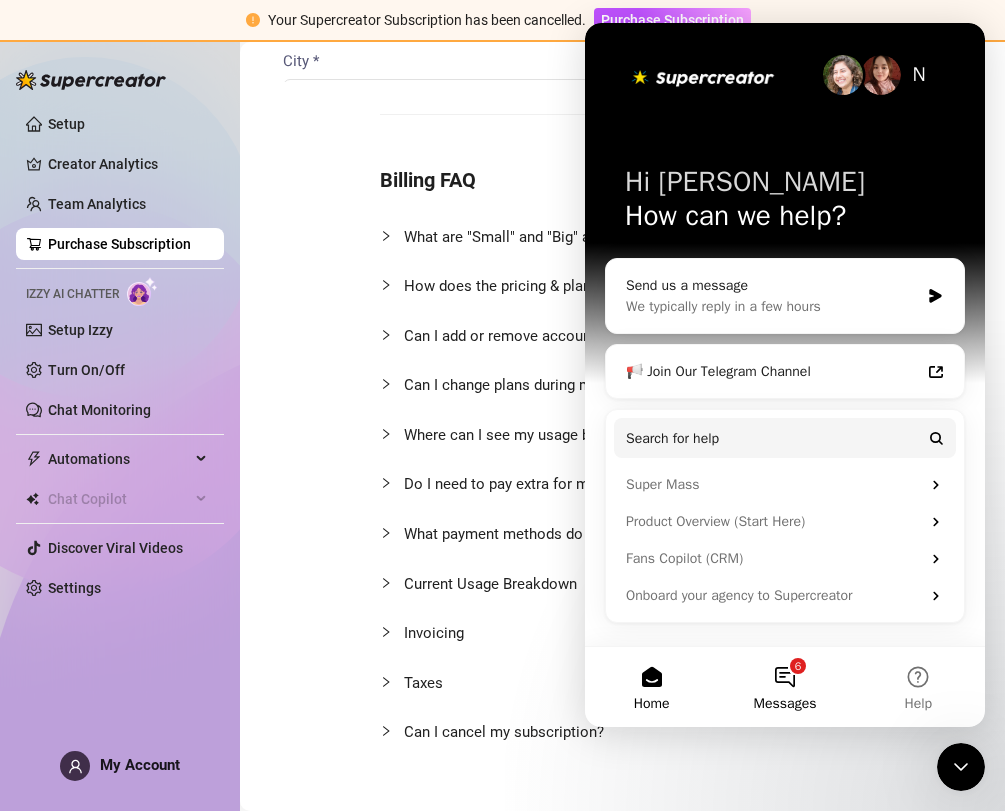 click on "6 Messages" at bounding box center [784, 687] 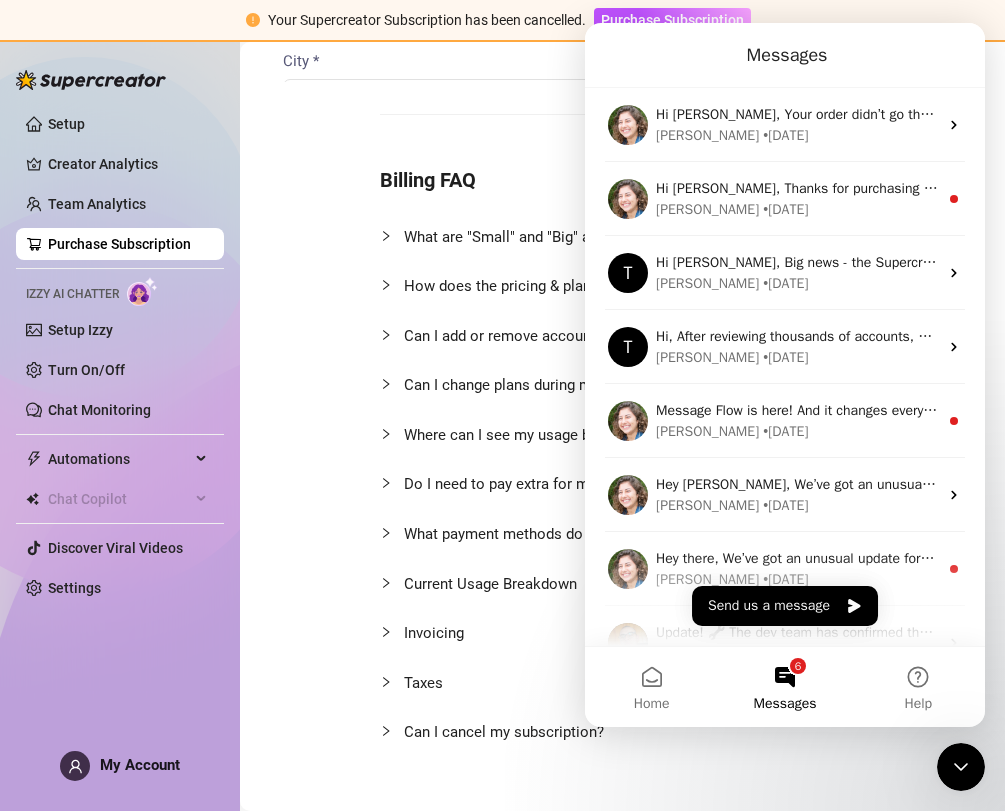 click on "Back Billing FAQ What are "Small" and "Big" accounts? How does the pricing & plans work? Can I add or remove accounts during my subscription? Can I change plans during my subscription? Where can I see my usage breakdown? Do I need to pay extra for my writers or other computers I use? What payment methods do you accept? Current Usage Breakdown Invoicing Taxes Can I cancel my subscription?" at bounding box center [622, -200] 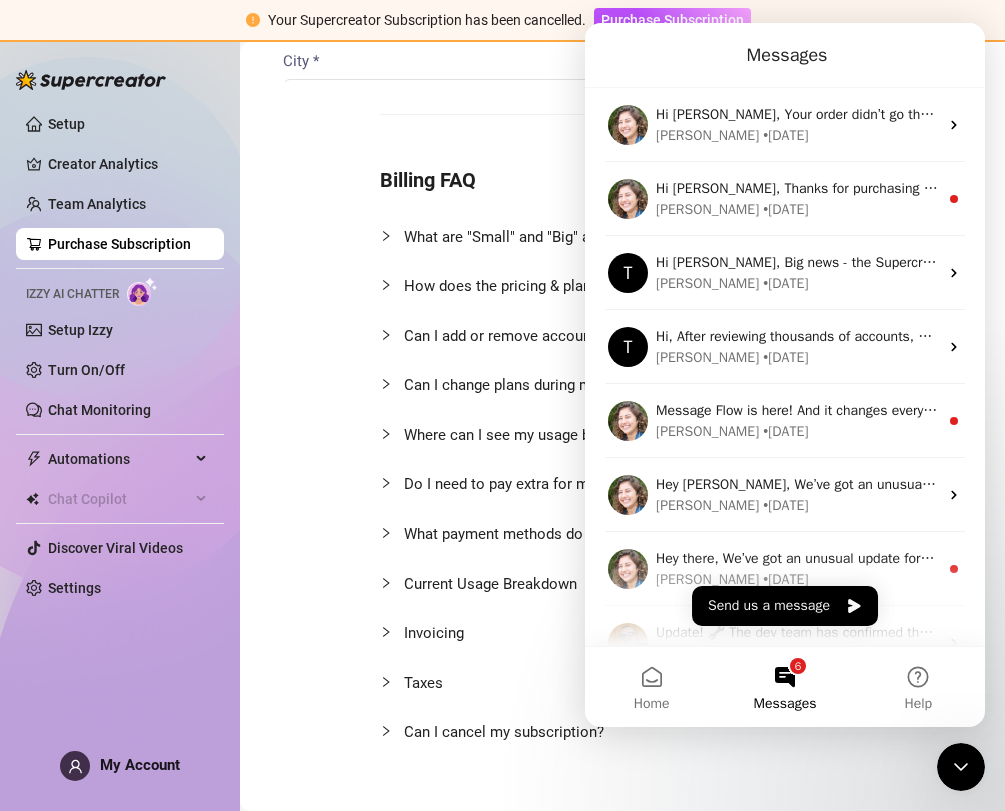 click on "Billing FAQ What are "Small" and "Big" accounts? How does the pricing & plans work? Can I add or remove accounts during my subscription? Can I change plans during my subscription? Where can I see my usage breakdown? Do I need to pay extra for my writers or other computers I use? What payment methods do you accept? Current Usage Breakdown Invoicing Taxes Can I cancel my subscription?" at bounding box center (622, 435) 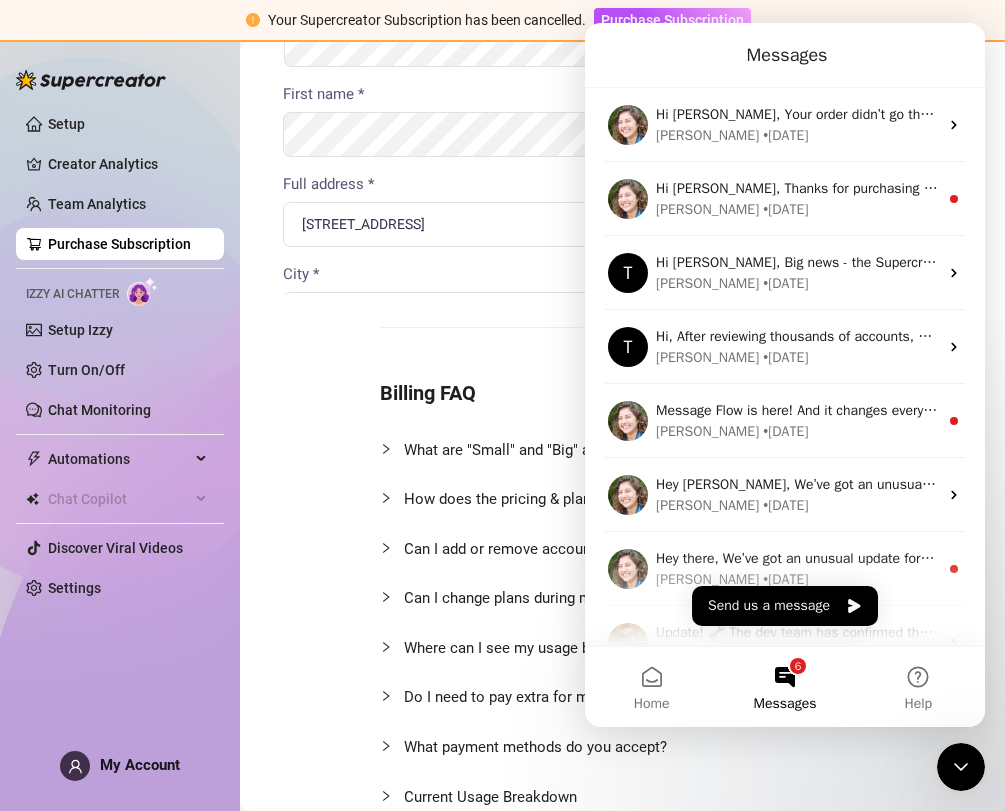 scroll, scrollTop: 995, scrollLeft: 0, axis: vertical 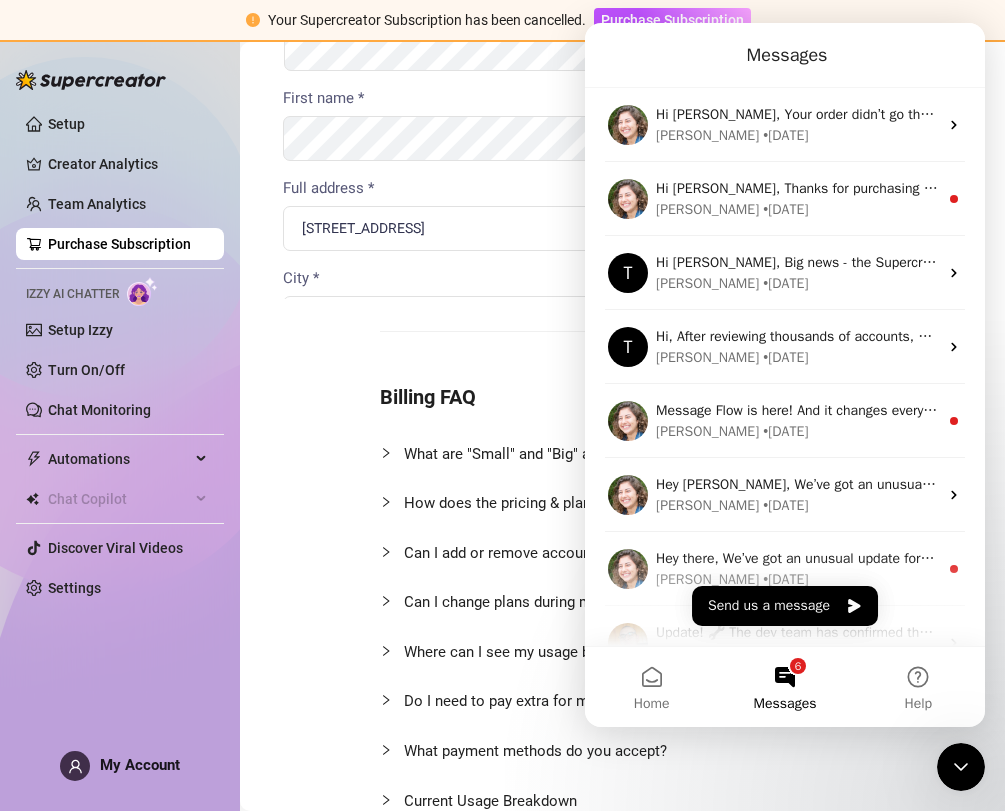 click on "City *
[GEOGRAPHIC_DATA]" at bounding box center [447, 302] 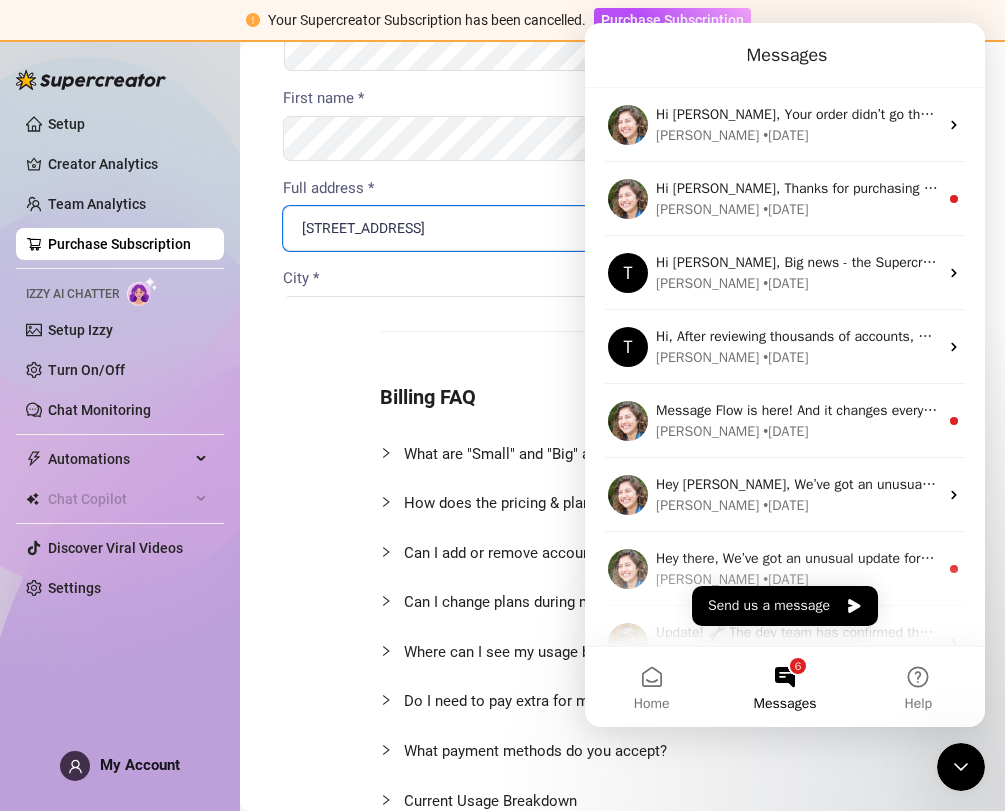 click on "[STREET_ADDRESS]" at bounding box center [620, 226] 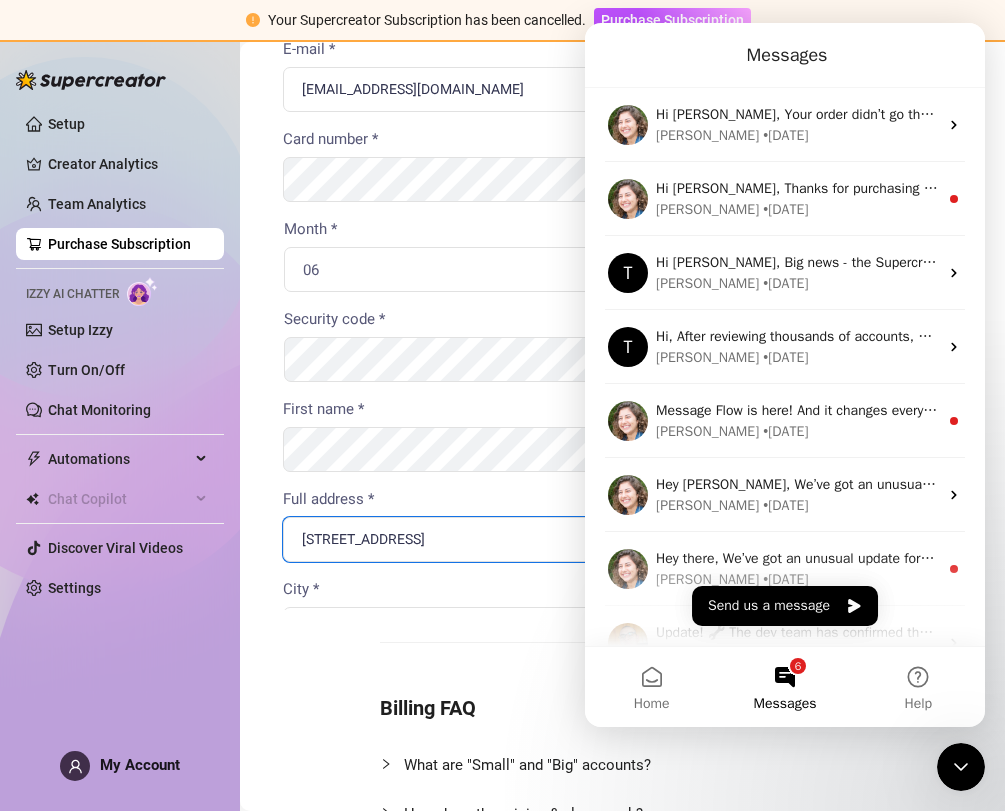 scroll, scrollTop: 686, scrollLeft: 0, axis: vertical 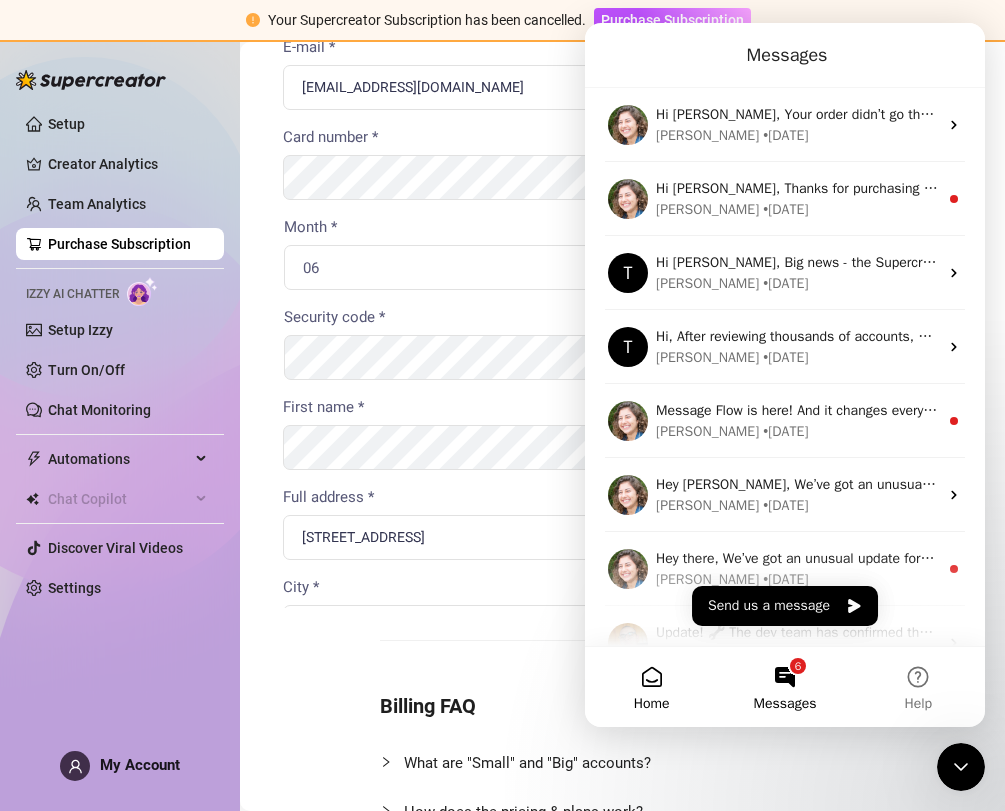 click on "Home" at bounding box center (651, 687) 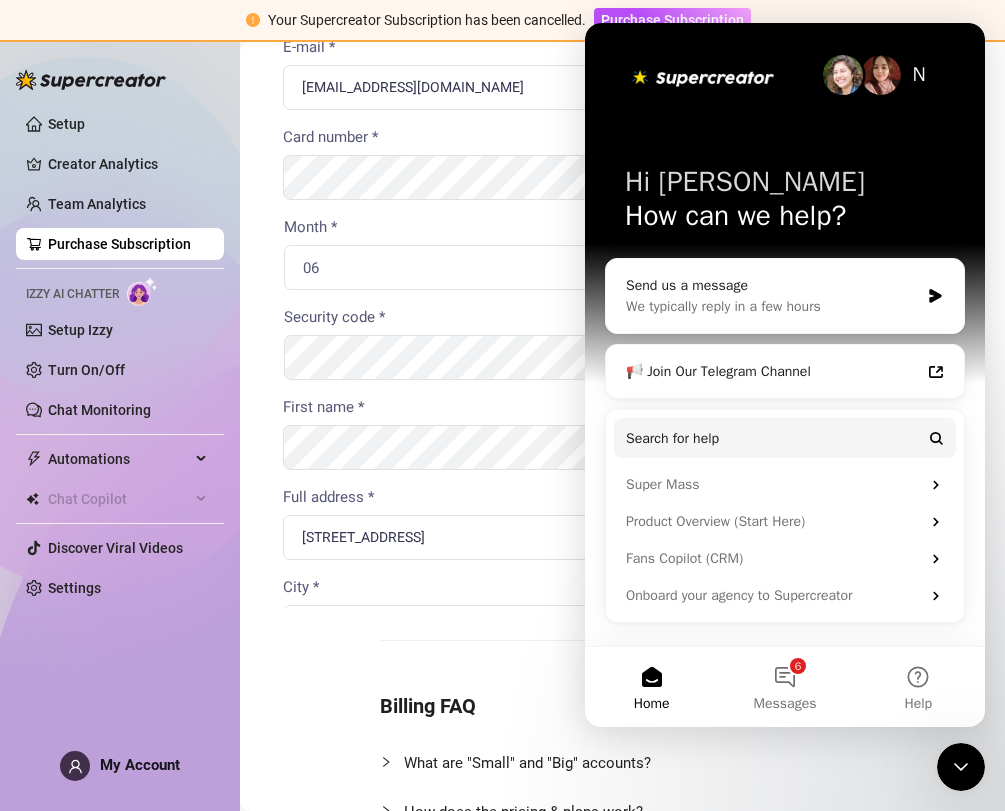 click at bounding box center (881, 75) 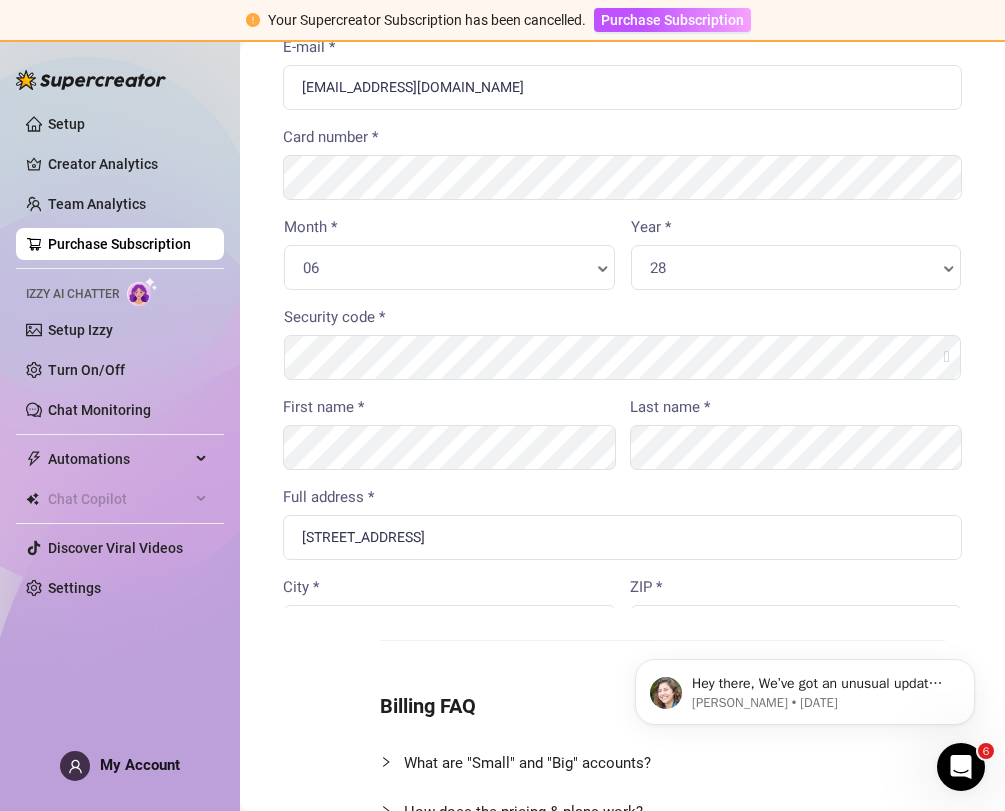 scroll, scrollTop: 0, scrollLeft: 0, axis: both 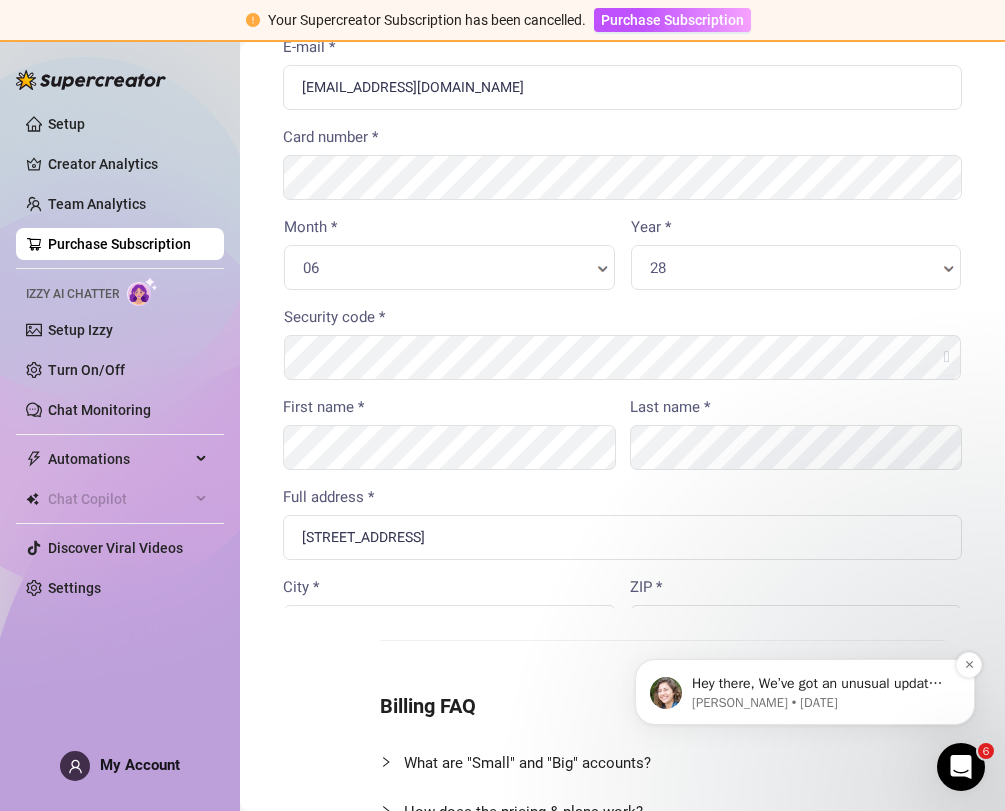 click on "Hey there, We’ve got an unusual update for you – tons of new stuff all released at once! We’ve been hard at work behind the scenes, listening to your feedback, and building features that make Supercreator even more powerful. Here’s what’s new: 🔥 Split Inbox 🚀 "Import PPVs" Button in Message Library ⚡ Recent Tab in Message Library 🔄 Edit and Sort Creator Names" at bounding box center (821, 684) 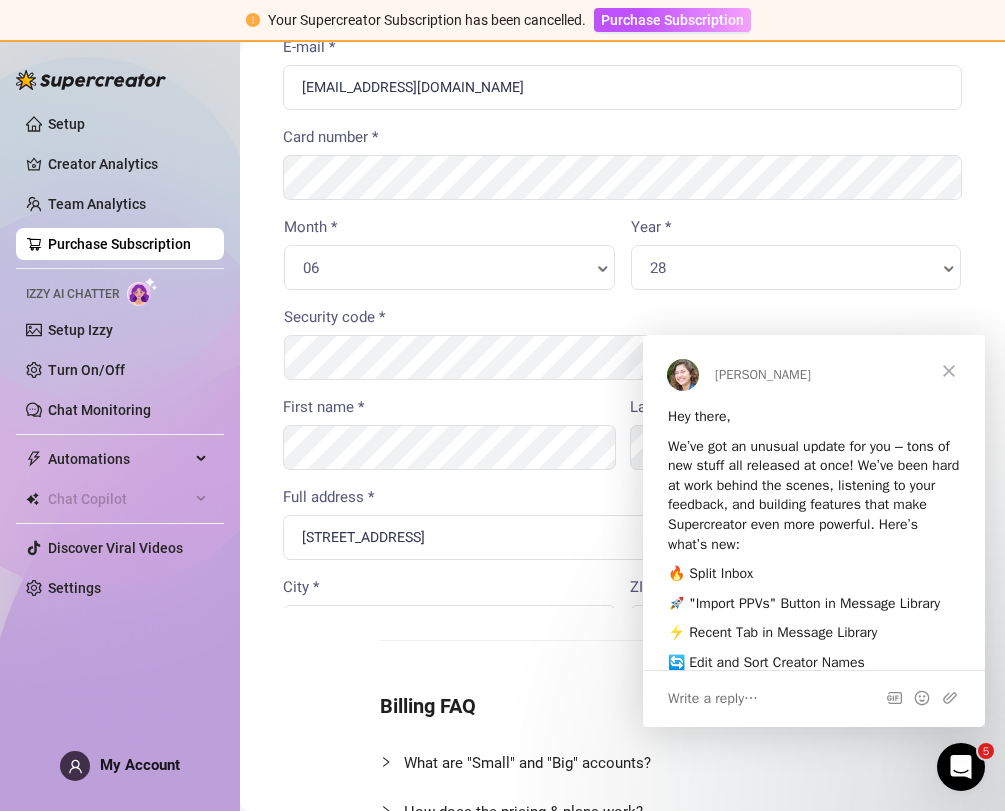 scroll, scrollTop: 0, scrollLeft: 0, axis: both 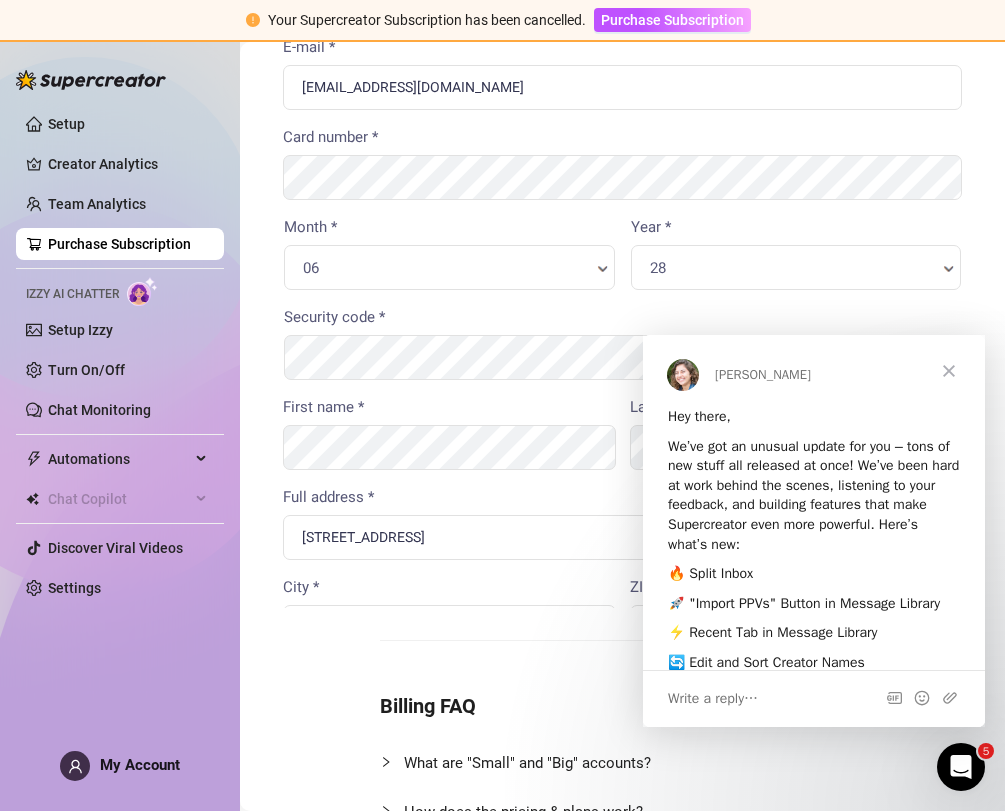 click at bounding box center [949, 371] 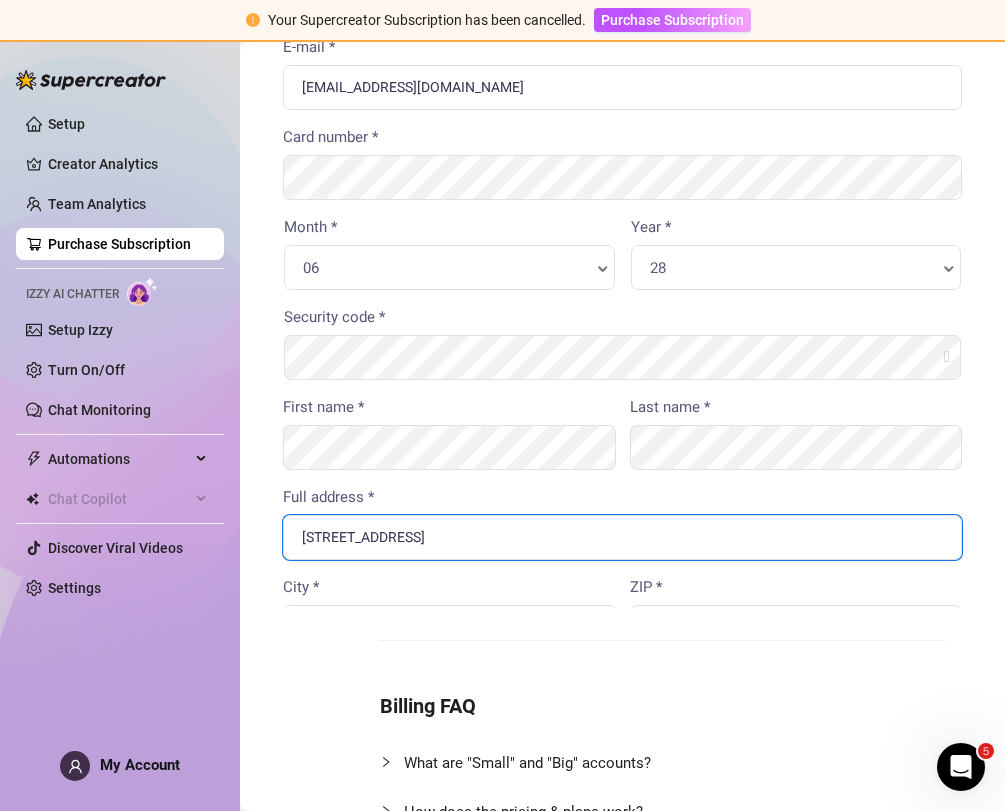 click on "[STREET_ADDRESS]" at bounding box center (620, 535) 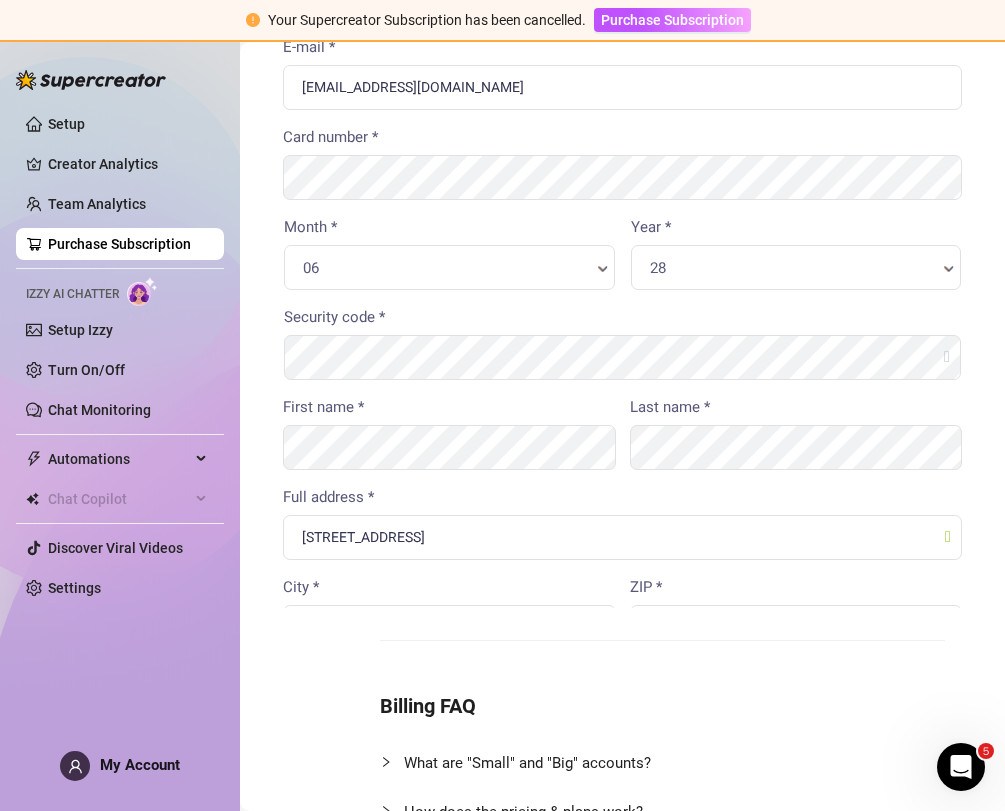 type on "Brentwood" 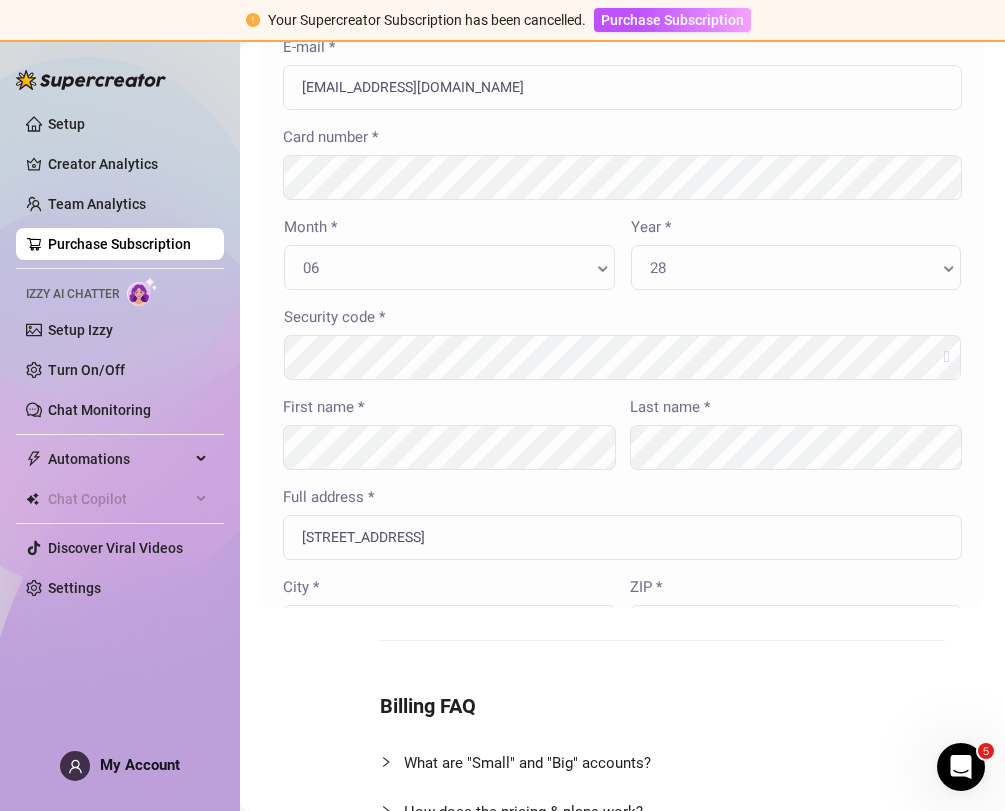 click at bounding box center (620, 8) 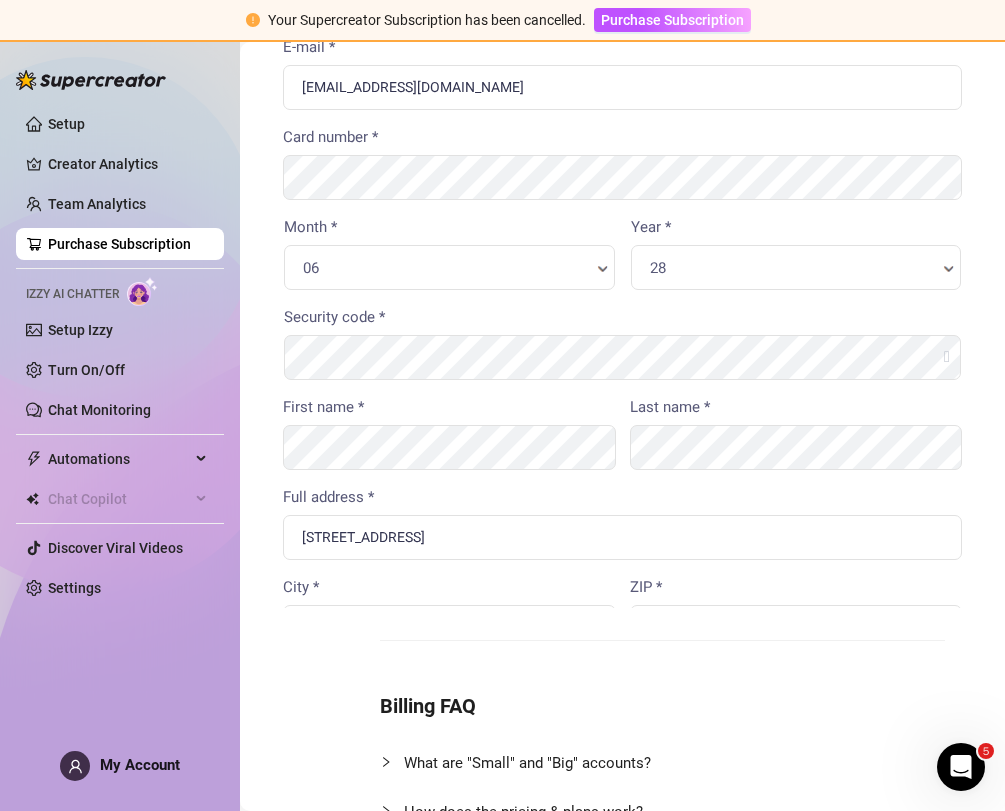 scroll, scrollTop: 0, scrollLeft: 0, axis: both 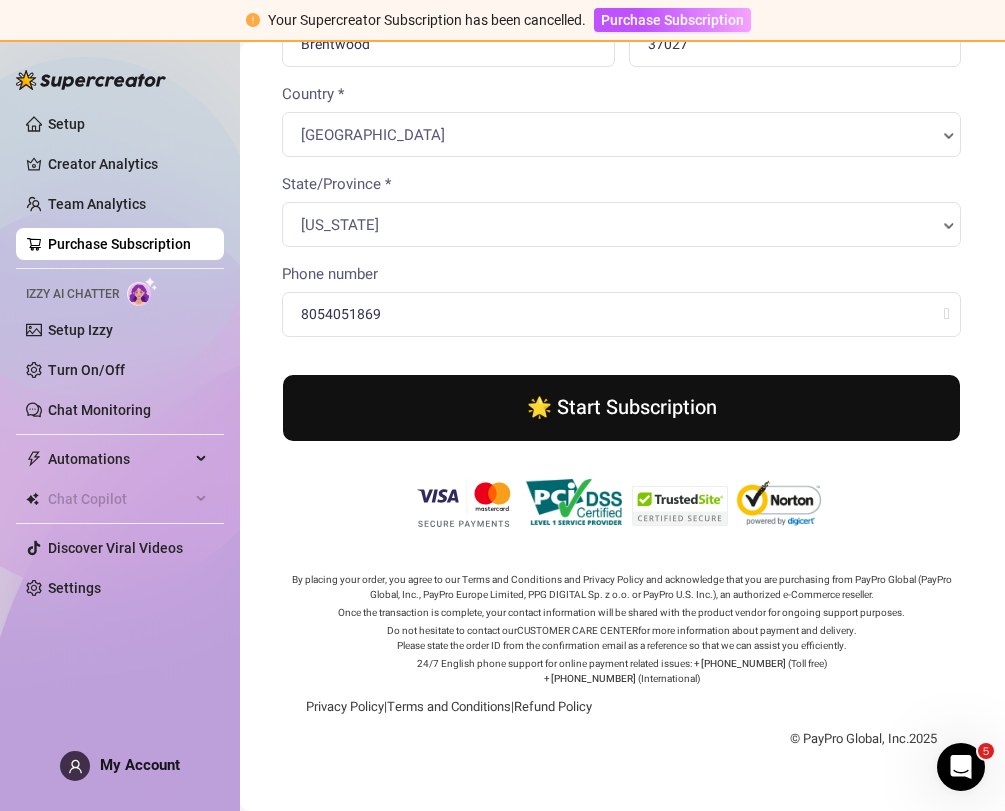 click on "🌟 Start Subscription" at bounding box center [619, 406] 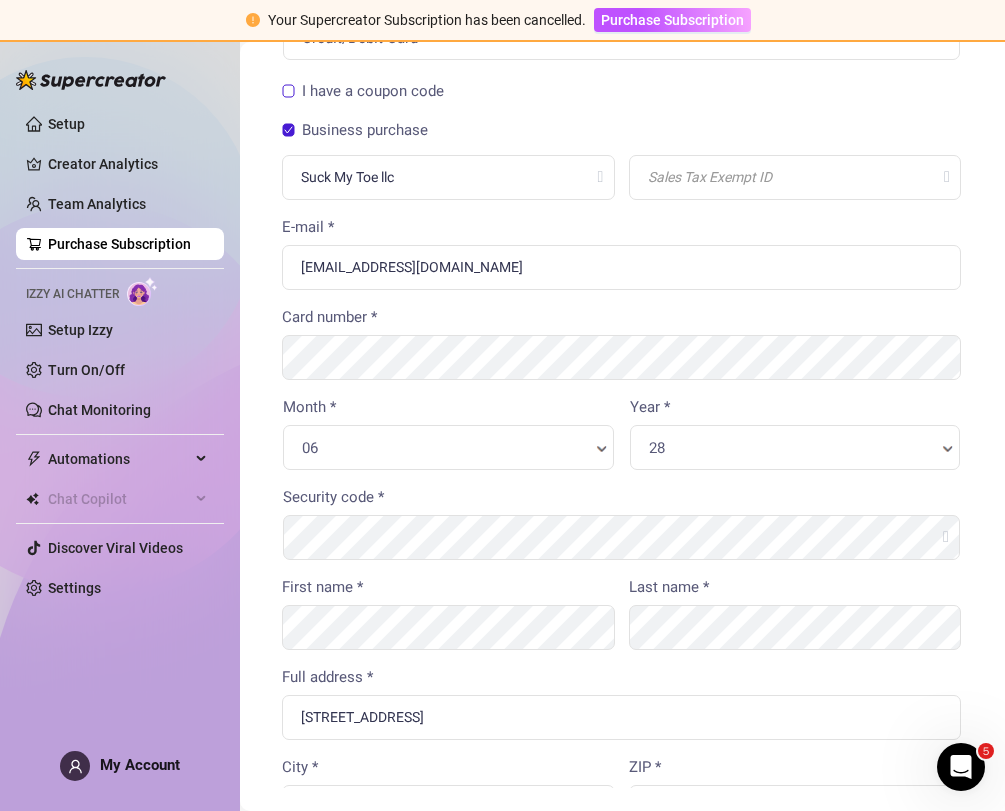 scroll, scrollTop: 0, scrollLeft: 0, axis: both 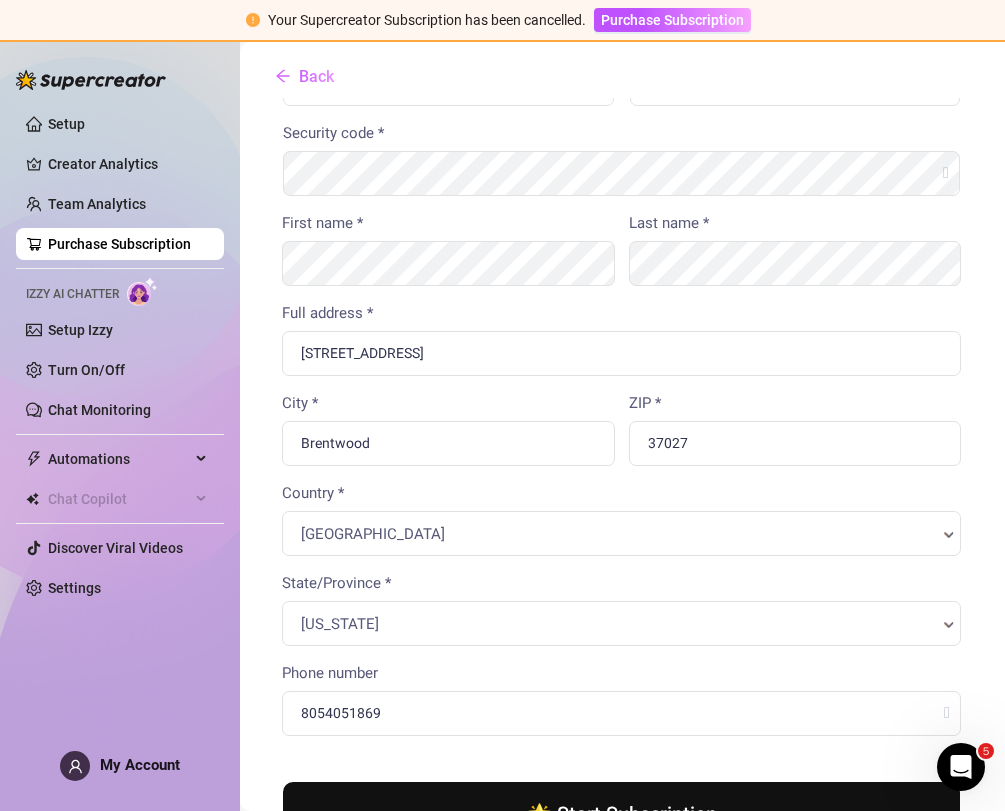 click 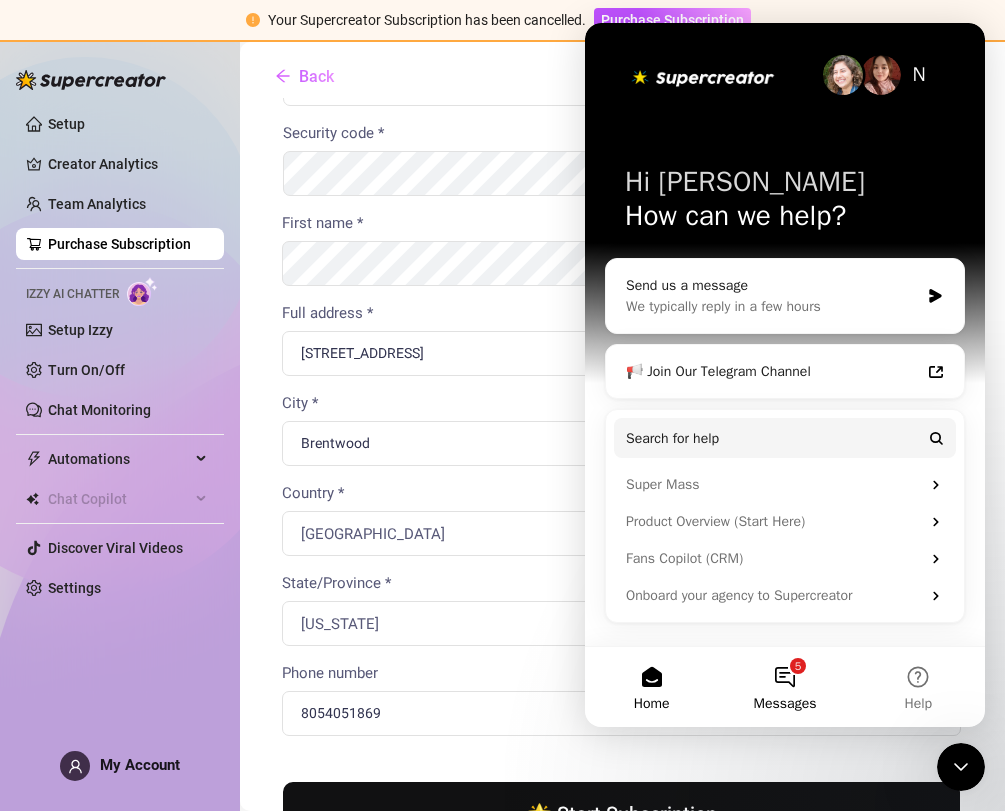 click on "5 Messages" at bounding box center (784, 687) 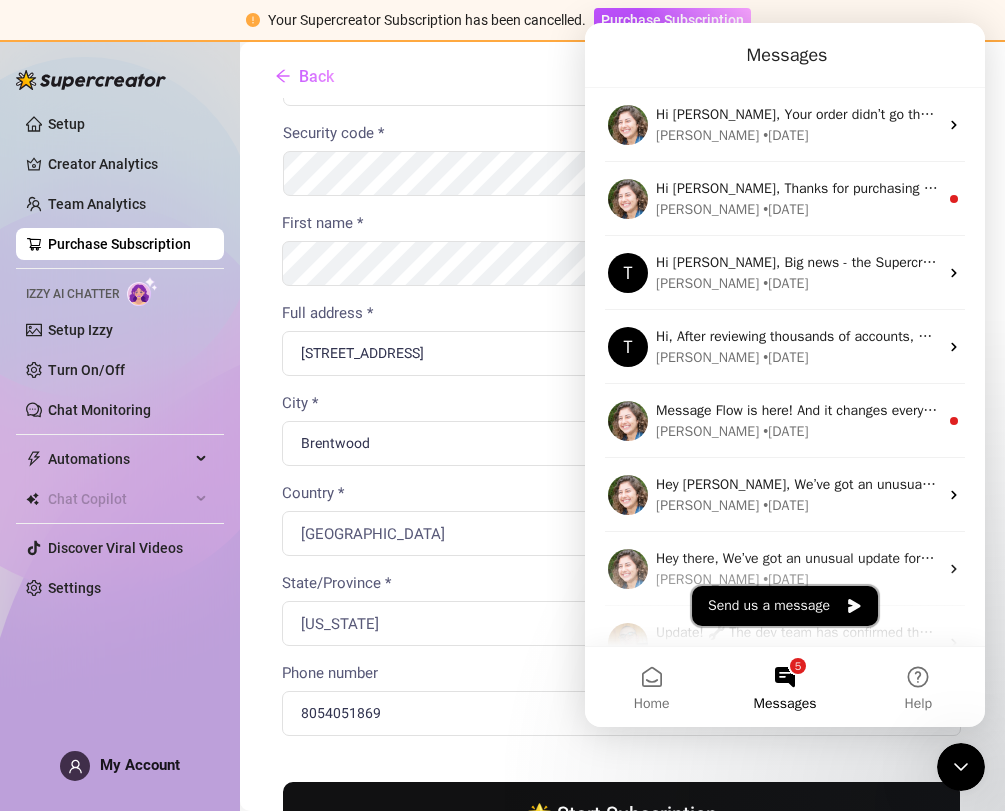 click on "Send us a message" at bounding box center [785, 606] 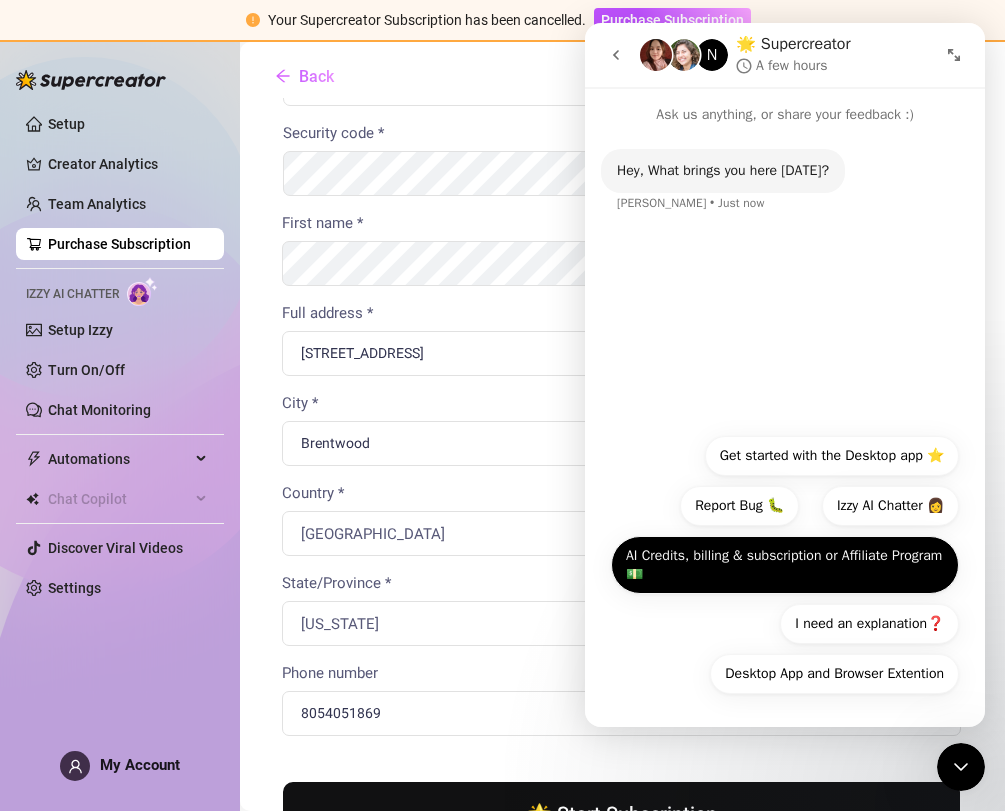 click on "AI Credits, billing & subscription or Affiliate Program 💵" at bounding box center [785, 565] 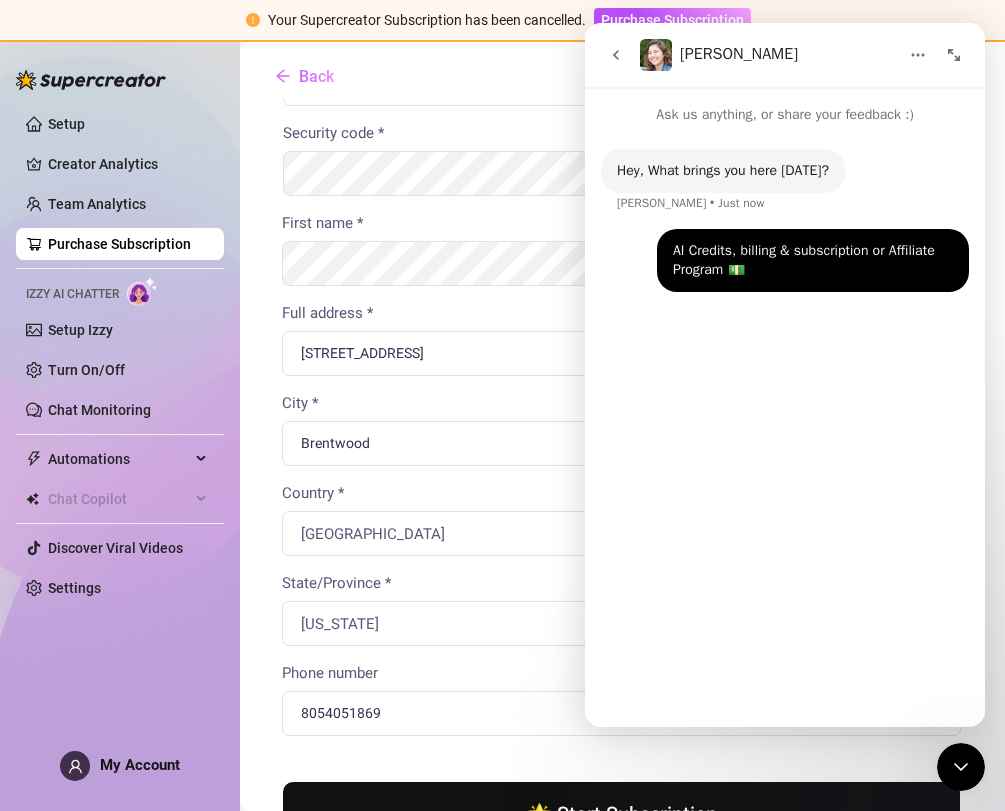 click 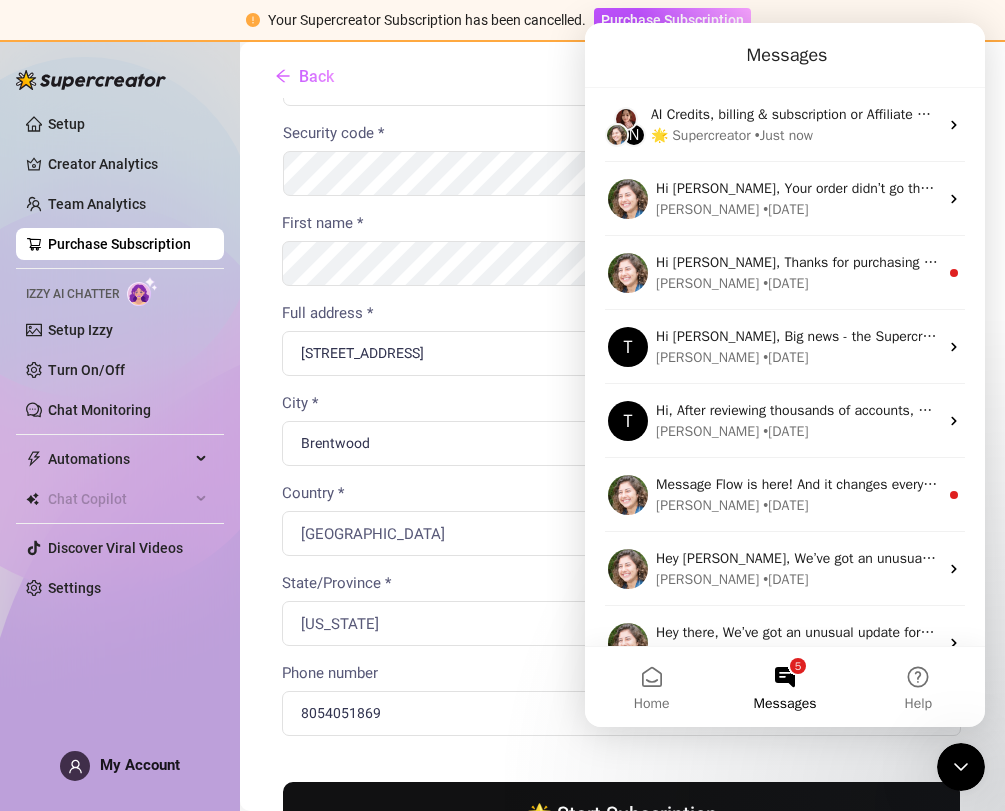 click on "5 Messages" at bounding box center [784, 687] 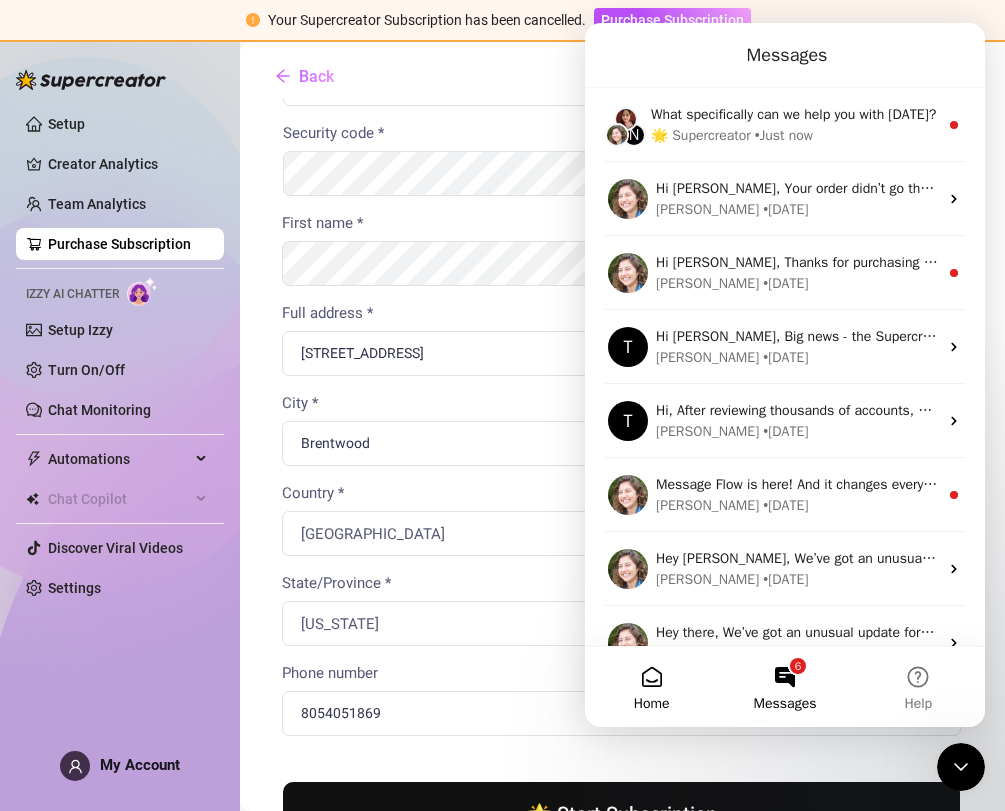 click on "Home" at bounding box center [651, 687] 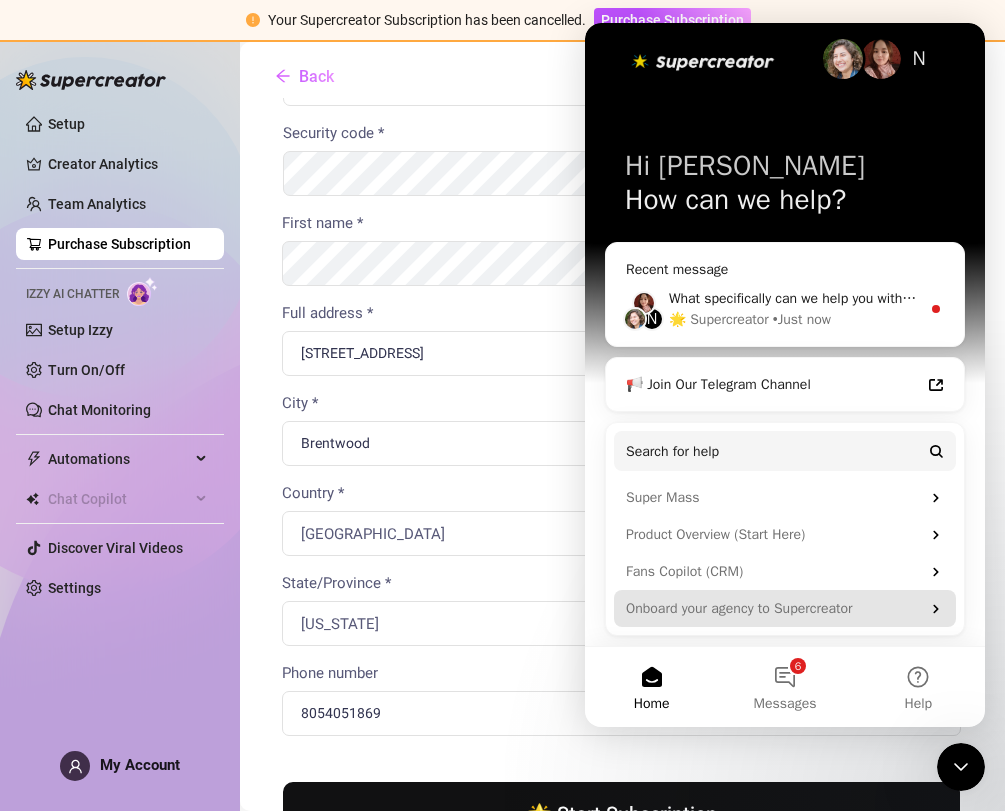 scroll, scrollTop: 16, scrollLeft: 0, axis: vertical 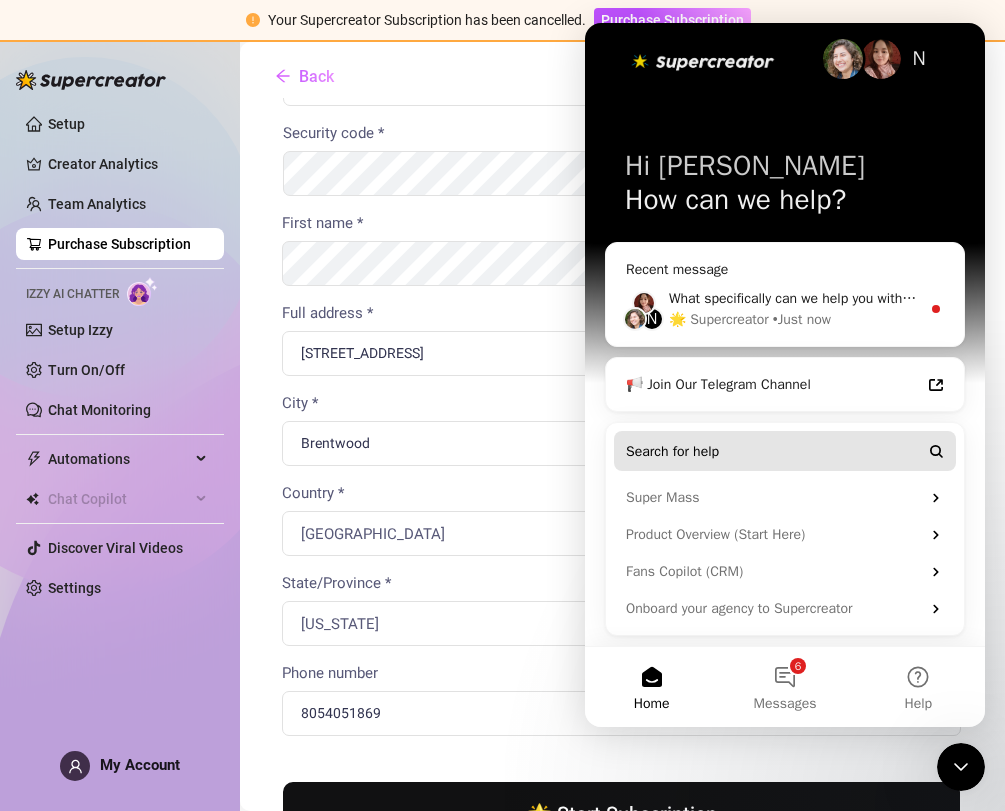 click on "Search for help" at bounding box center [785, 451] 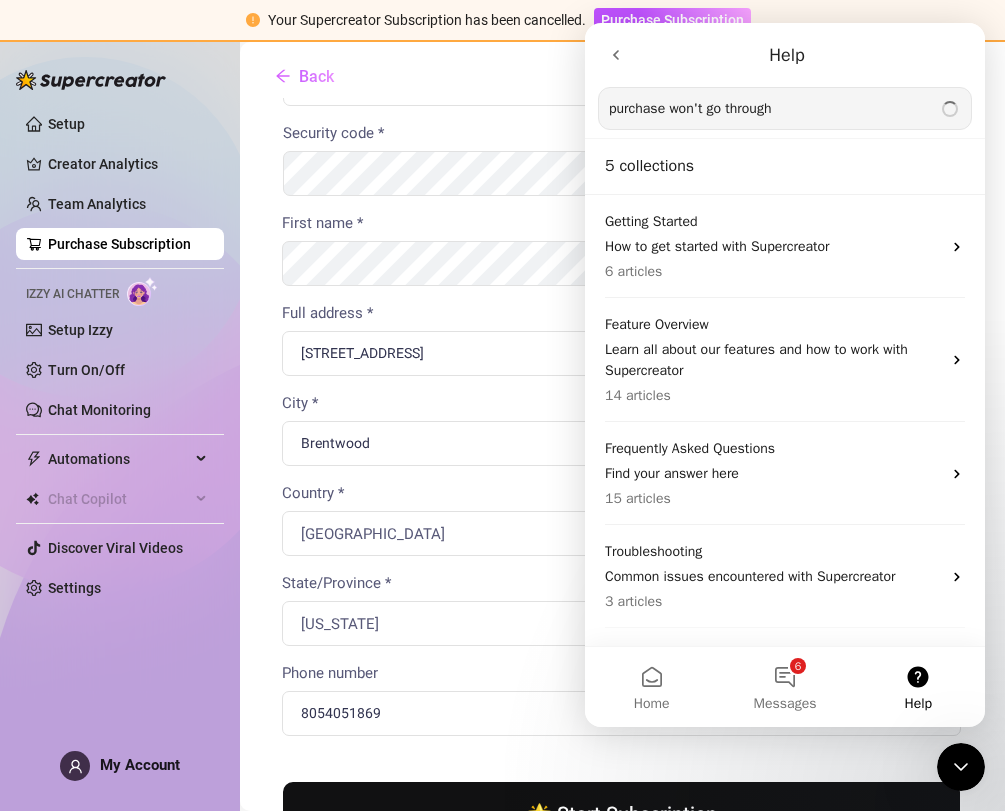 type on "purchase won't go through" 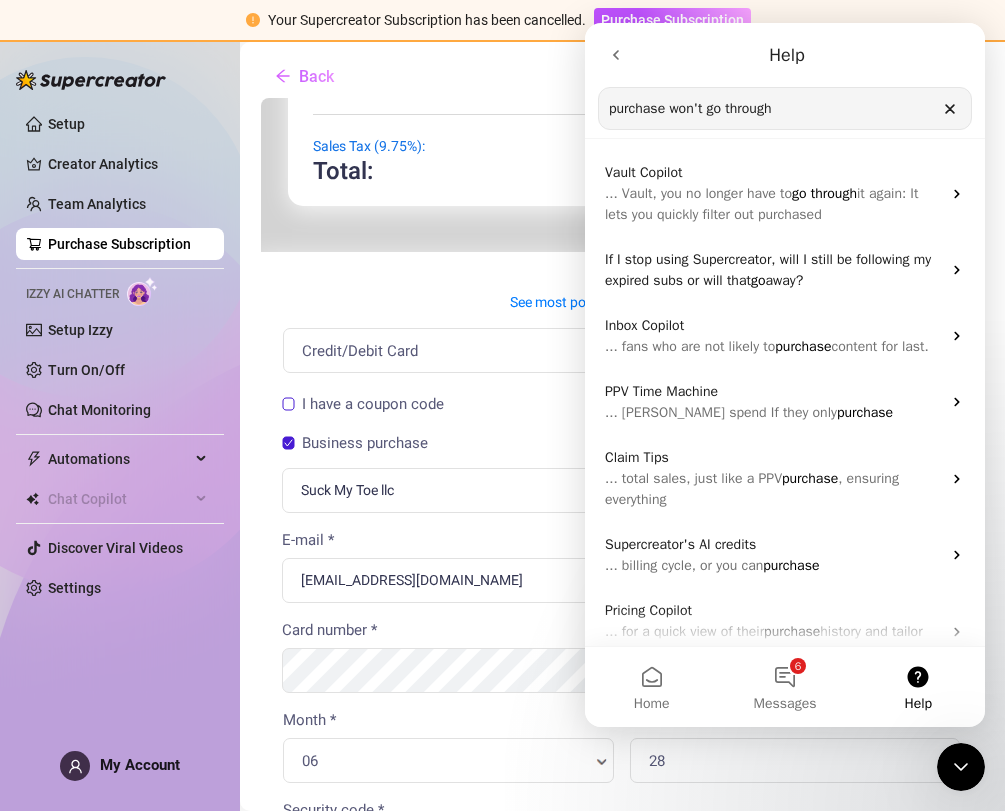 scroll, scrollTop: 191, scrollLeft: 0, axis: vertical 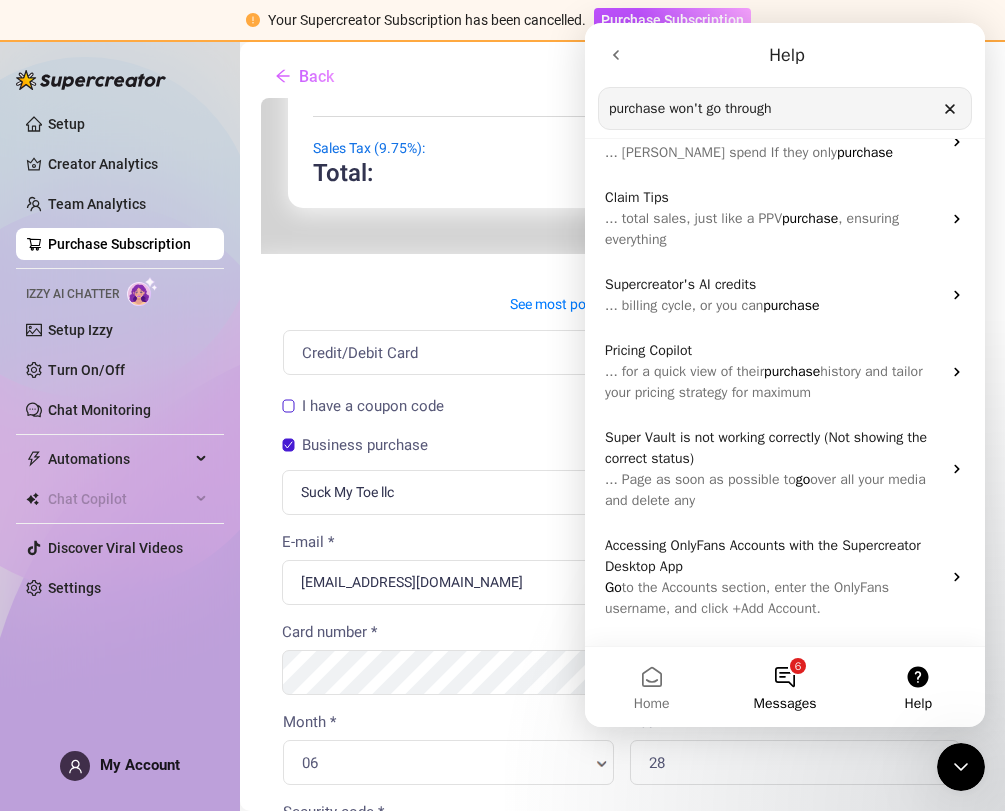 click on "6 Messages" at bounding box center [784, 687] 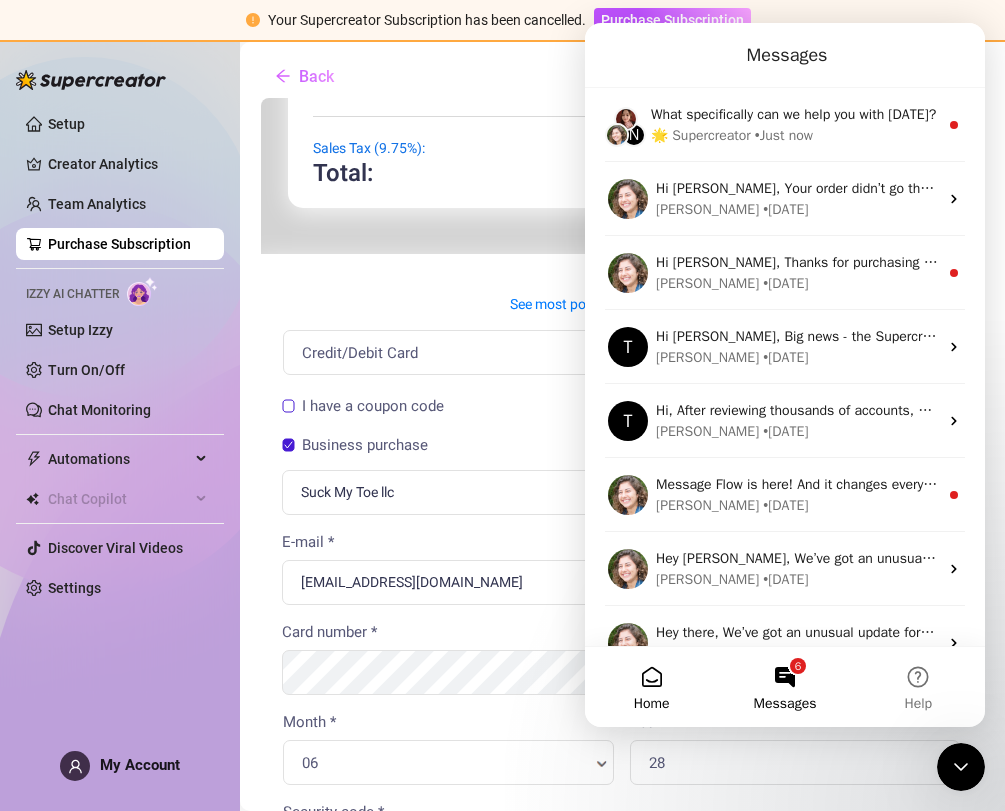 click on "Home" at bounding box center (651, 687) 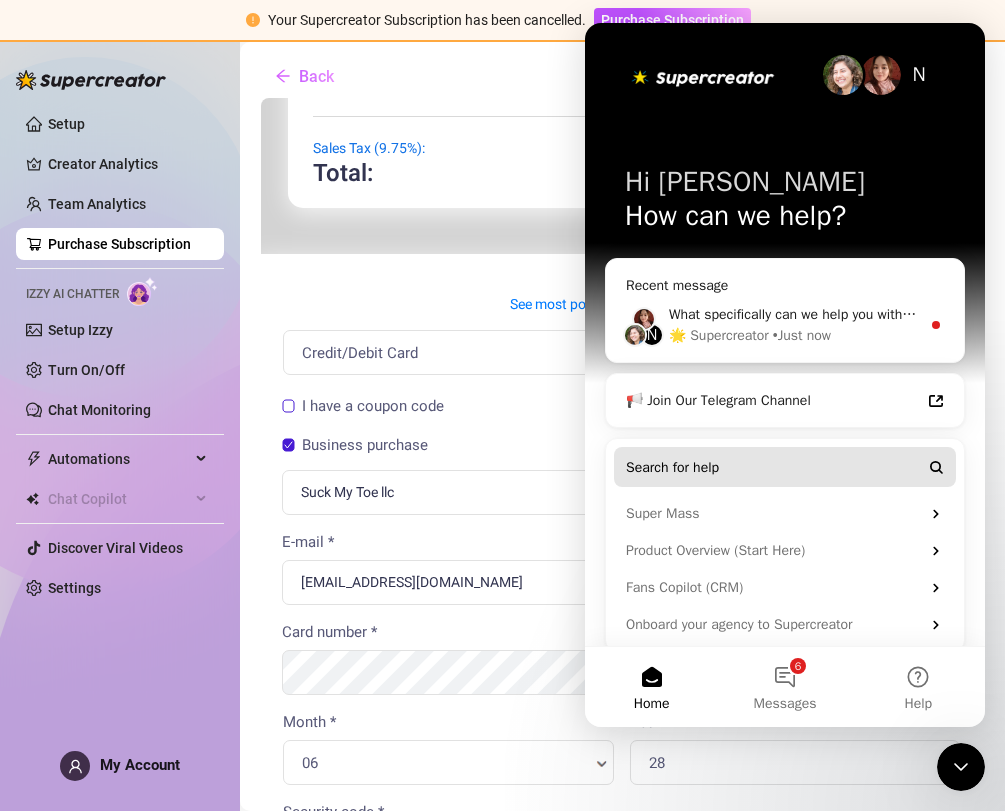 click on "Search for help" at bounding box center (672, 467) 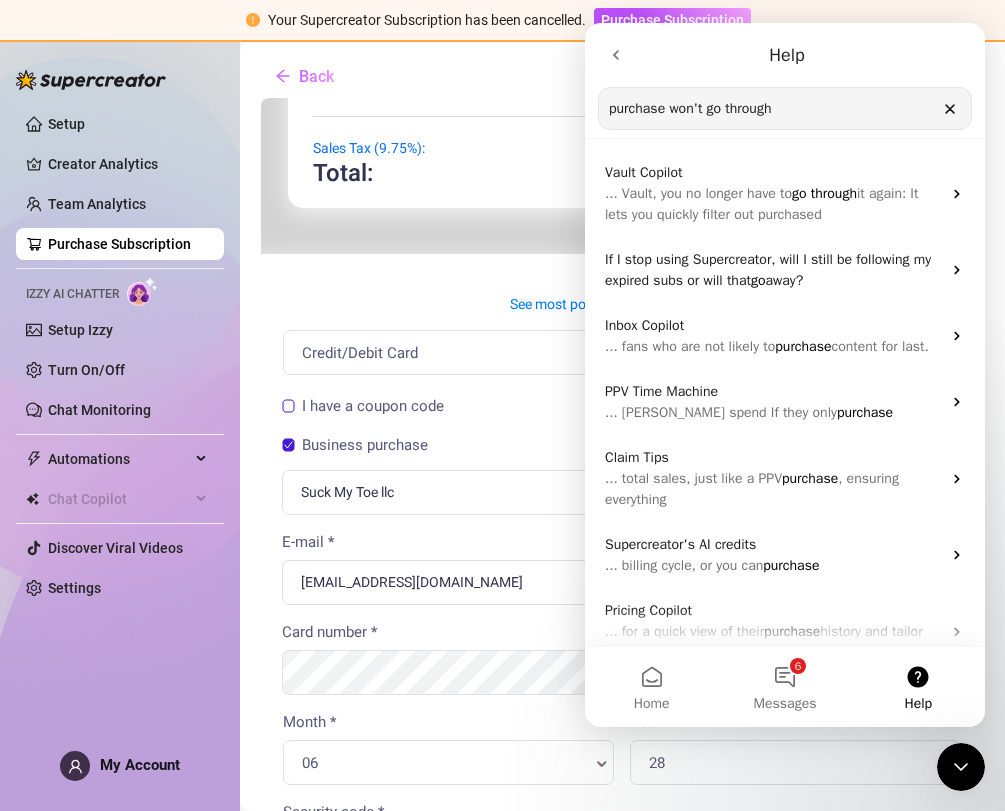 drag, startPoint x: 807, startPoint y: 102, endPoint x: 427, endPoint y: 76, distance: 380.88843 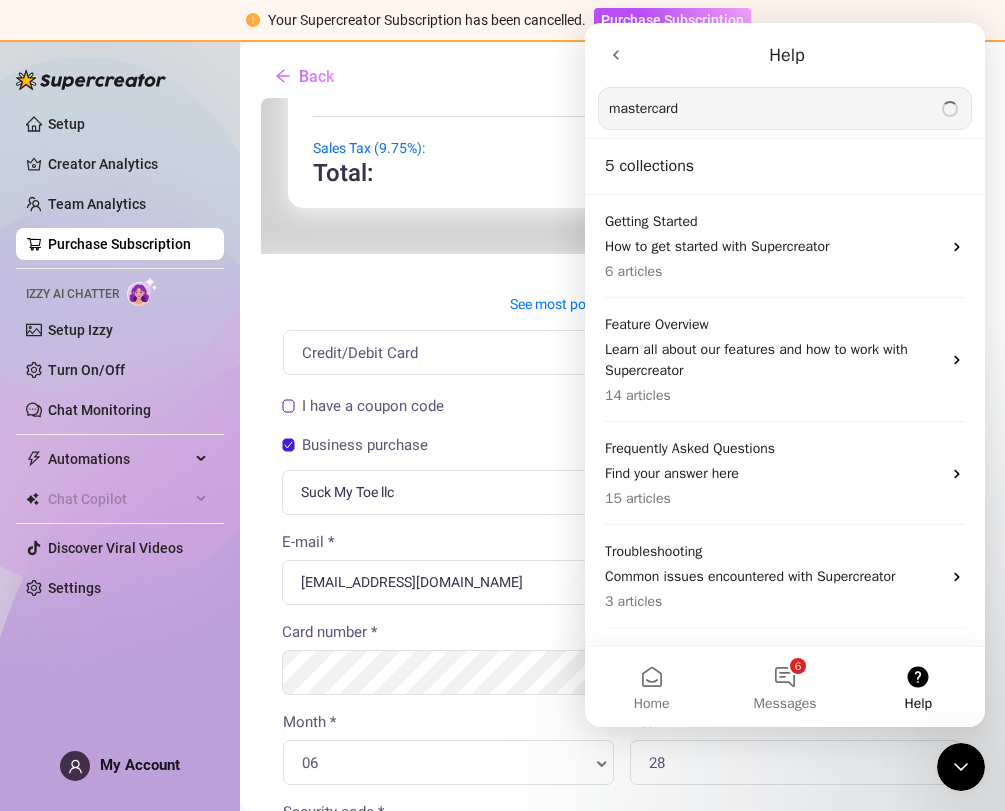 type on "mastercard" 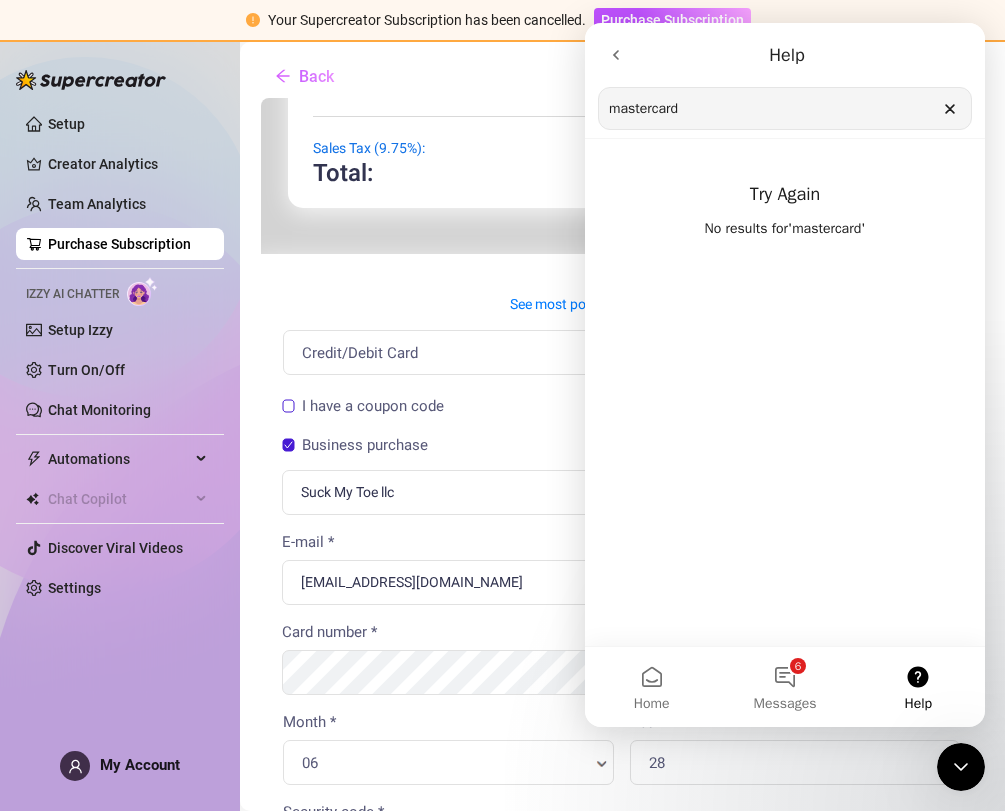 click 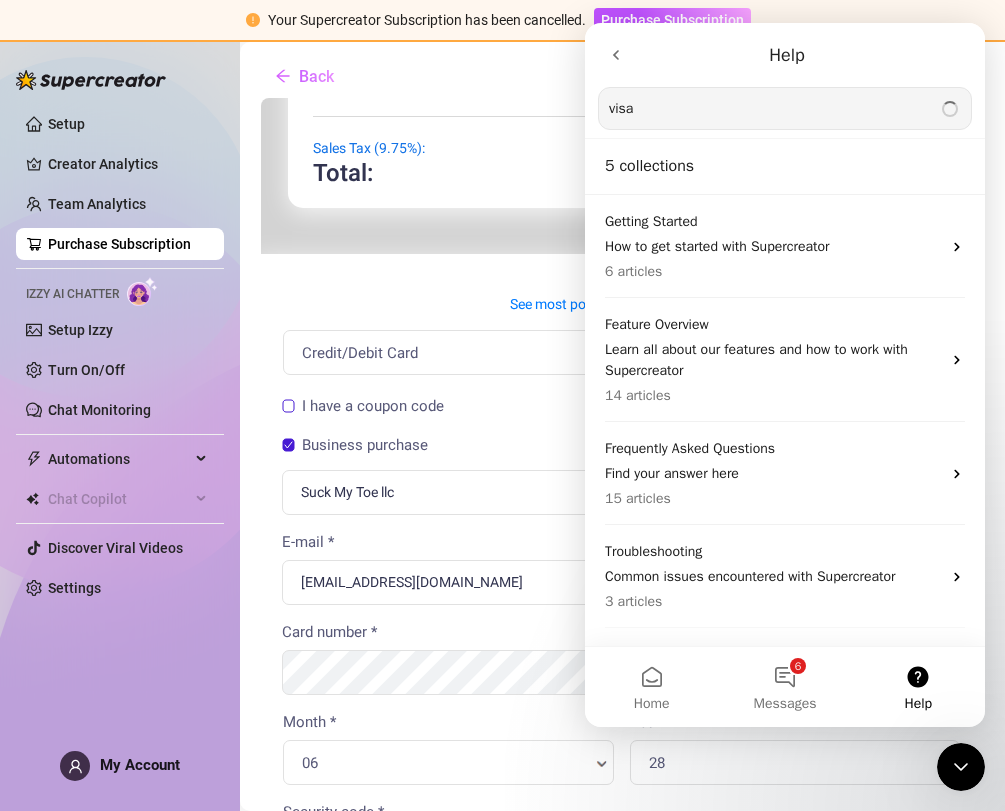 type on "visa" 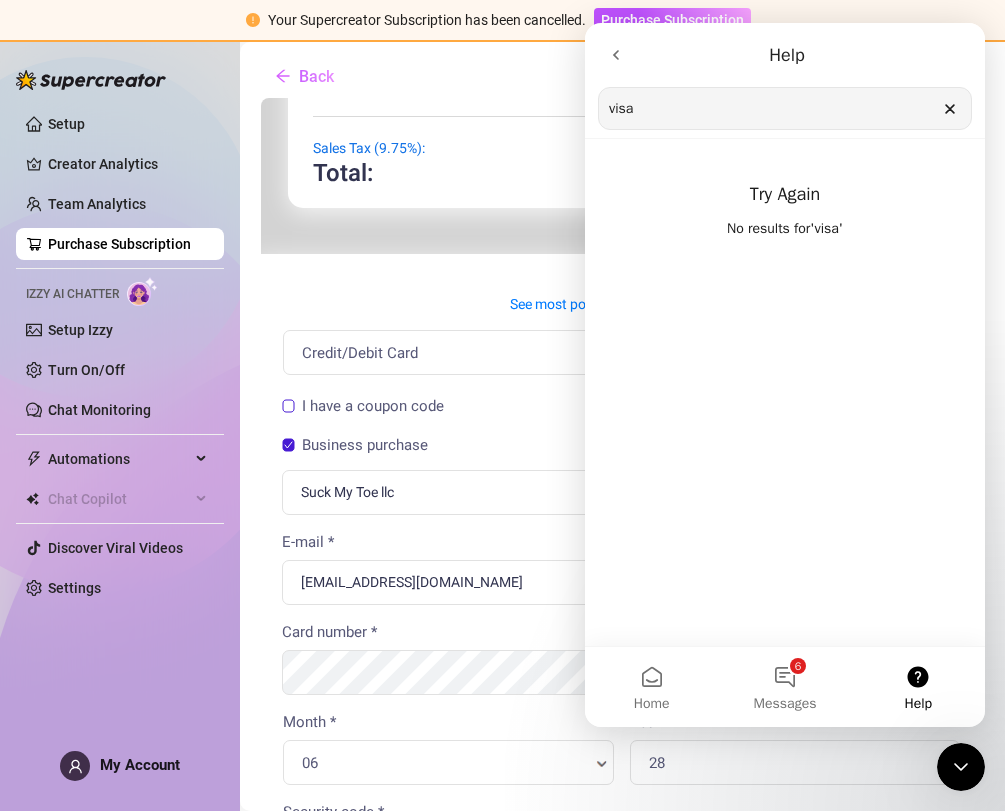 click at bounding box center [616, 55] 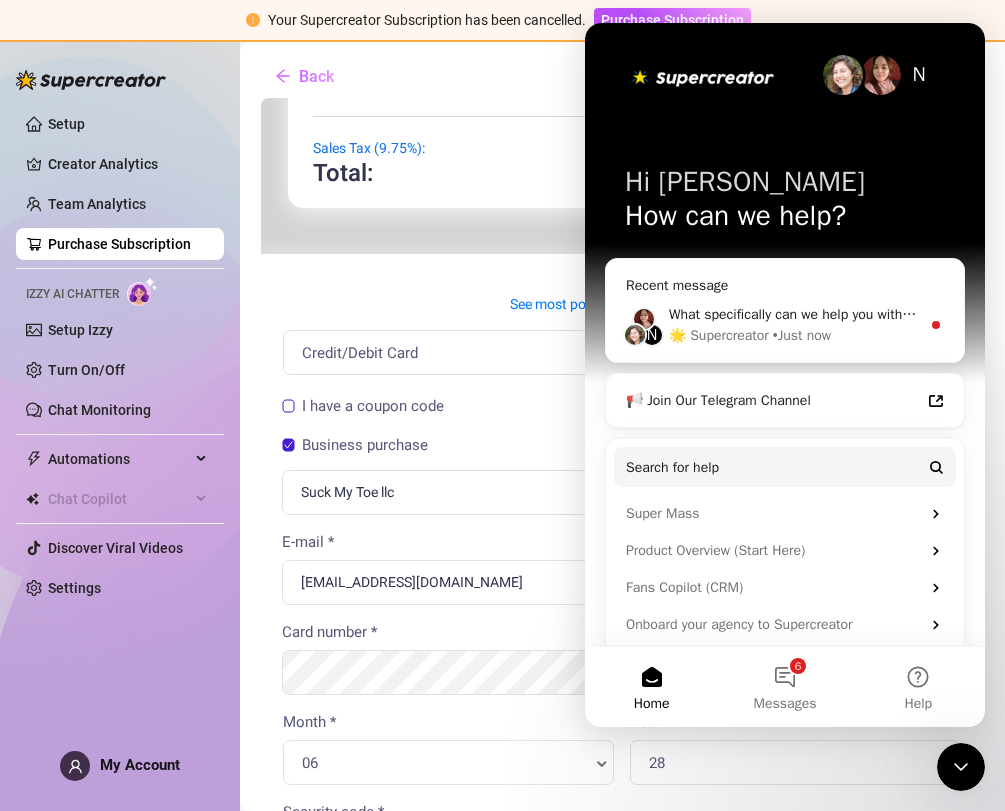click at bounding box center [703, 77] 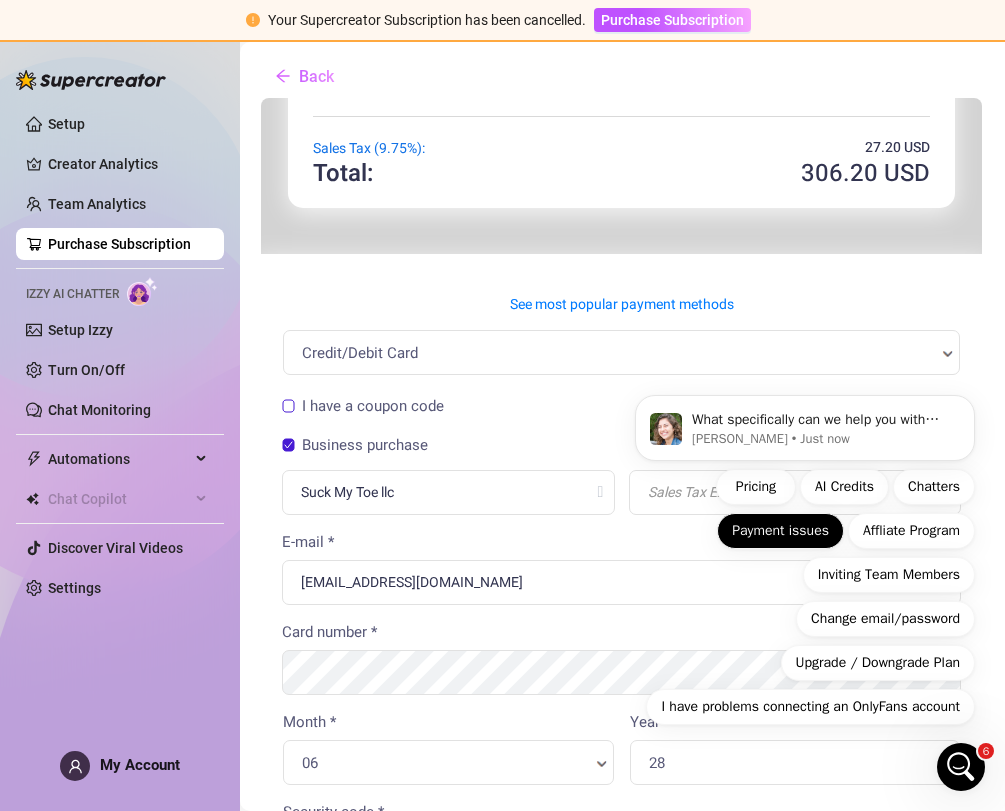 scroll, scrollTop: 0, scrollLeft: 0, axis: both 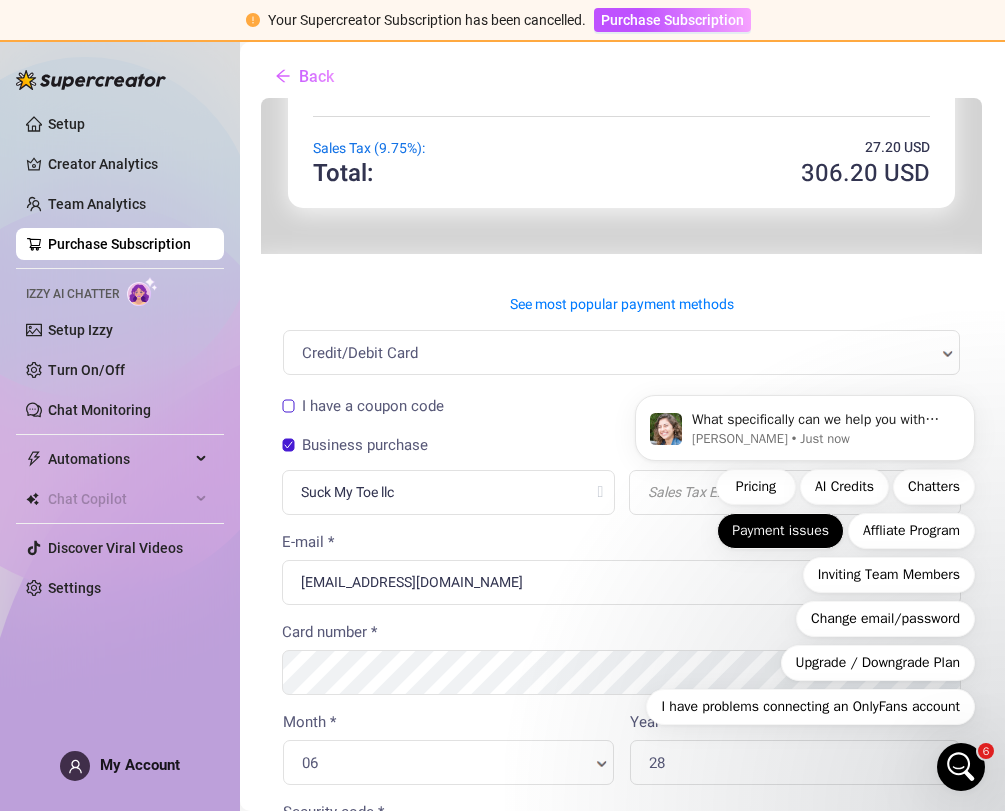 click on "Payment issues" at bounding box center [780, 531] 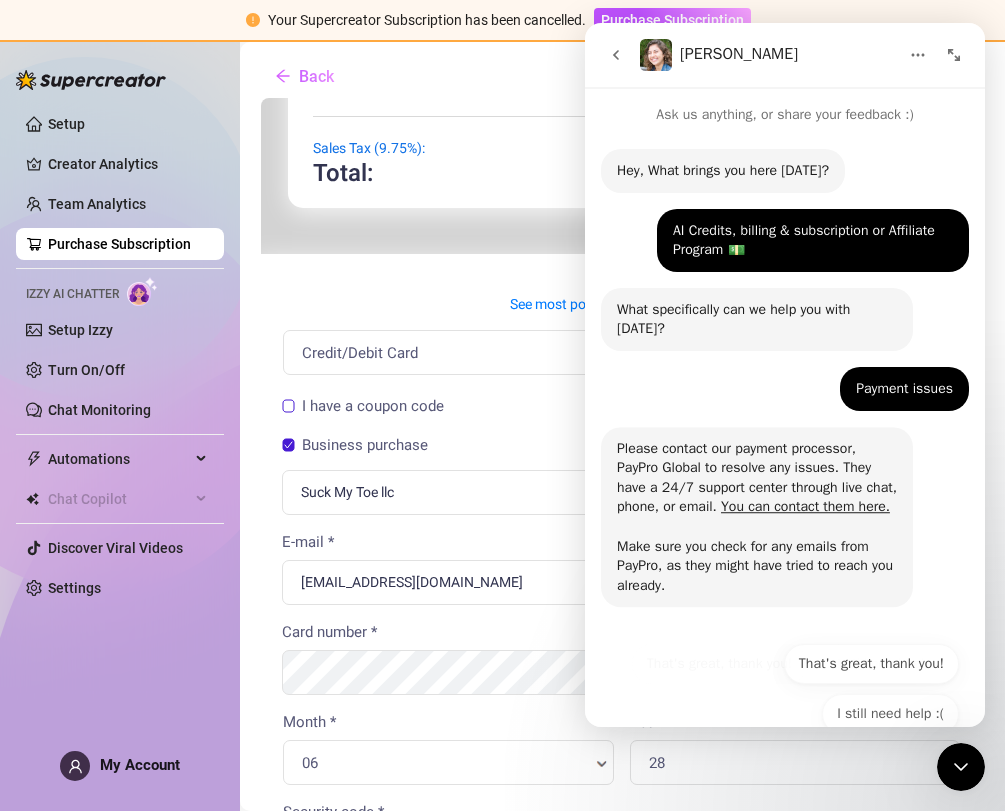 scroll, scrollTop: 51, scrollLeft: 0, axis: vertical 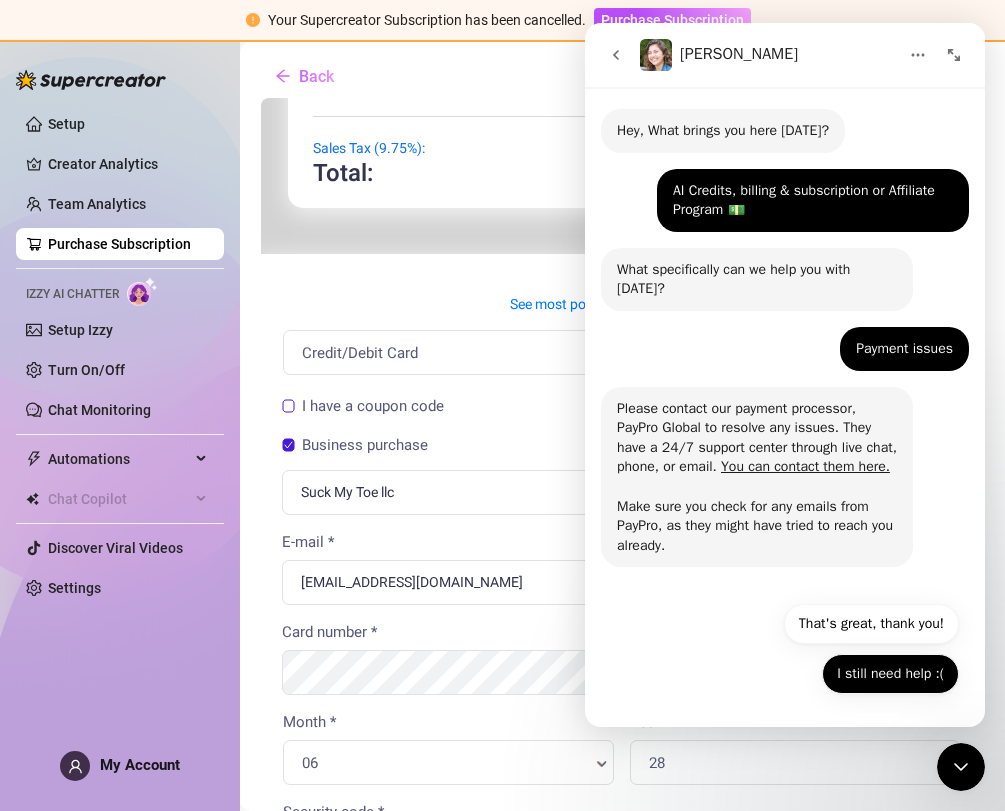 click on "I still need help :(" at bounding box center [890, 674] 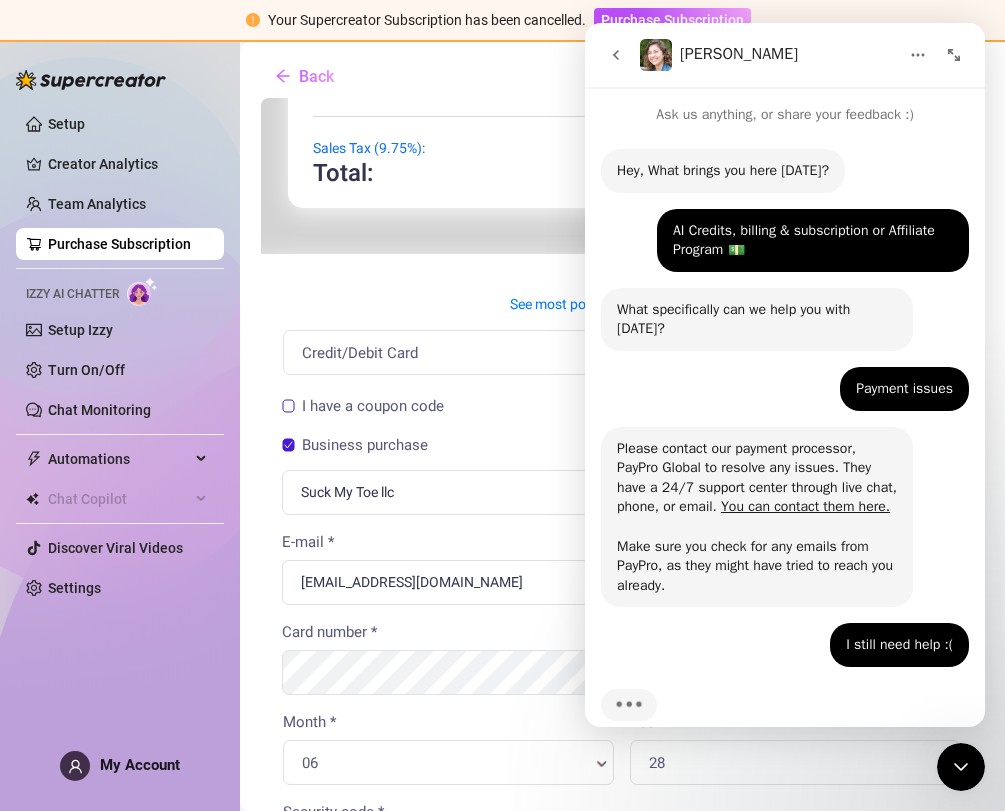 scroll, scrollTop: 56, scrollLeft: 0, axis: vertical 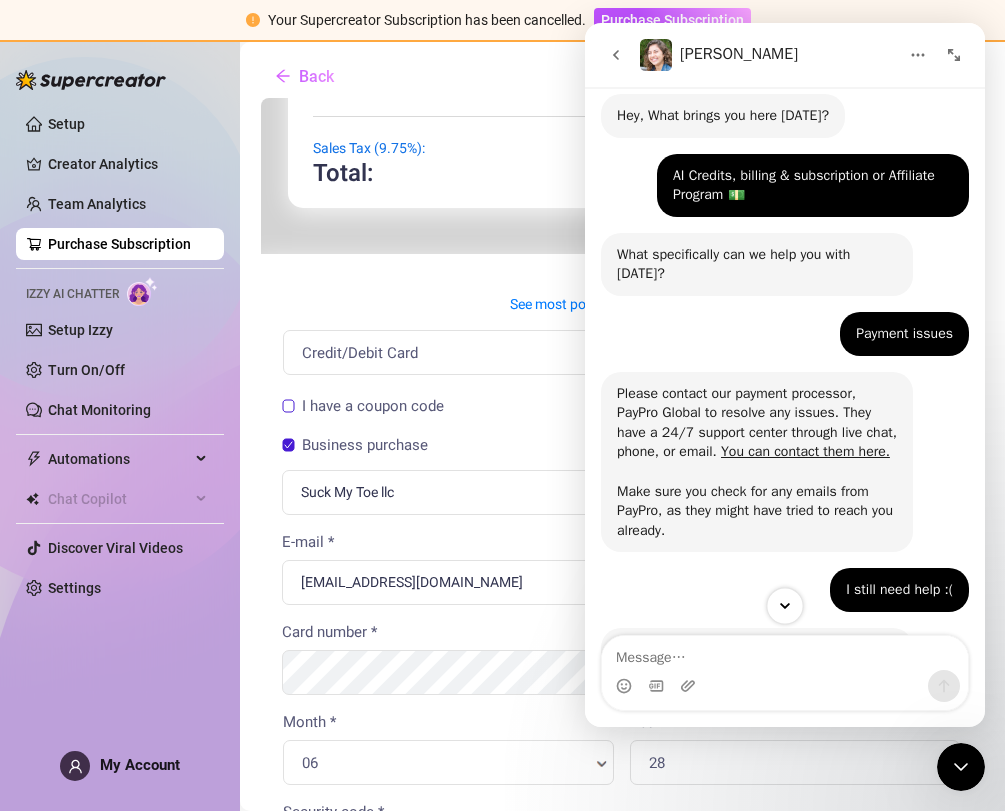 click 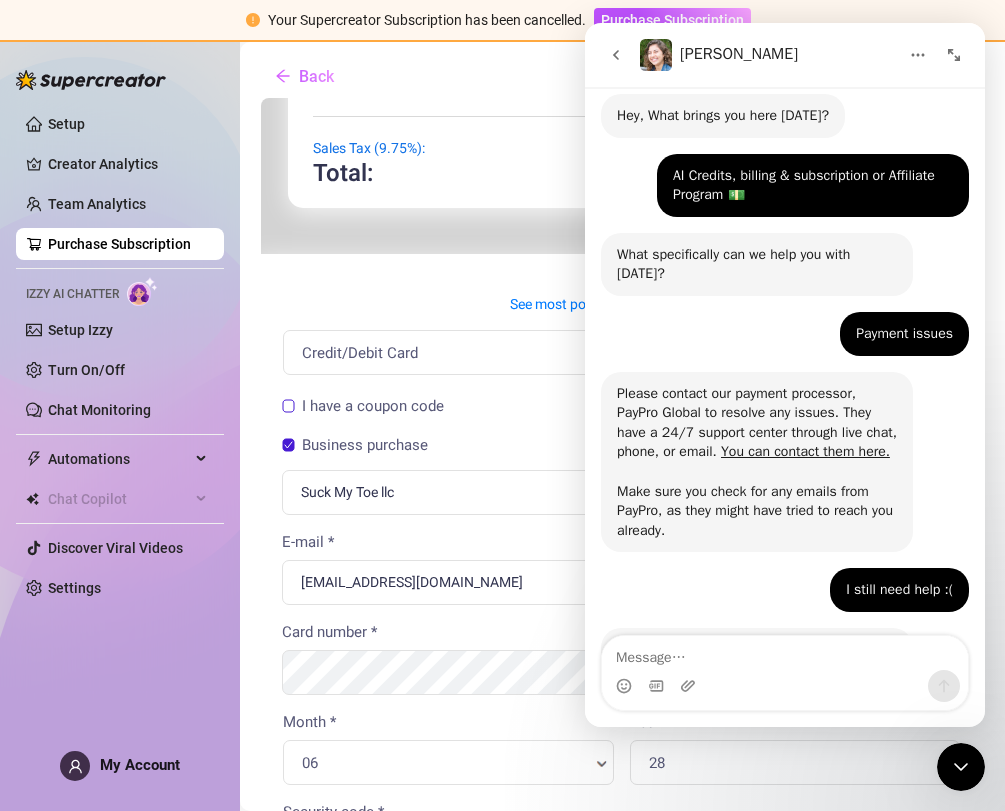 scroll, scrollTop: 161, scrollLeft: 0, axis: vertical 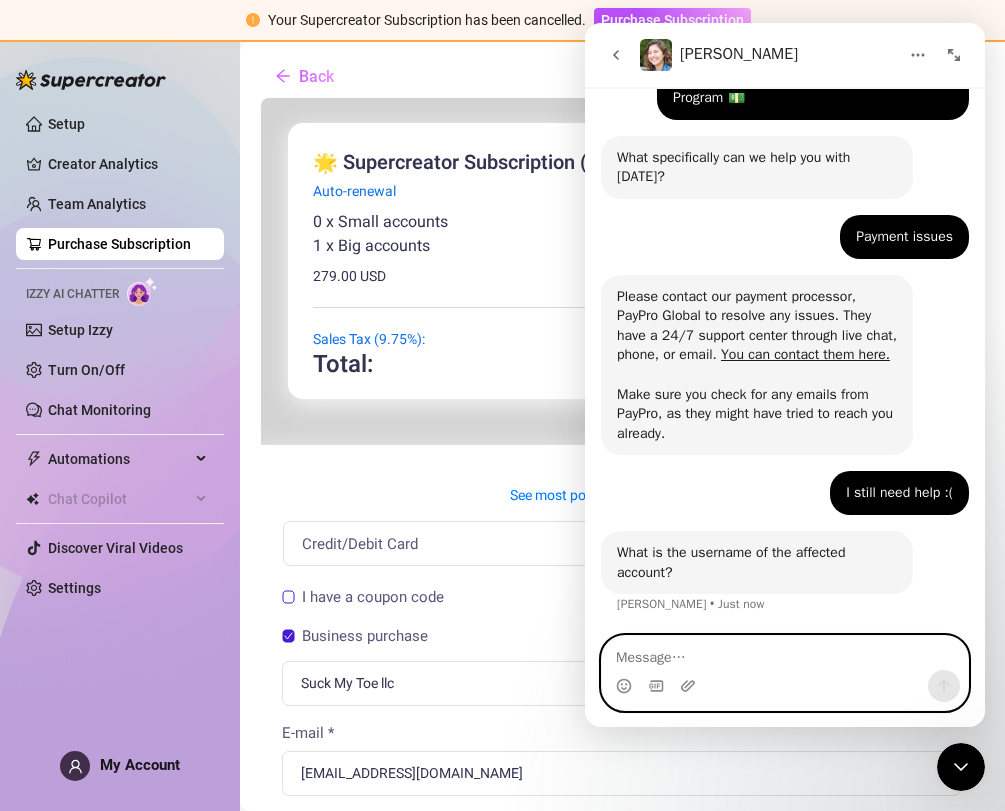 click at bounding box center (785, 653) 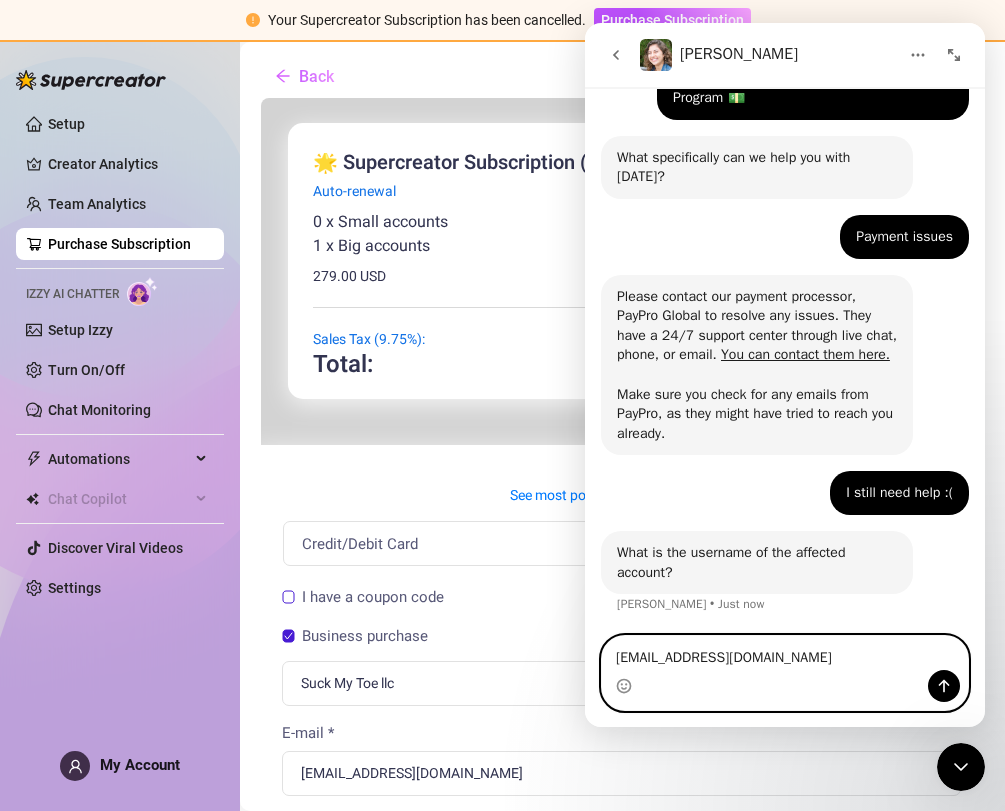 type on "[EMAIL_ADDRESS][DOMAIN_NAME]" 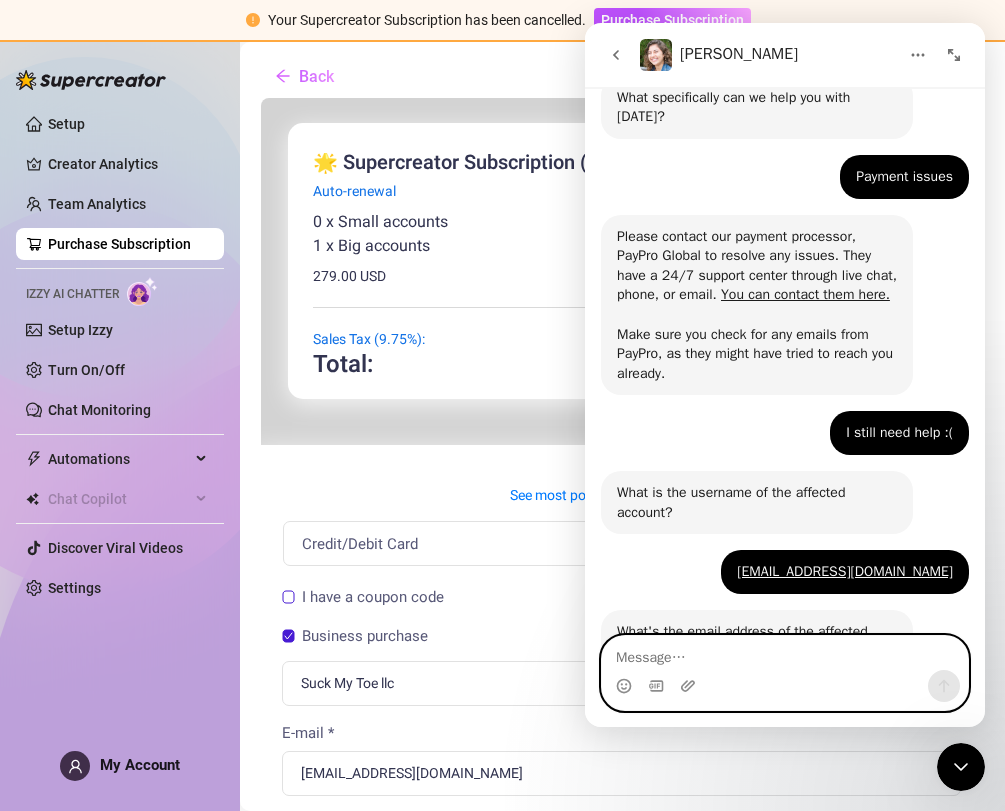 scroll, scrollTop: 384, scrollLeft: 0, axis: vertical 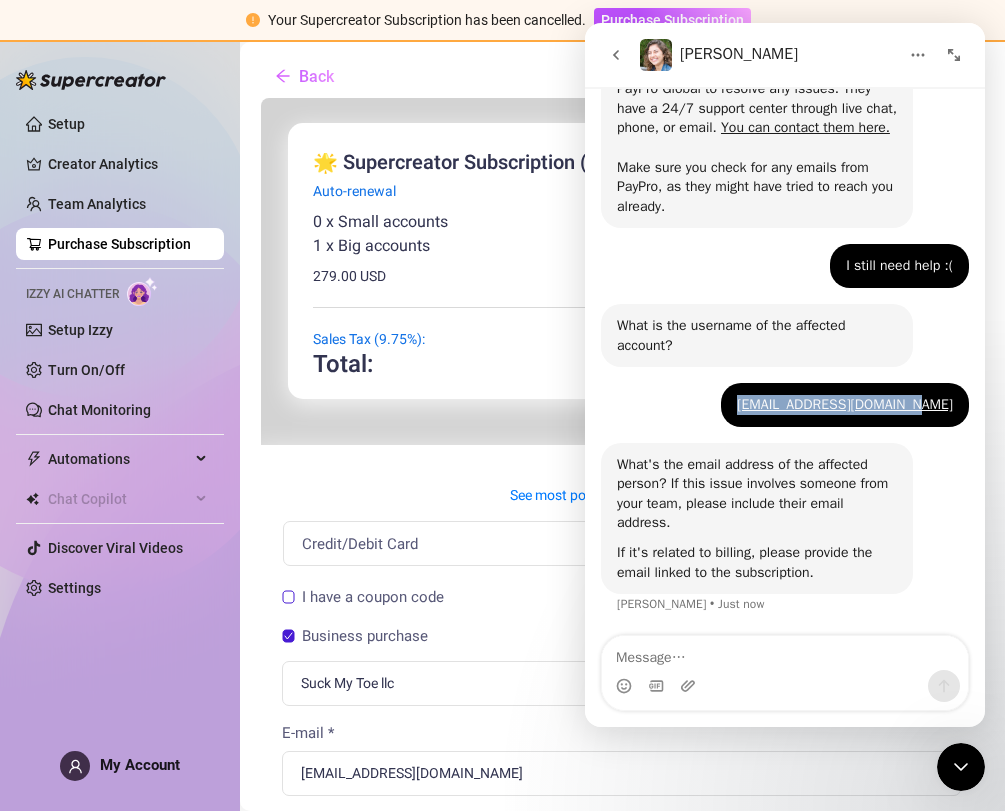 drag, startPoint x: 766, startPoint y: 413, endPoint x: 955, endPoint y: 416, distance: 189.0238 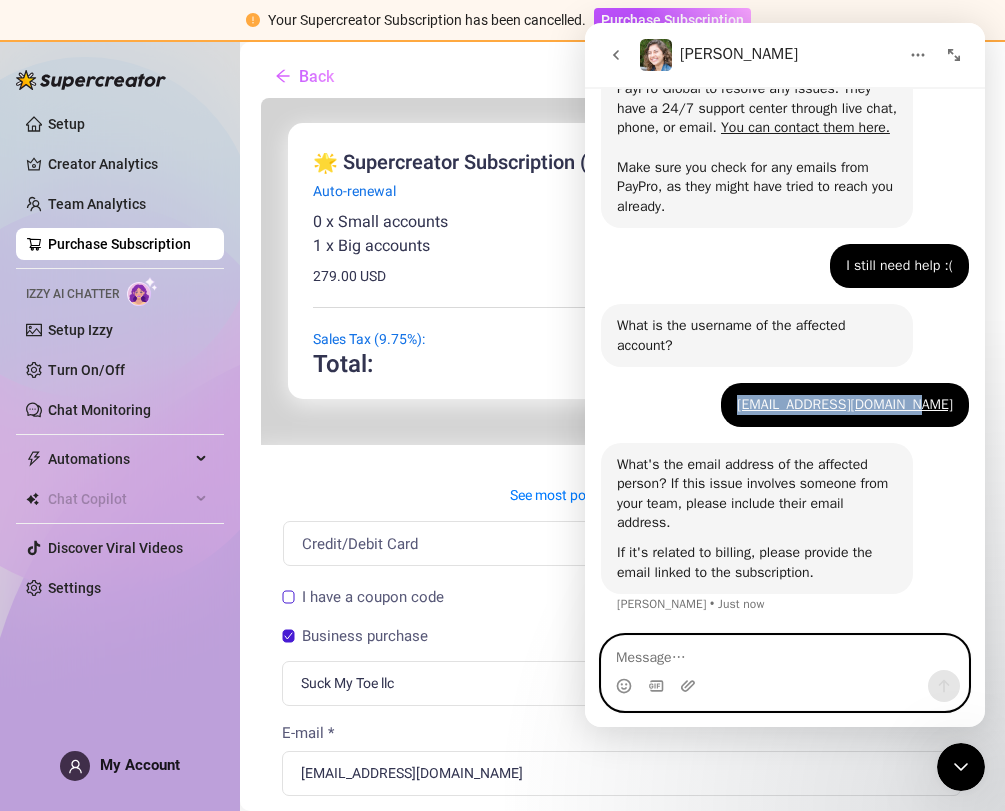 click at bounding box center (785, 653) 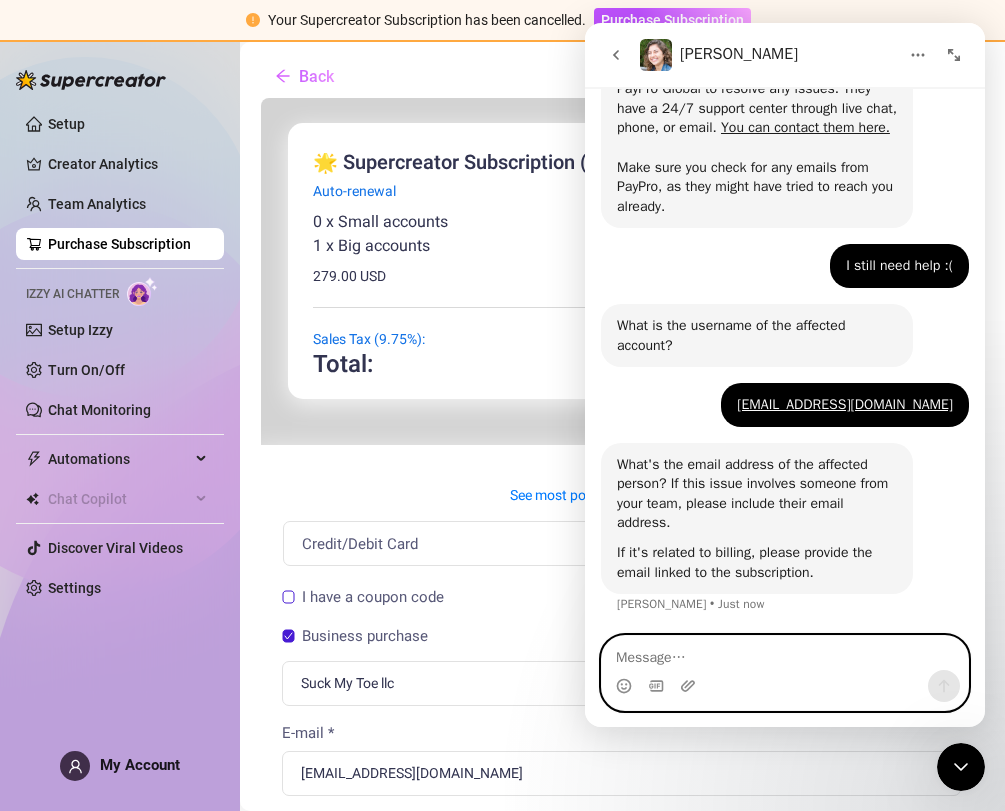 paste on "[EMAIL_ADDRESS][DOMAIN_NAME]" 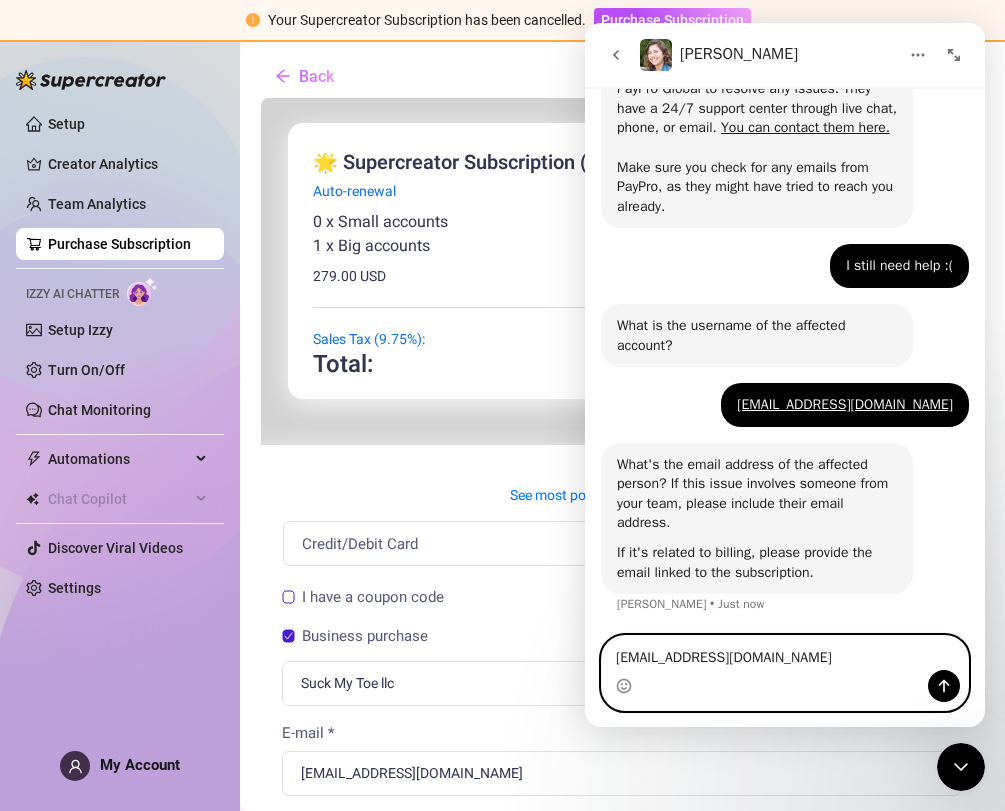 type on "[EMAIL_ADDRESS][DOMAIN_NAME]" 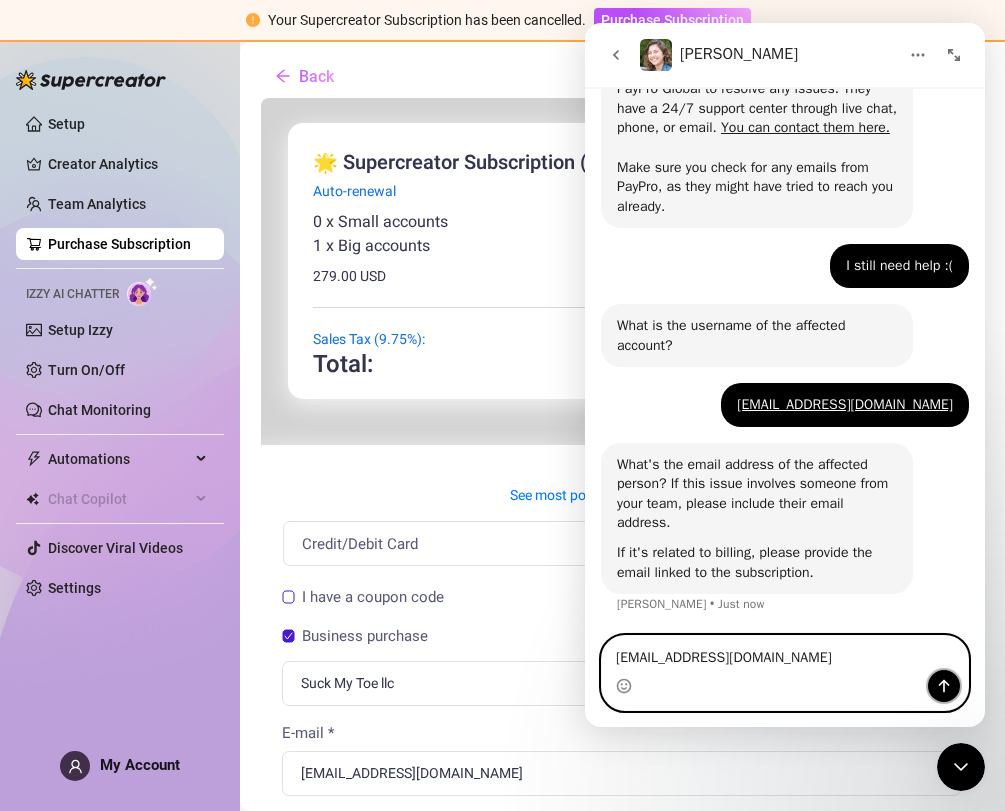 click at bounding box center (944, 686) 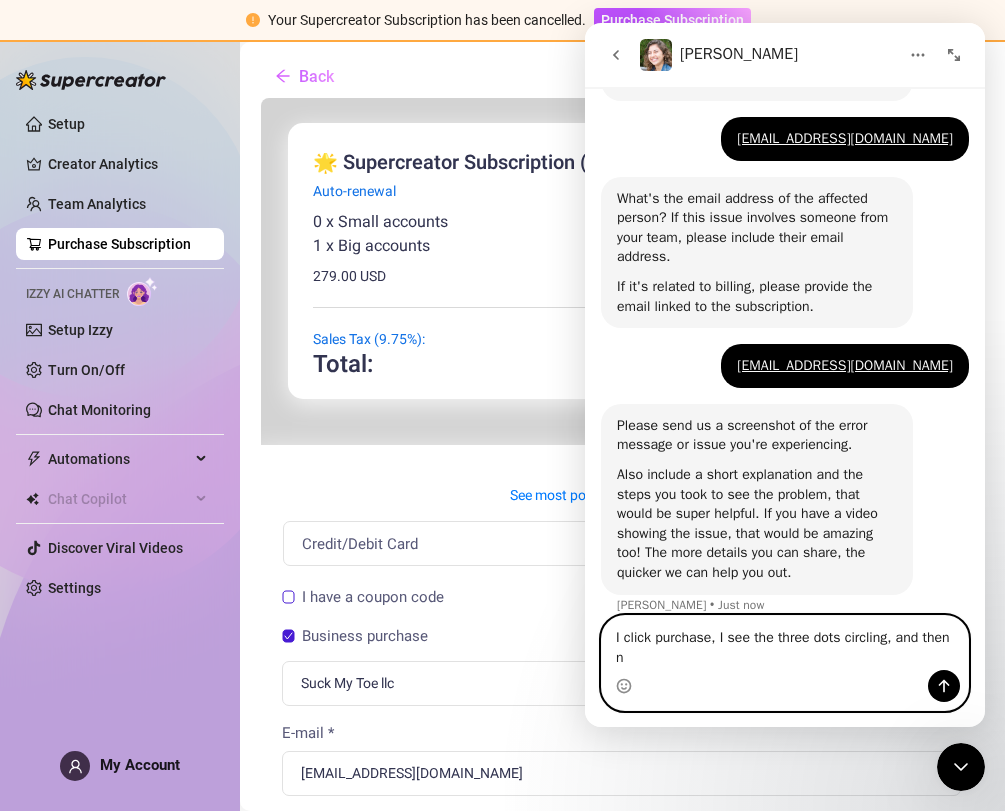 scroll, scrollTop: 665, scrollLeft: 0, axis: vertical 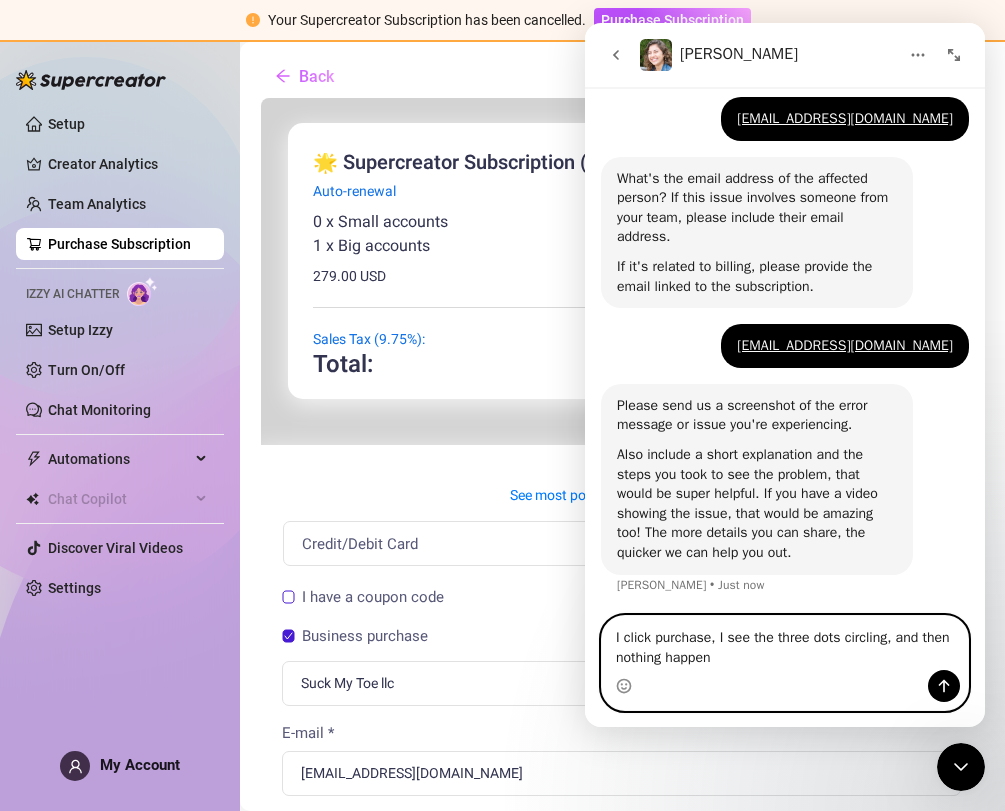type on "I click purchase, I see the three dots circling, and then nothing happens" 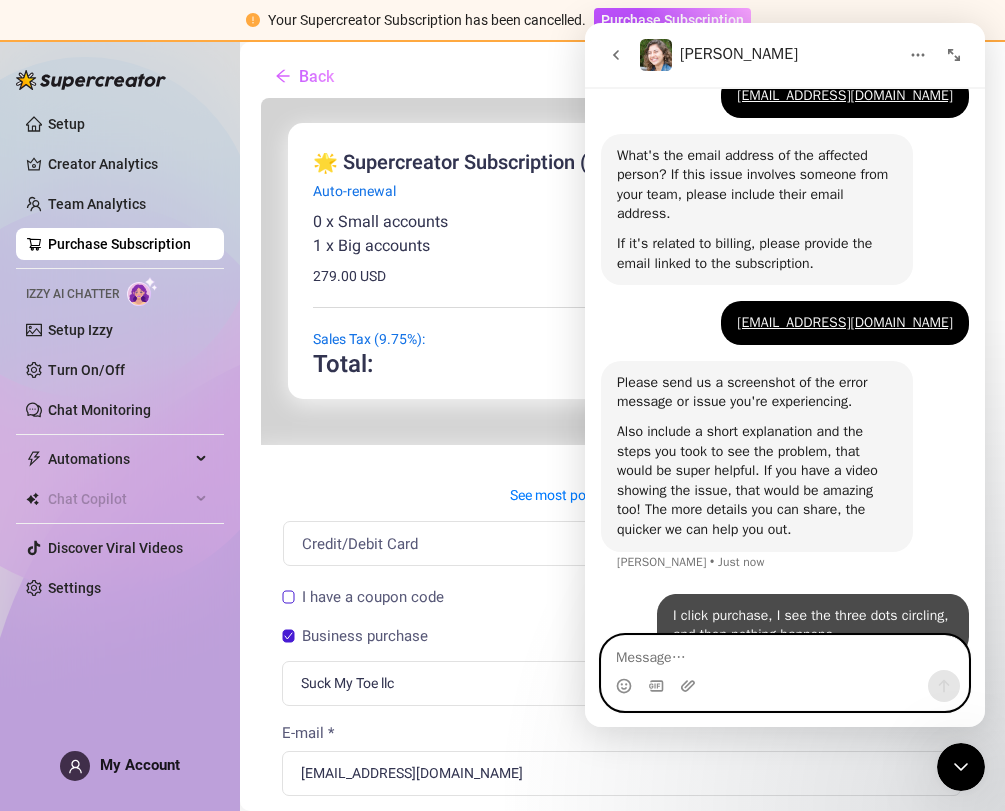 scroll, scrollTop: 723, scrollLeft: 0, axis: vertical 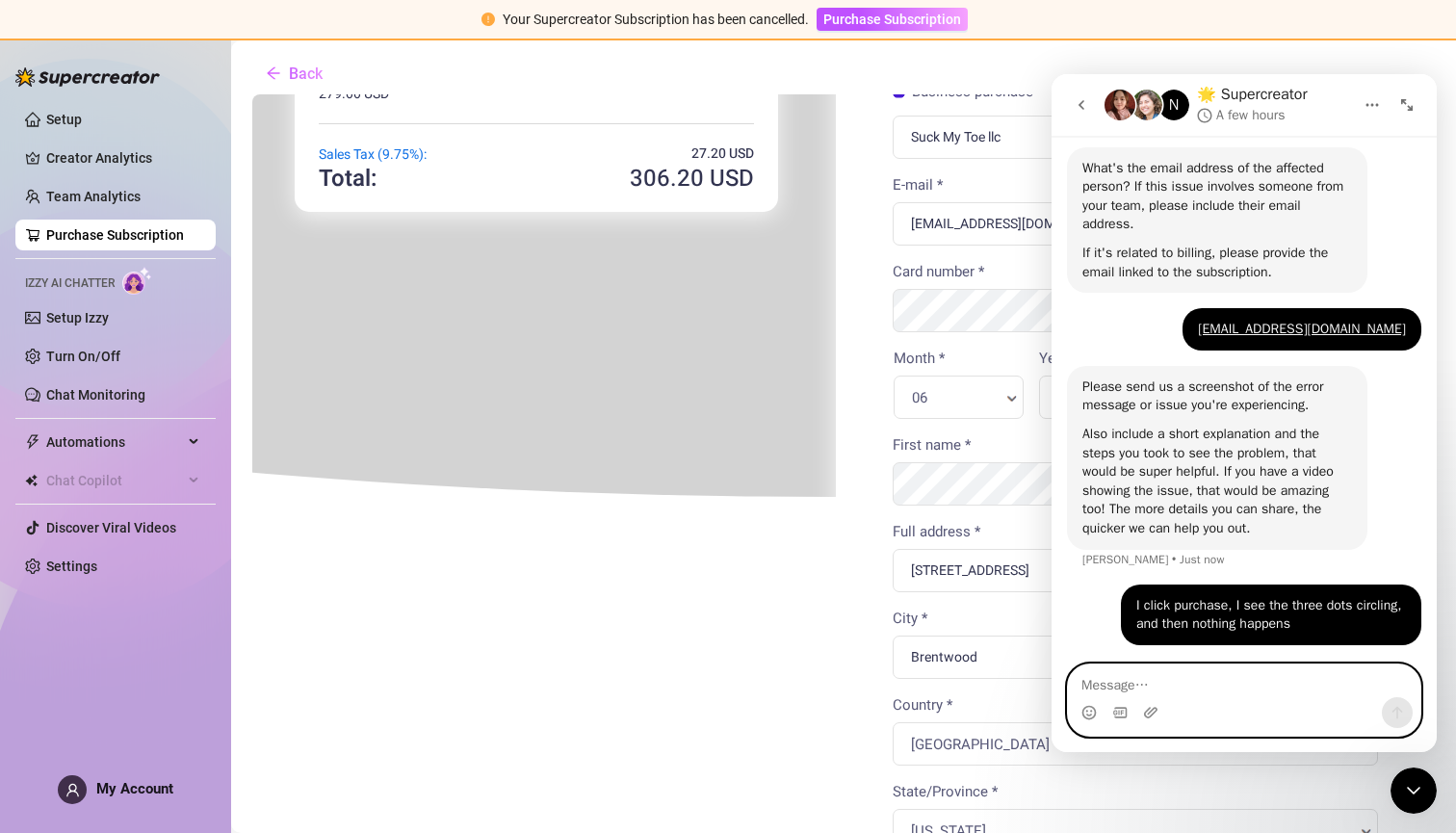 click at bounding box center [1244, 681] 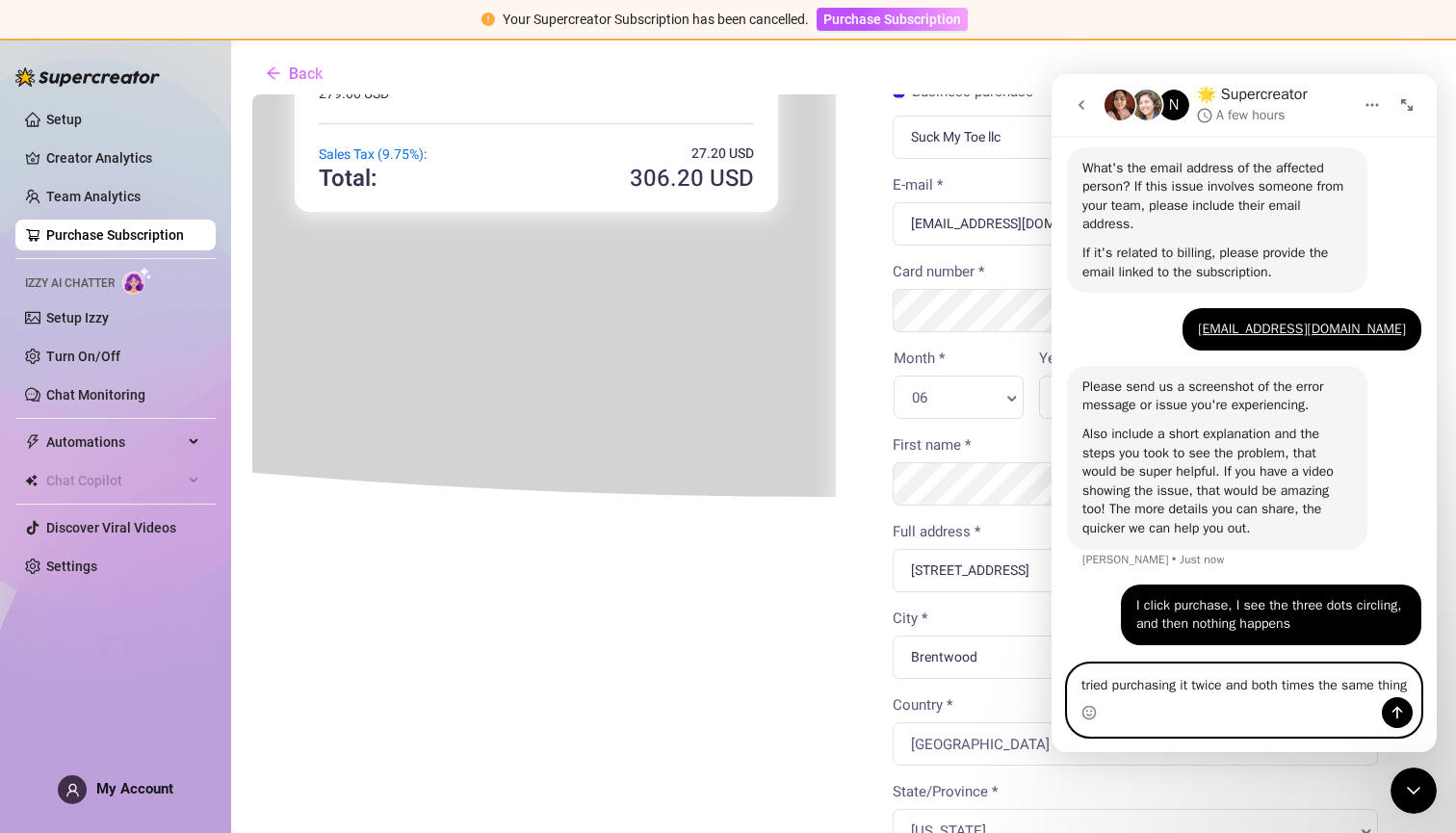 scroll, scrollTop: 716, scrollLeft: 0, axis: vertical 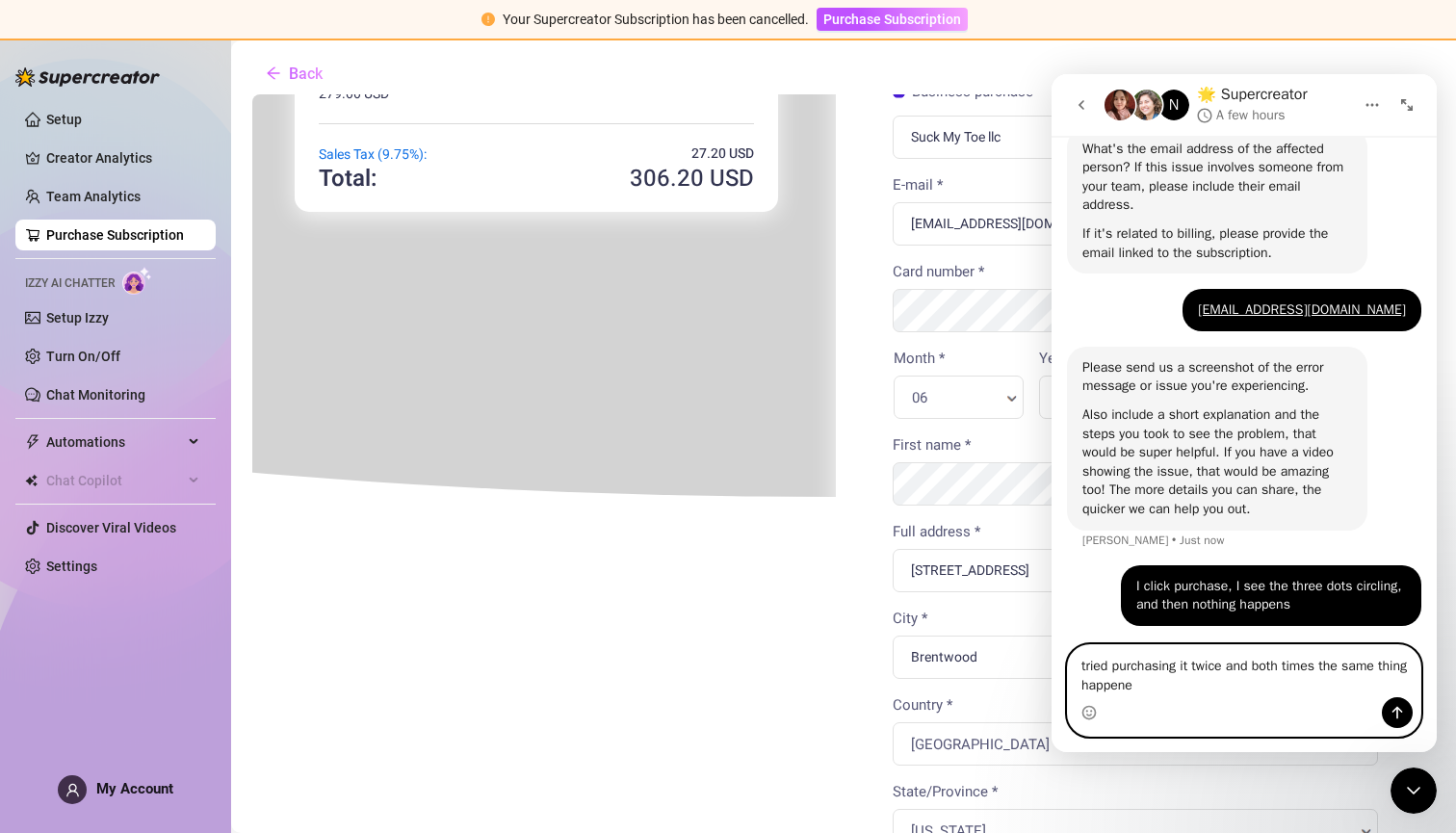 type on "tried purchasing it twice and both times the same thing happened" 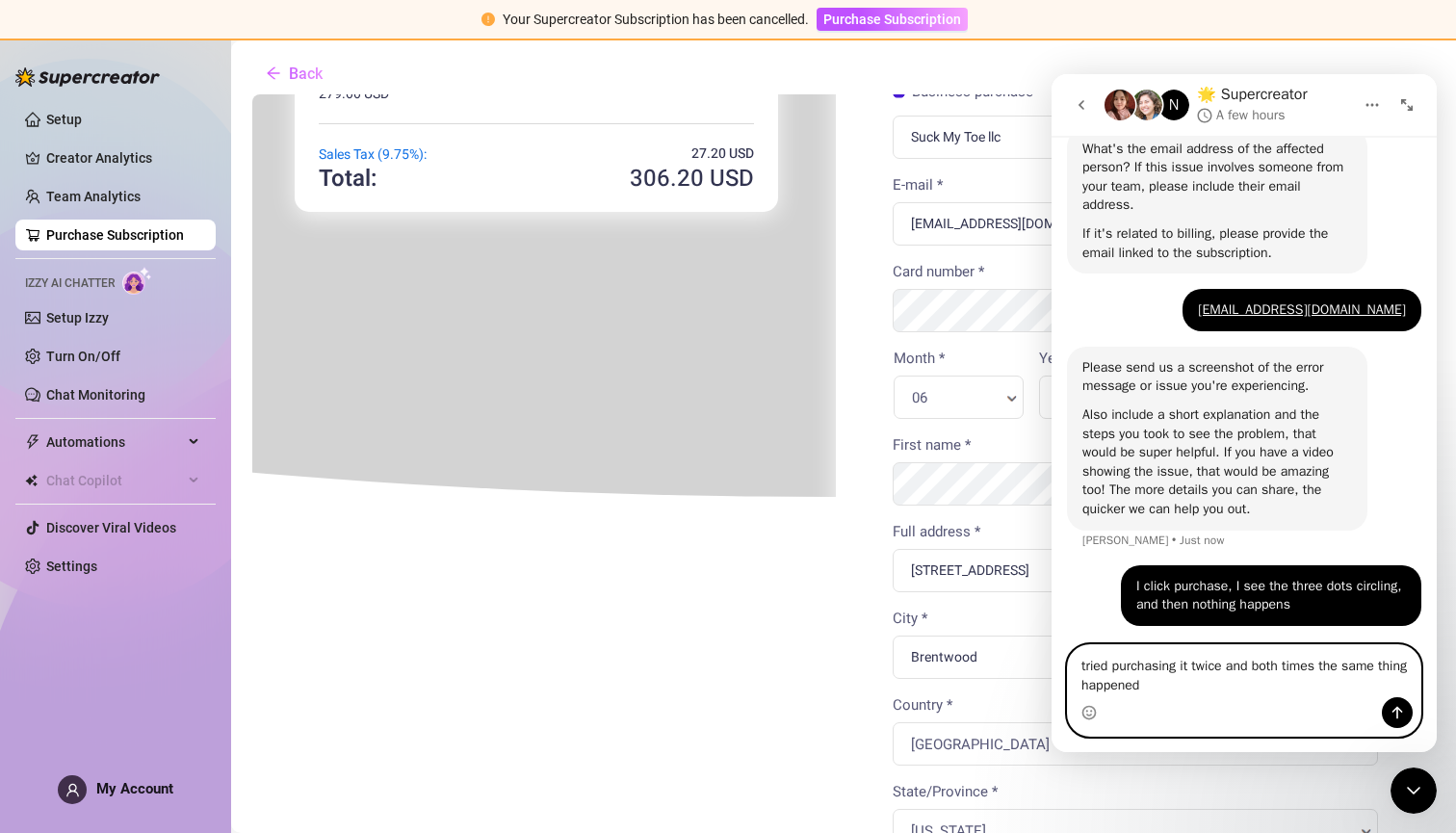 type 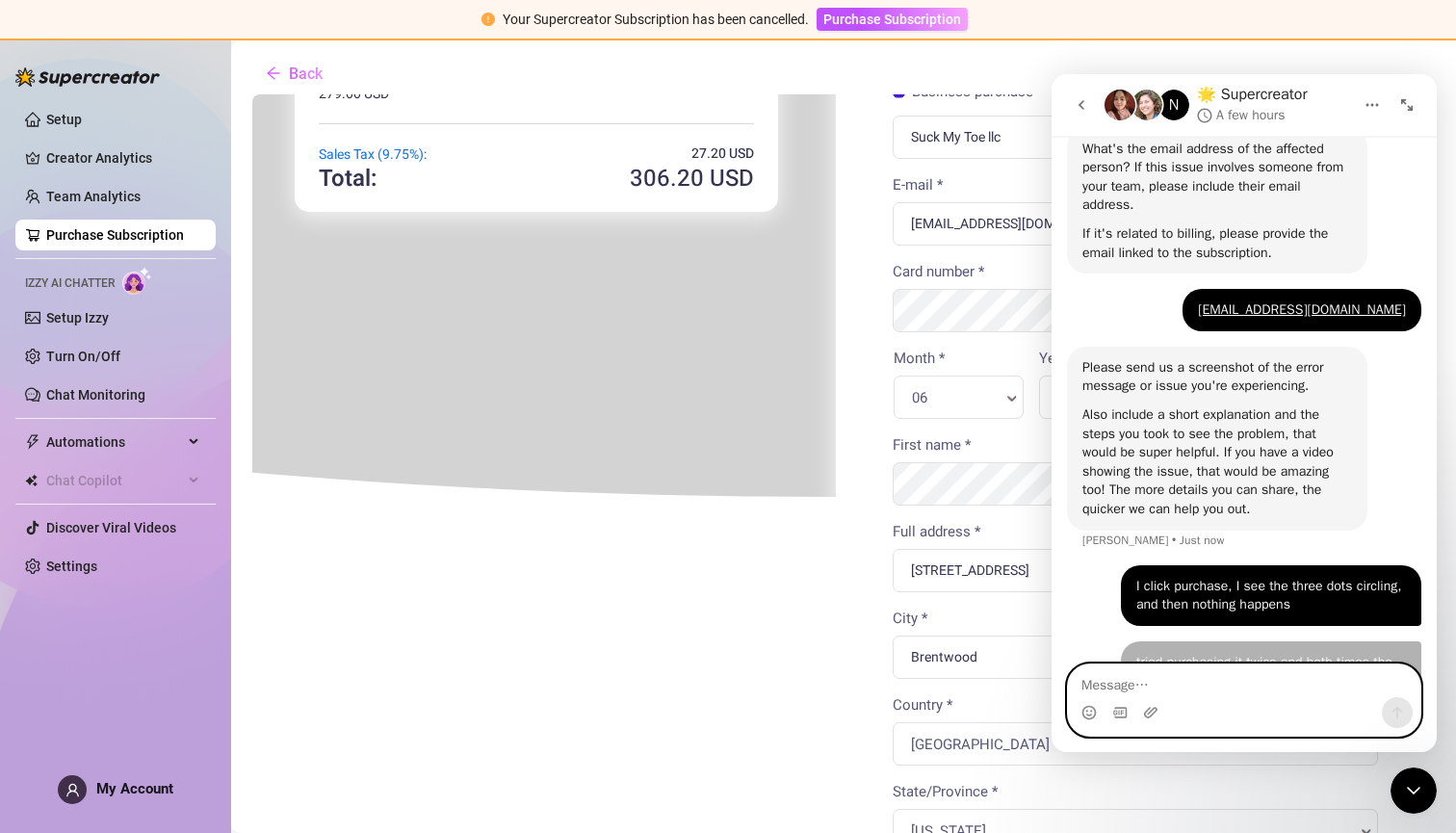 scroll, scrollTop: 758, scrollLeft: 0, axis: vertical 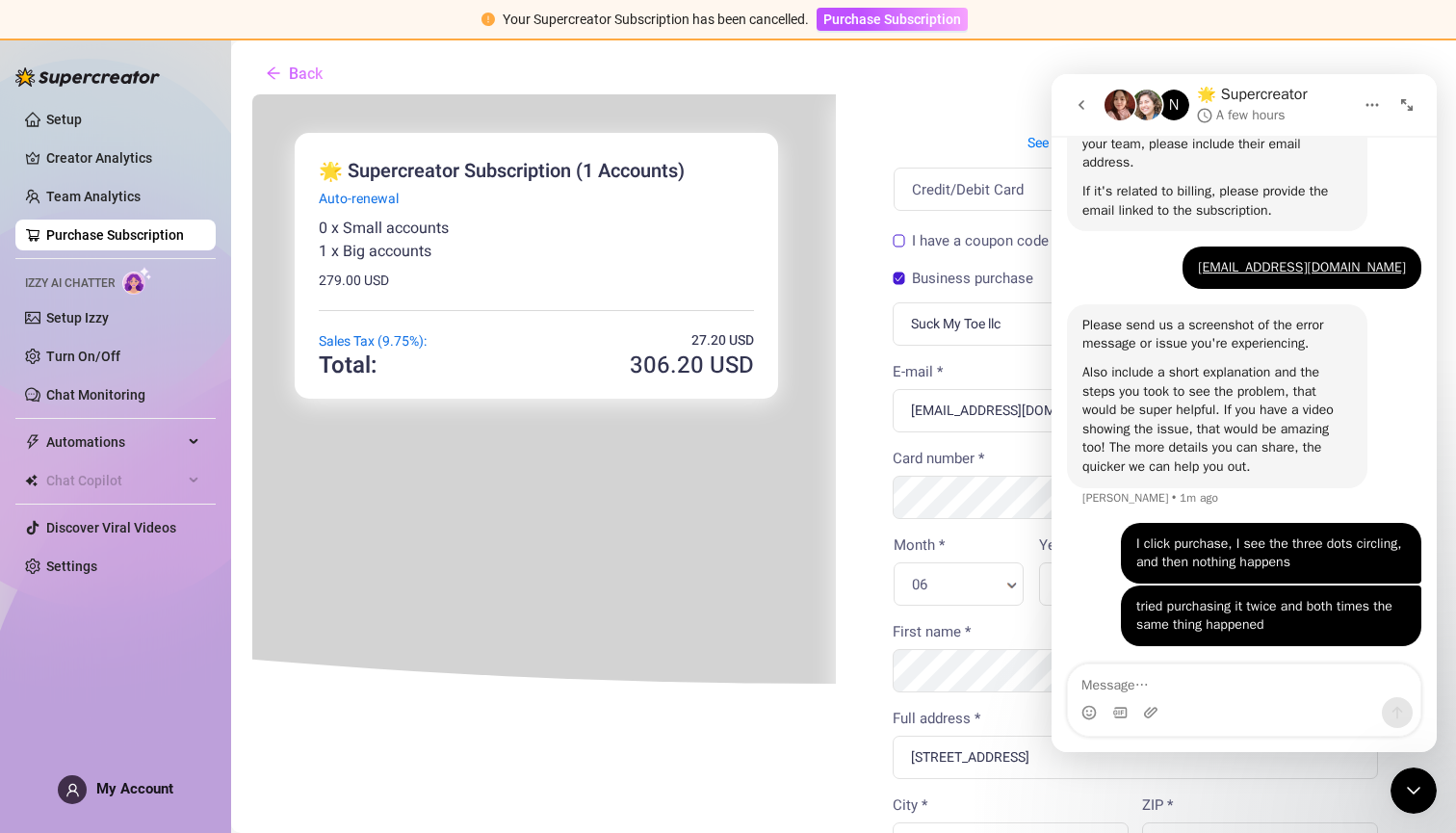 click 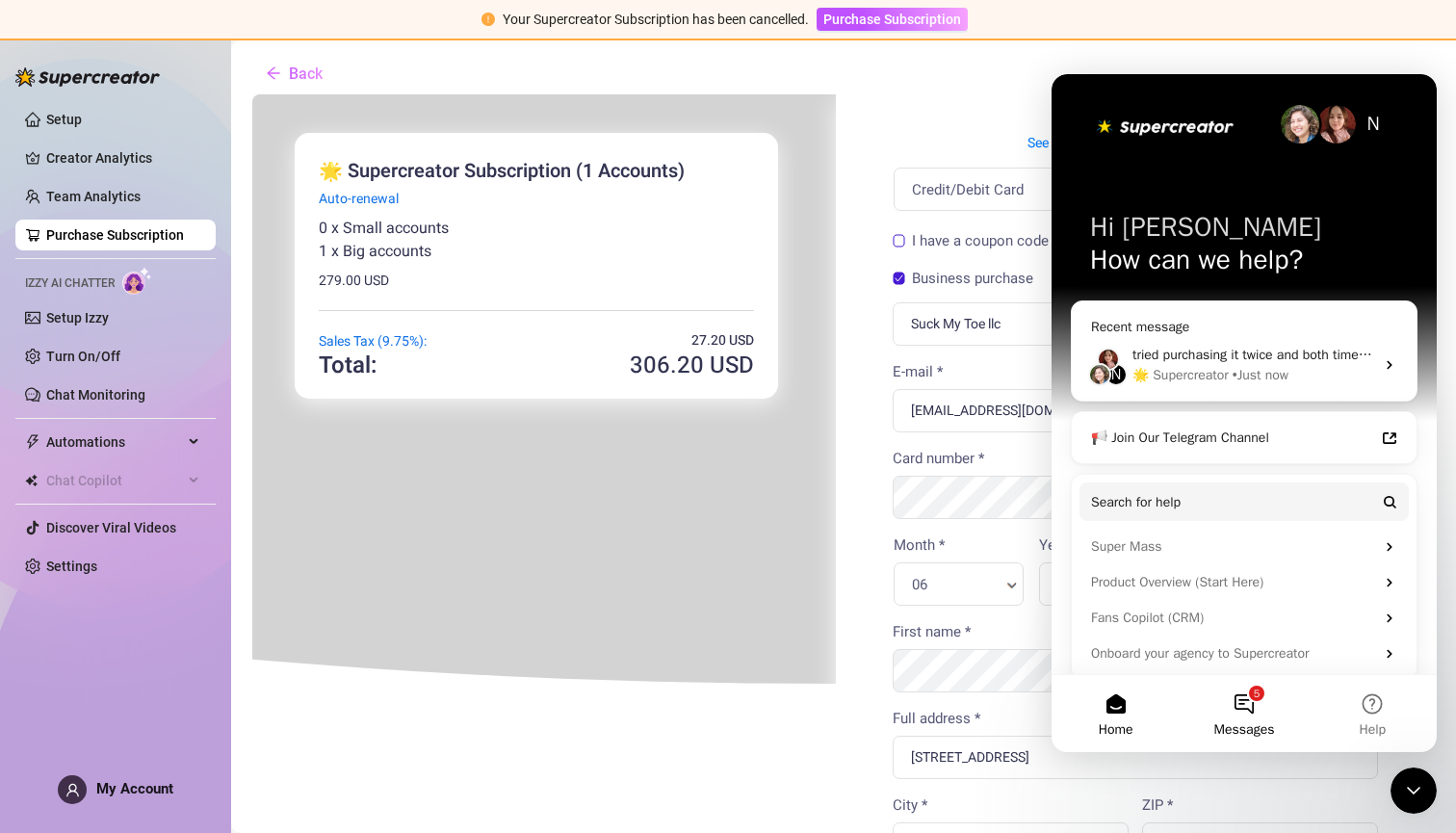 click on "5 Messages" at bounding box center [1243, 714] 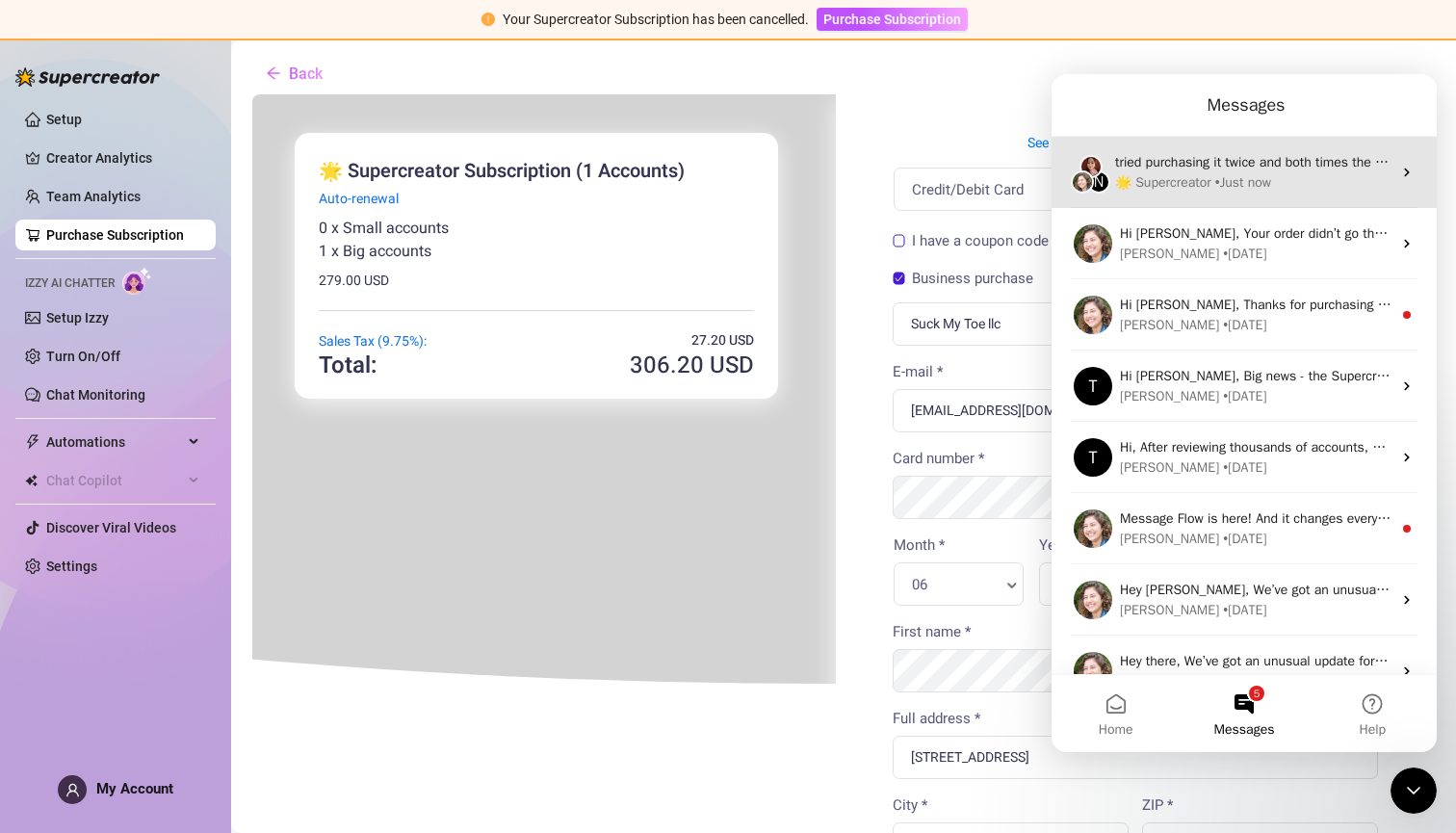 click on "•  Just now" at bounding box center [1243, 182] 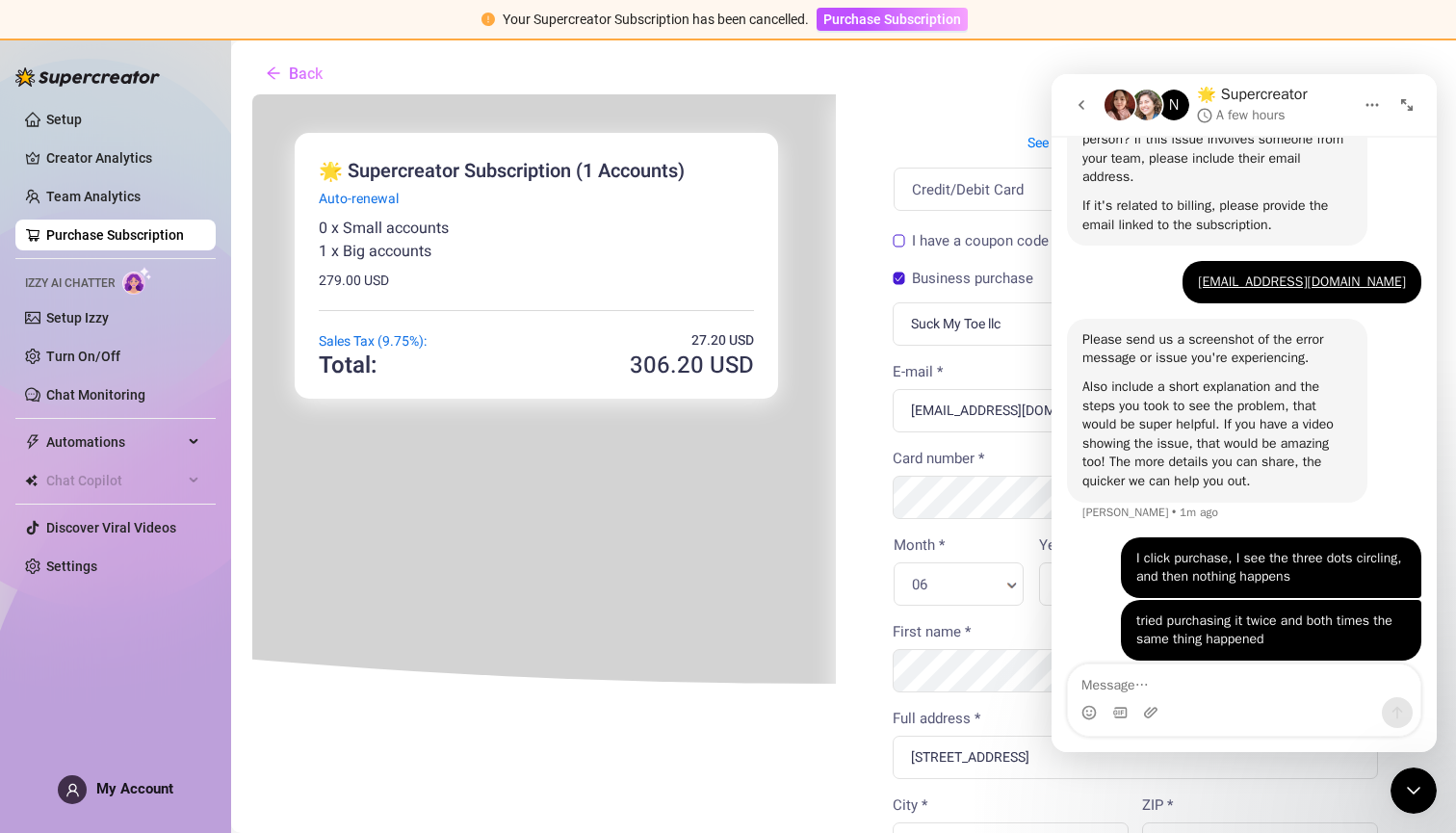 scroll, scrollTop: 758, scrollLeft: 0, axis: vertical 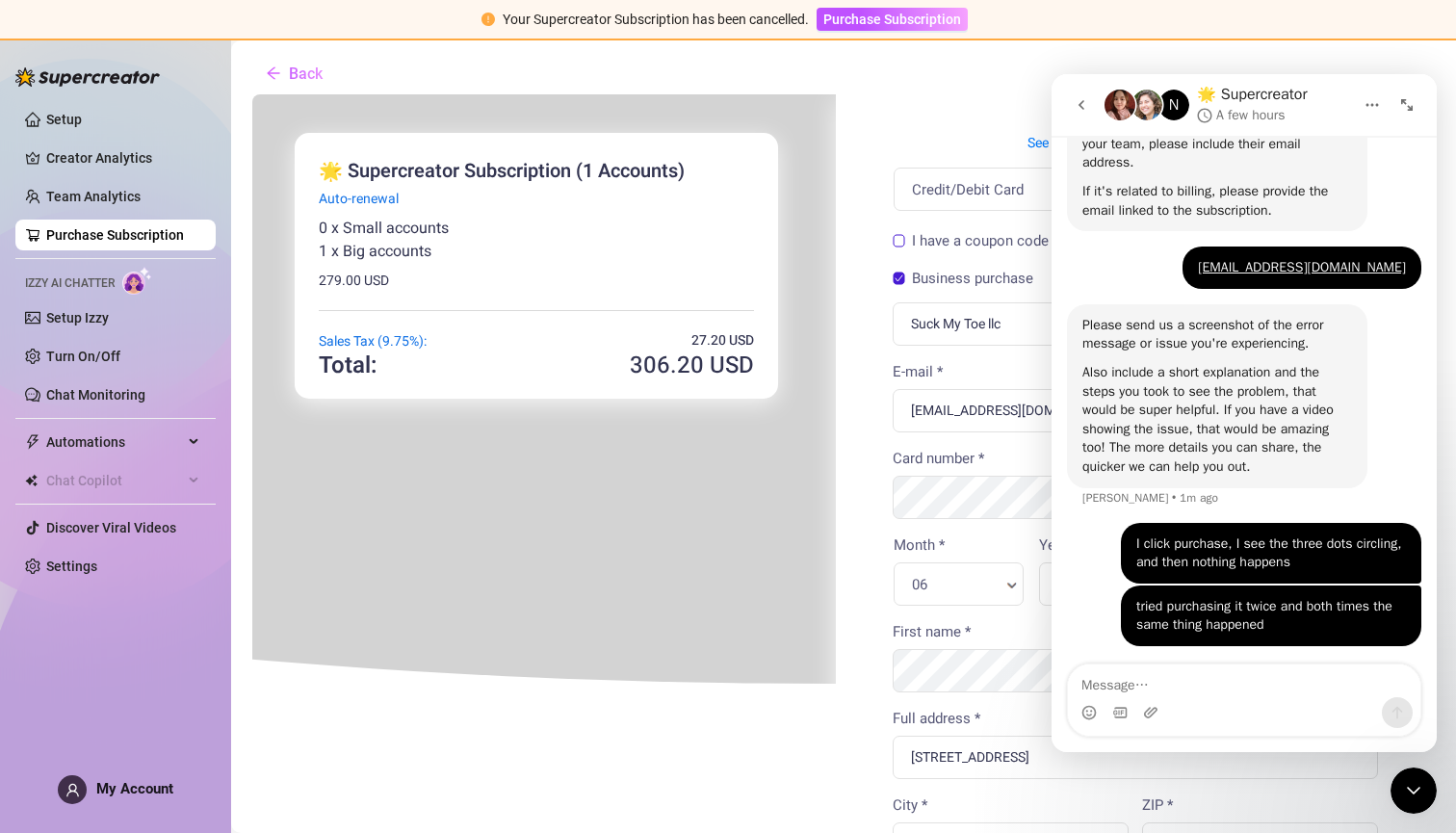 click 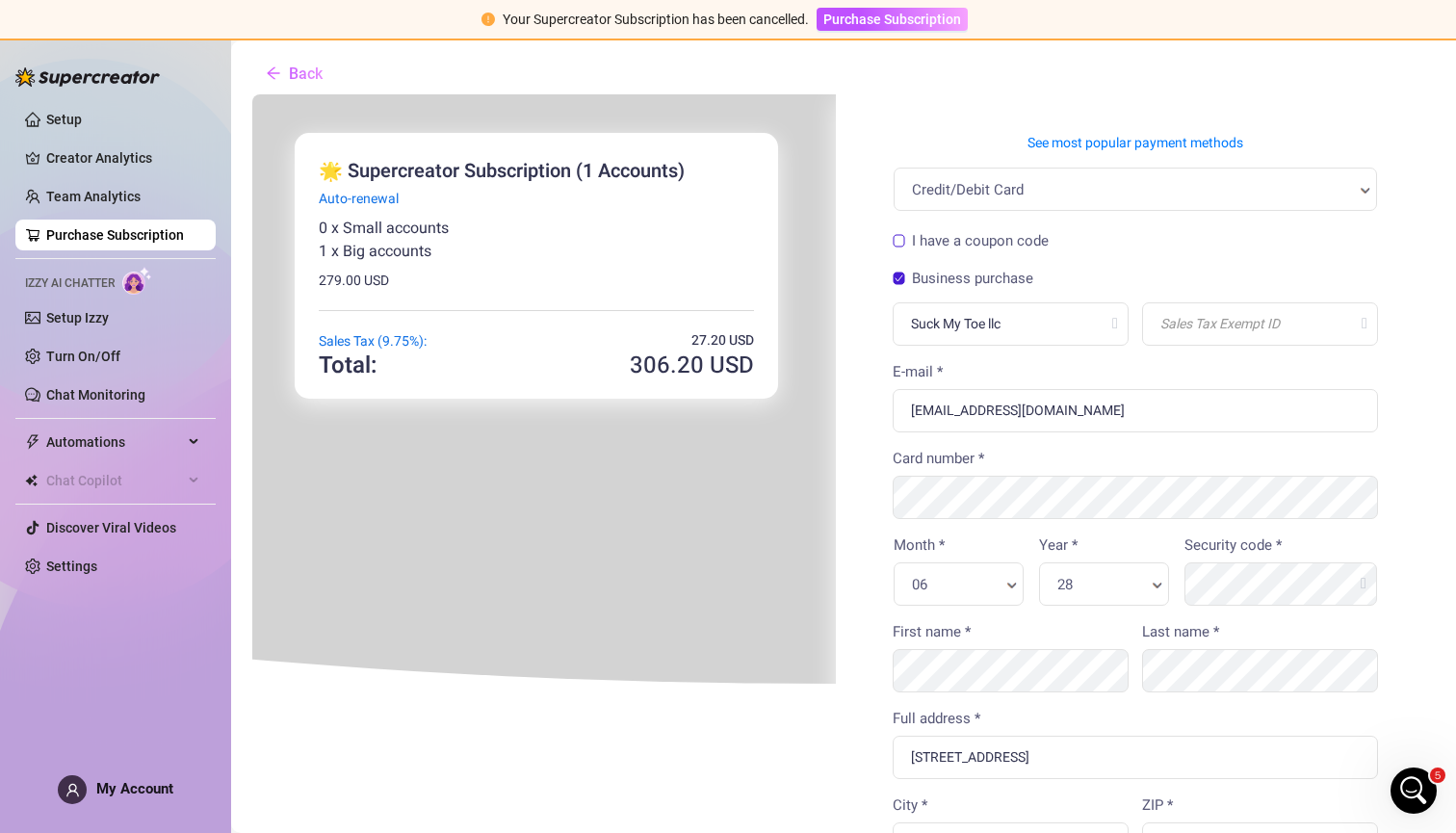 scroll, scrollTop: 0, scrollLeft: 0, axis: both 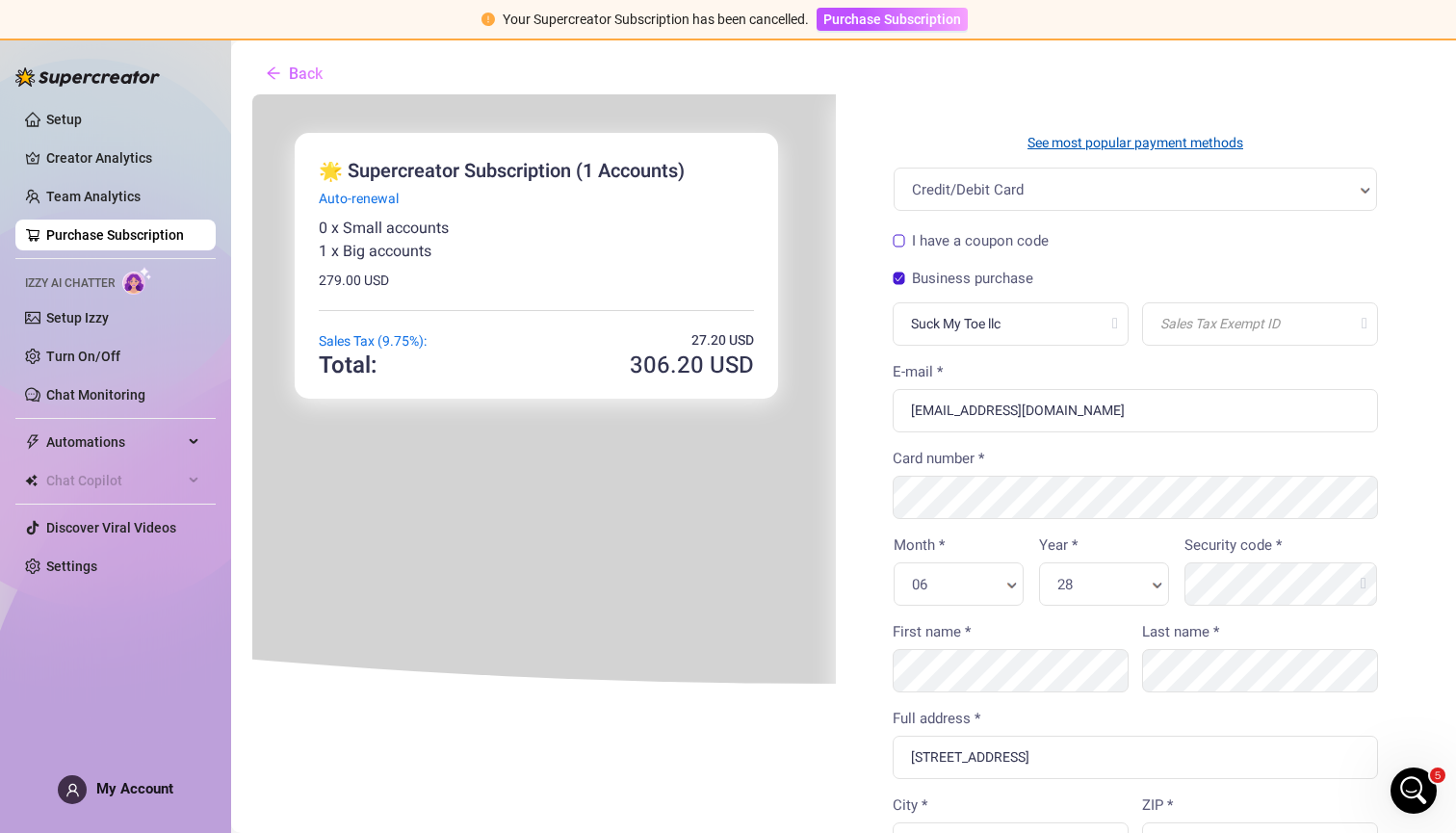click on "See most popular payment methods" at bounding box center [1133, 141] 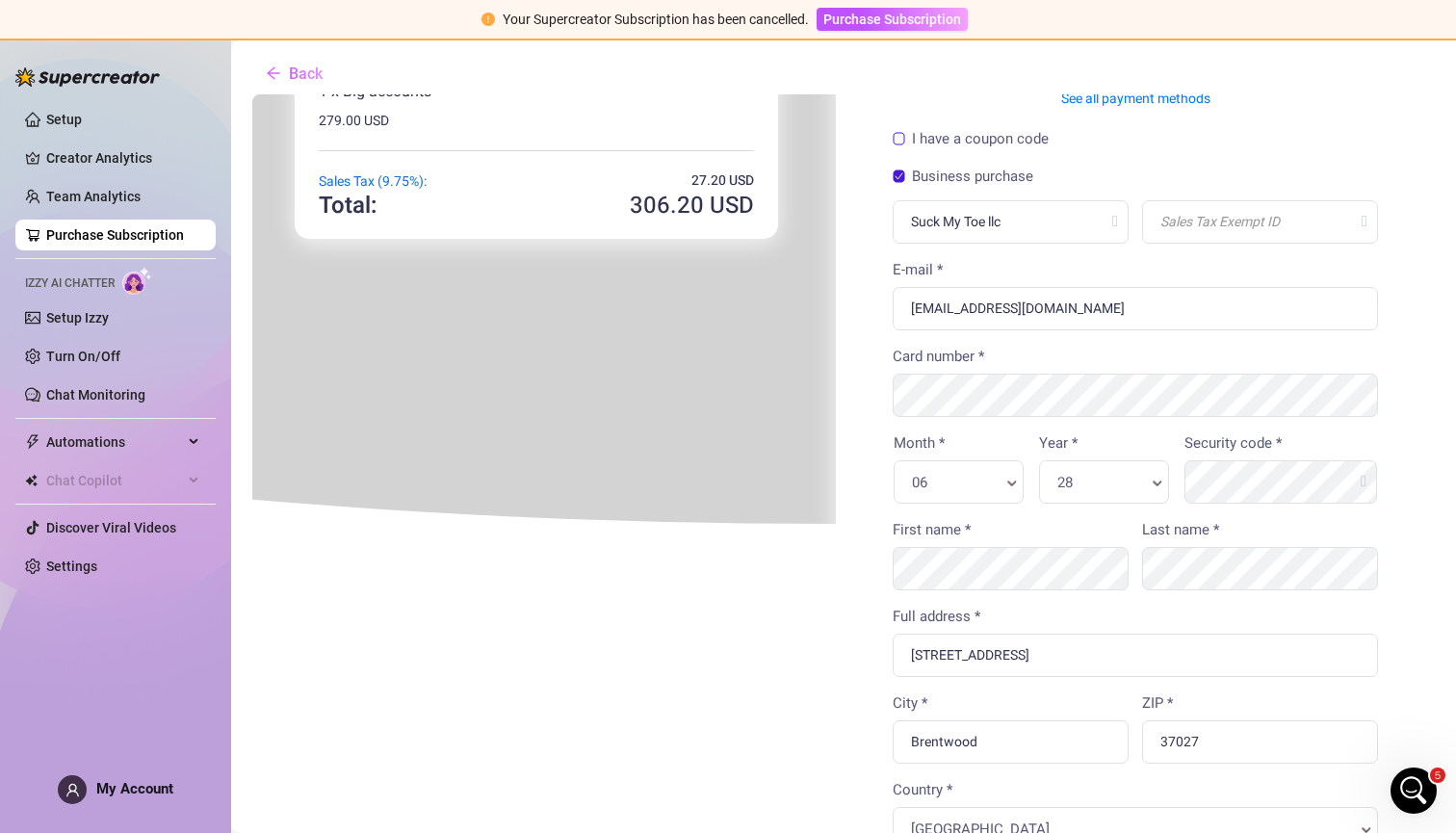 scroll, scrollTop: 166, scrollLeft: 8, axis: both 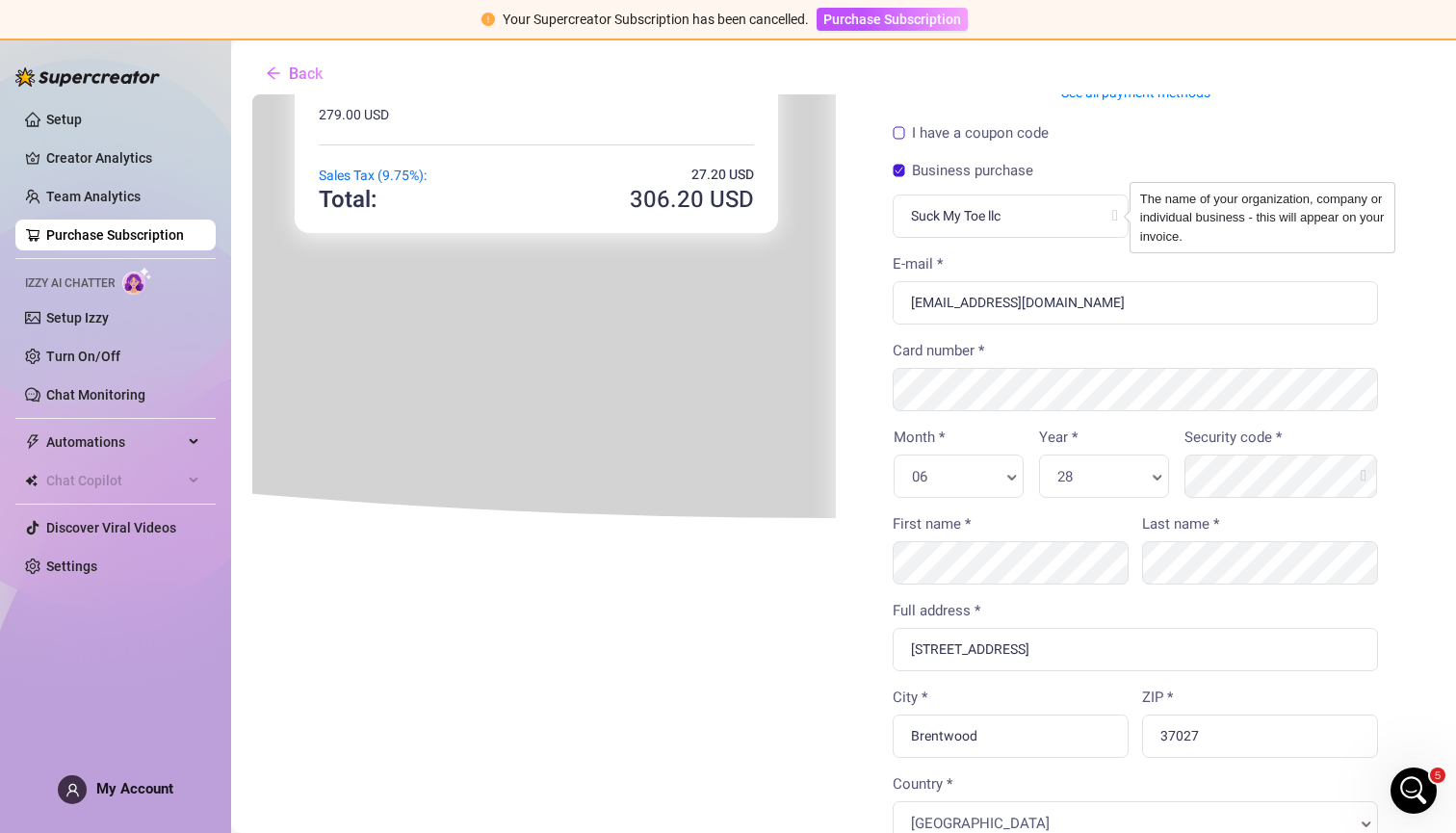click at bounding box center (1113, 214) 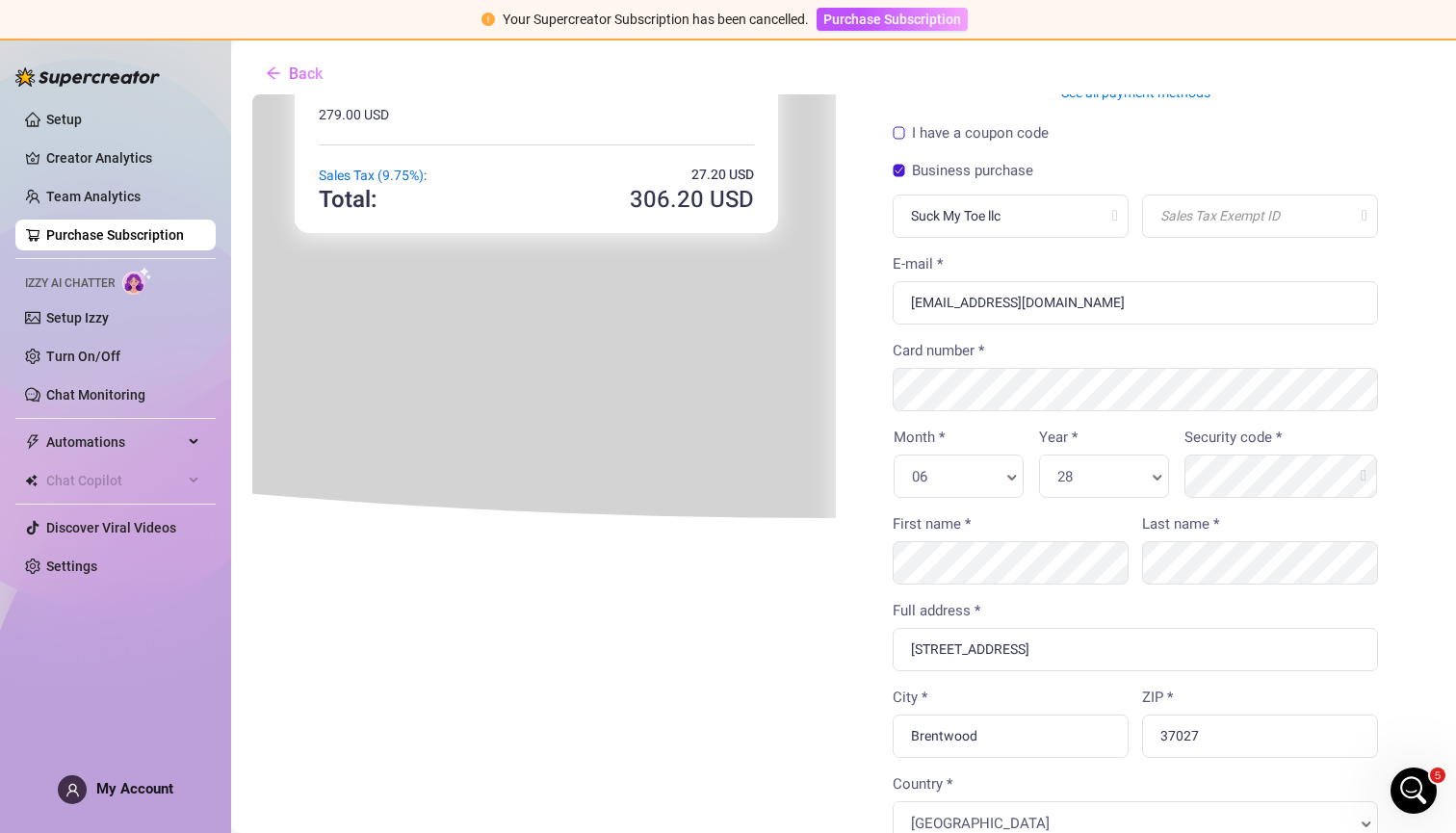 click on "Credit/Debit Card
See all payment methods
I have a coupon code
Apply
Billing Information" at bounding box center [1133, 585] 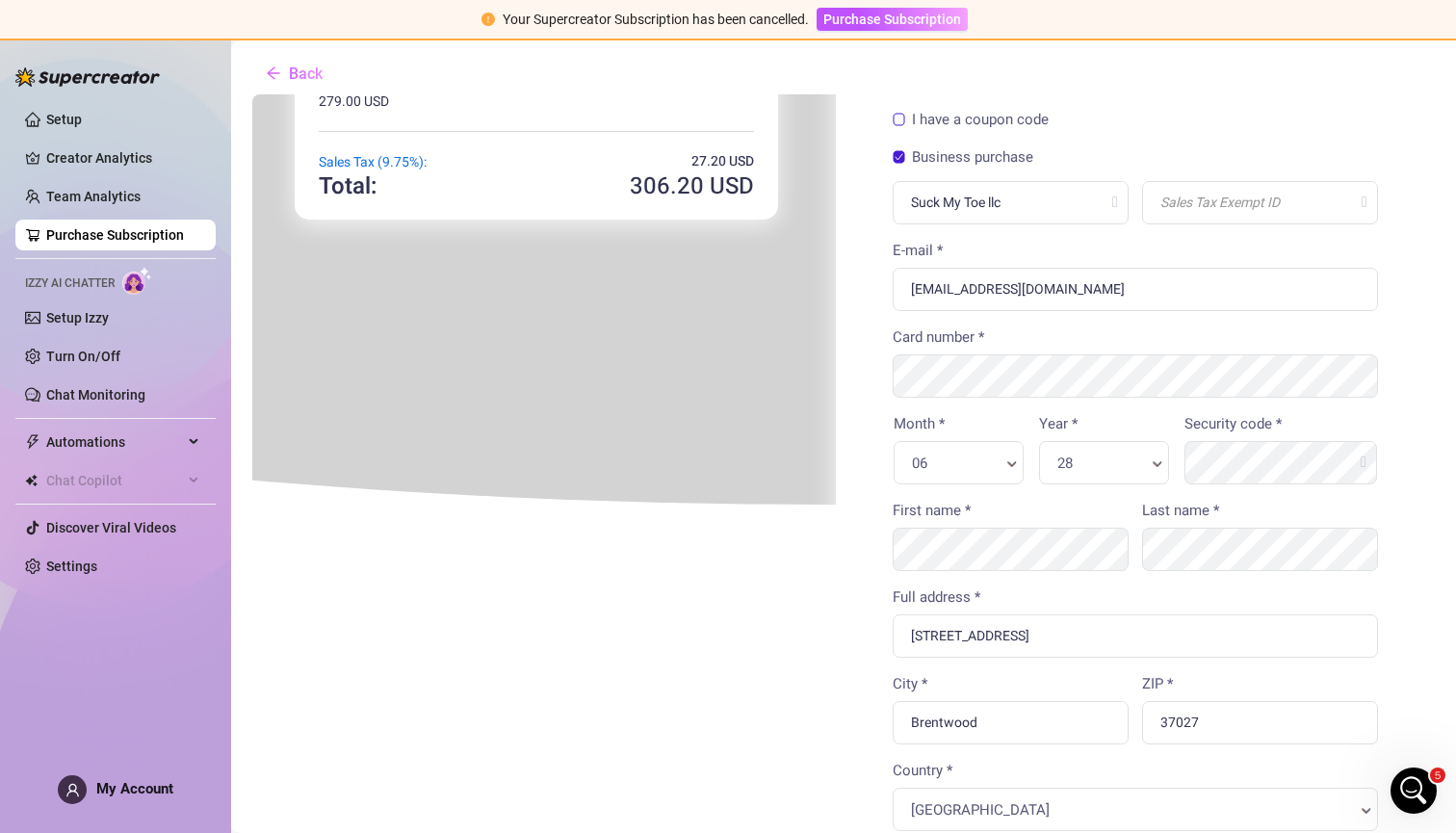 scroll, scrollTop: 179, scrollLeft: 8, axis: both 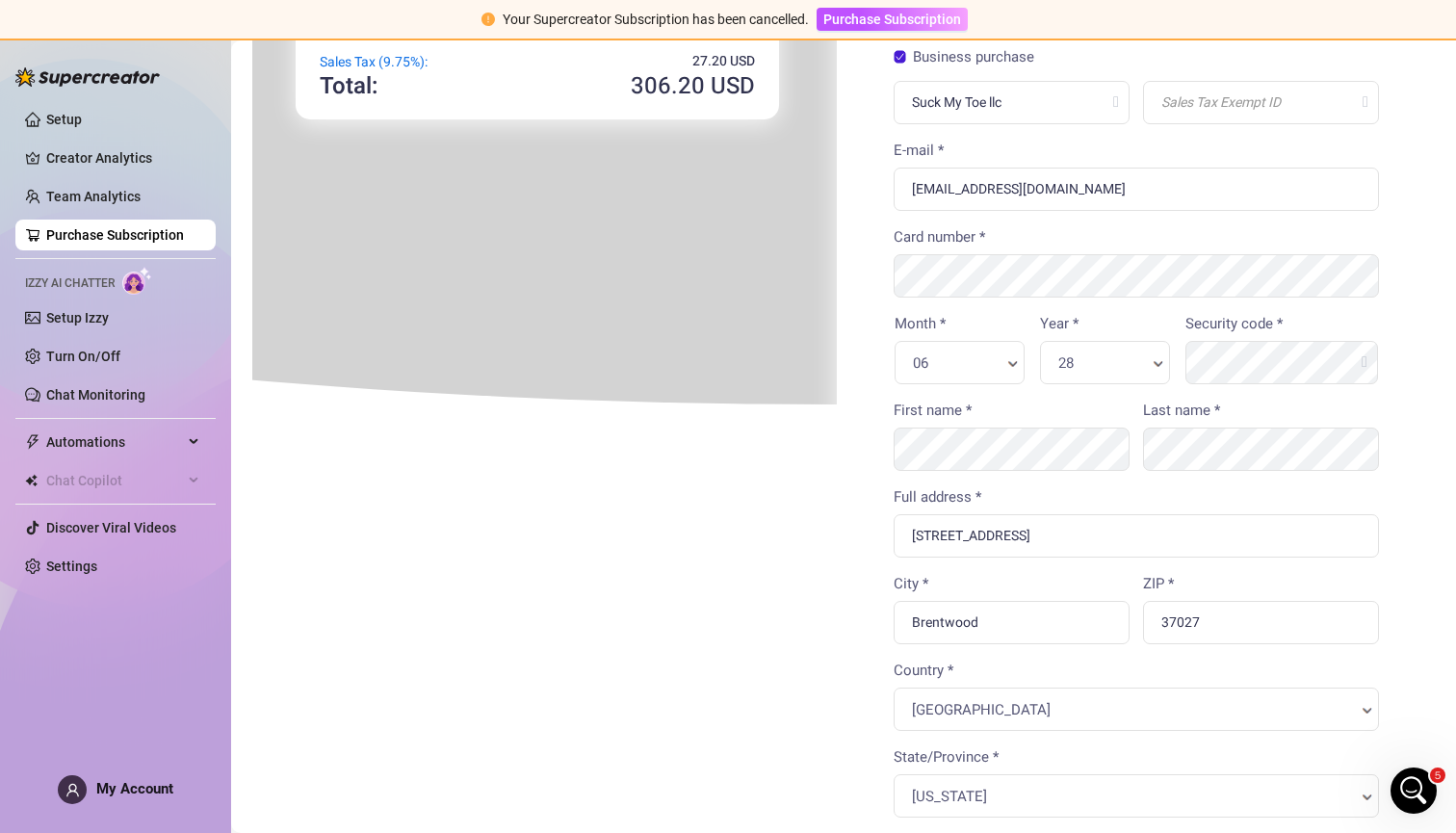 click 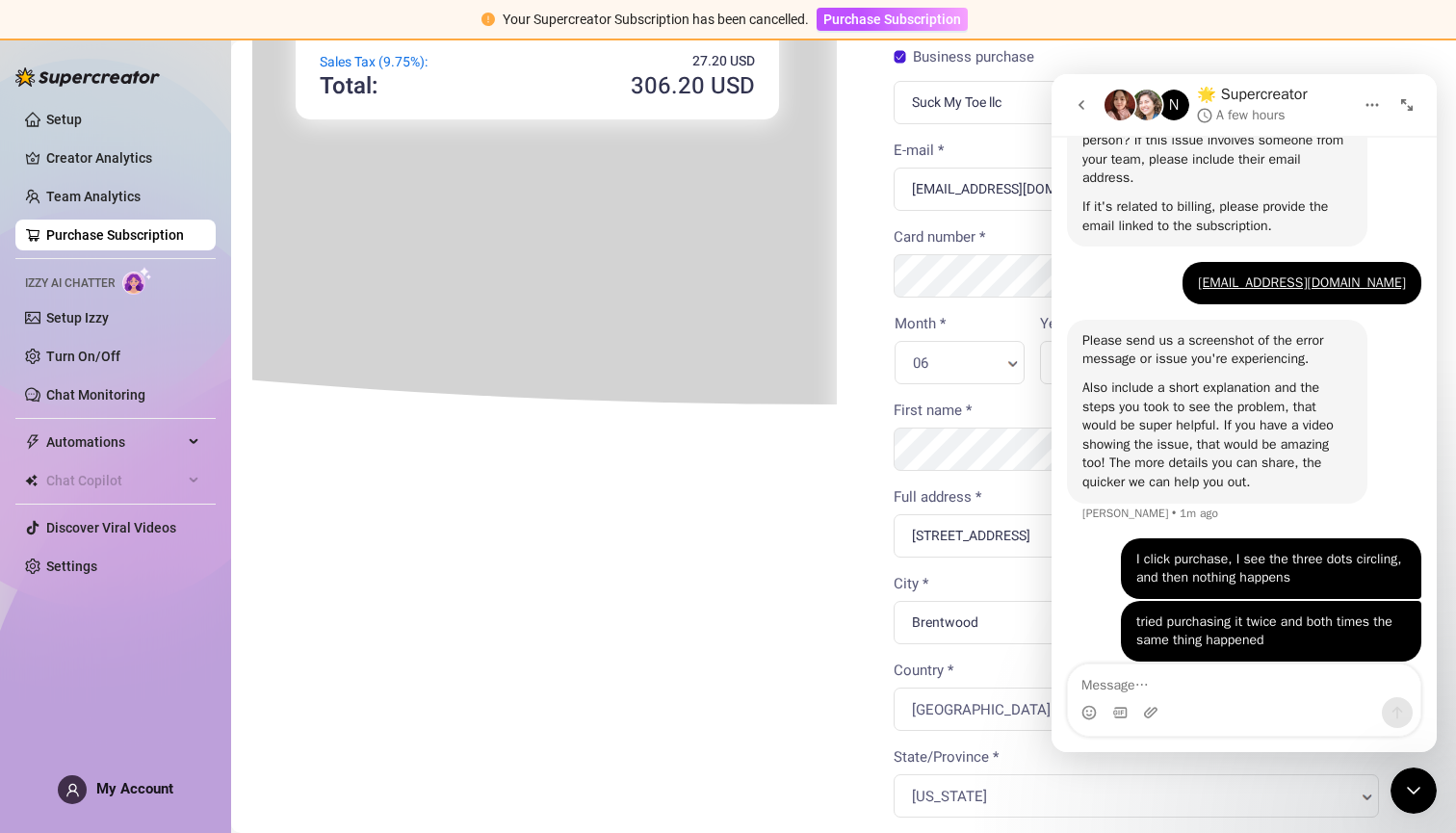 scroll, scrollTop: 758, scrollLeft: 0, axis: vertical 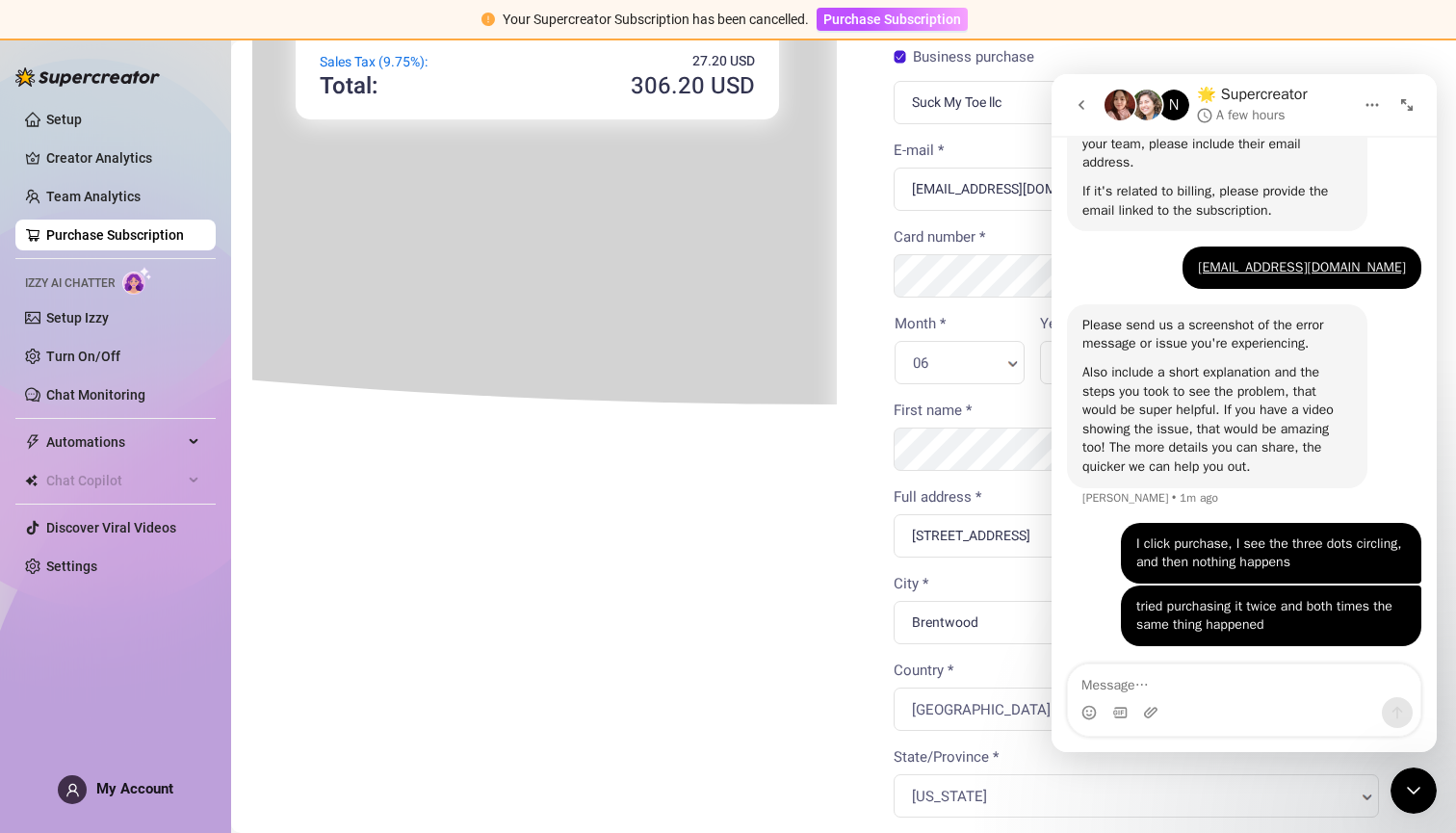 click at bounding box center [1244, 681] 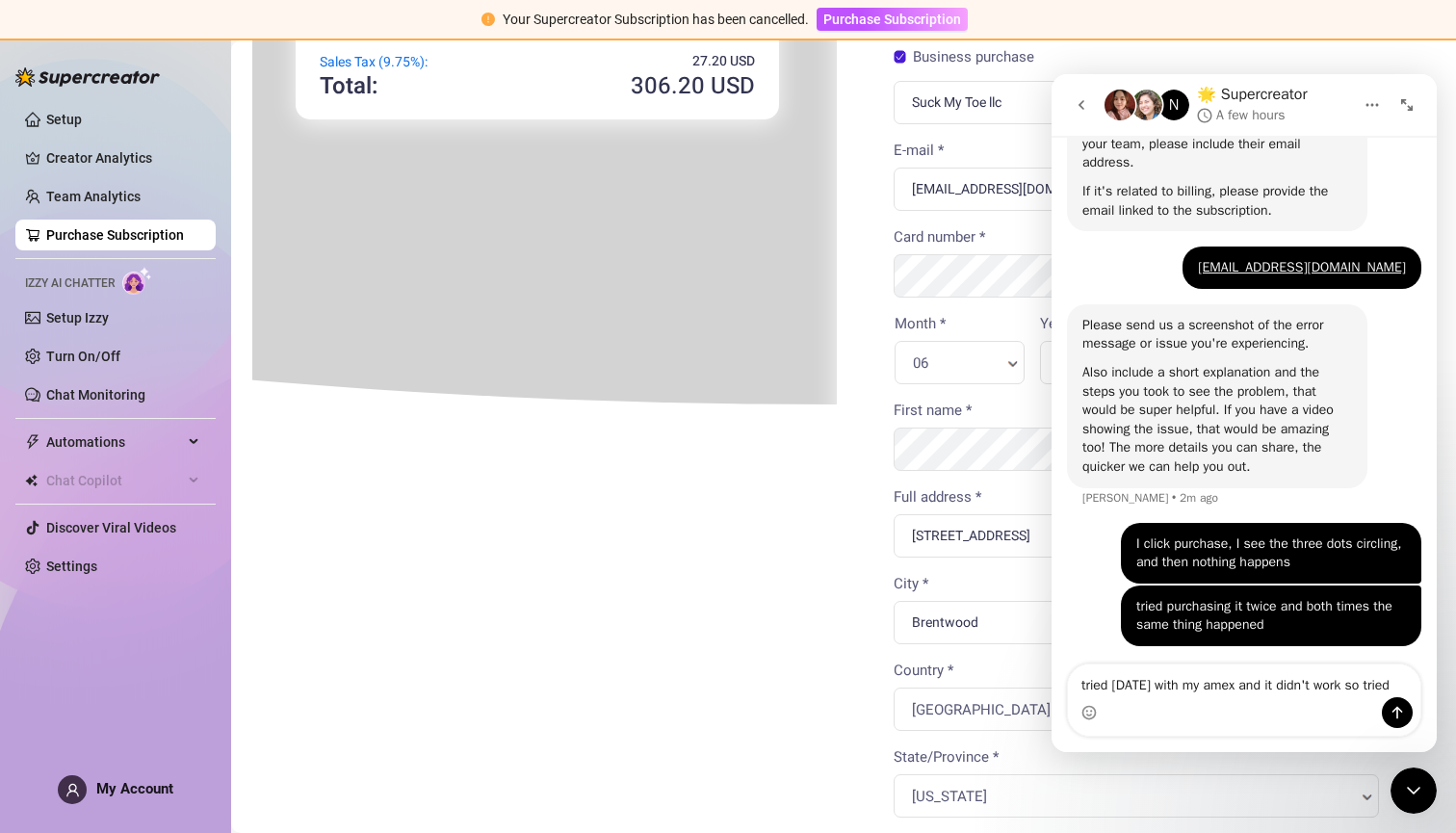 scroll, scrollTop: 777, scrollLeft: 0, axis: vertical 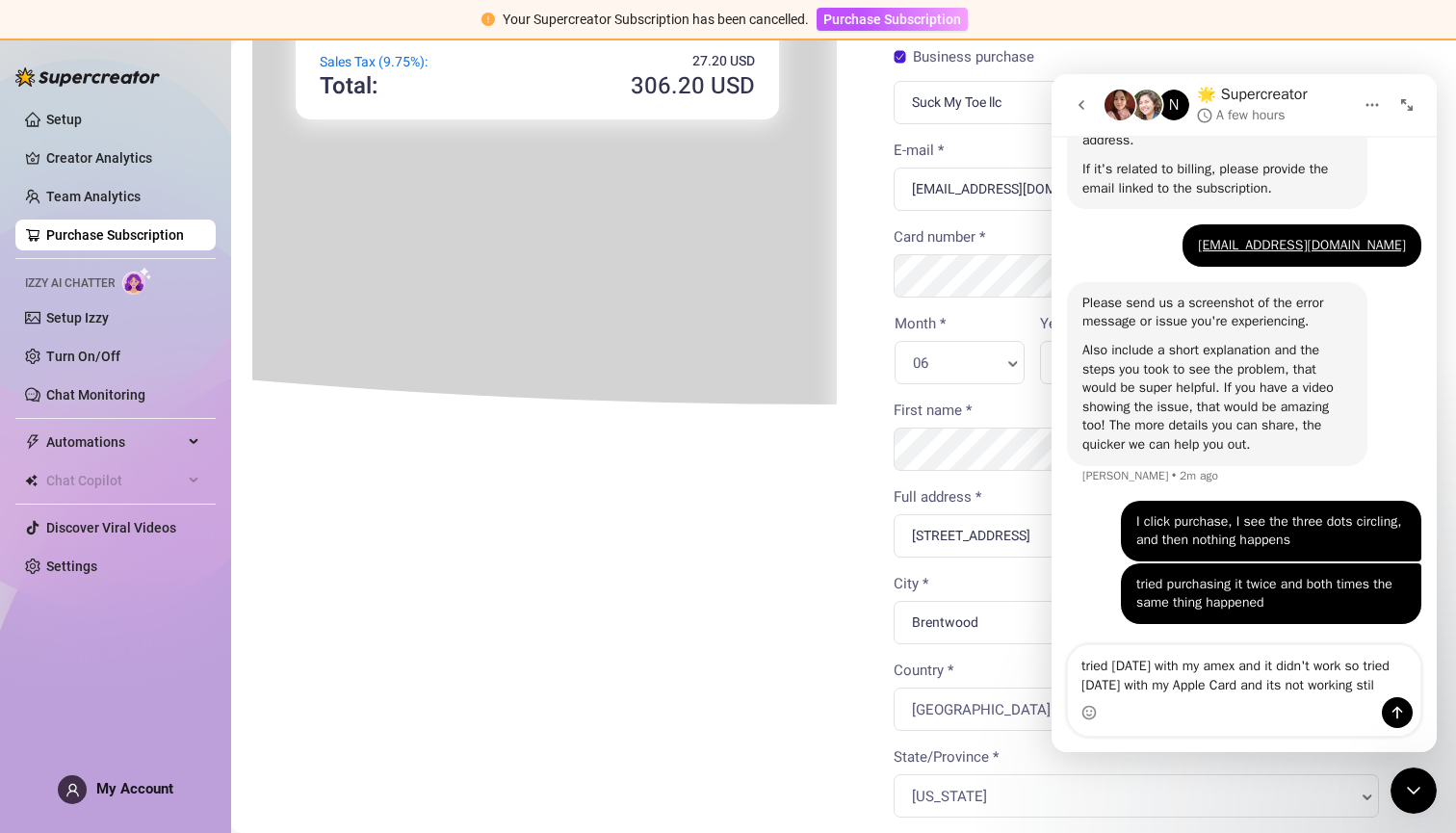 type on "tried [DATE] with my amex and it didn't work so tried [DATE] with my Apple Card and its not working still" 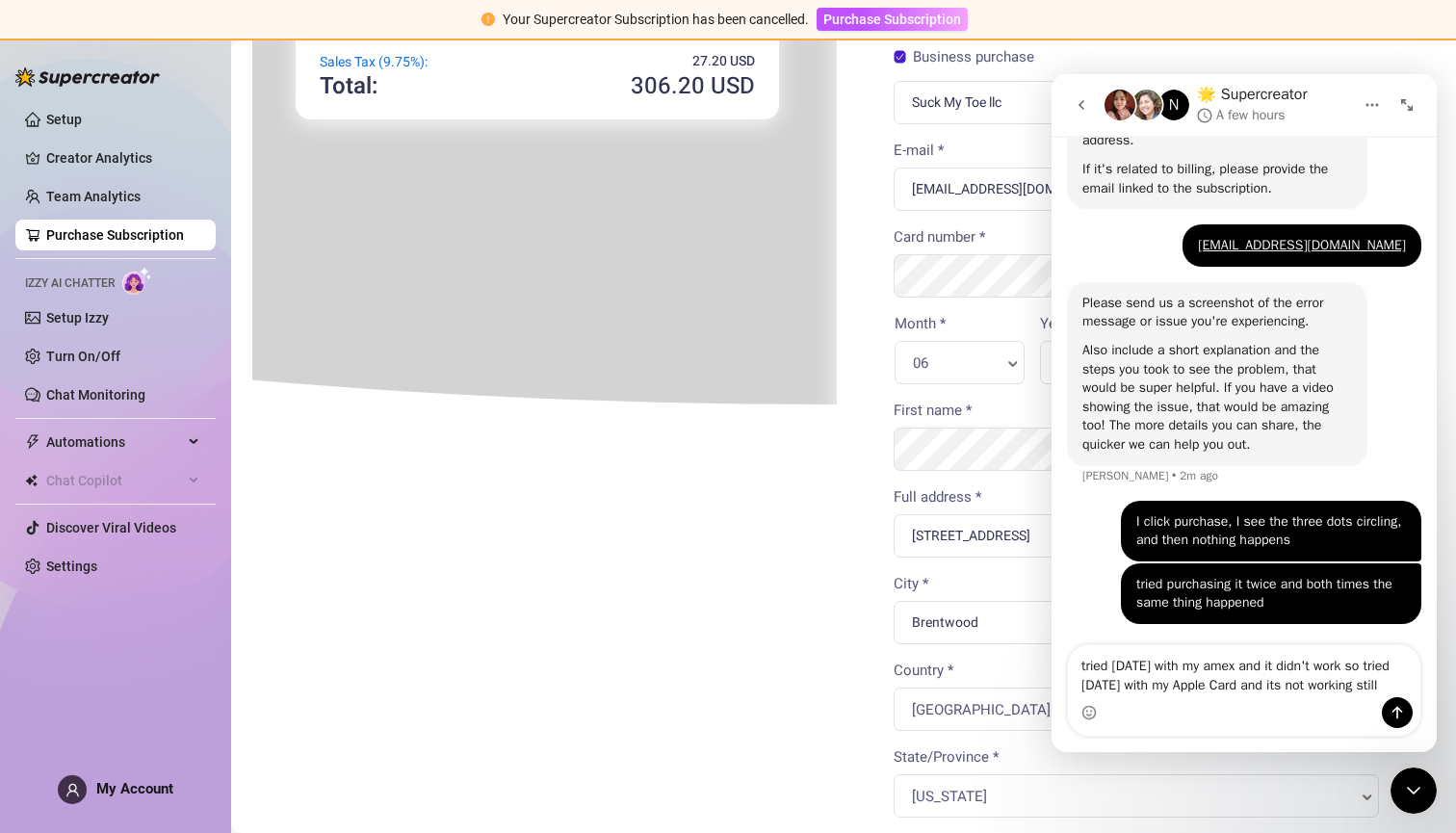 type 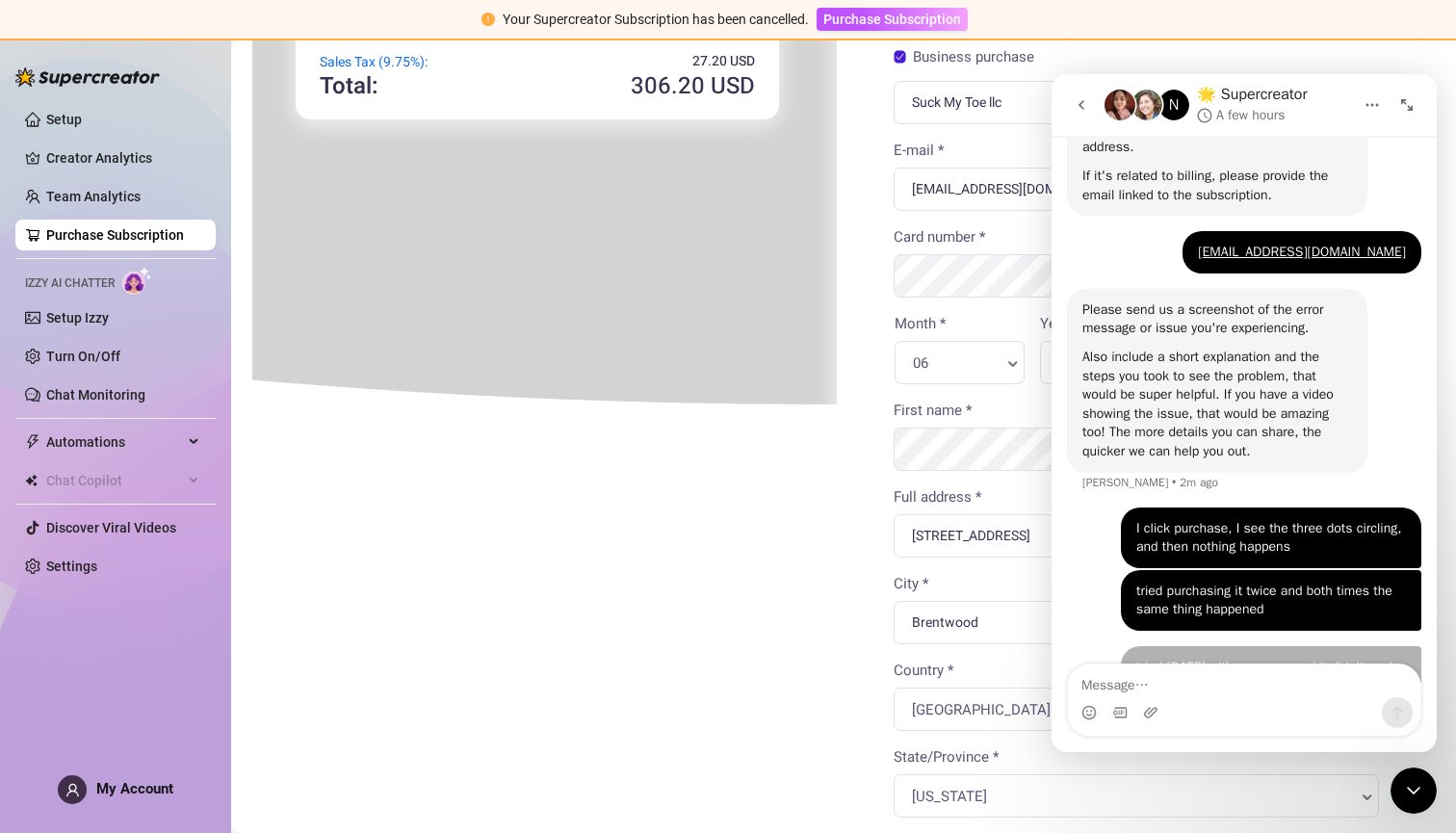 scroll, scrollTop: 838, scrollLeft: 0, axis: vertical 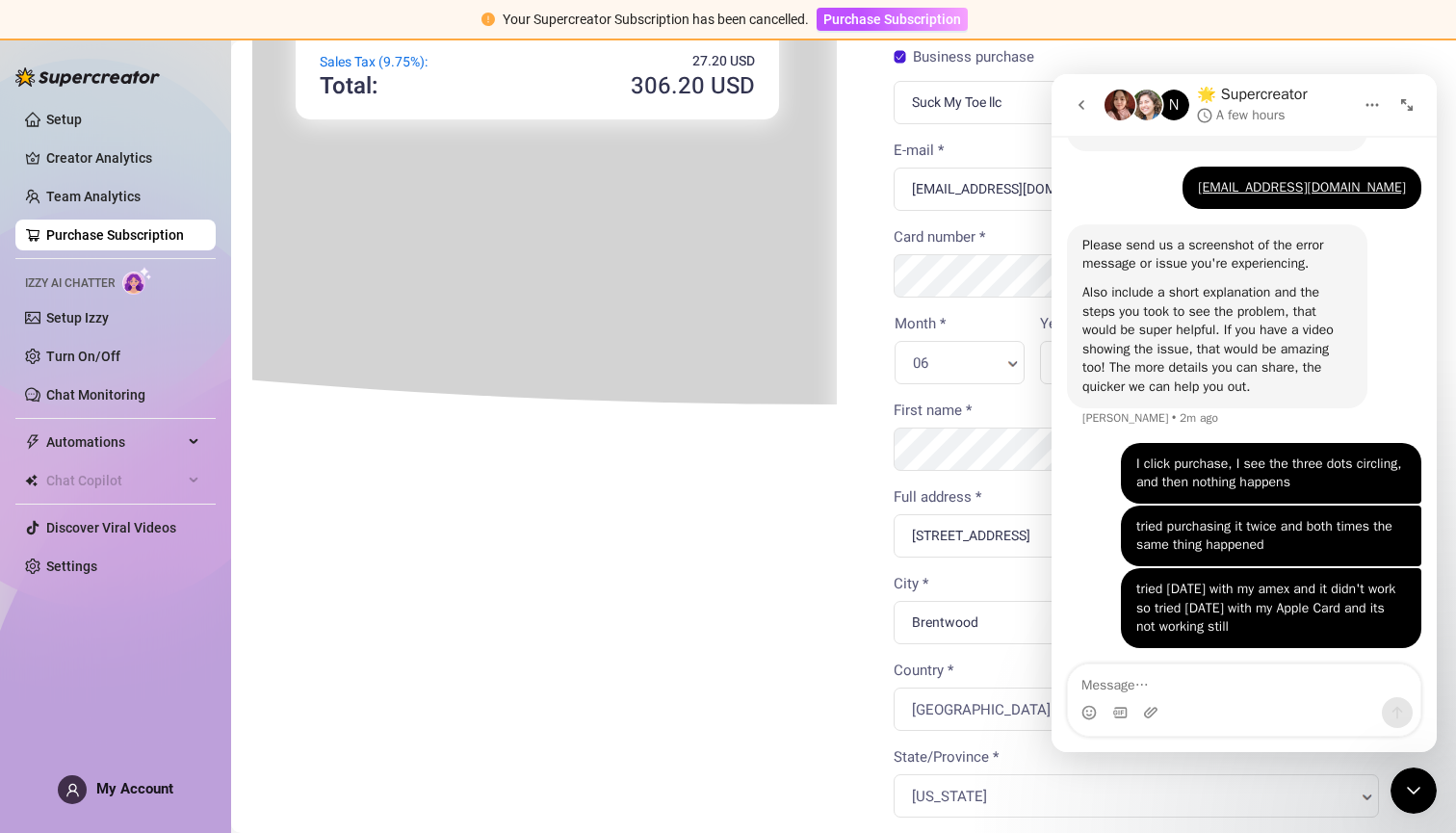 click 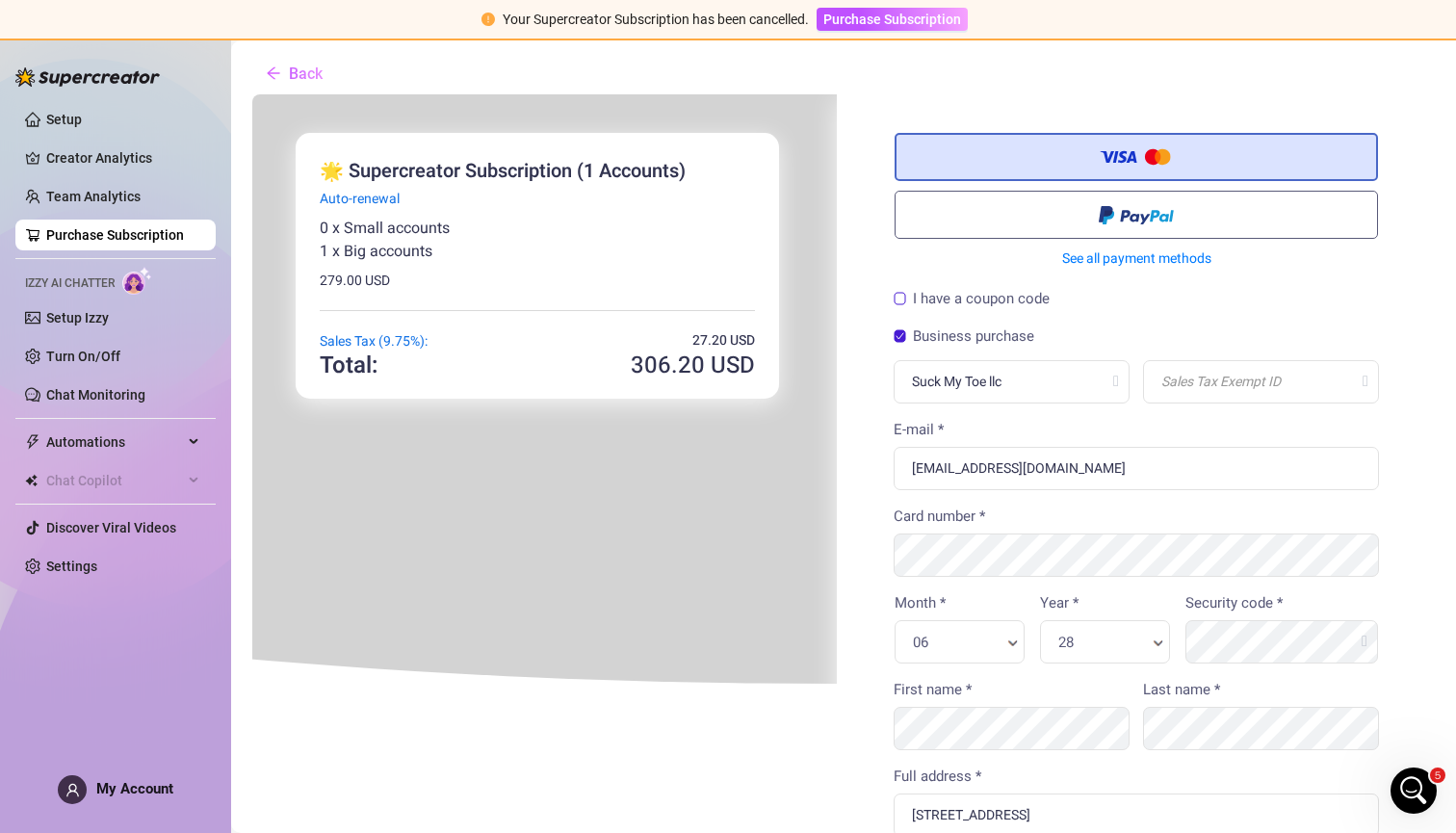 scroll, scrollTop: 0, scrollLeft: 0, axis: both 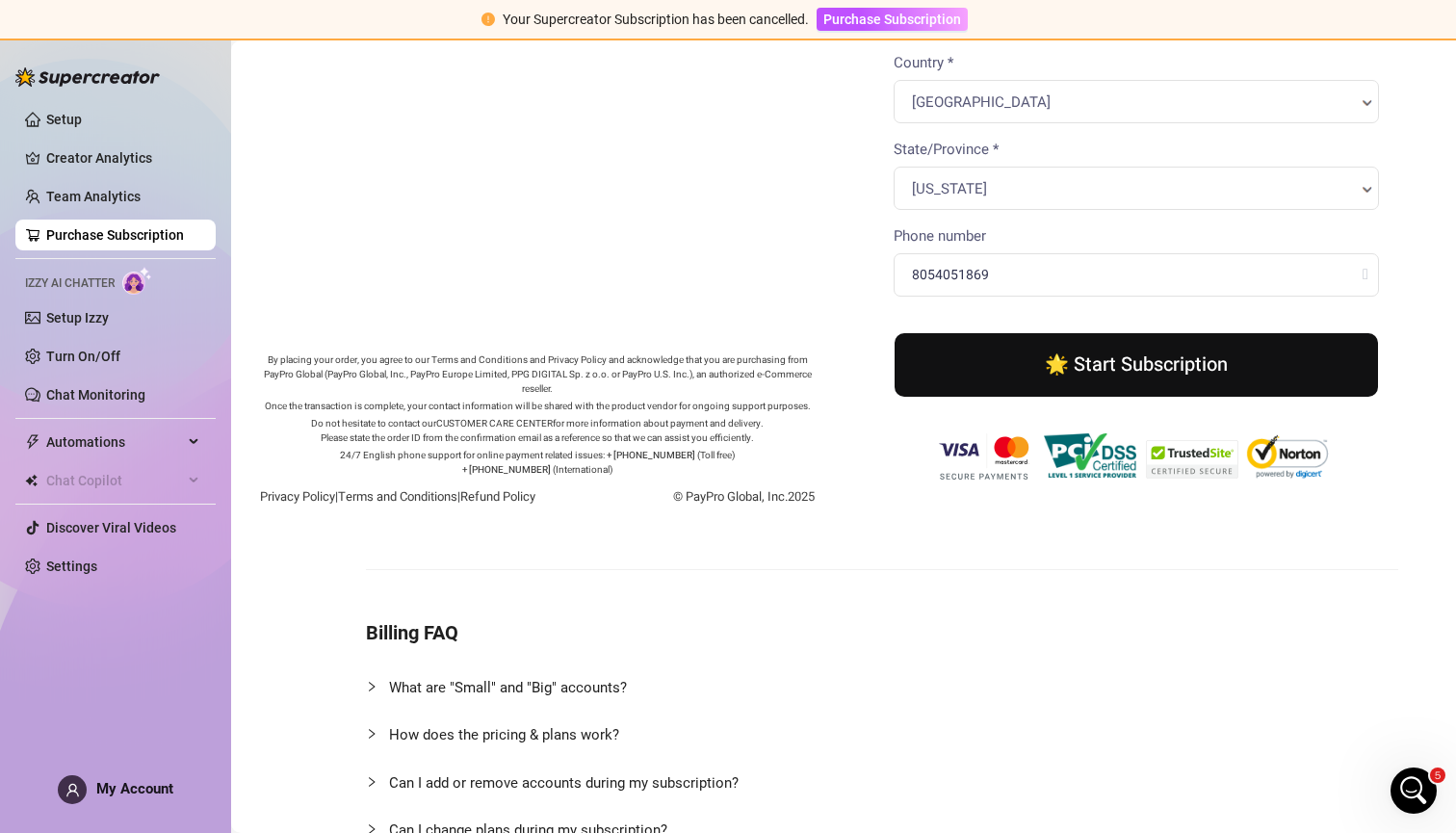 click on "🌟 Start Subscription" at bounding box center (1134, 363) 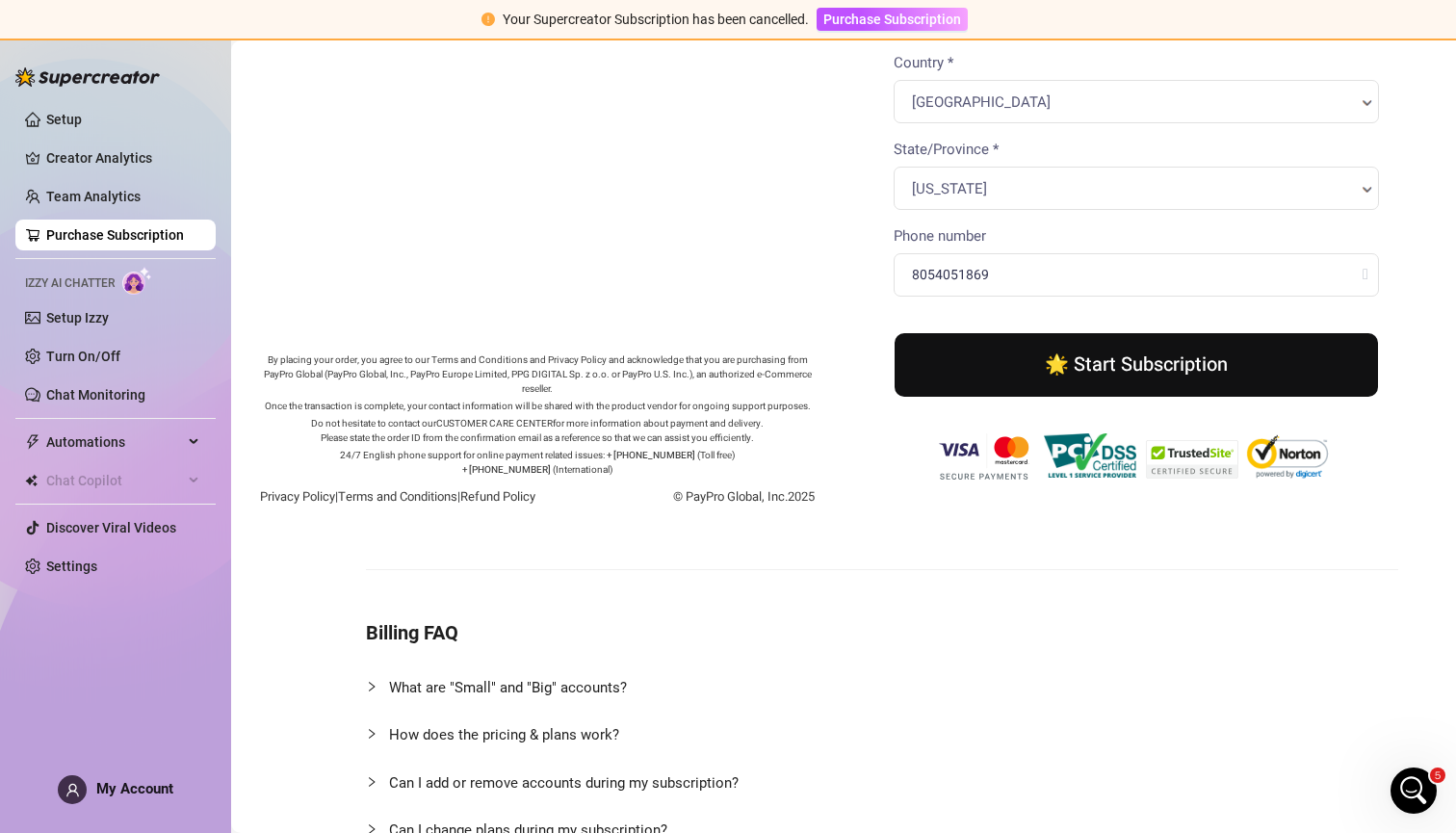 click on "🌟 Start Subscription" at bounding box center (1134, 363) 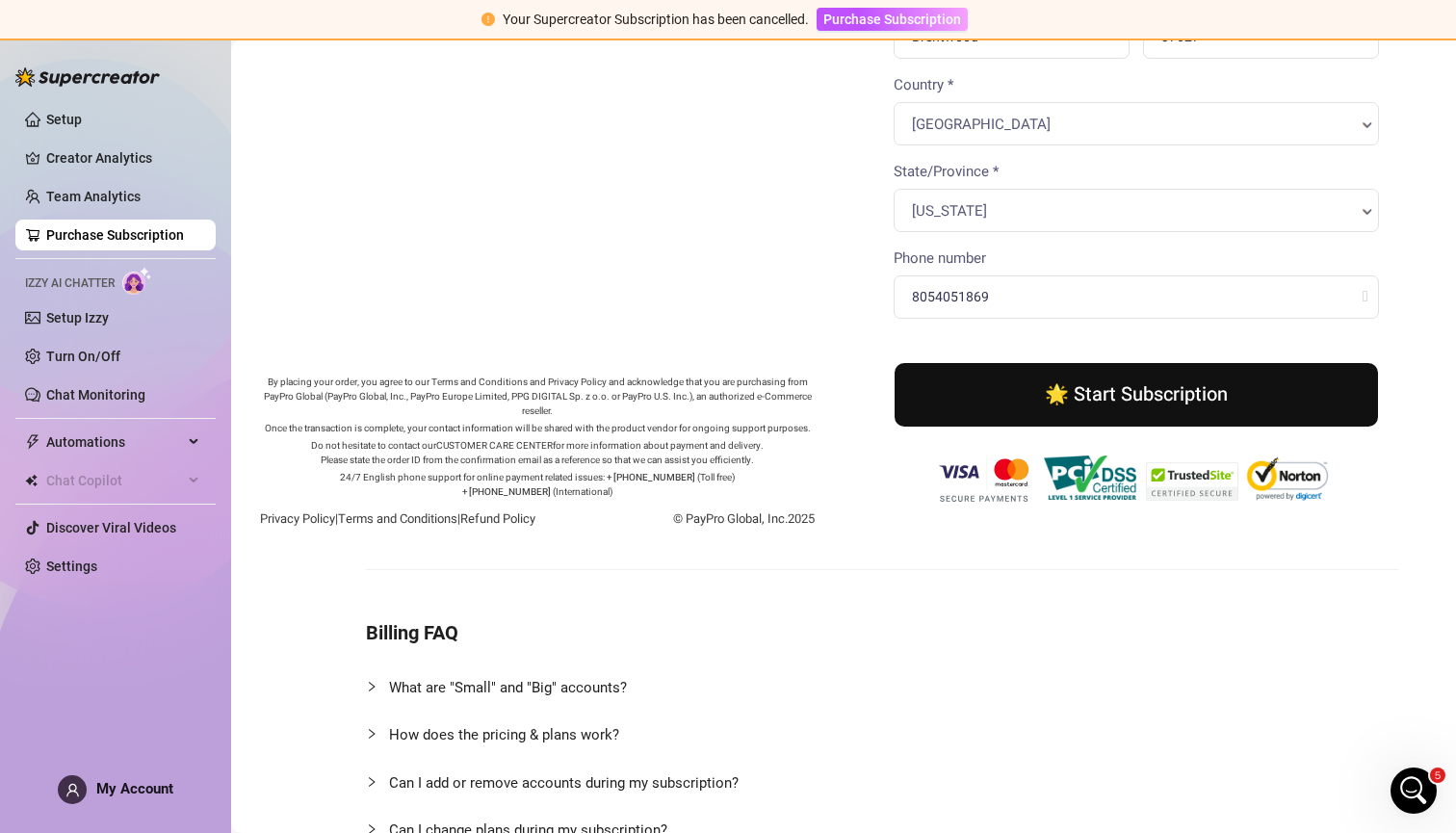 scroll, scrollTop: 282, scrollLeft: 7, axis: both 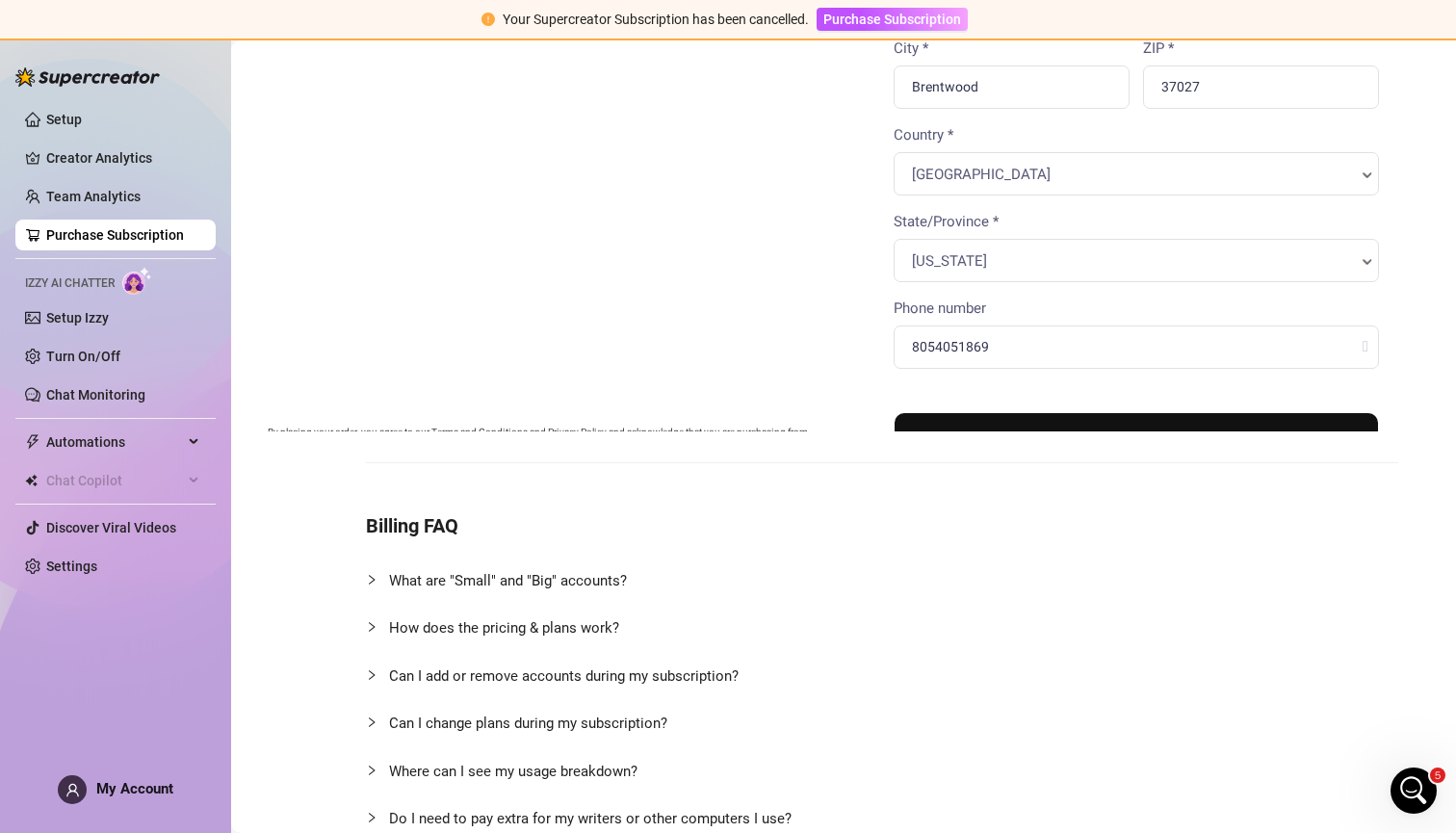 click at bounding box center (1414, 791) 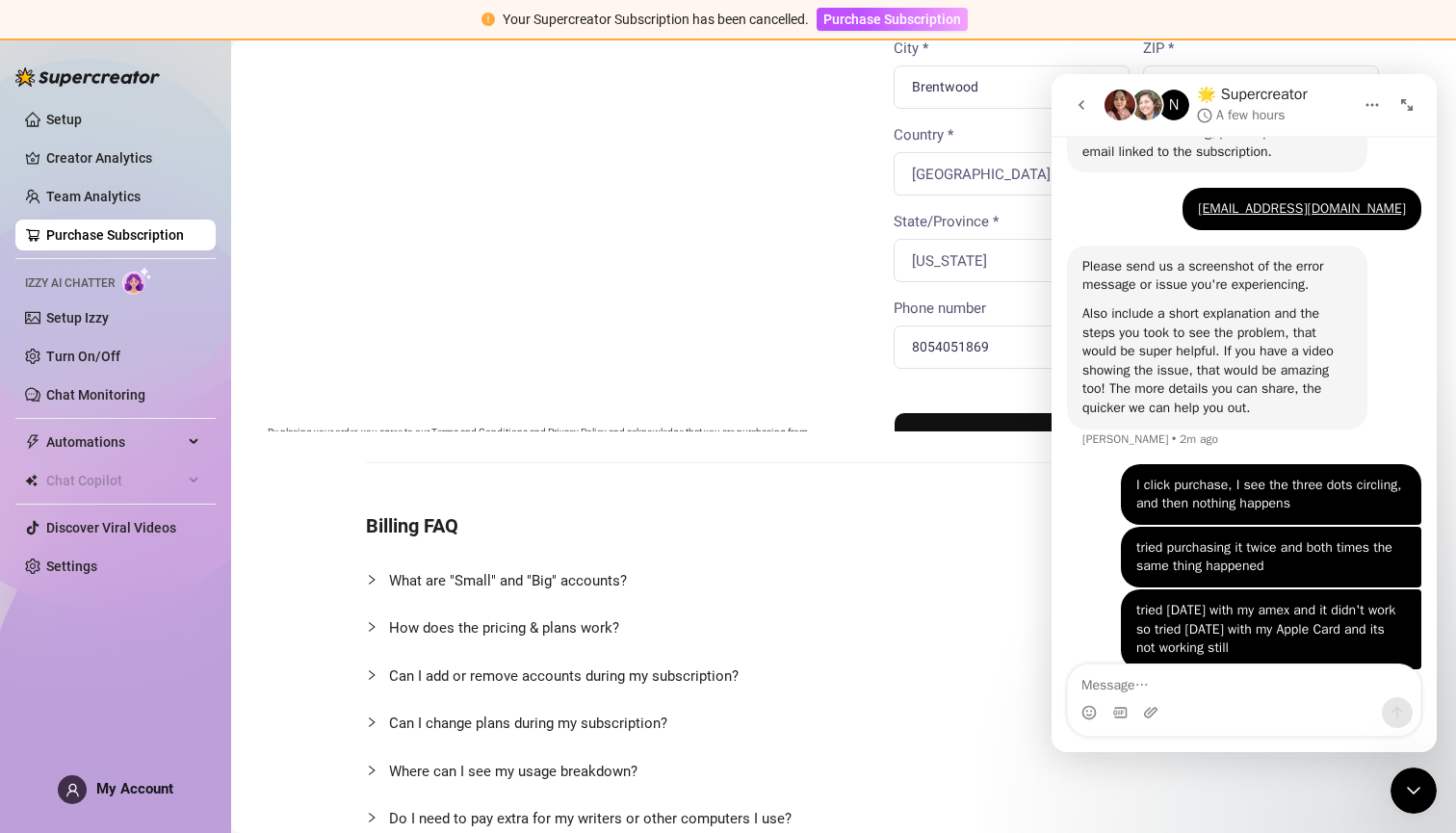 scroll, scrollTop: 897, scrollLeft: 0, axis: vertical 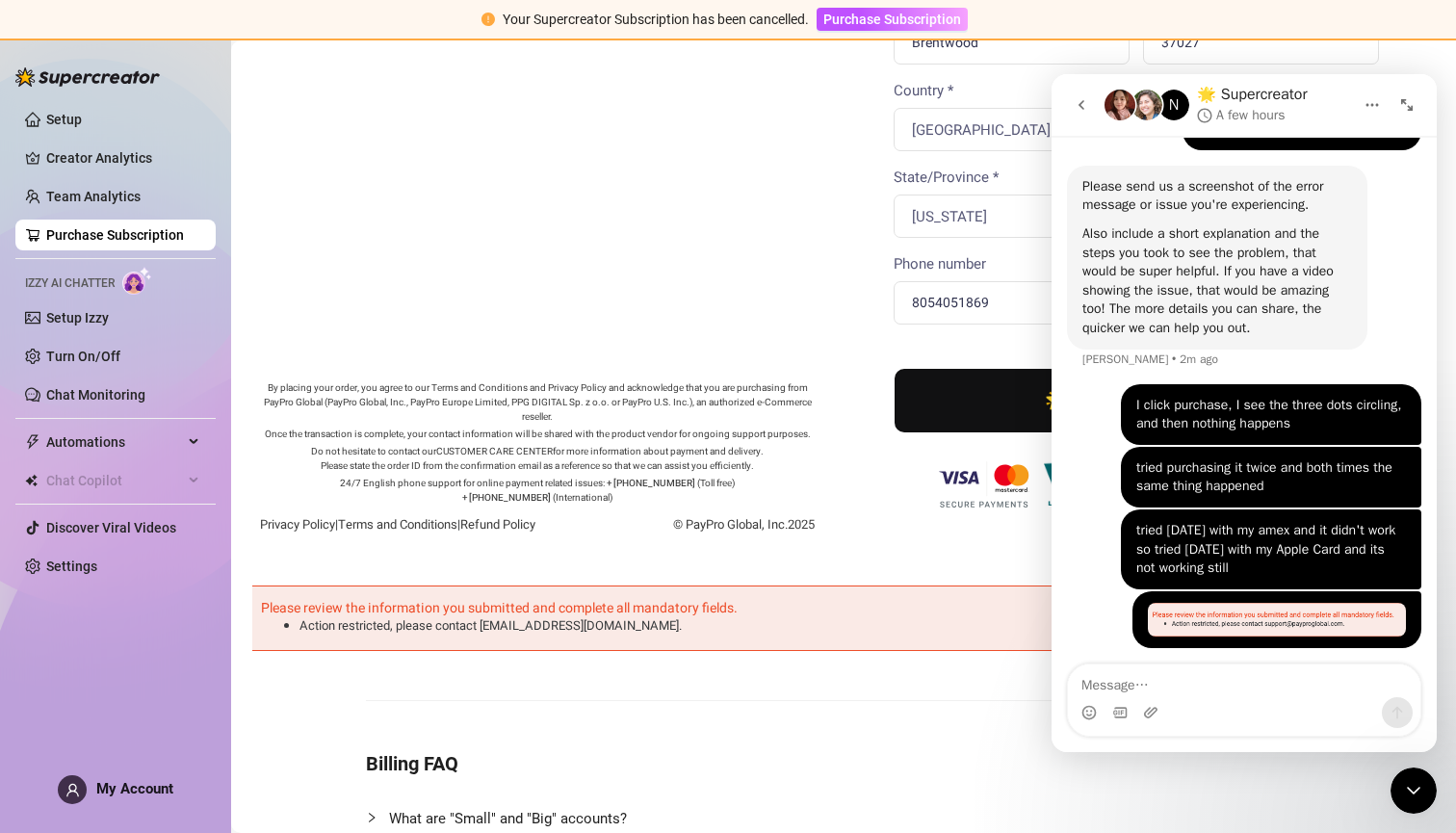 click 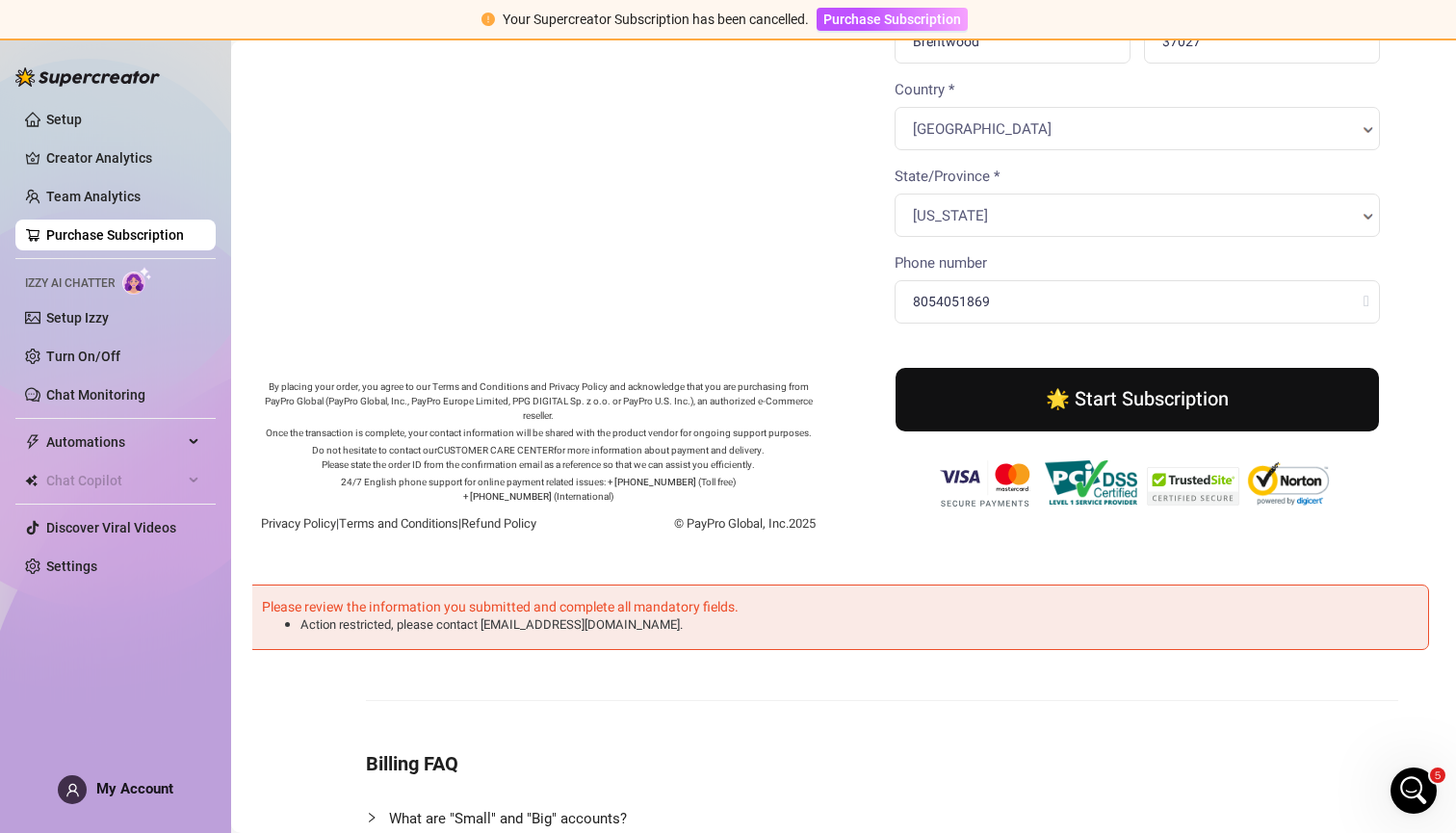 scroll, scrollTop: 282, scrollLeft: 6, axis: both 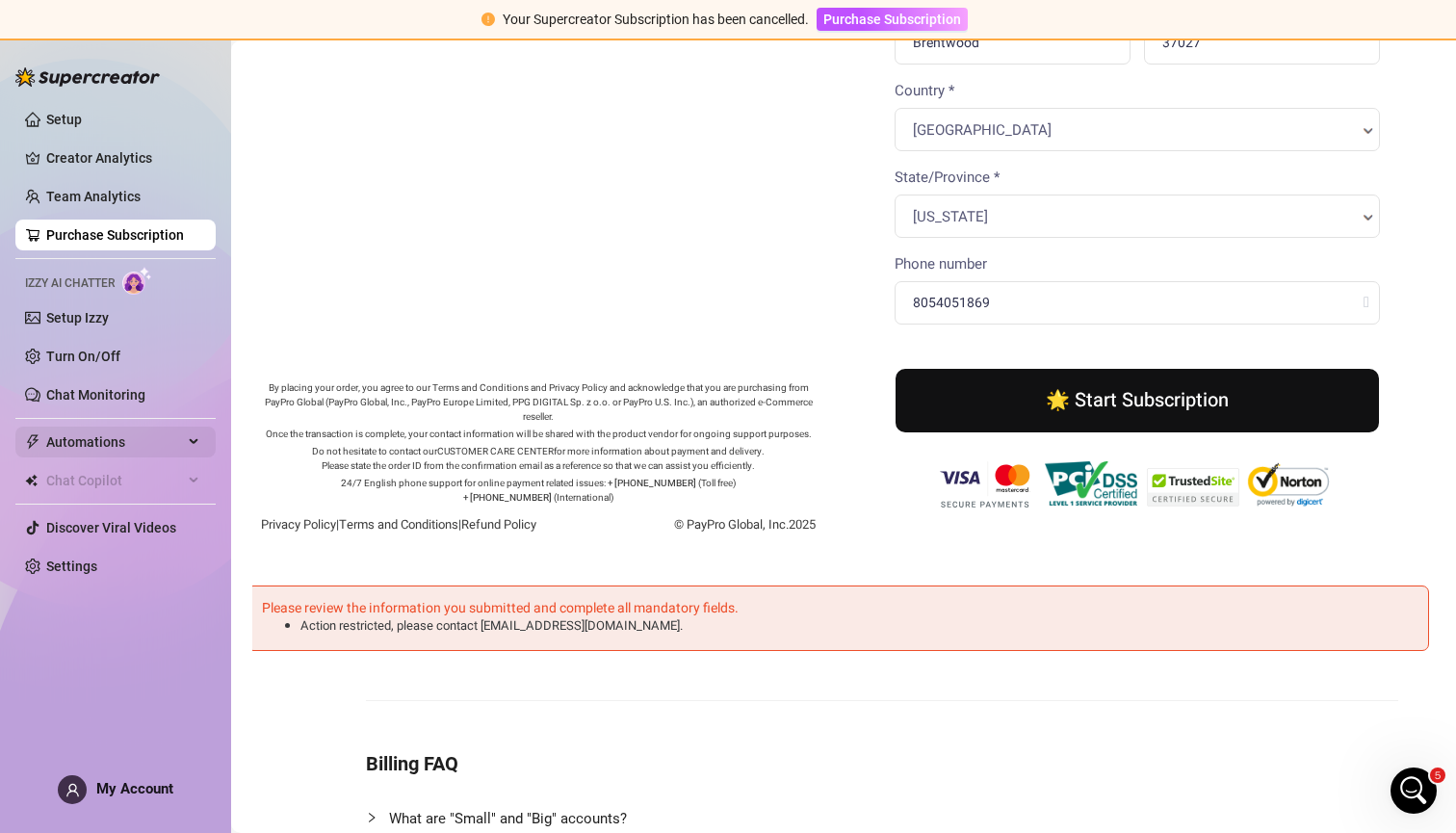 click on "Automations" at bounding box center [116, 442] 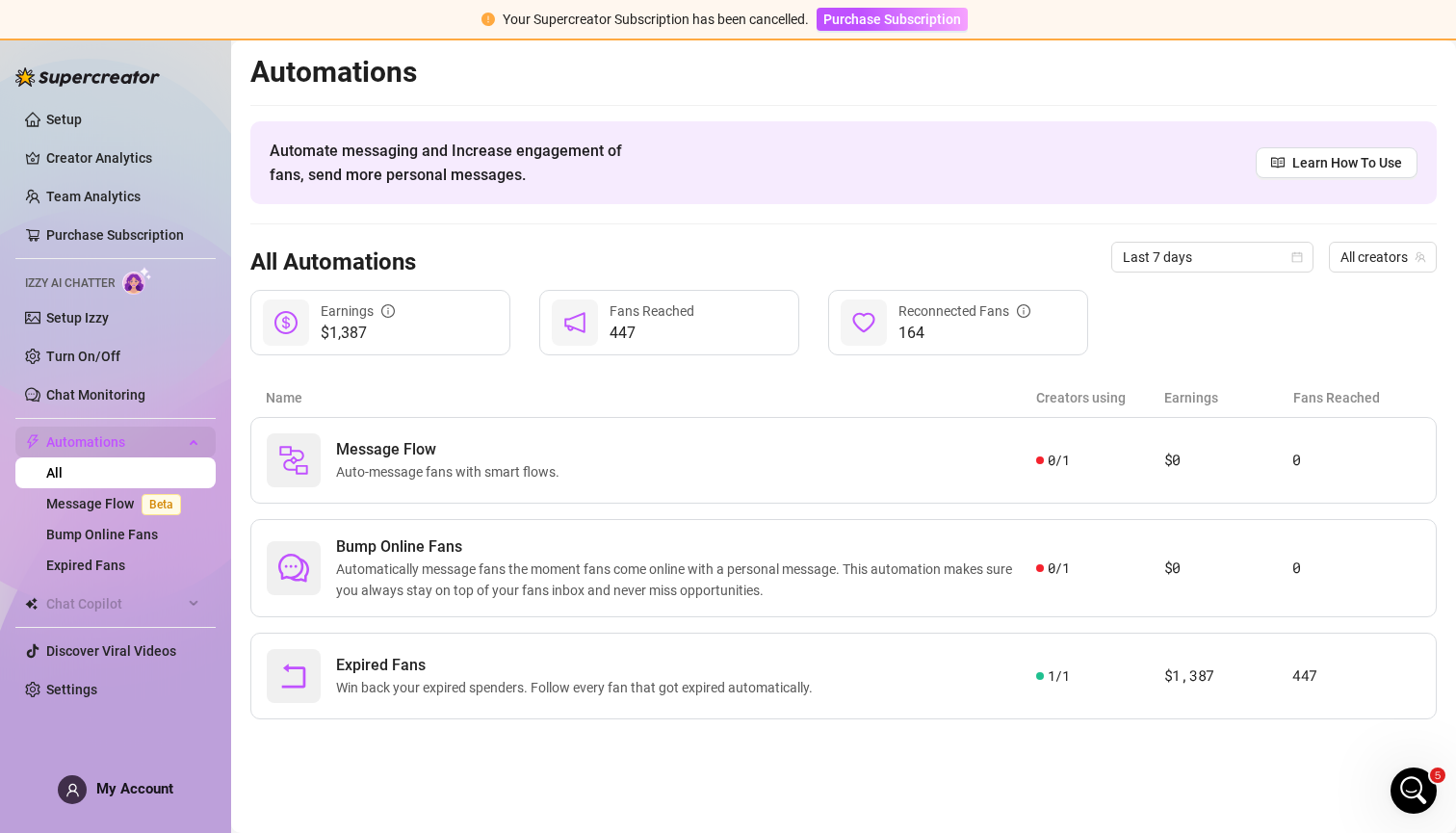 scroll, scrollTop: 0, scrollLeft: 0, axis: both 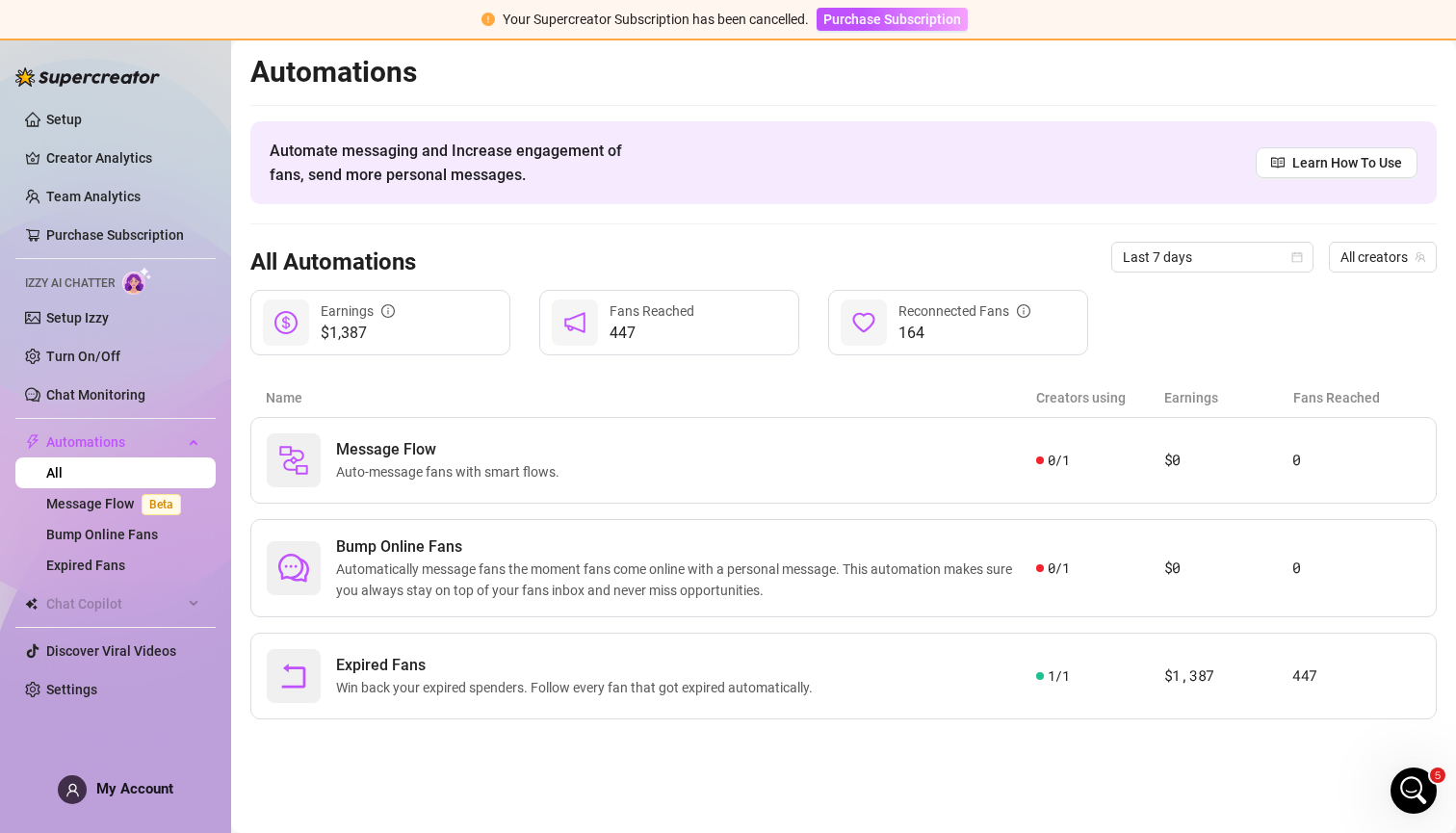 click 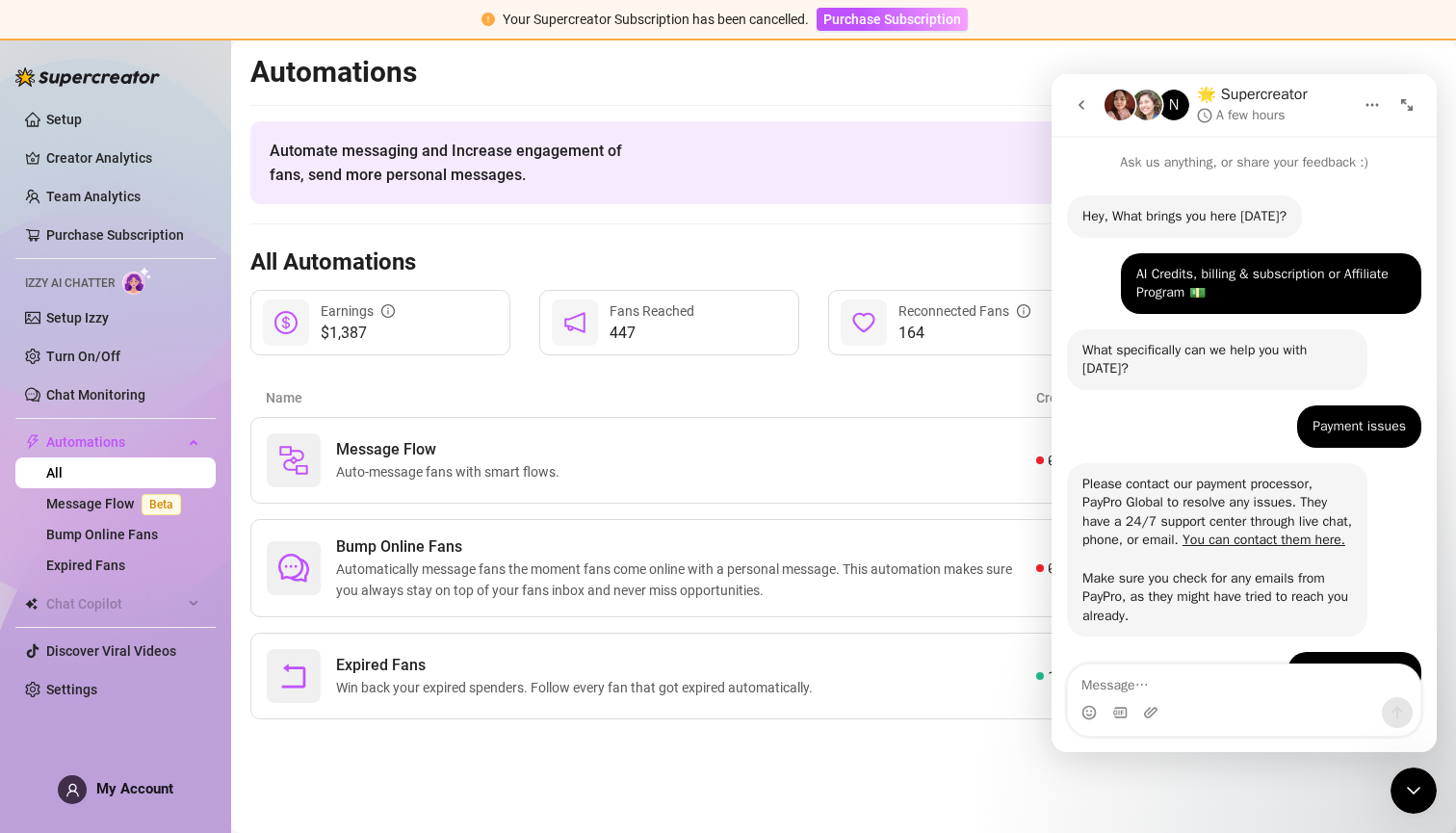 scroll, scrollTop: 897, scrollLeft: 0, axis: vertical 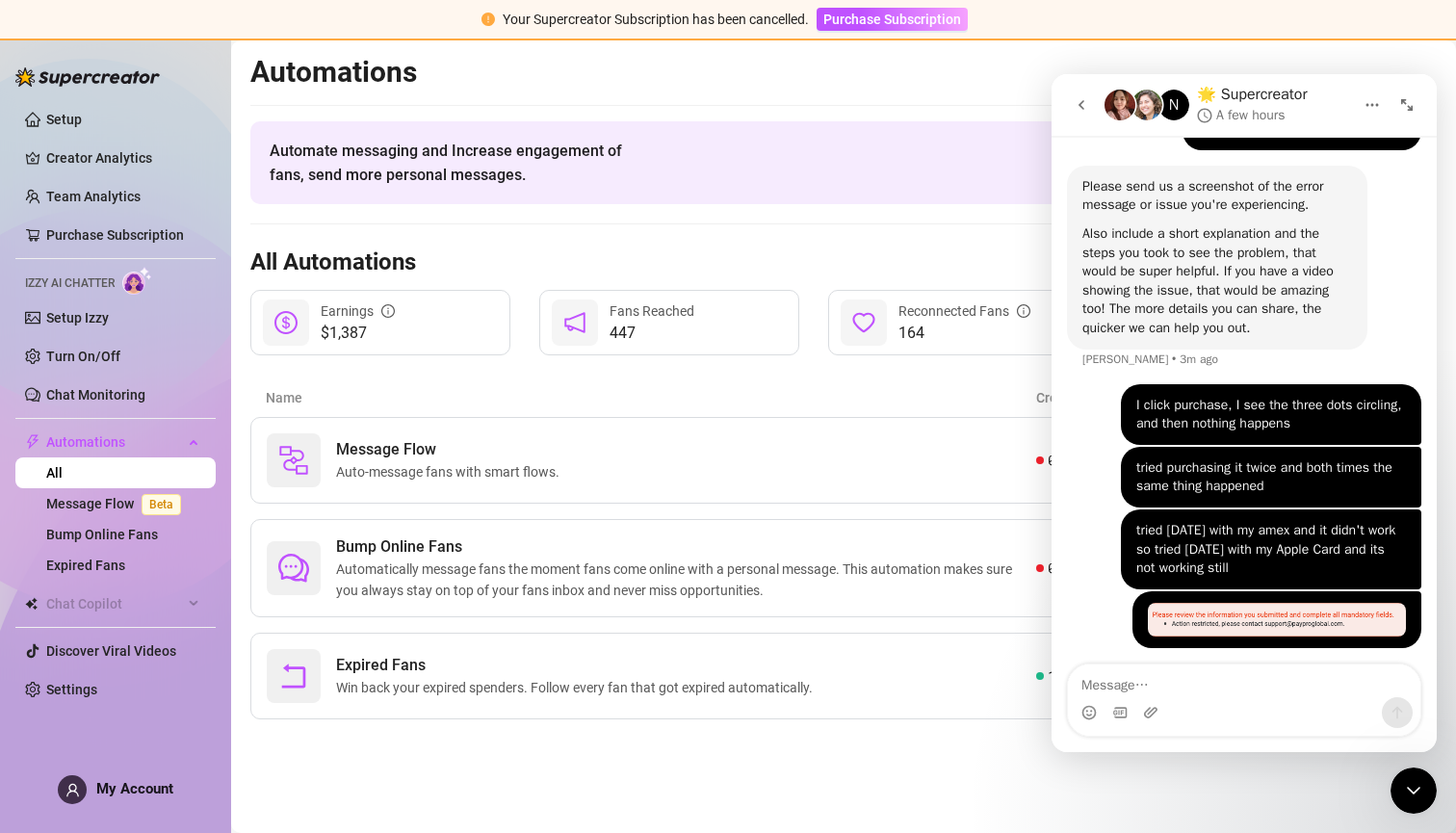 click at bounding box center (1277, 619) 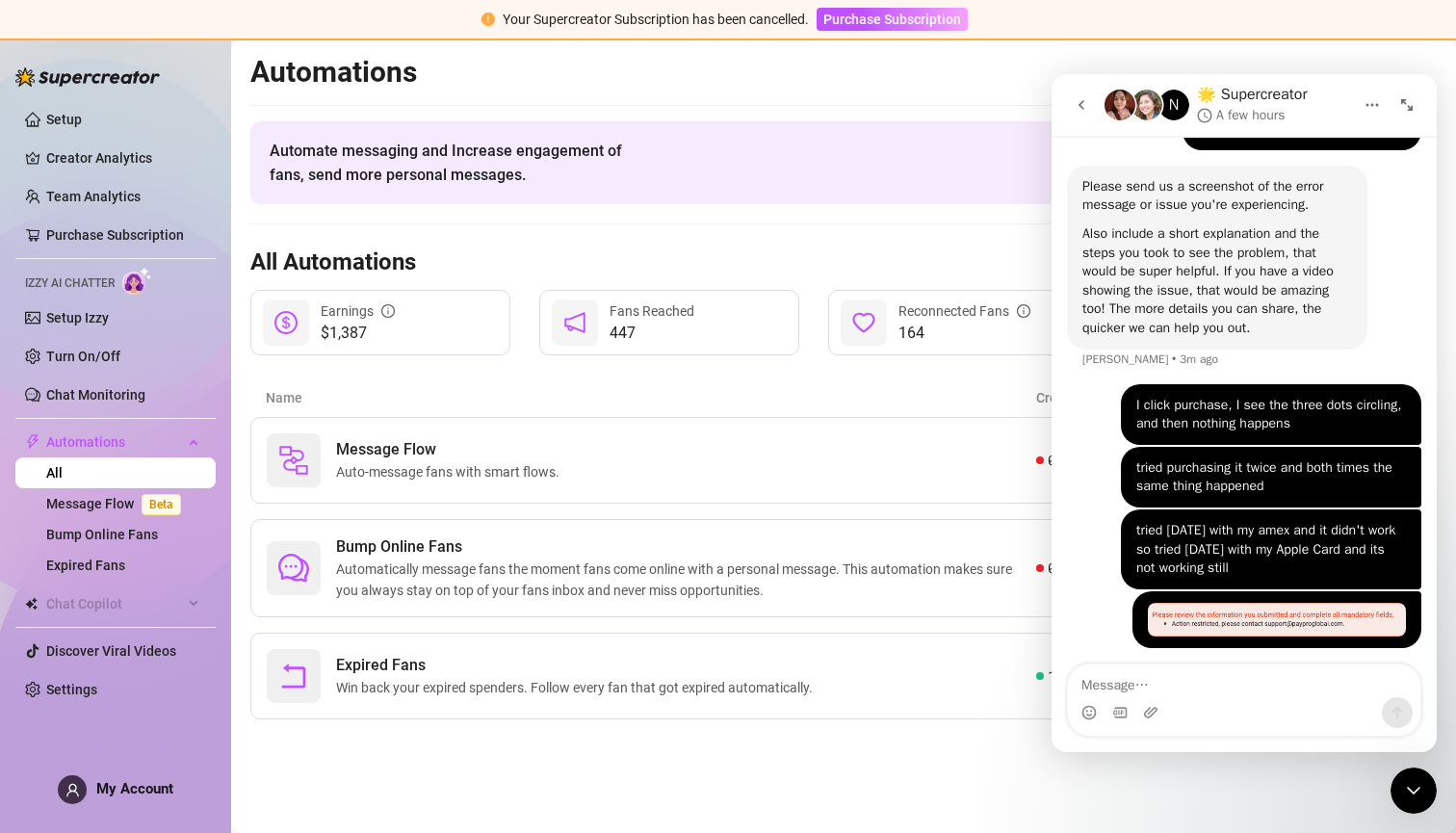 scroll, scrollTop: 0, scrollLeft: 0, axis: both 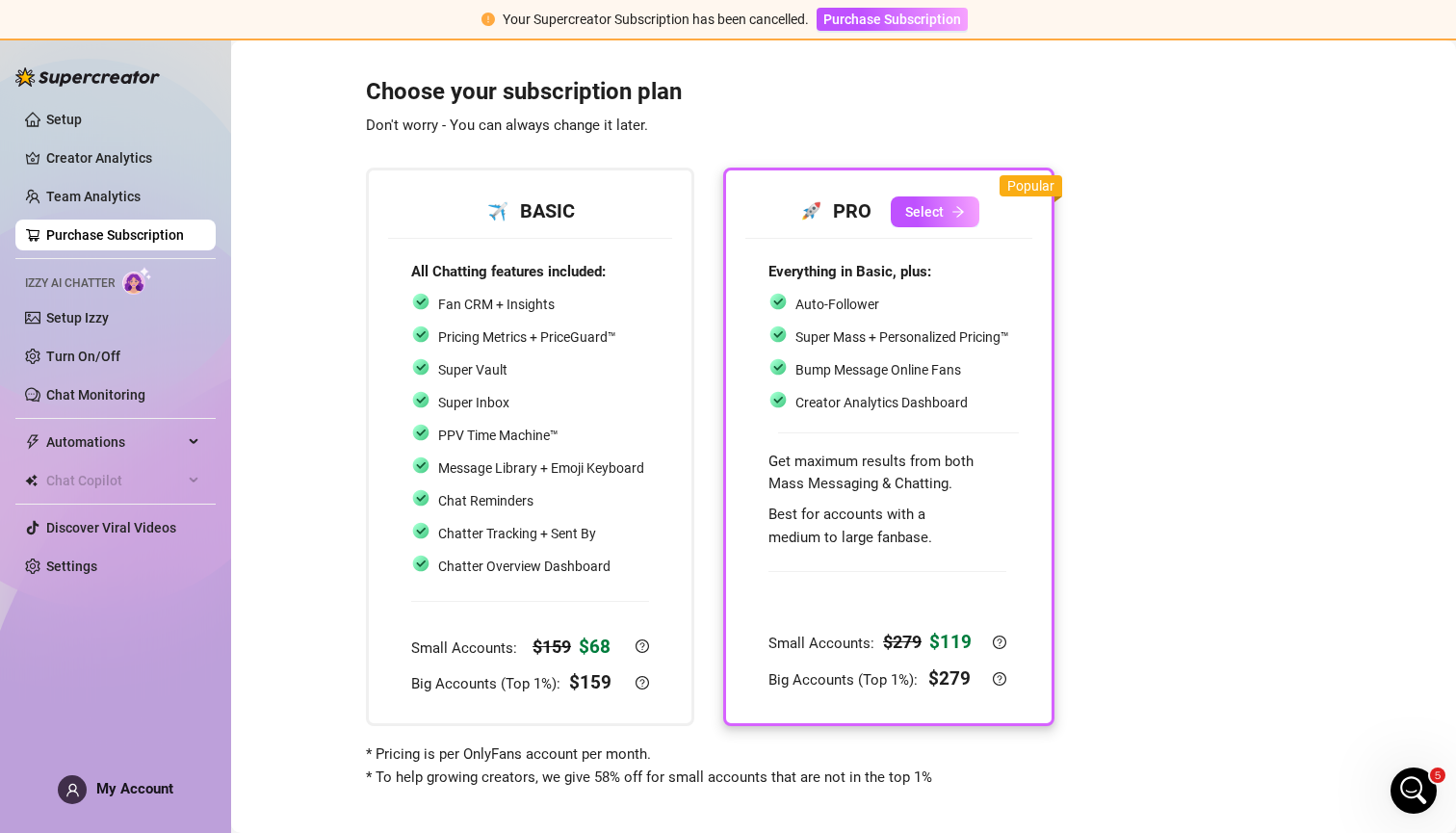 click at bounding box center (889, 432) 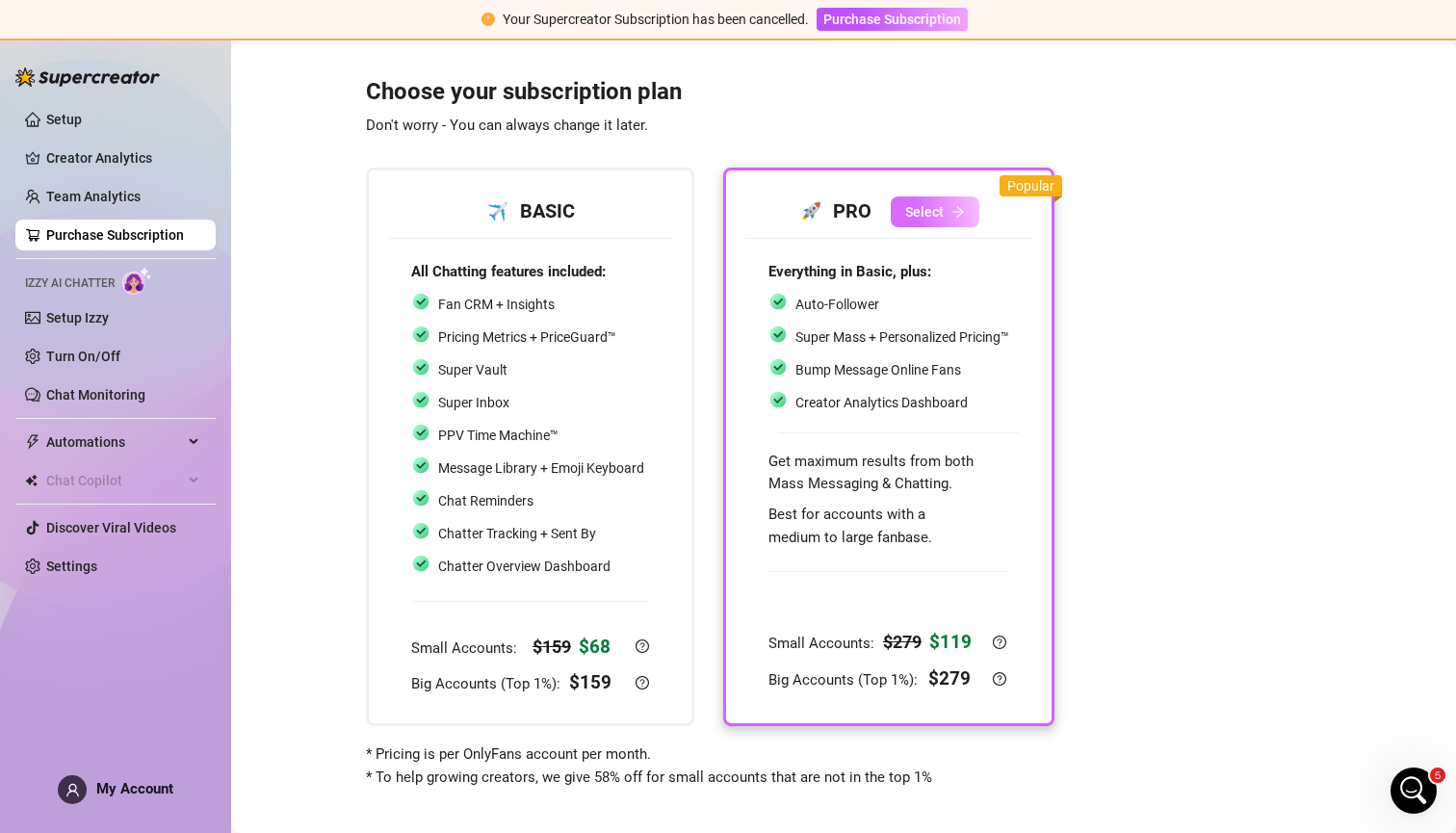 click on "Select" at bounding box center [935, 212] 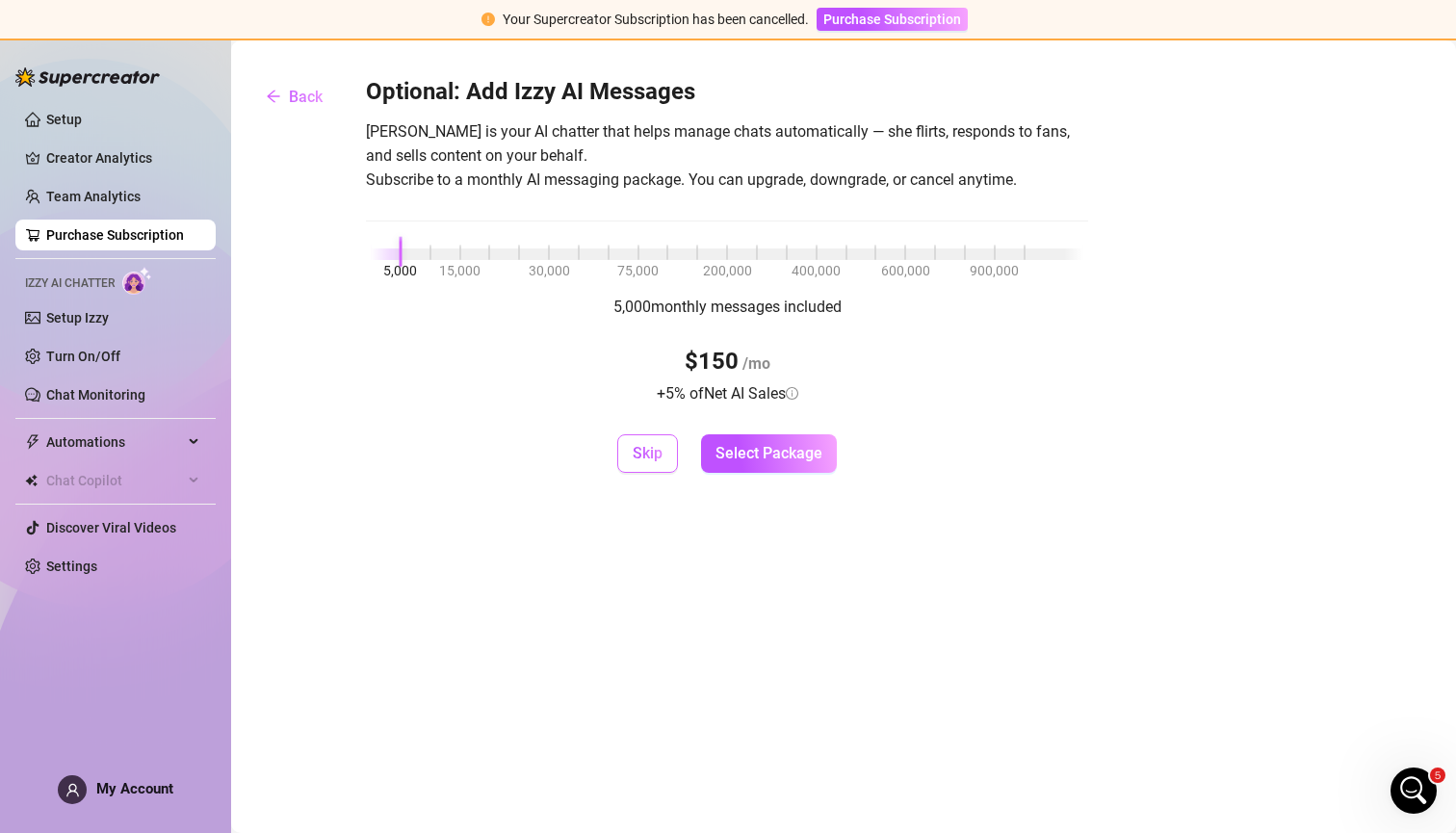 click on "Skip" at bounding box center [647, 454] 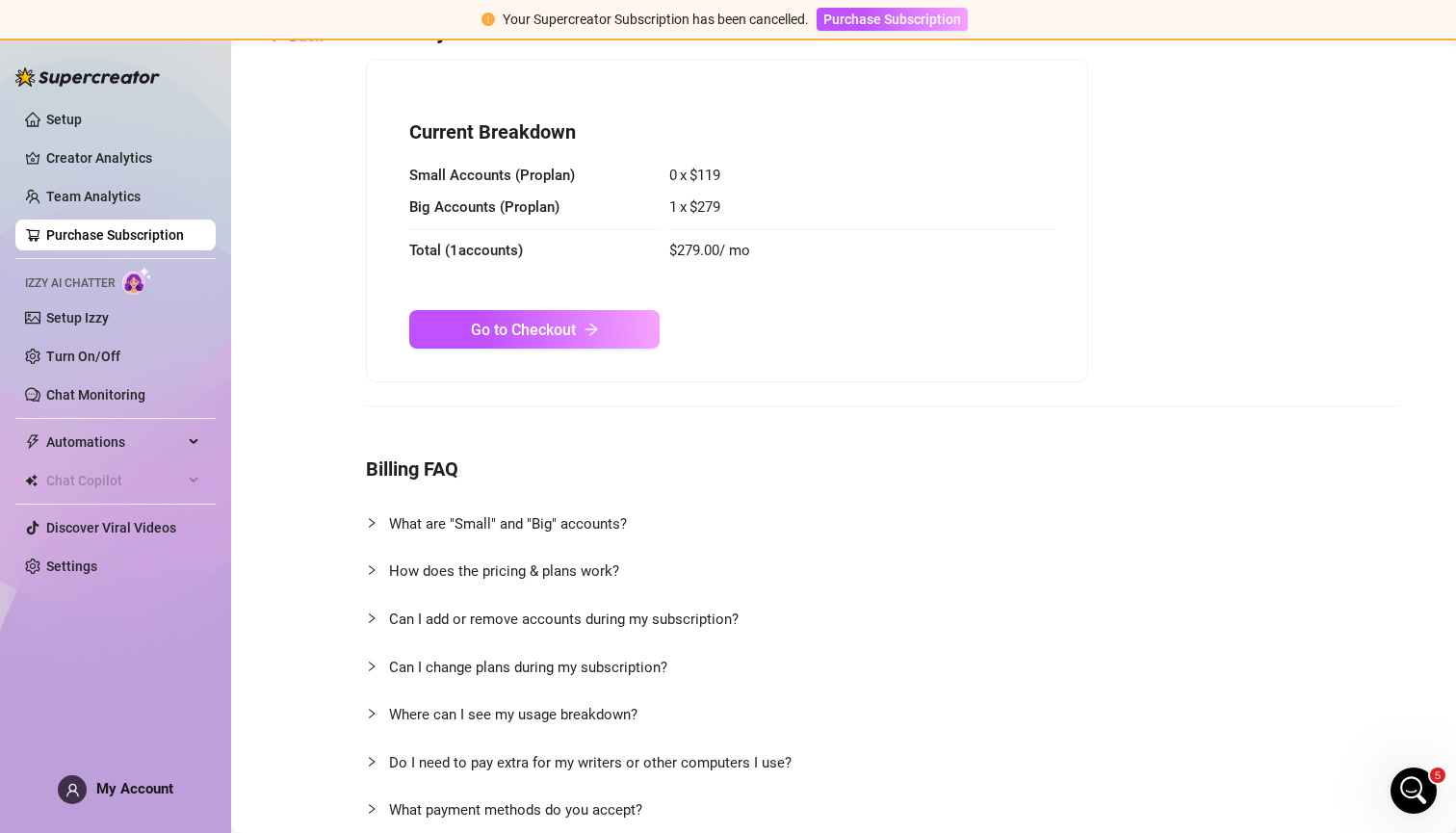 scroll, scrollTop: 64, scrollLeft: 0, axis: vertical 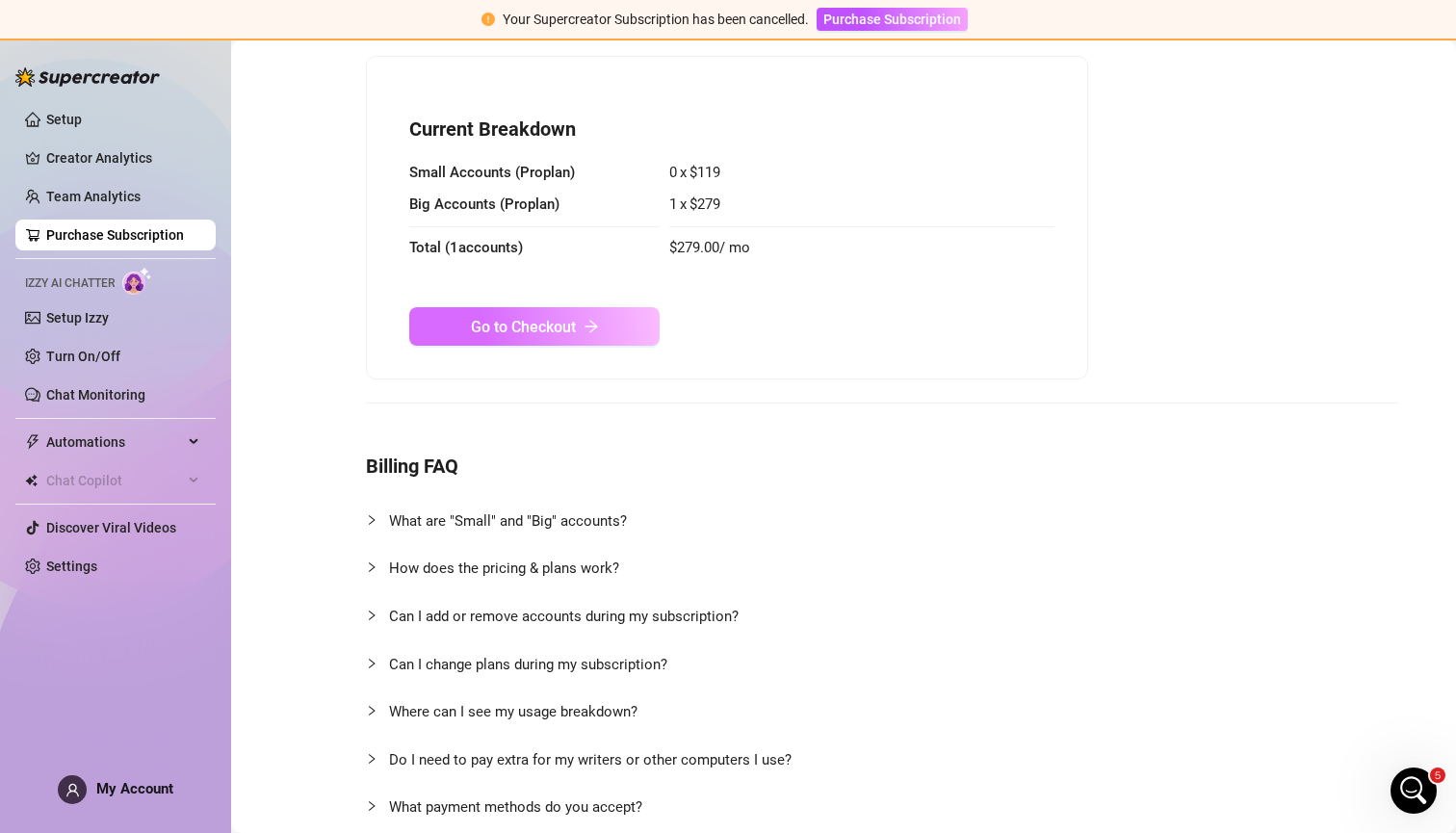click 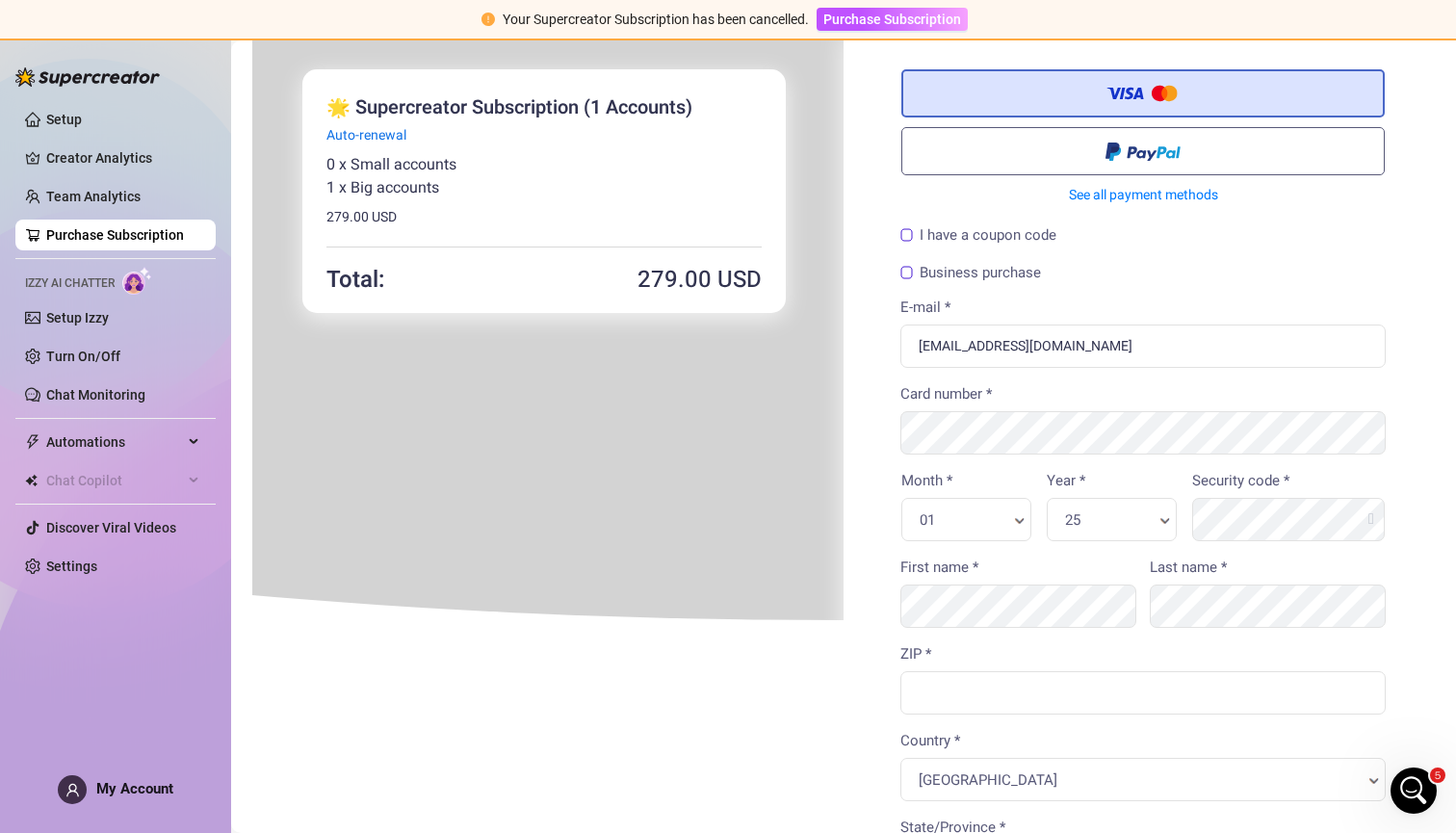 click on "Card number *" at bounding box center [1141, 417] 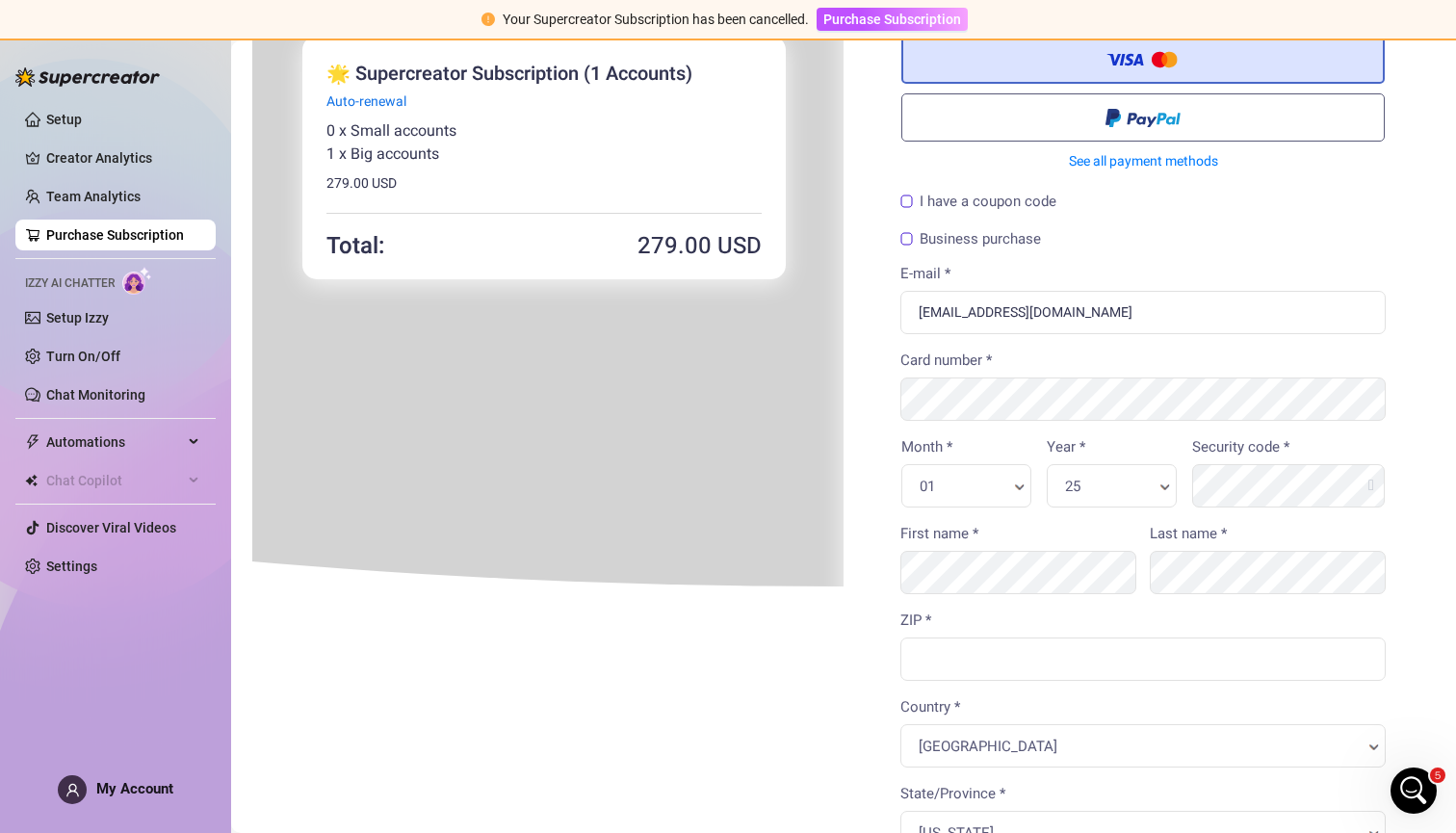 scroll, scrollTop: 34, scrollLeft: 0, axis: vertical 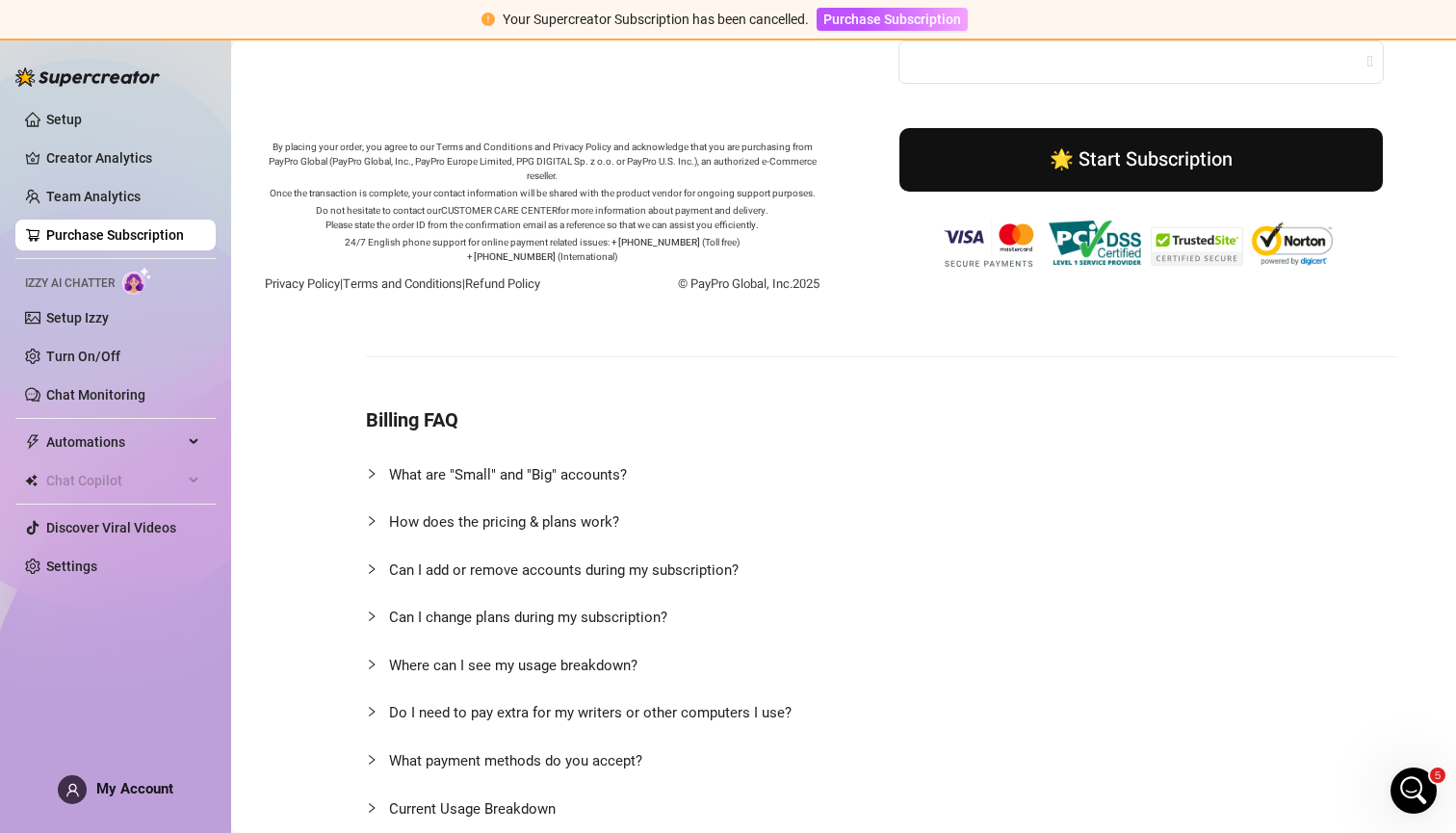click on "5" at bounding box center [1414, 791] 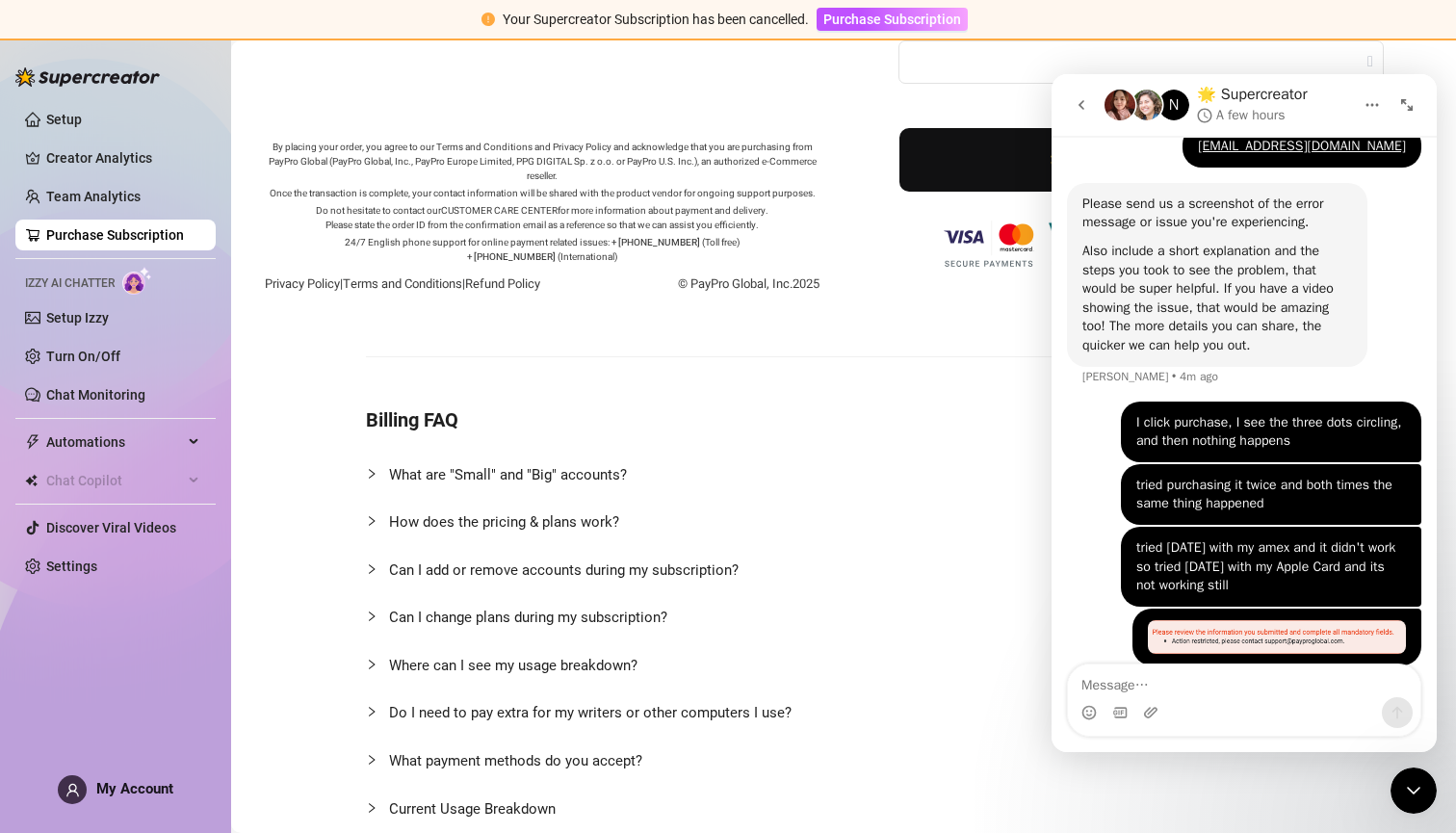 scroll, scrollTop: 897, scrollLeft: 0, axis: vertical 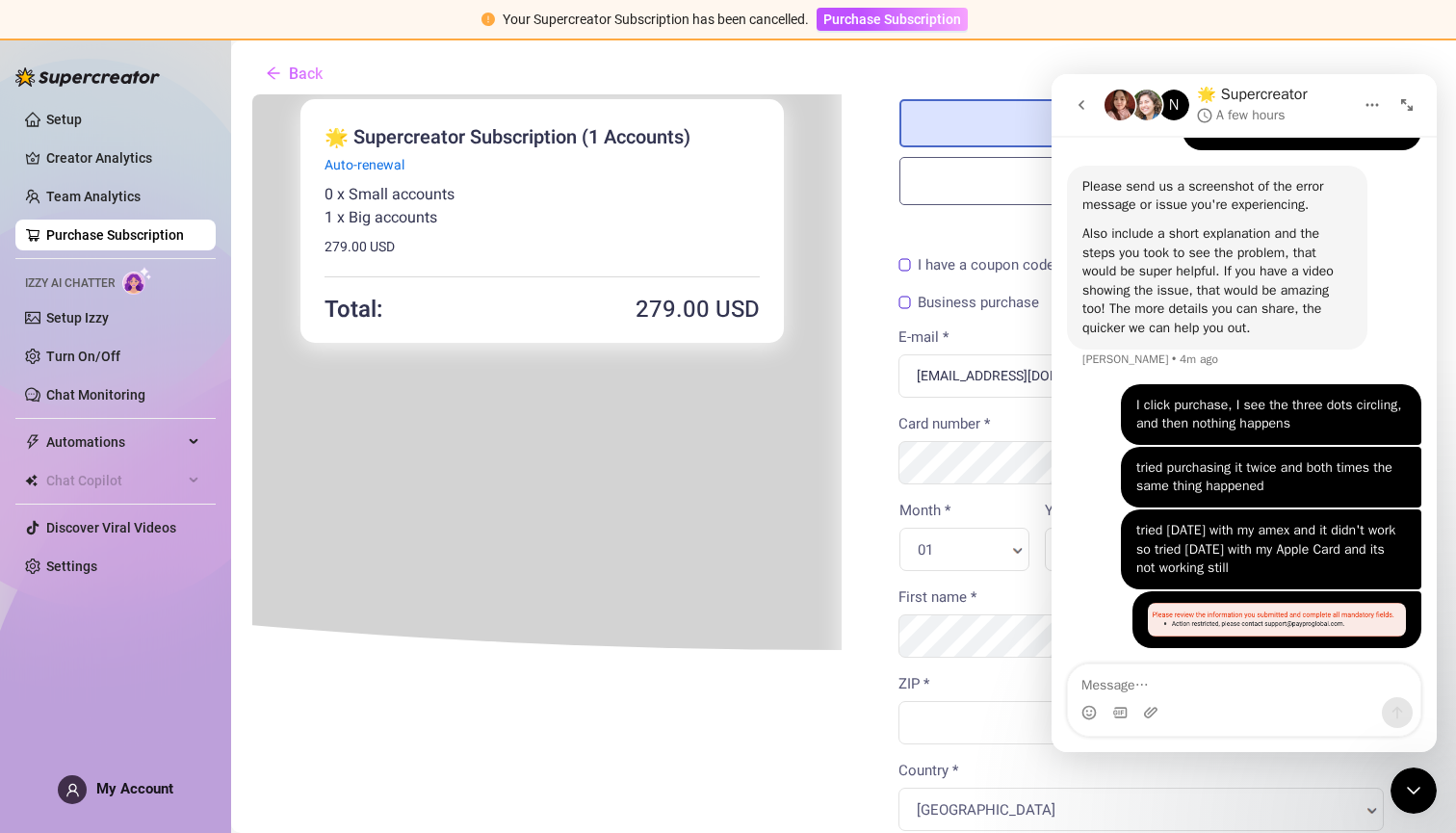 click at bounding box center (1414, 791) 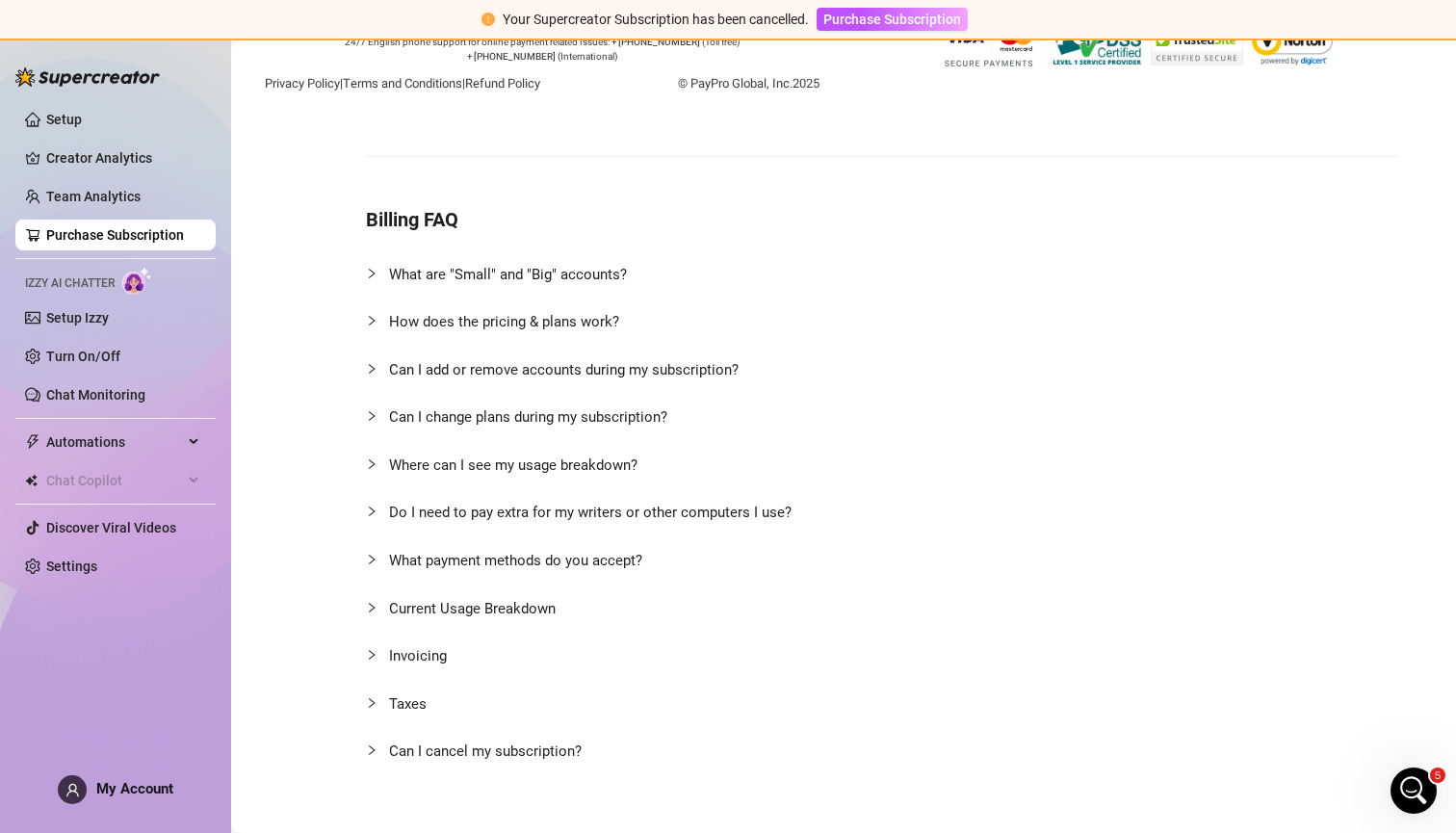scroll, scrollTop: 1113, scrollLeft: 0, axis: vertical 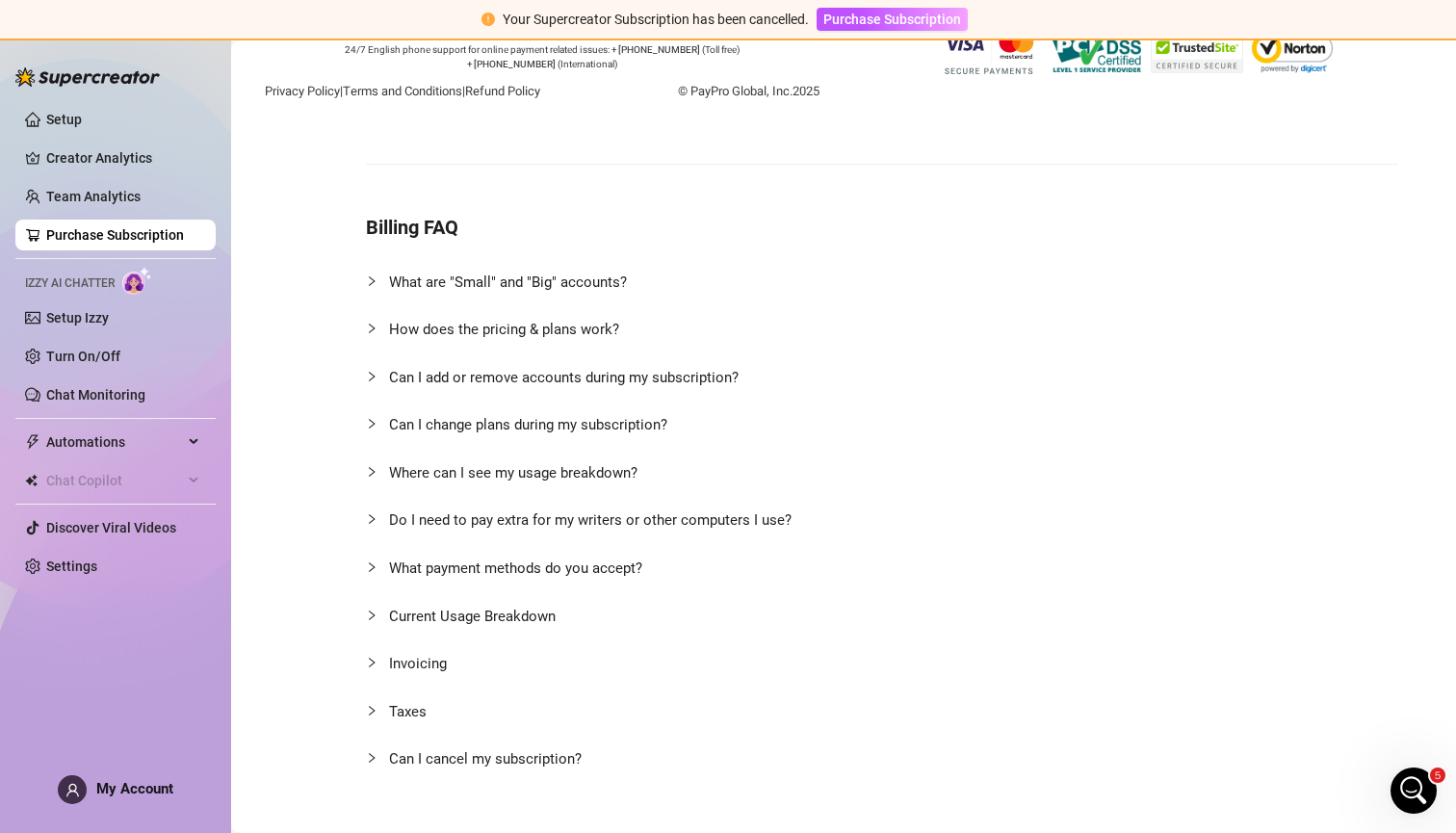 click 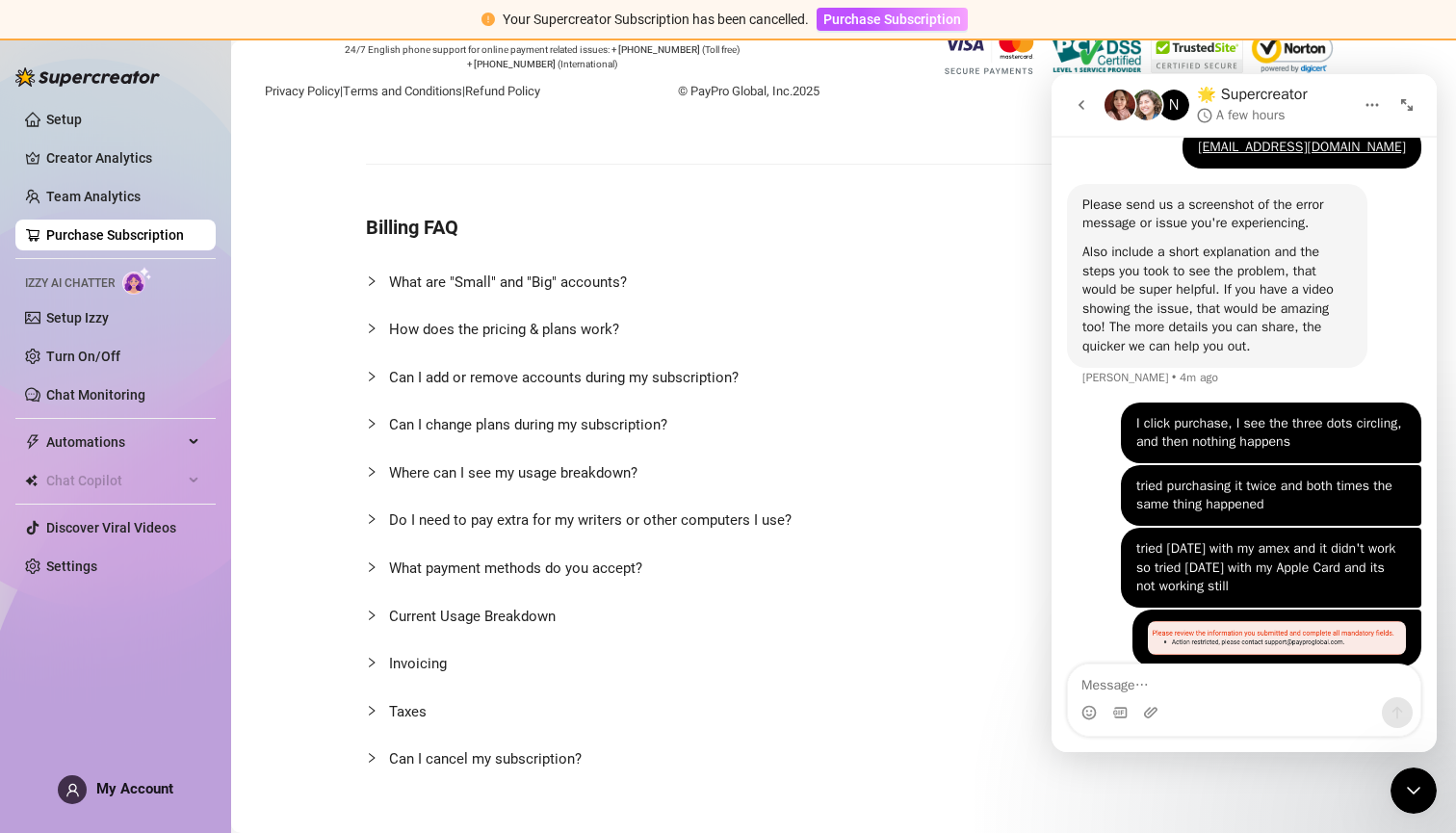 scroll, scrollTop: 897, scrollLeft: 0, axis: vertical 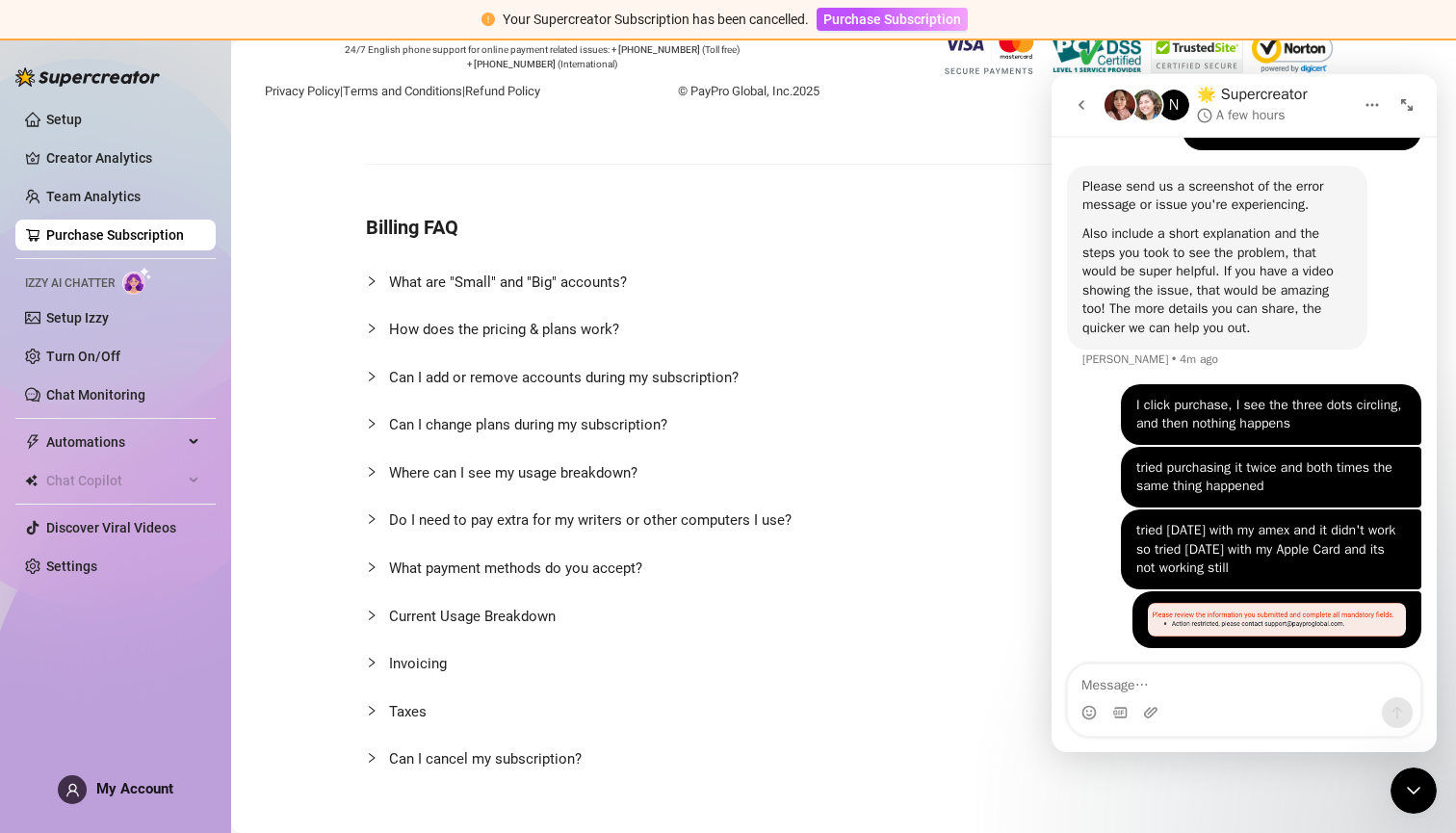 click at bounding box center (1244, 681) 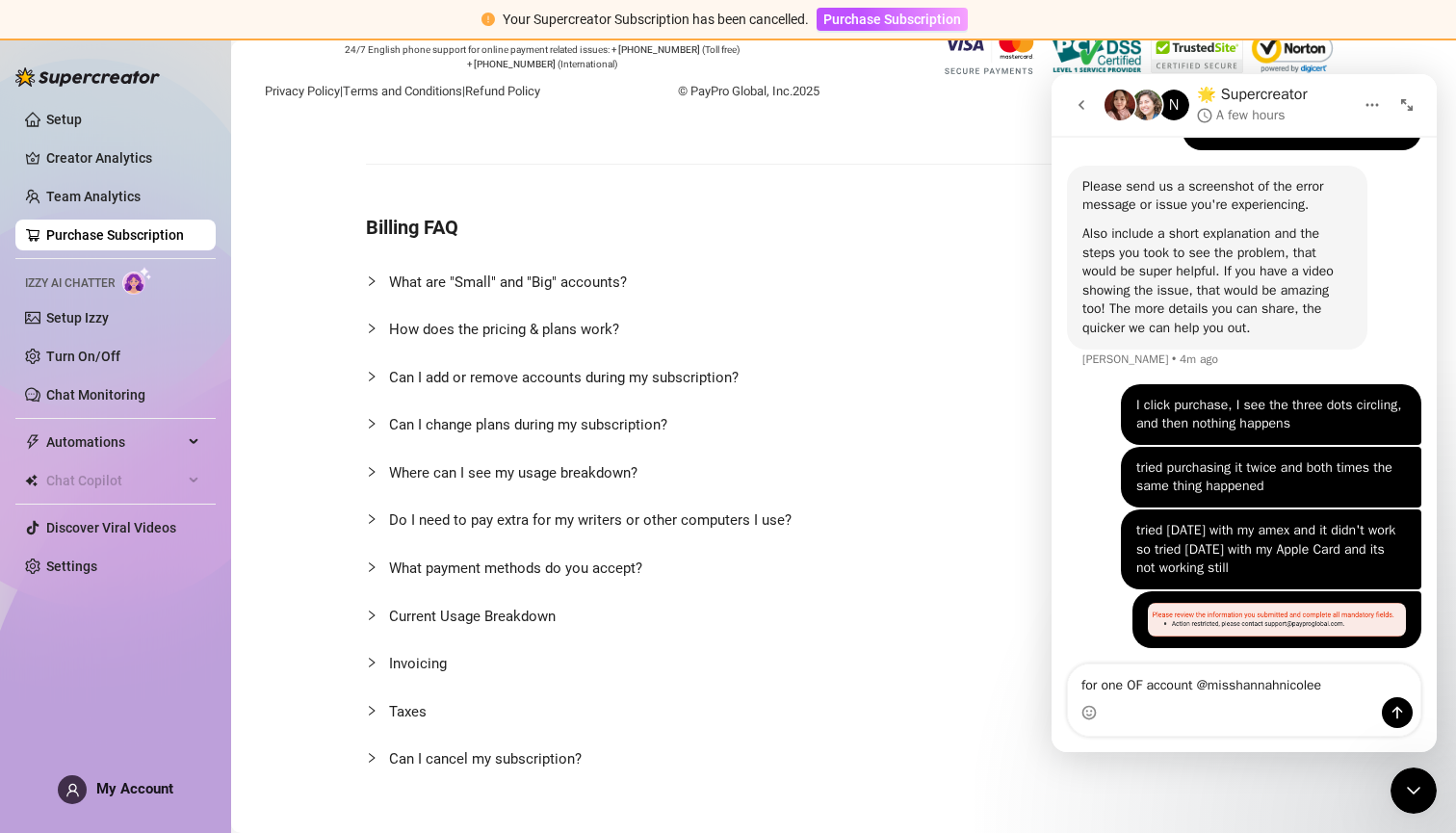 type on "for one OF account @misshannahnicoleee" 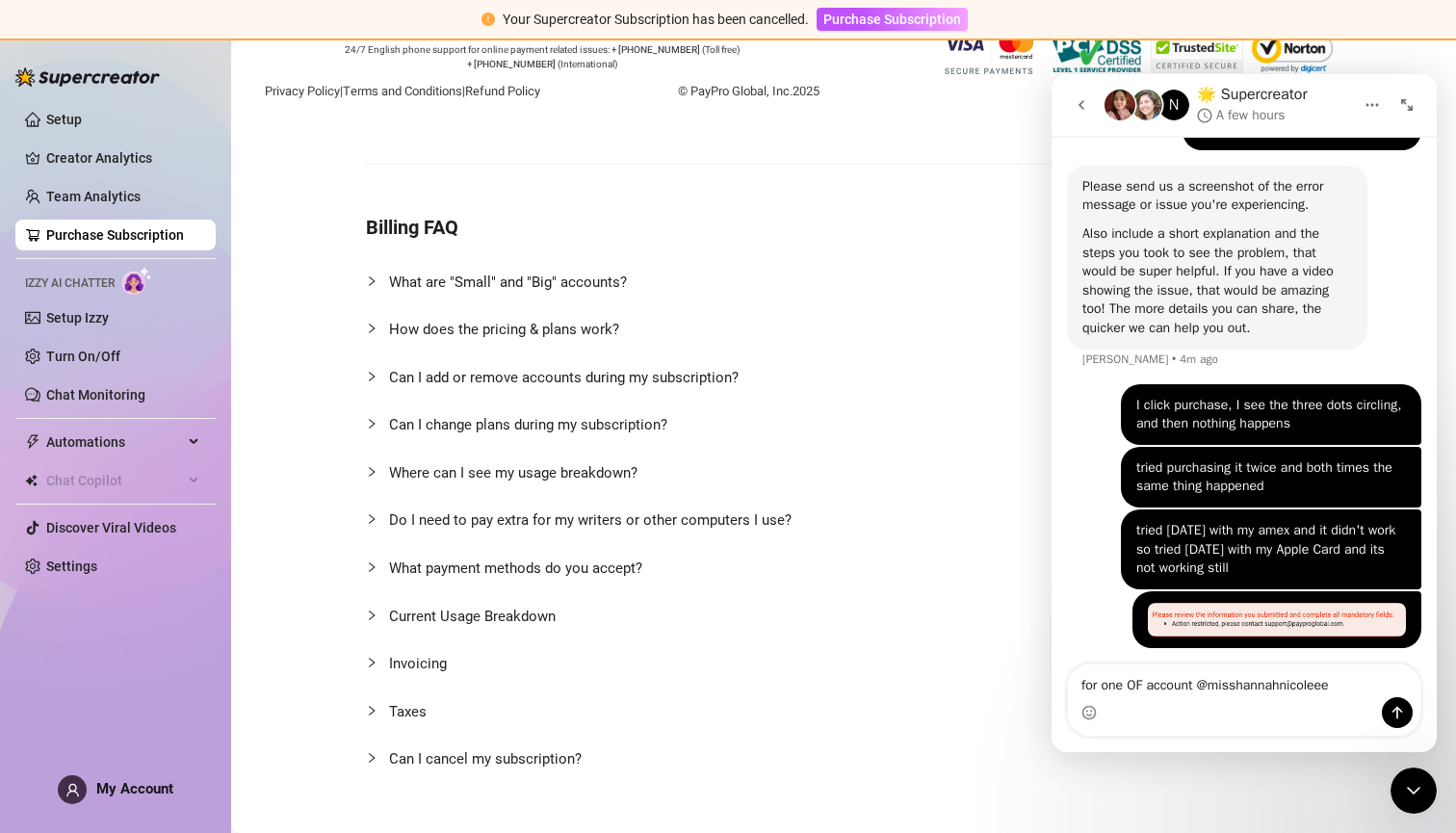 type 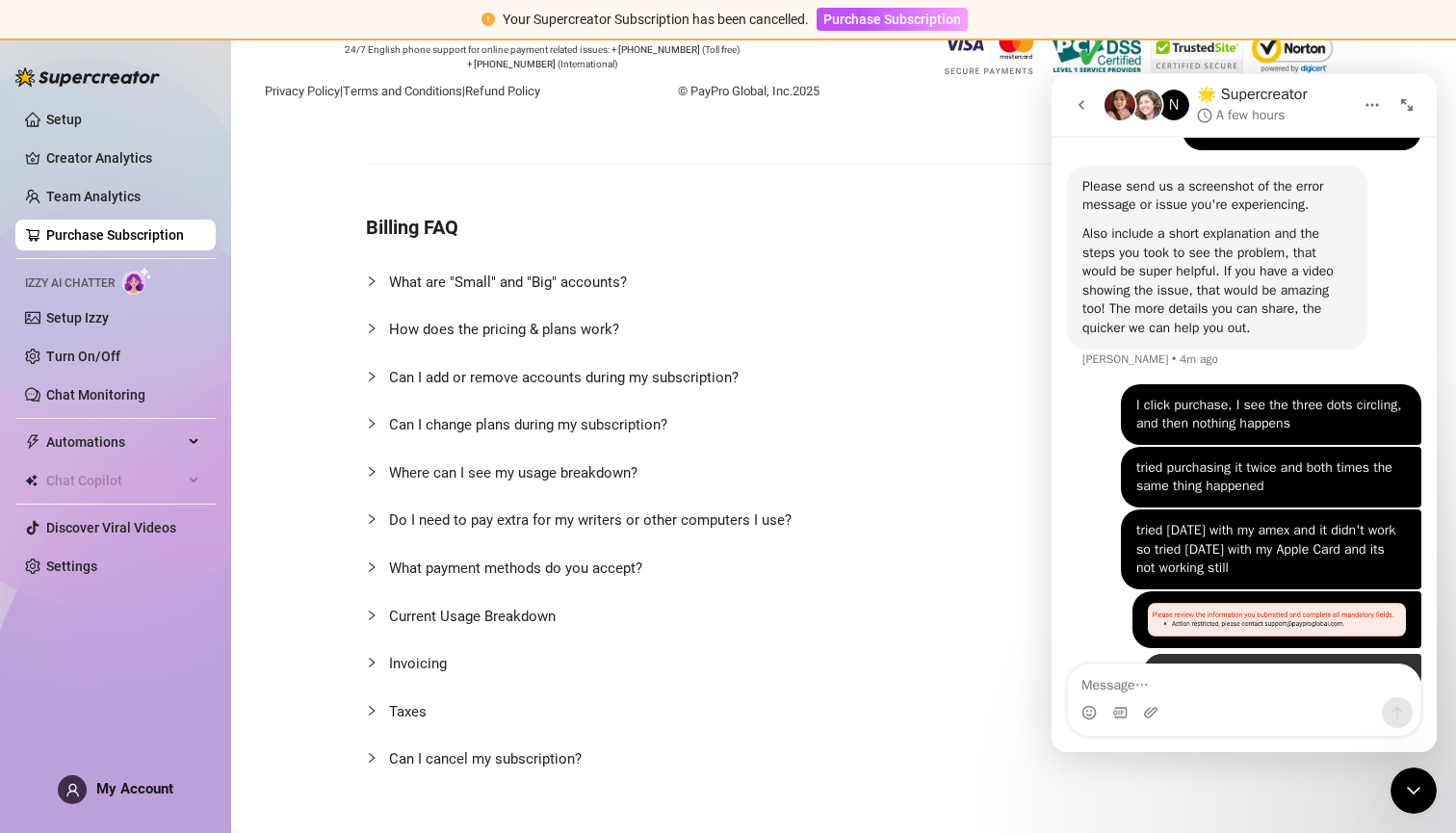scroll, scrollTop: 940, scrollLeft: 0, axis: vertical 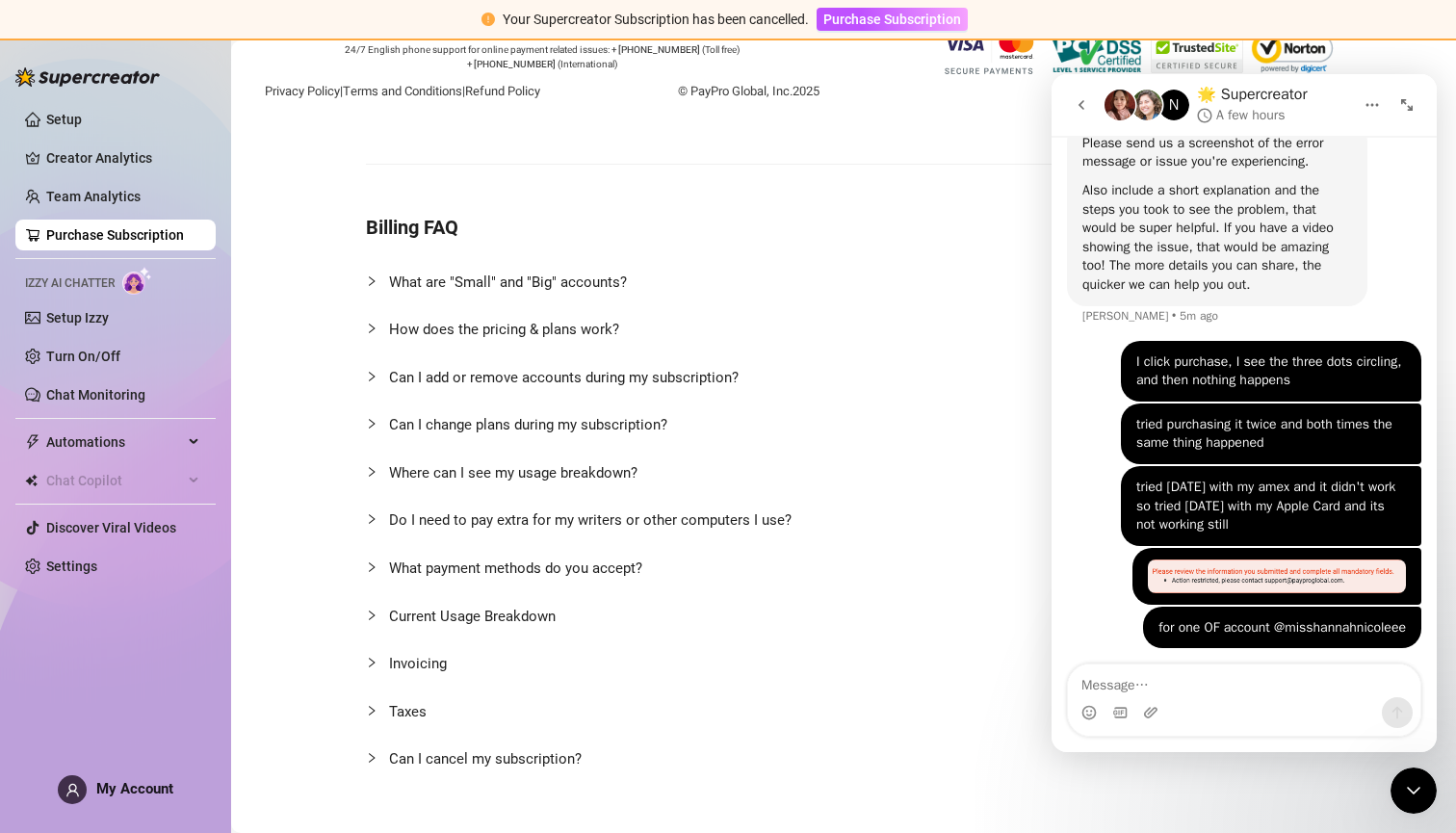 click on "What payment methods do you accept?" at bounding box center [515, 568] 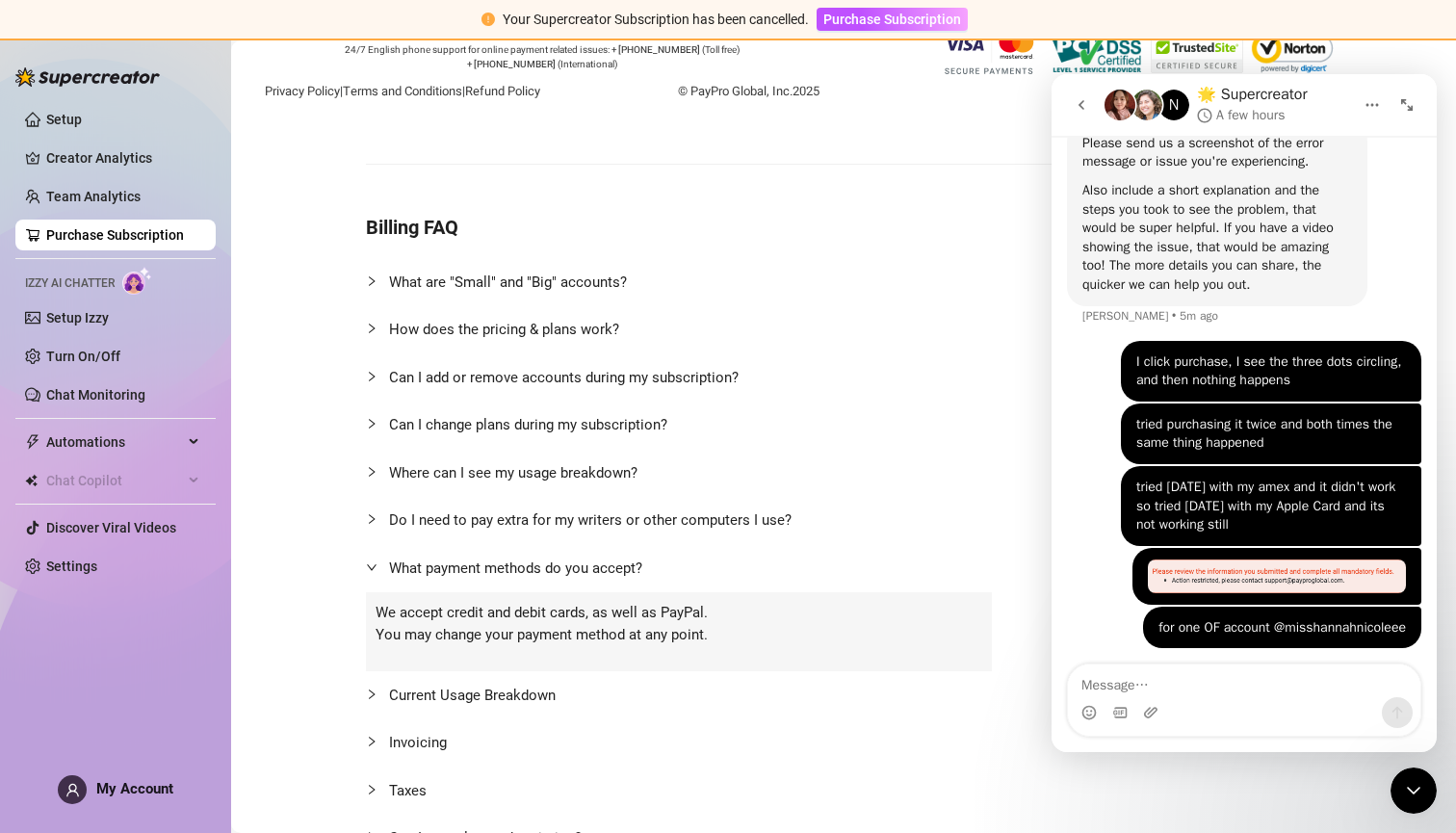 click on "What payment methods do you accept?" at bounding box center (515, 568) 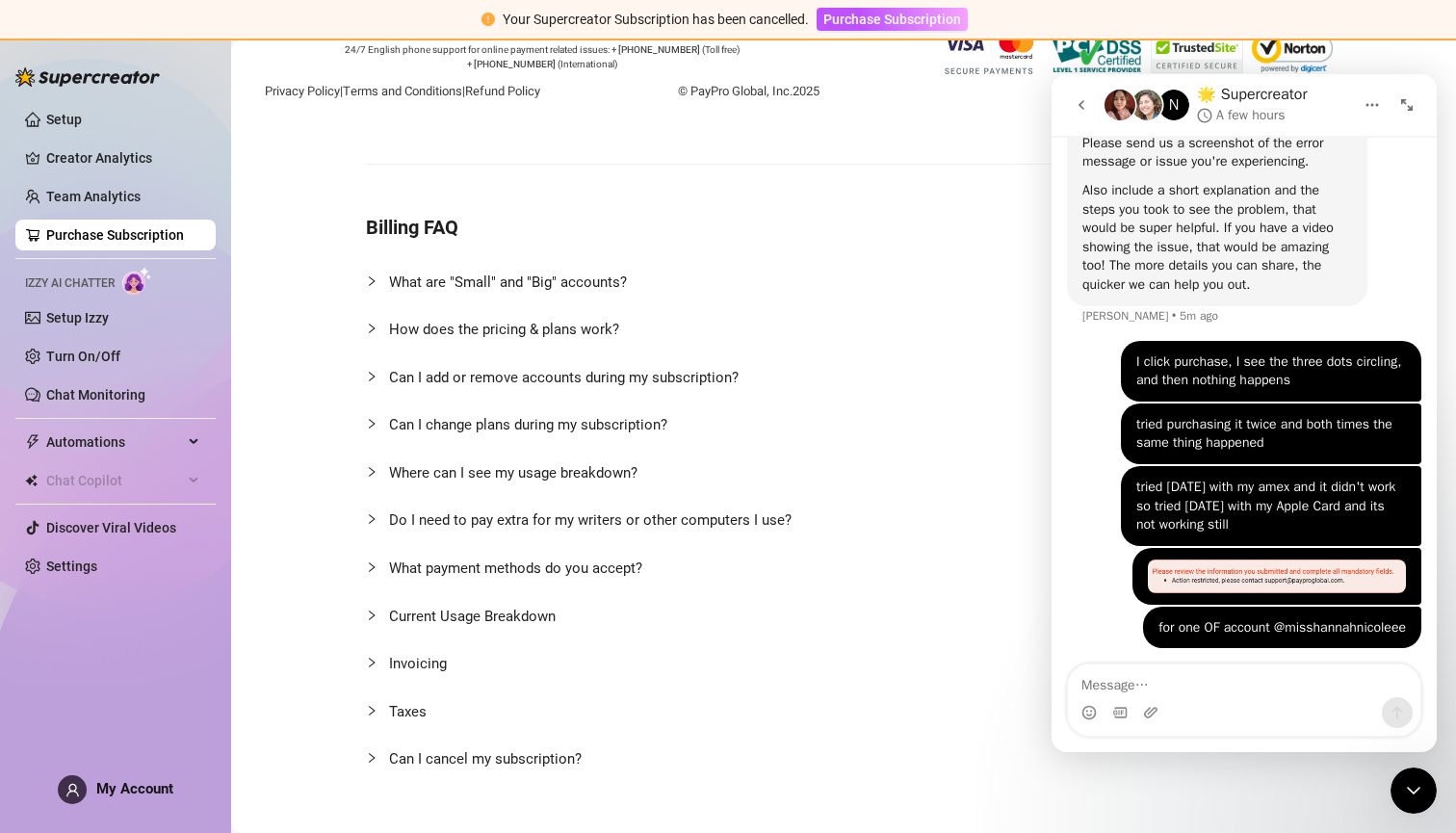 click on "Do I need to pay extra for my writers or other computers I use?" at bounding box center [590, 520] 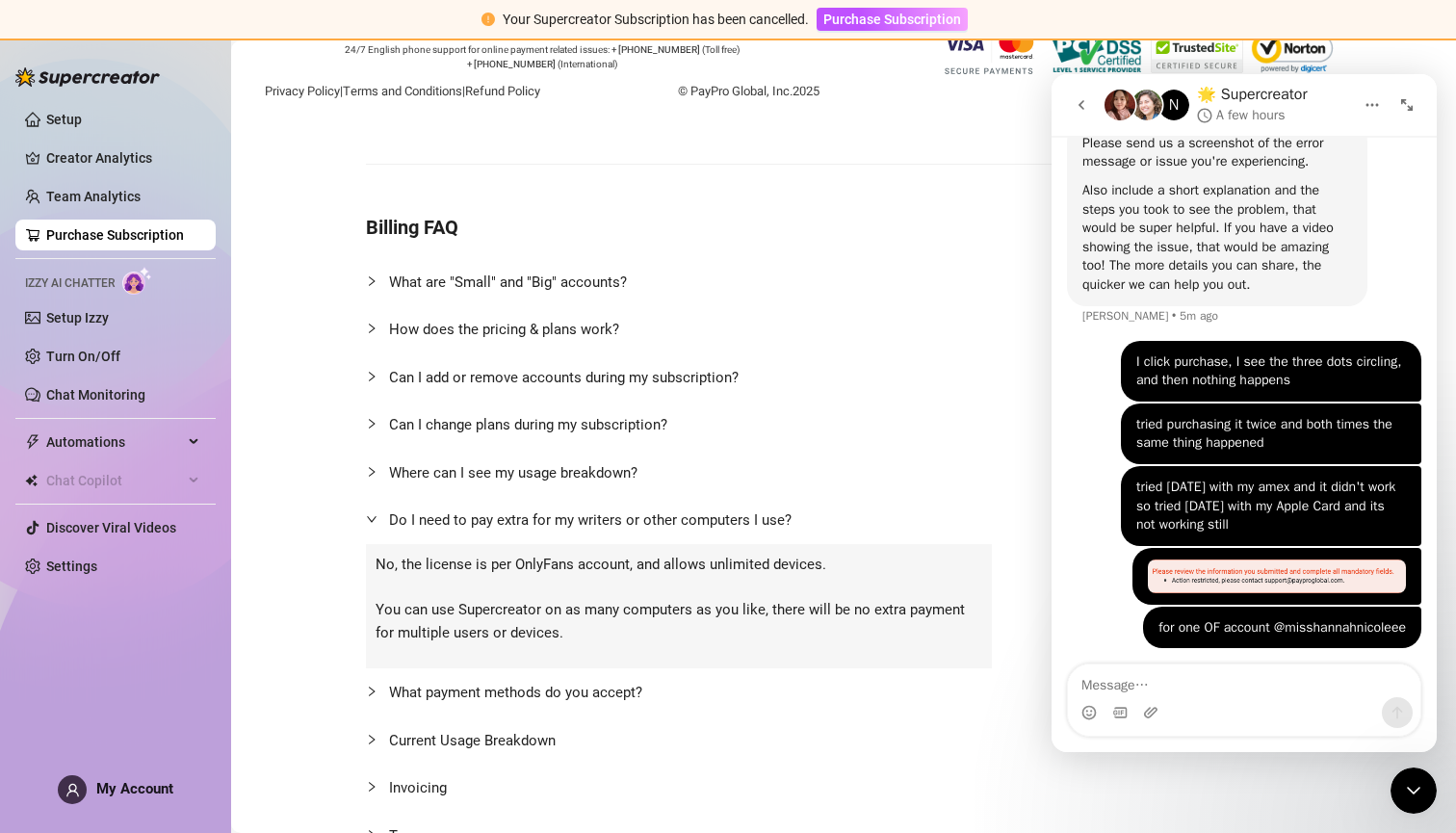 click on "Do I need to pay extra for my writers or other computers I use?" at bounding box center [590, 520] 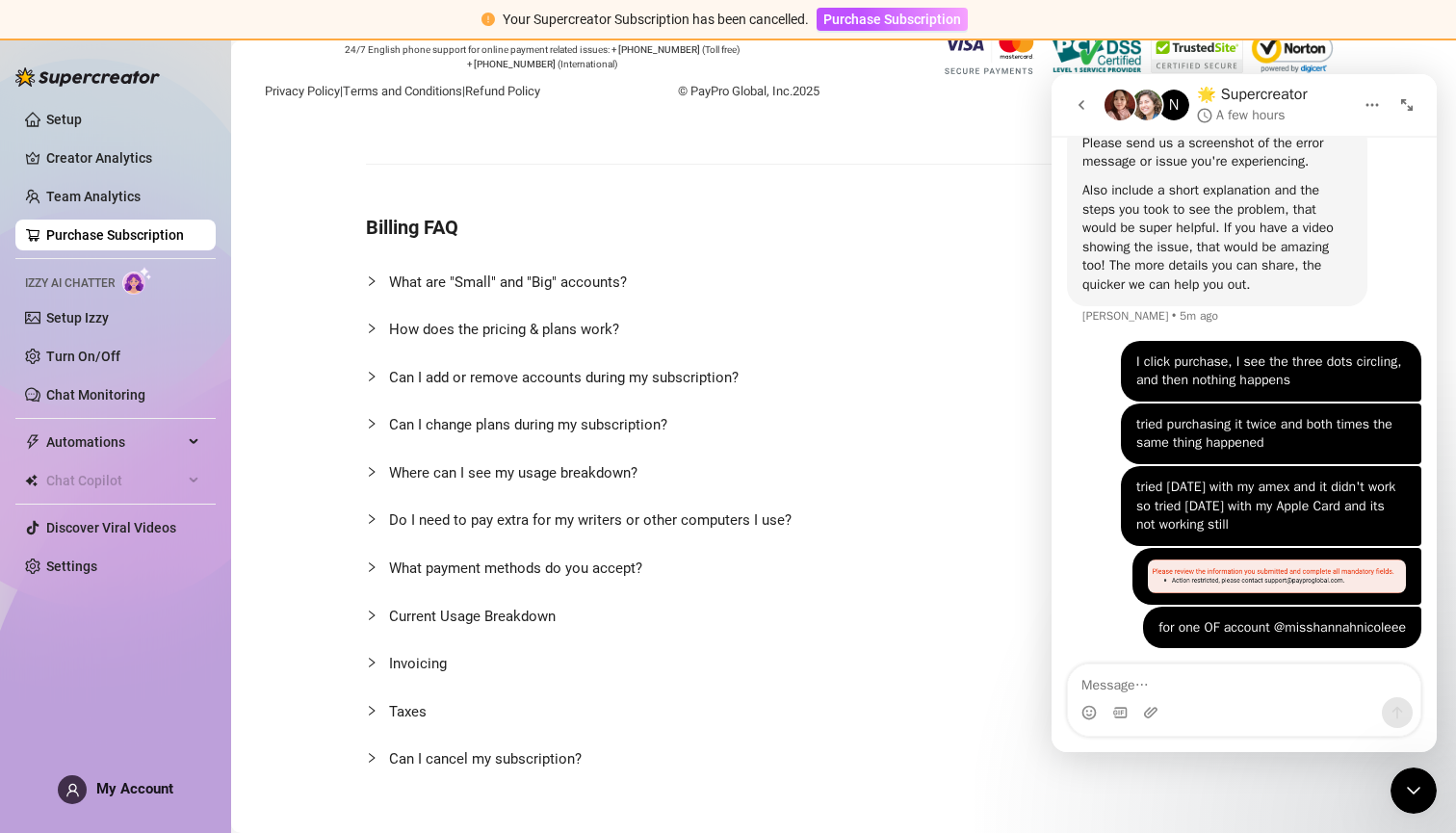 click on "Can I change plans during my subscription?" at bounding box center [528, 425] 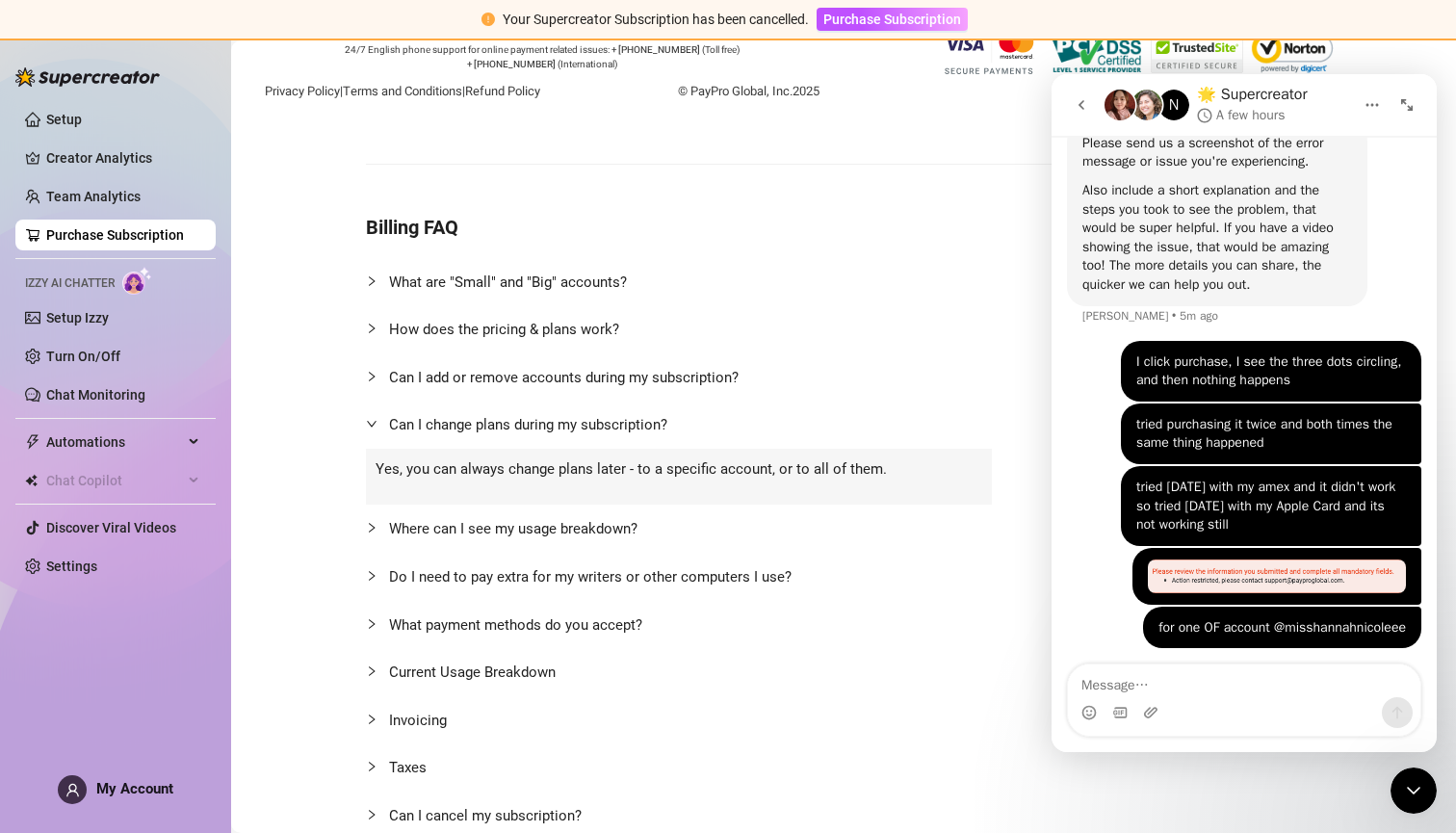 click on "Can I change plans during my subscription?" at bounding box center [528, 425] 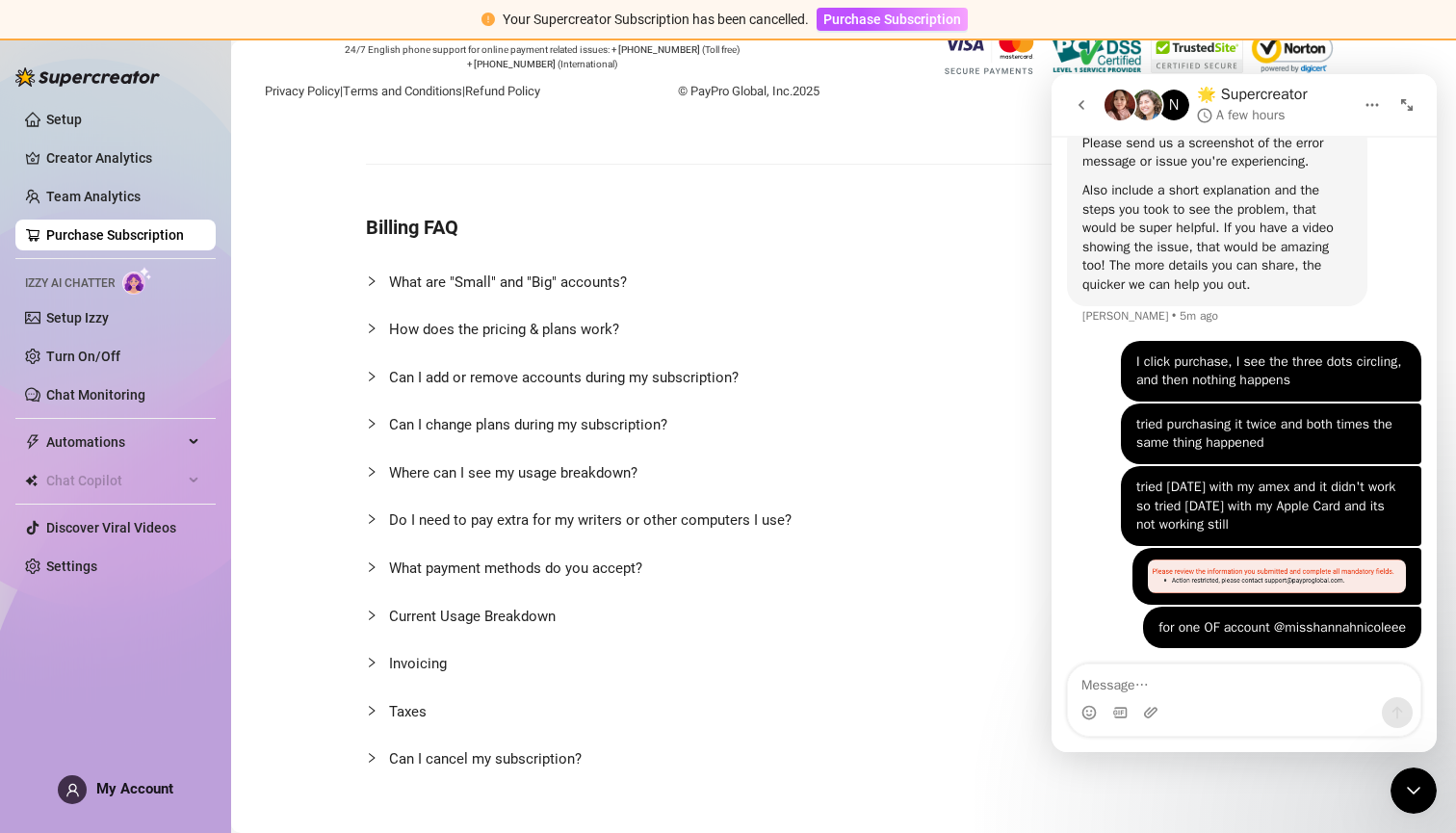 click on "Can I add or remove accounts during my subscription?" at bounding box center [563, 377] 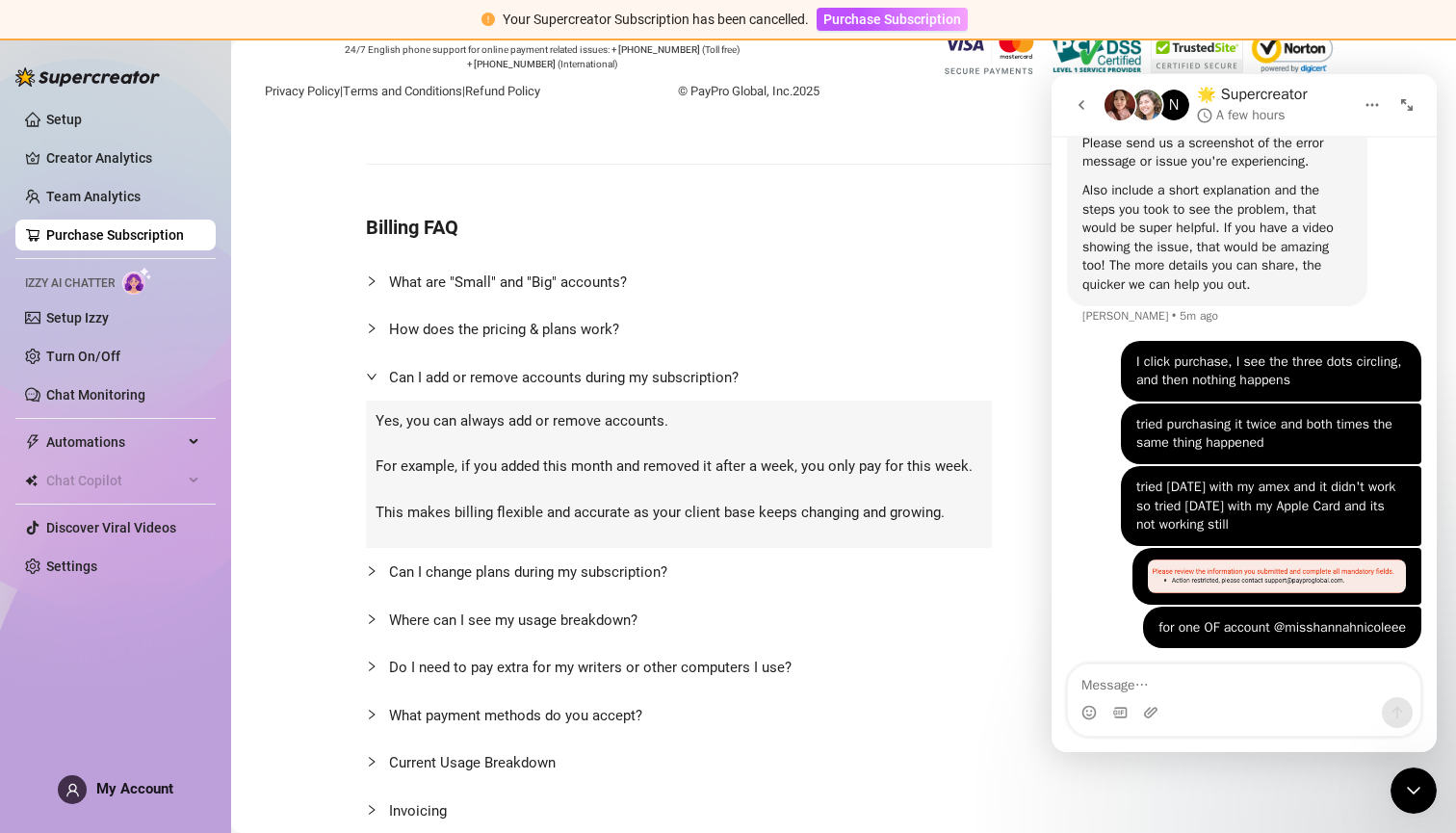 click on "Can I add or remove accounts during my subscription?" at bounding box center (563, 377) 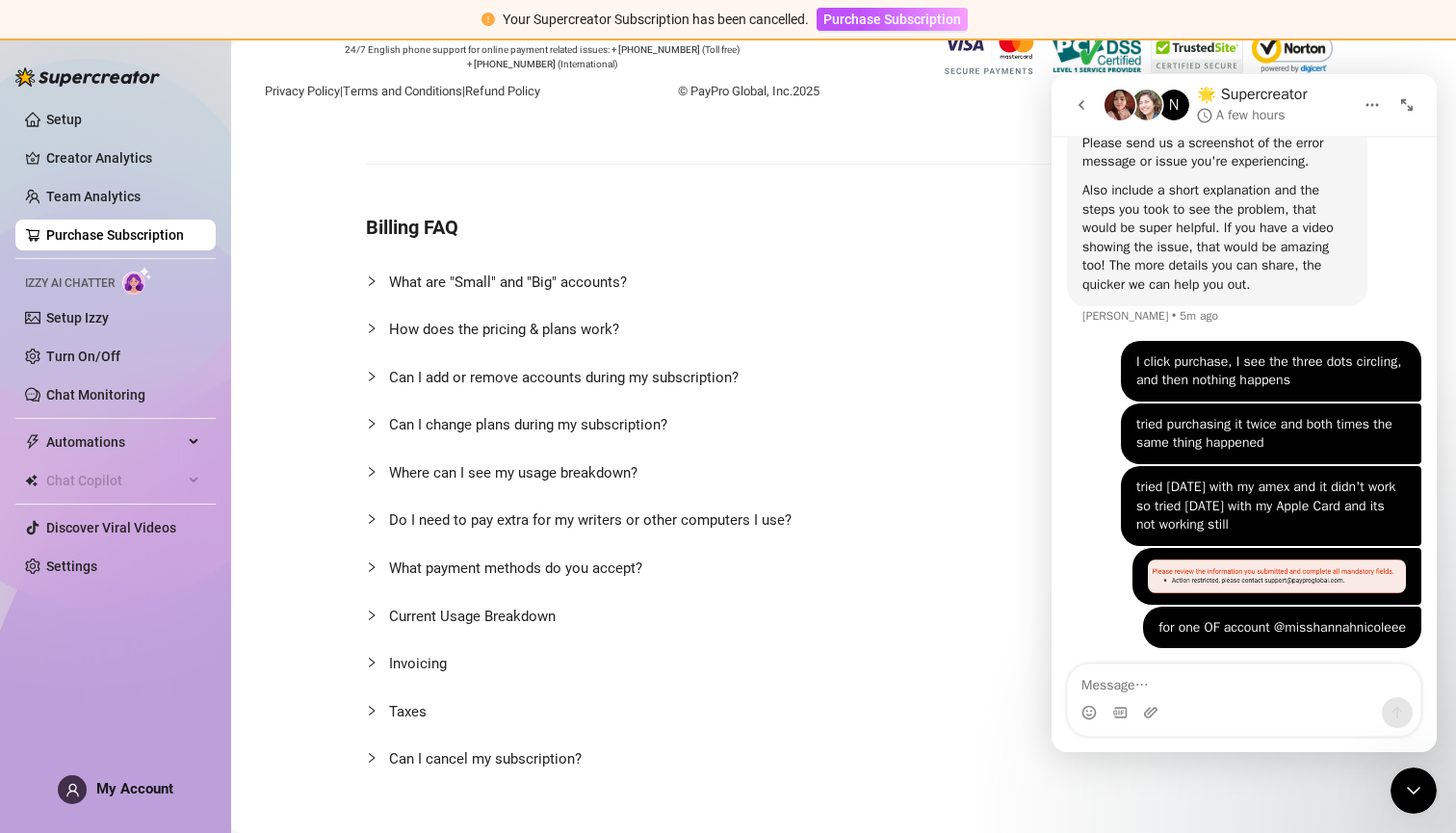 click on "How does the pricing & plans work?" at bounding box center (504, 329) 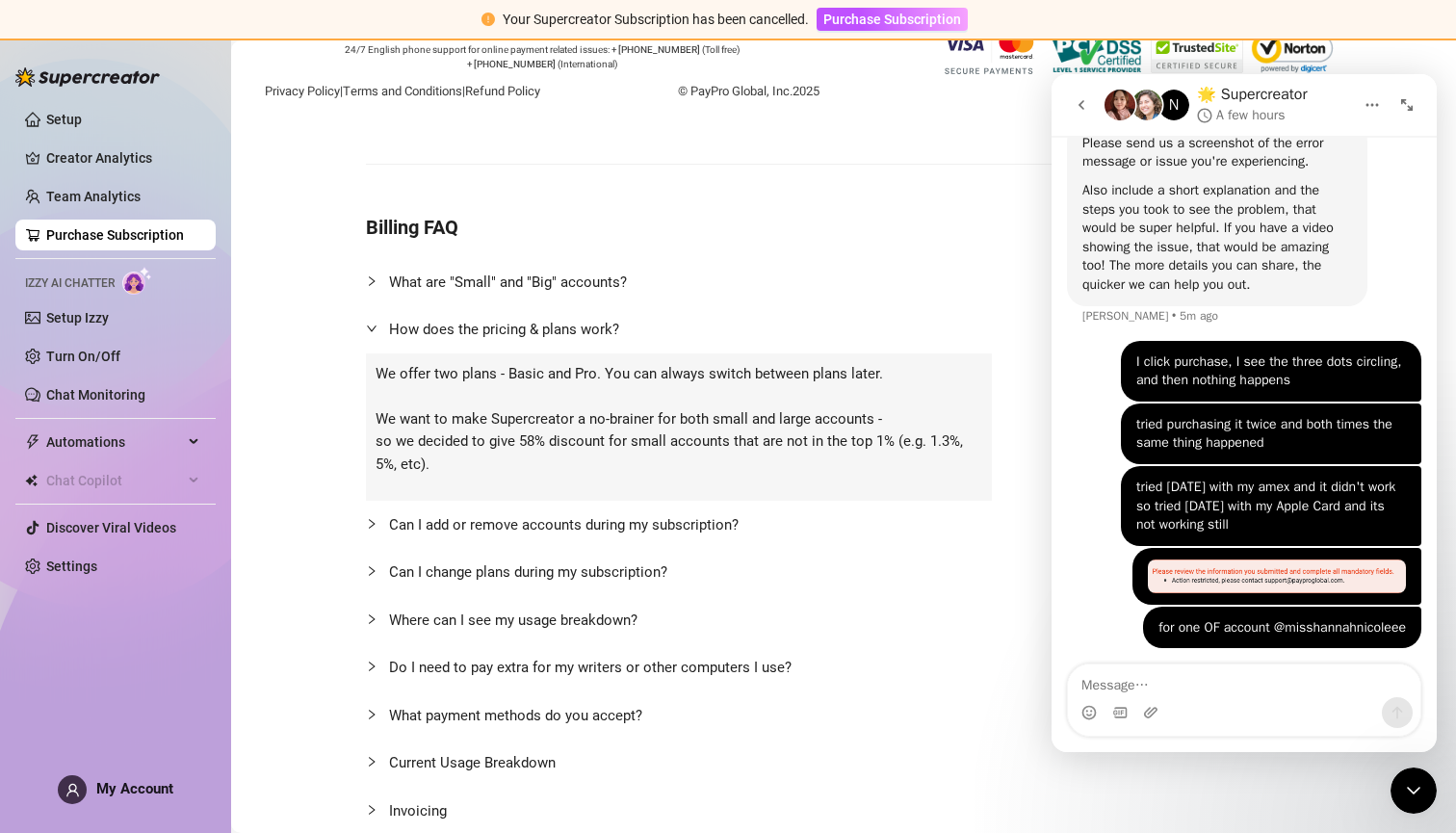 click on "How does the pricing & plans work?" at bounding box center [504, 329] 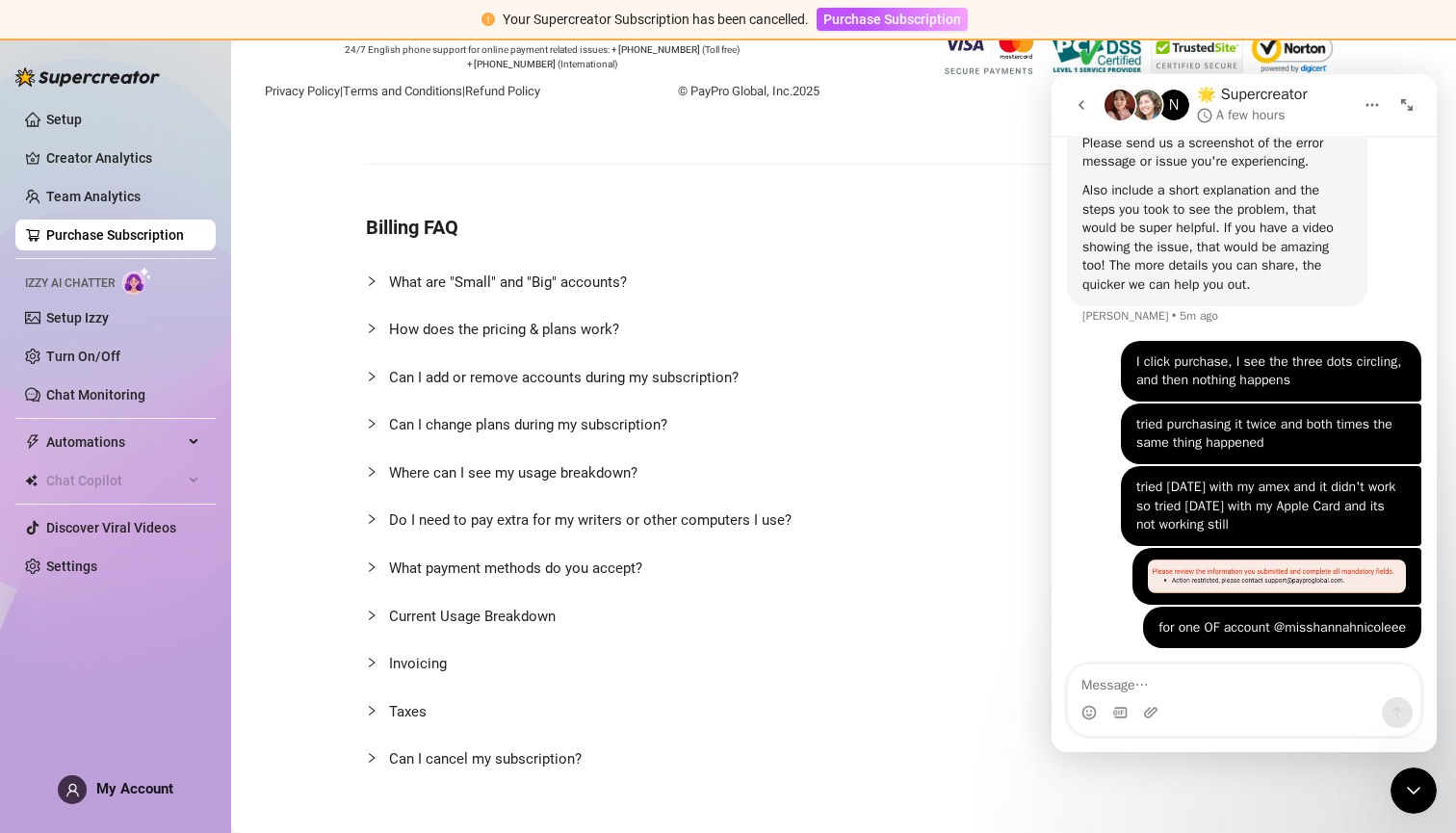 click on "How does the pricing & plans work?" at bounding box center (504, 329) 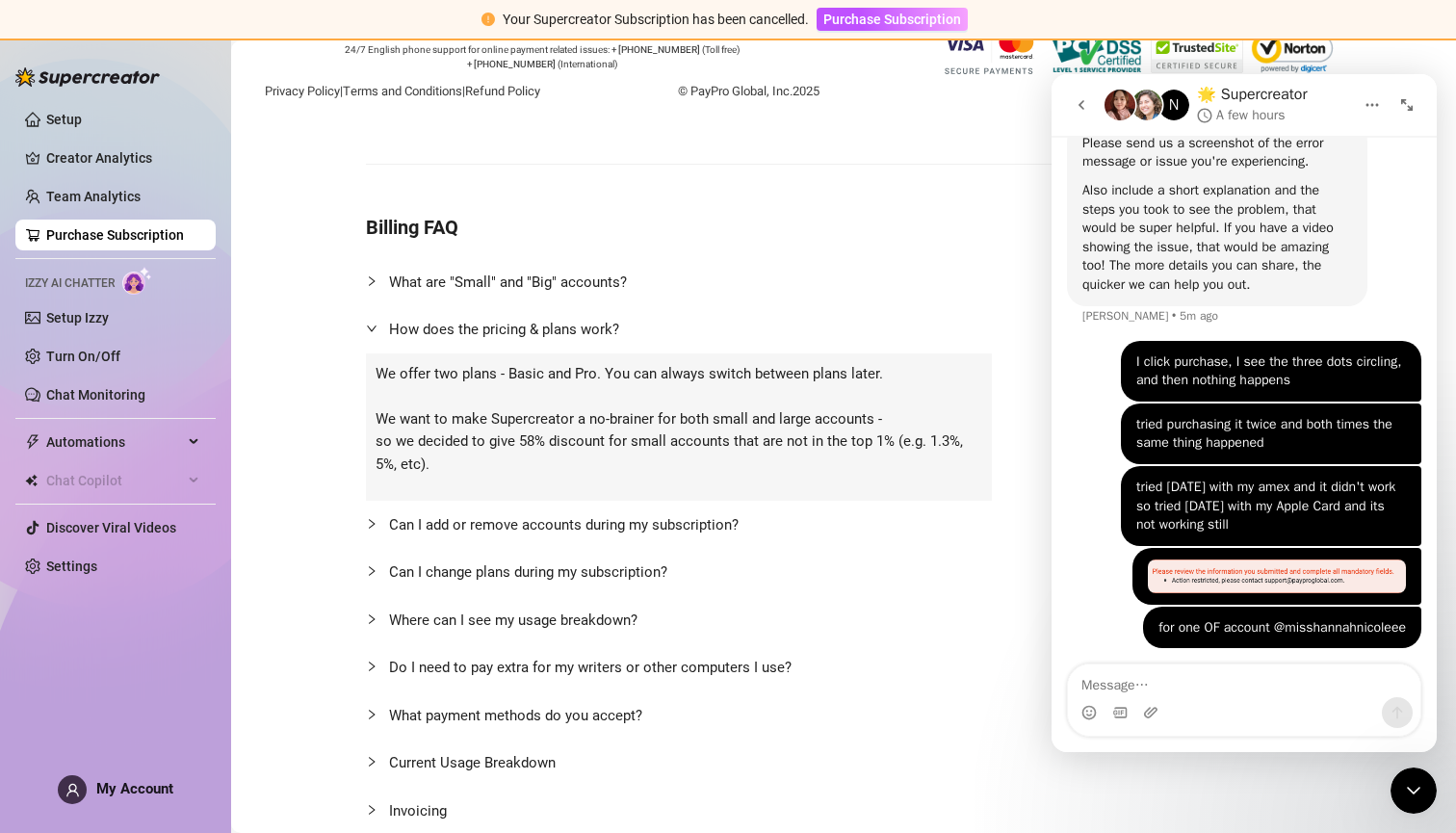 click on "How does the pricing & plans work?" at bounding box center [504, 329] 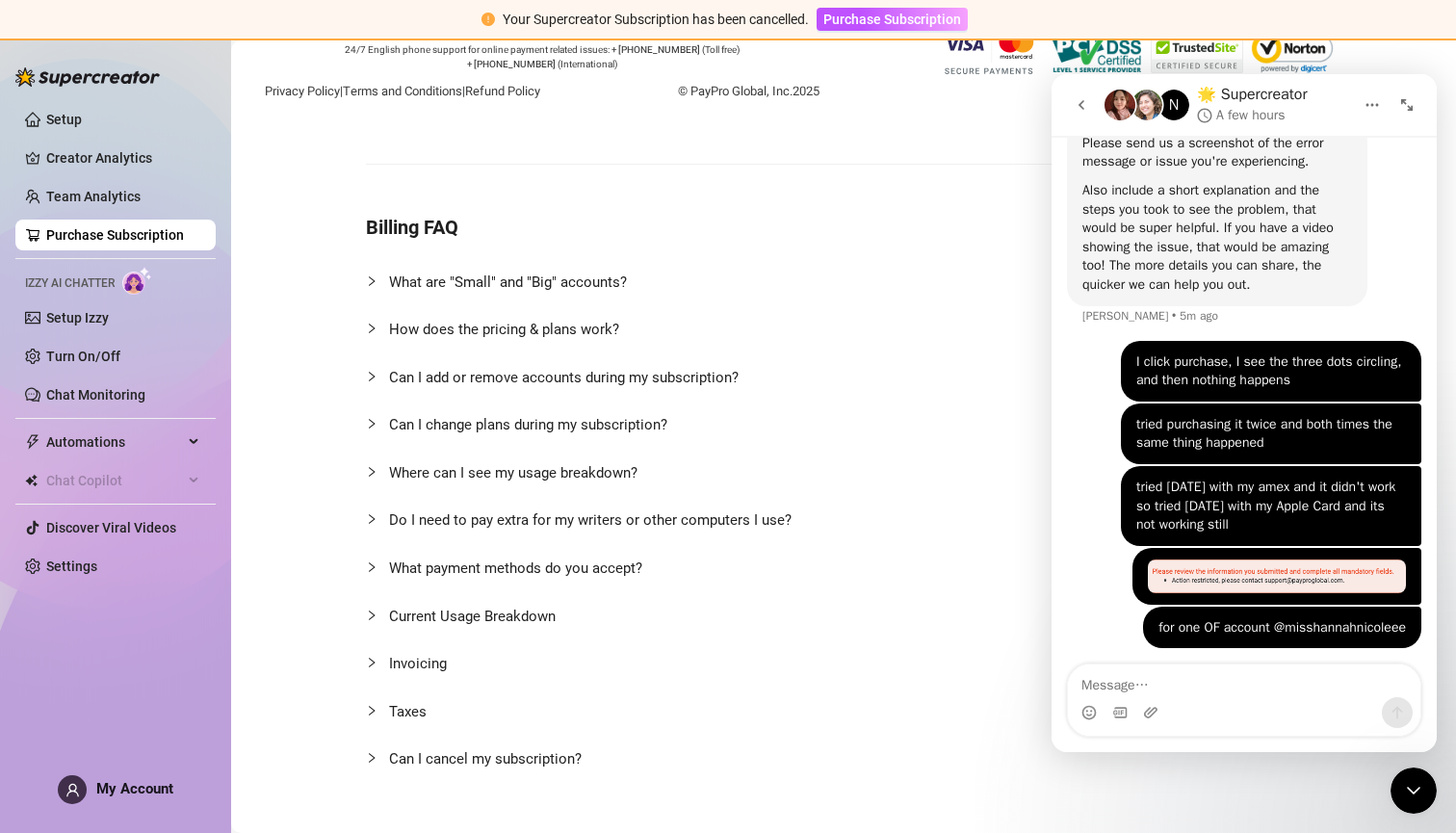 click on "What are "Small" and "Big" accounts?" at bounding box center (507, 282) 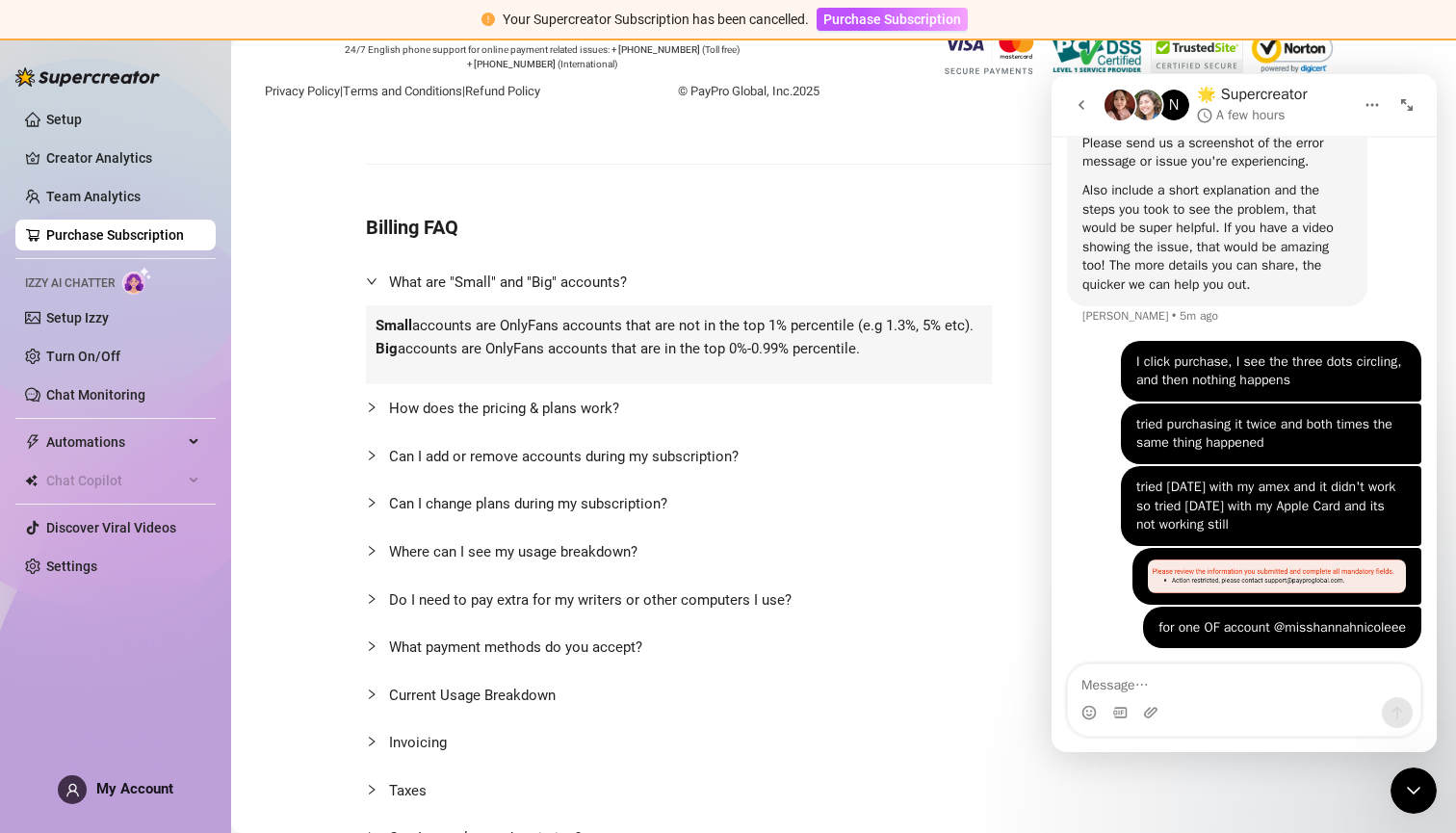 click on "What are "Small" and "Big" accounts?" at bounding box center (507, 282) 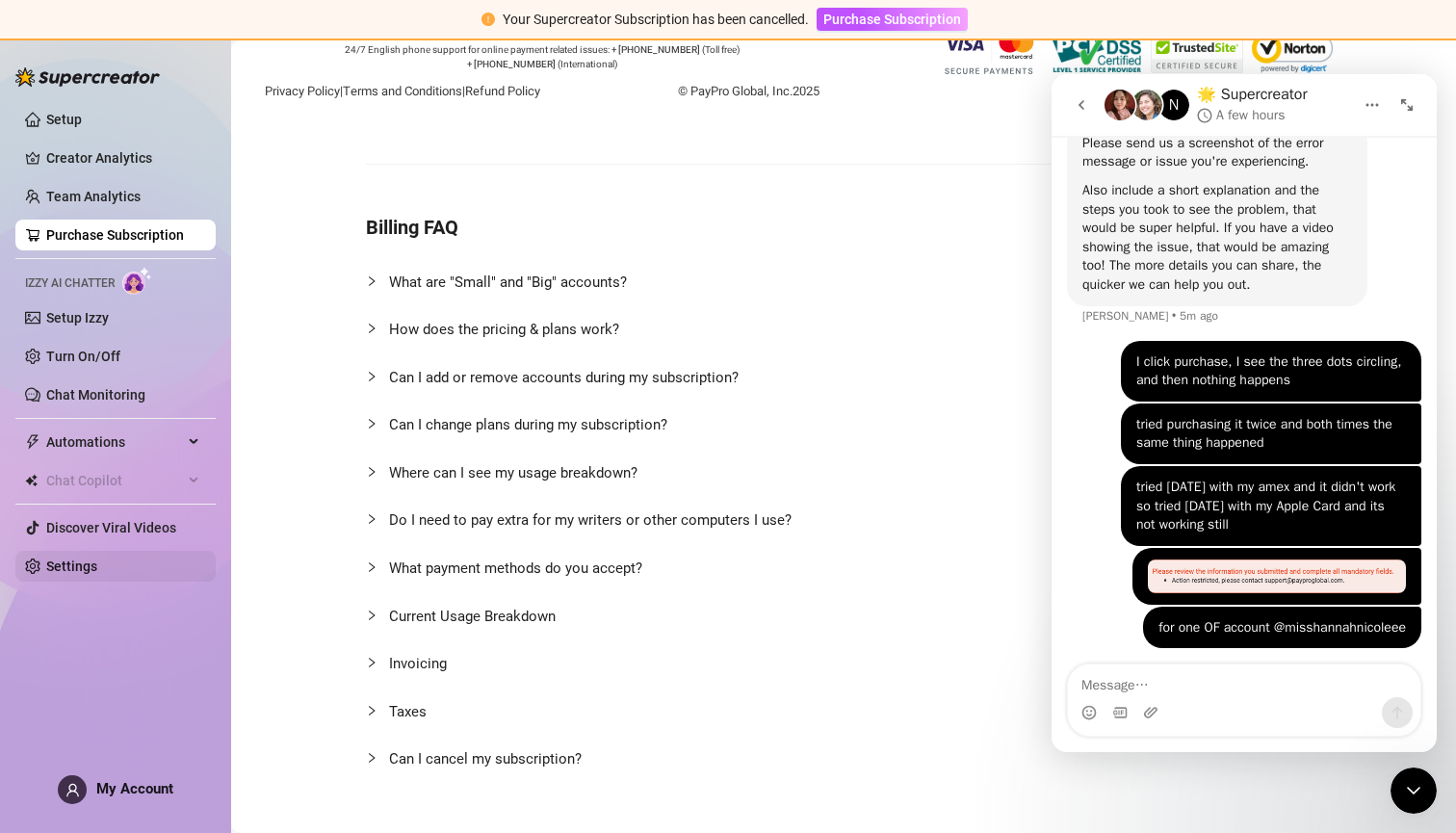 click on "Settings" at bounding box center (71, 566) 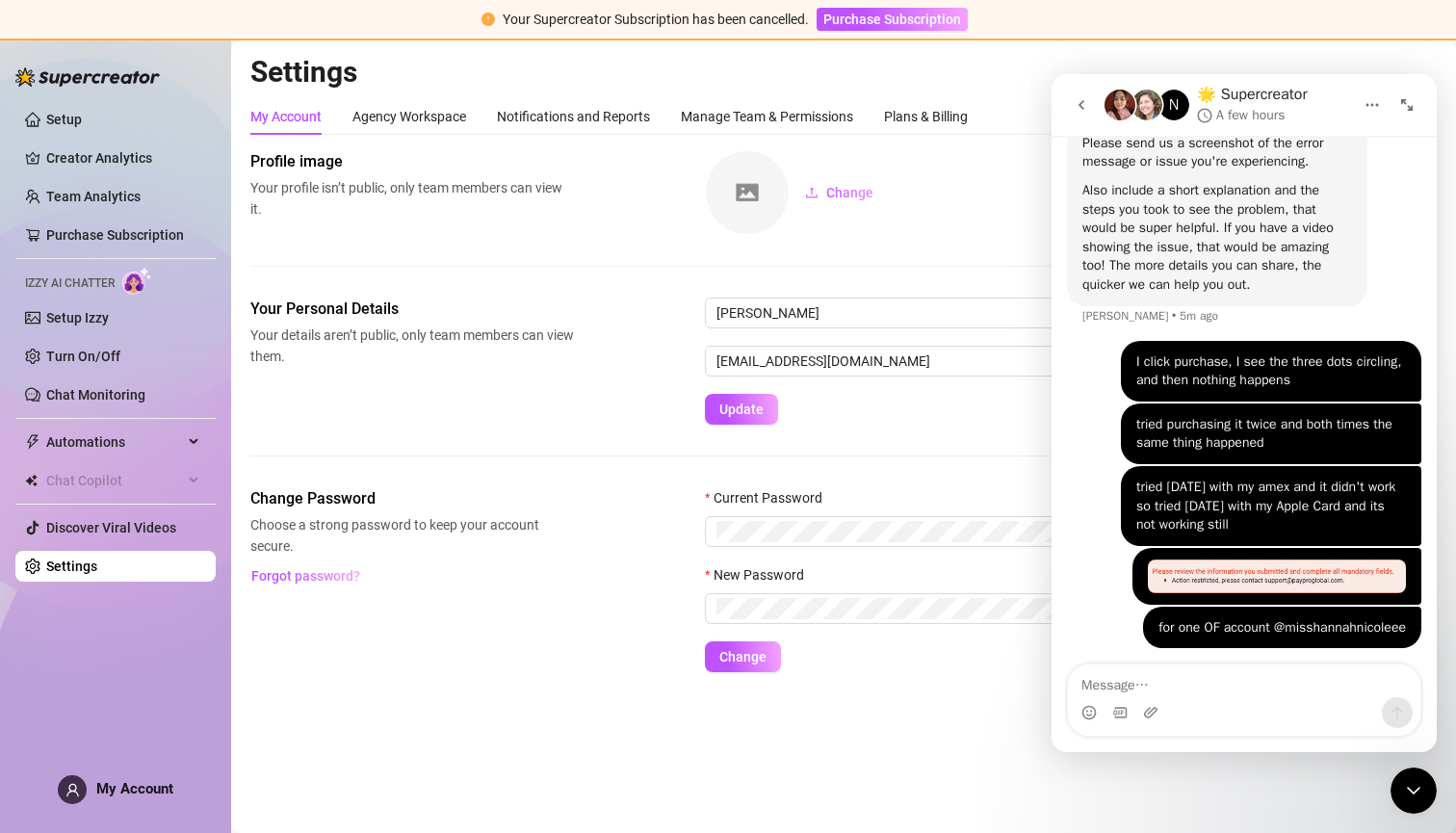 scroll, scrollTop: 0, scrollLeft: 0, axis: both 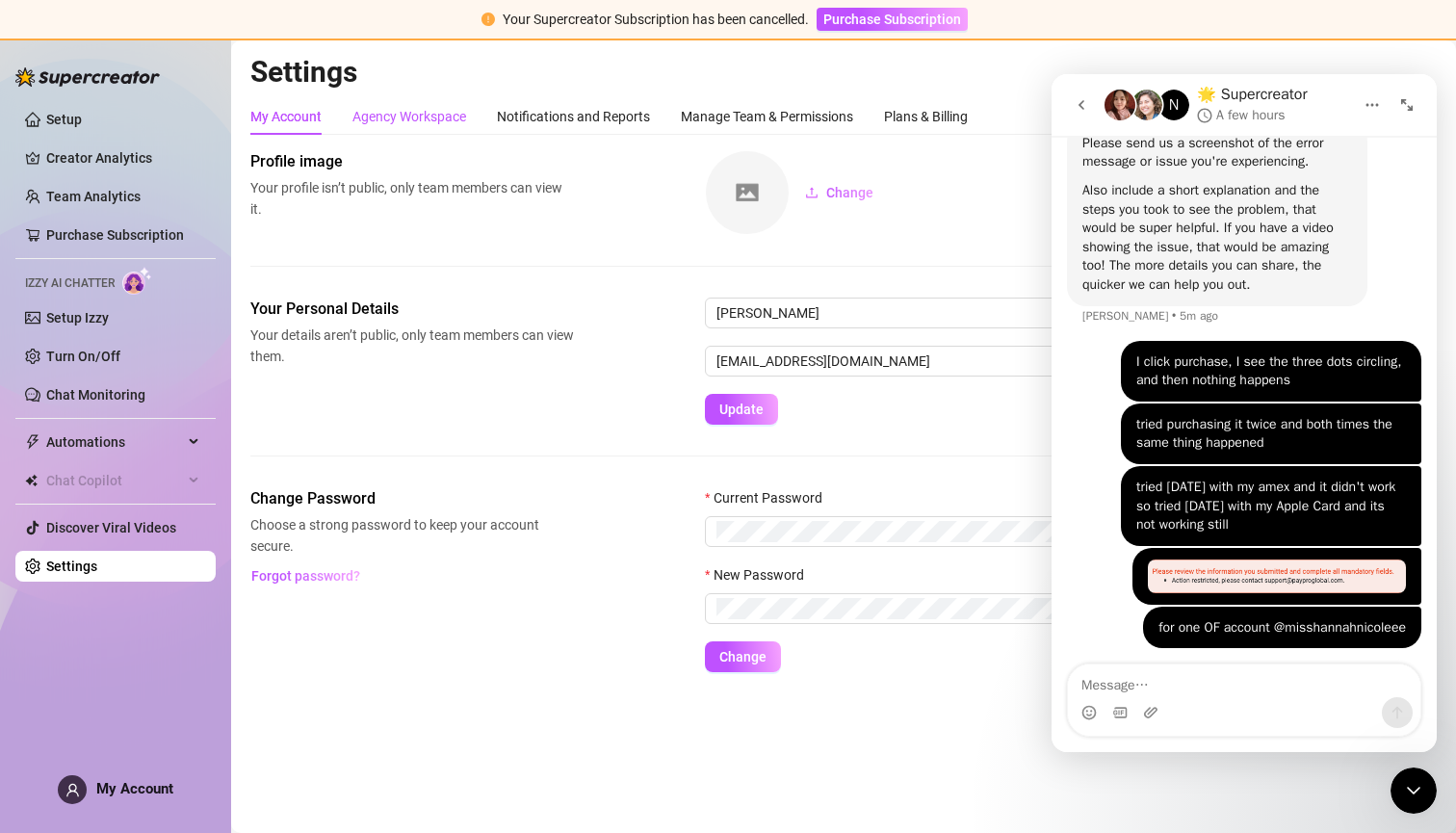 click on "Agency Workspace" at bounding box center (409, 117) 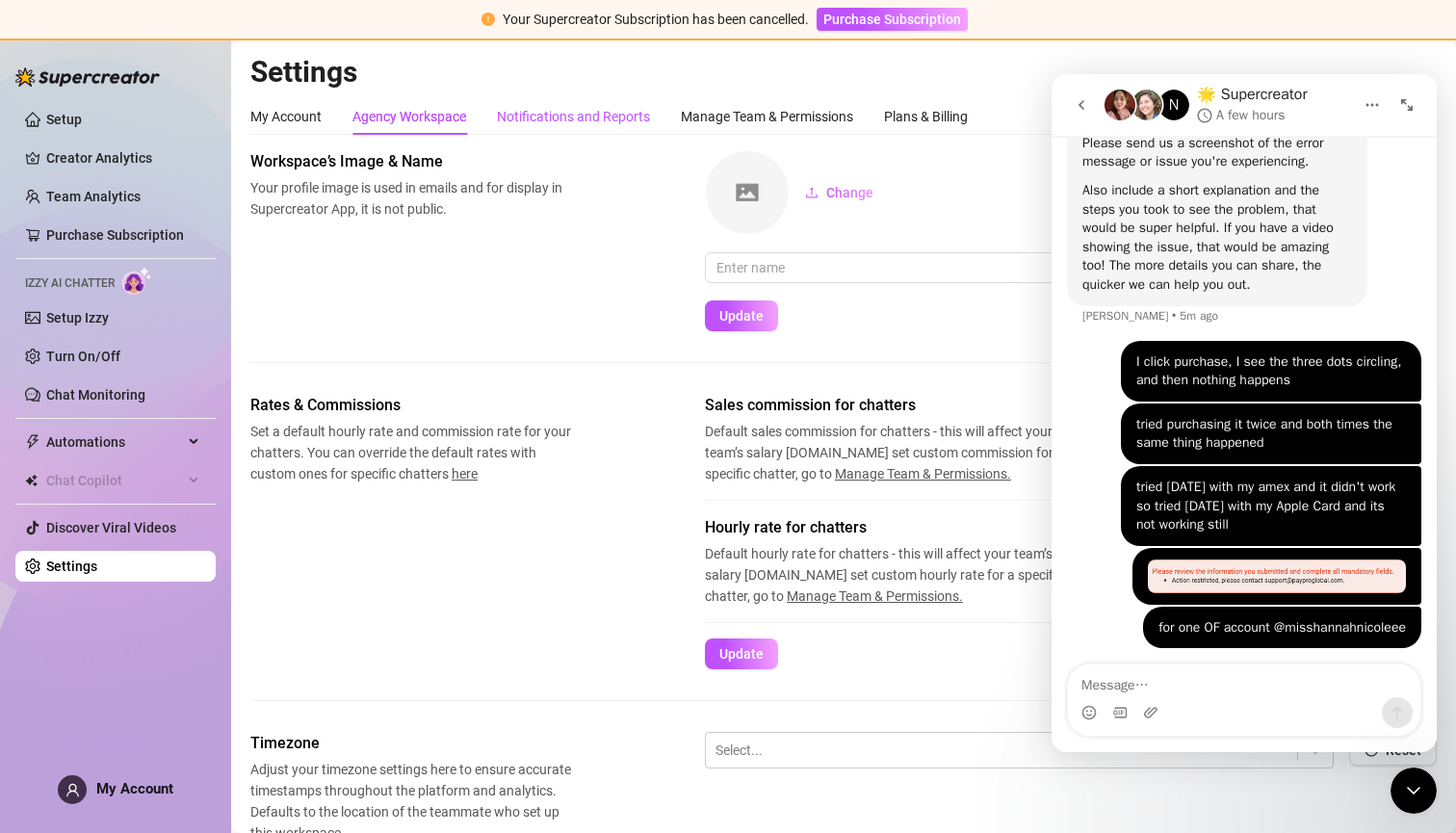 click on "Notifications and Reports" at bounding box center (573, 117) 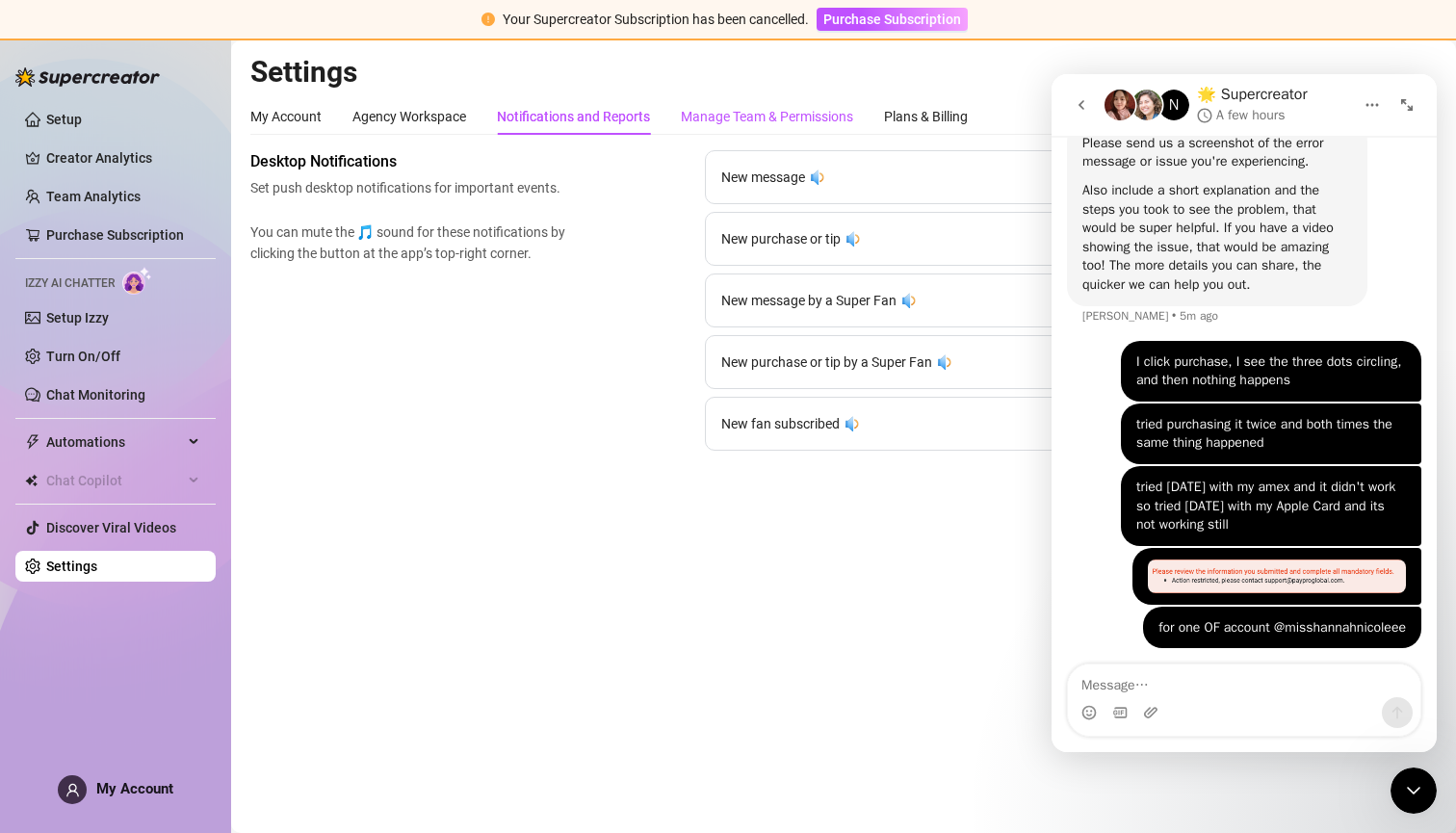 click on "Manage Team & Permissions" at bounding box center (767, 117) 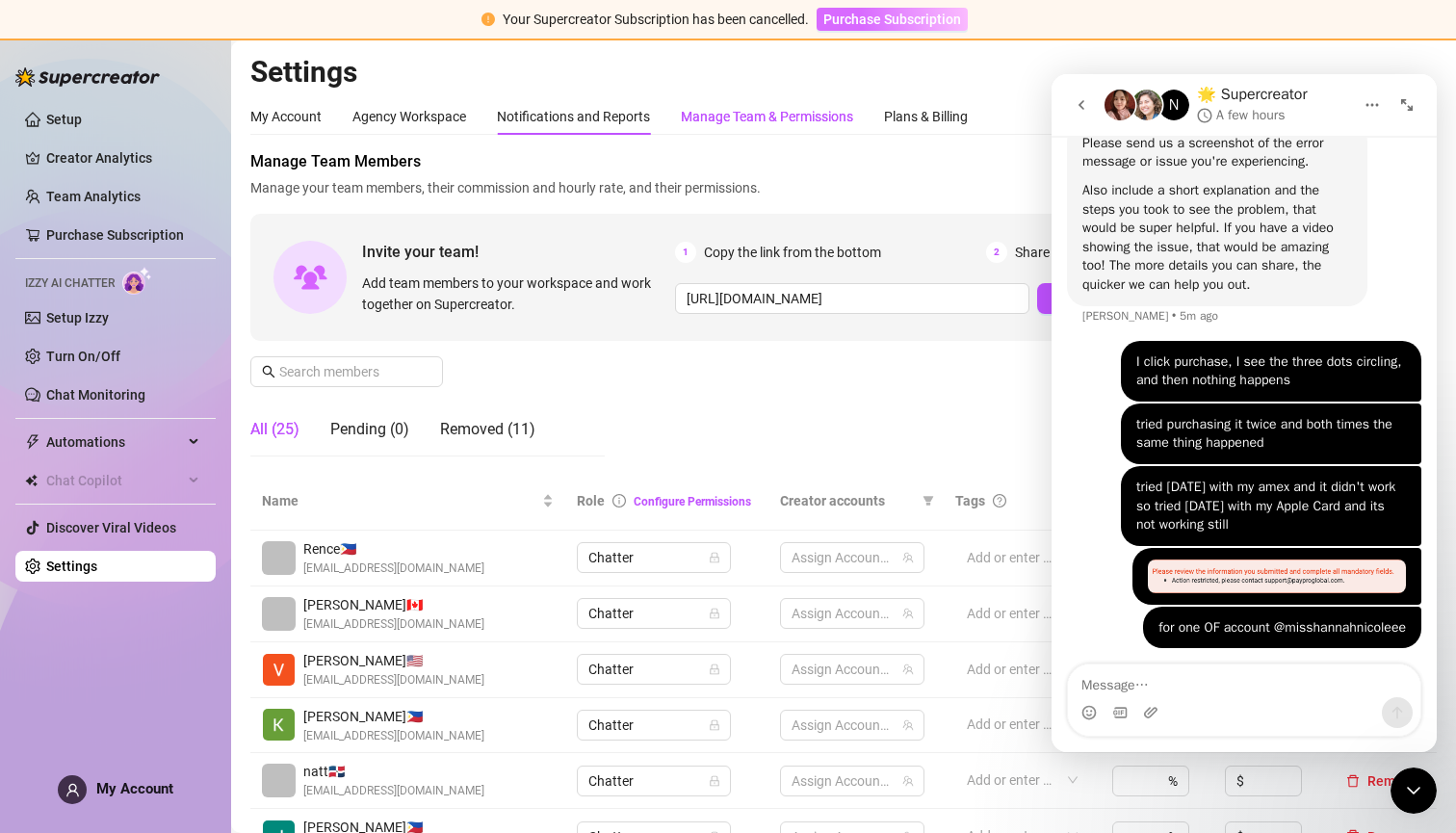 click on "Purchase Subscription" at bounding box center [892, 19] 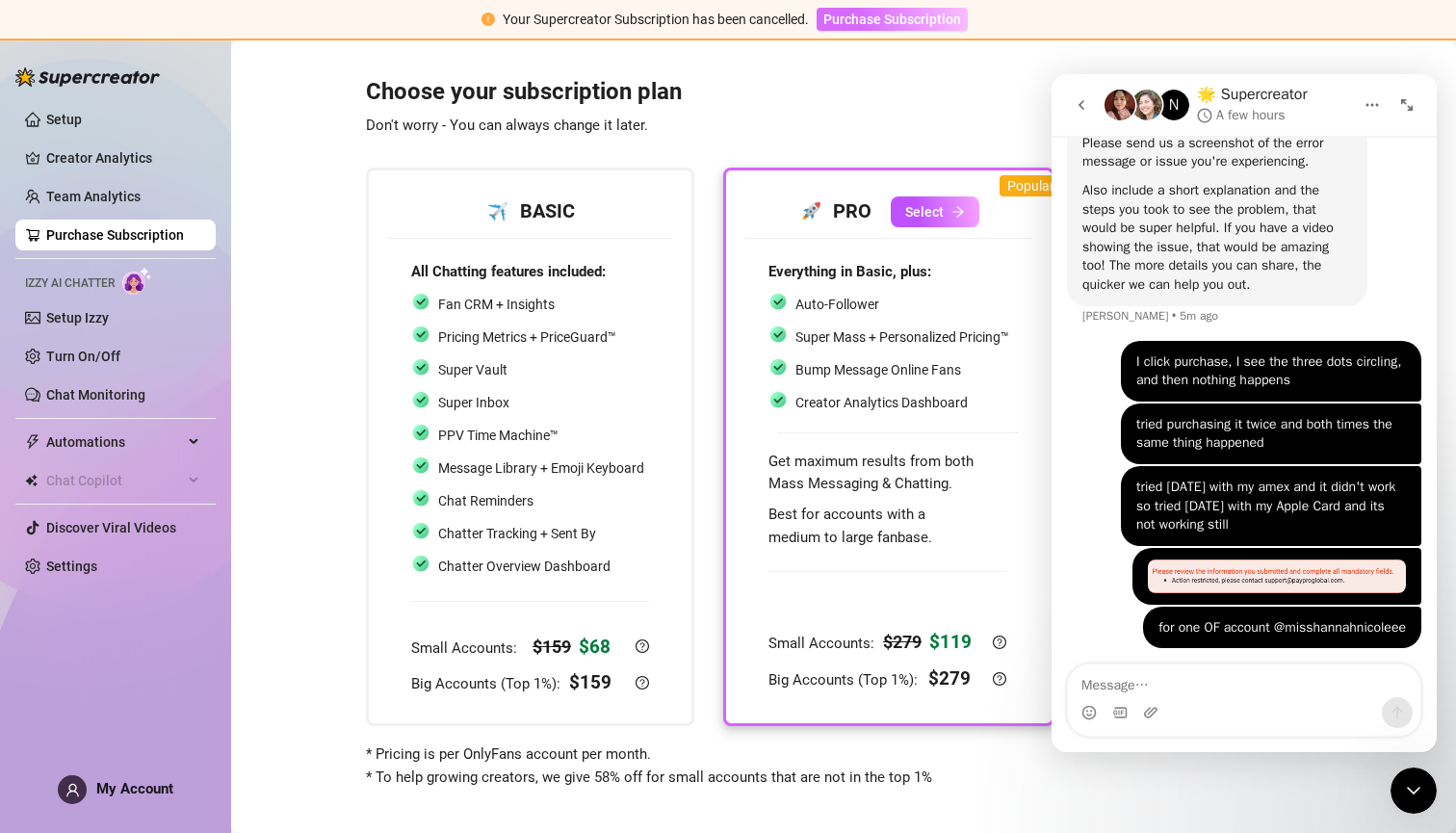 scroll, scrollTop: 0, scrollLeft: 0, axis: both 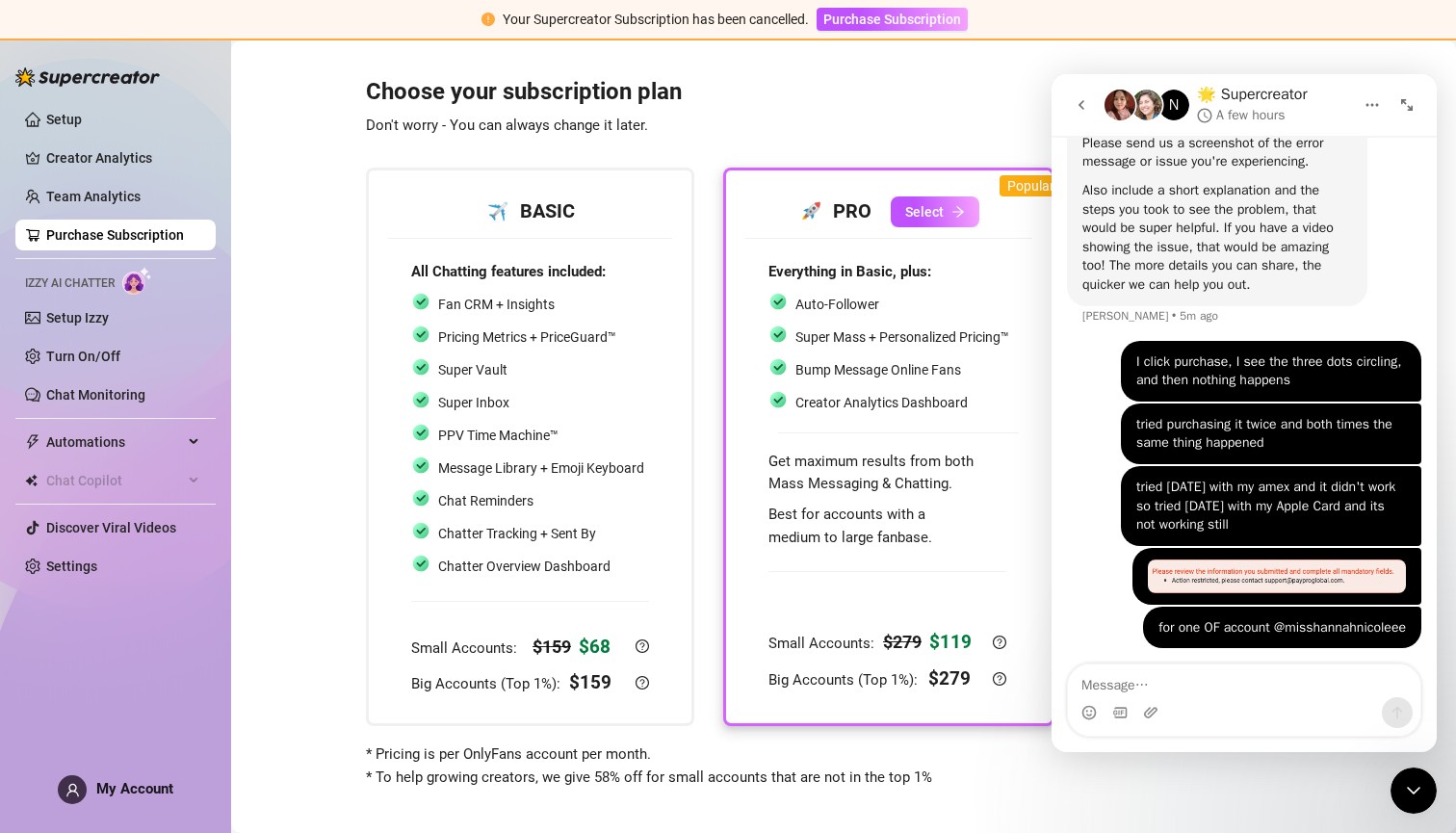 click on "🚀  PRO Select Everything in Basic, plus: Auto-Follower Super Mass + Personalized Pricing™ Bump Message Online Fans Creator Analytics Dashboard Get maximum results from both Mass Messaging & Chatting. Best for accounts with a medium to large fanbase. Small Accounts:   $ 279 $ 119 Big Accounts (Top 1%):   $ 279" at bounding box center (889, 447) 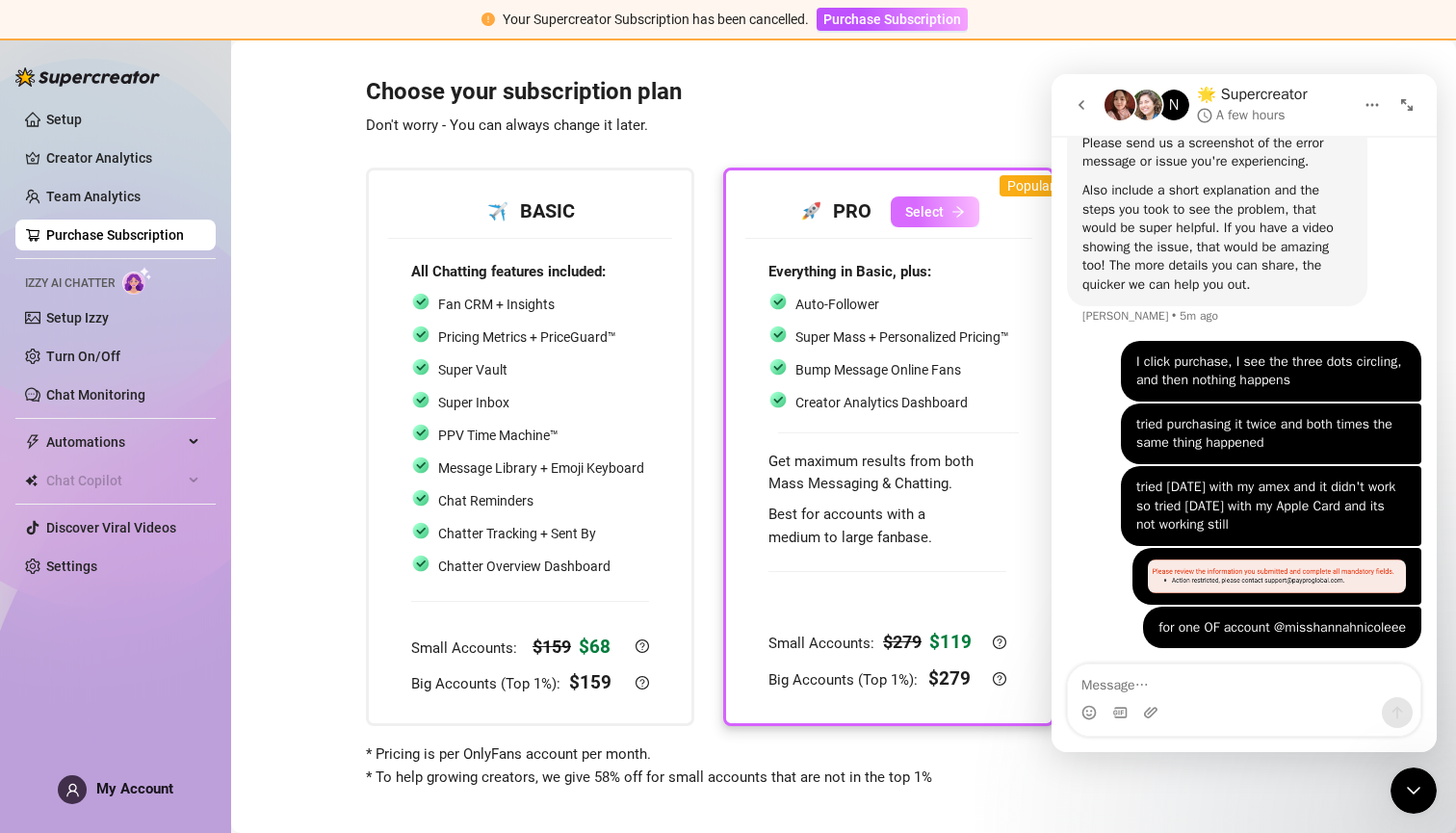 click on "Select" at bounding box center (924, 212) 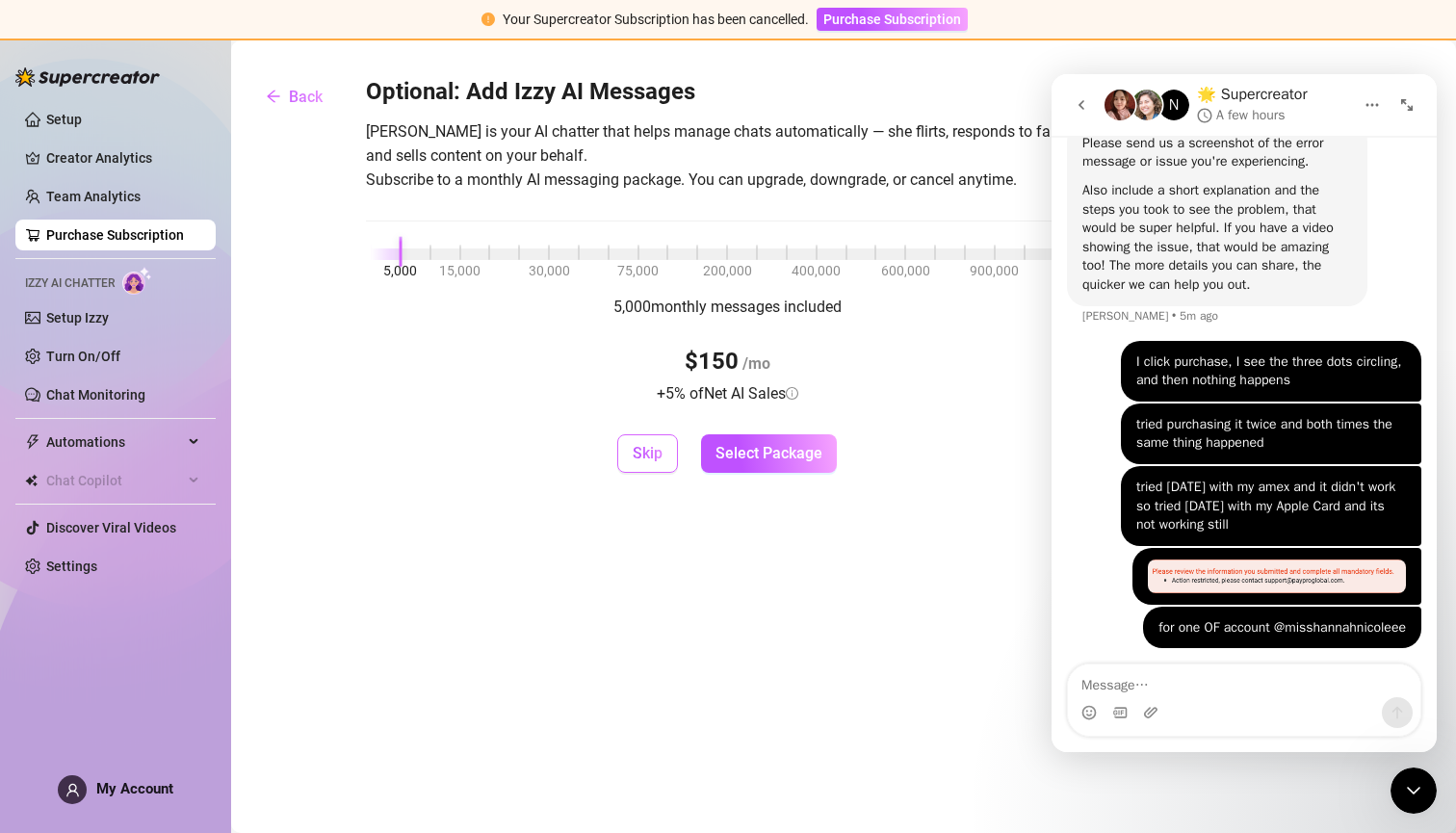 click on "Skip" at bounding box center (647, 454) 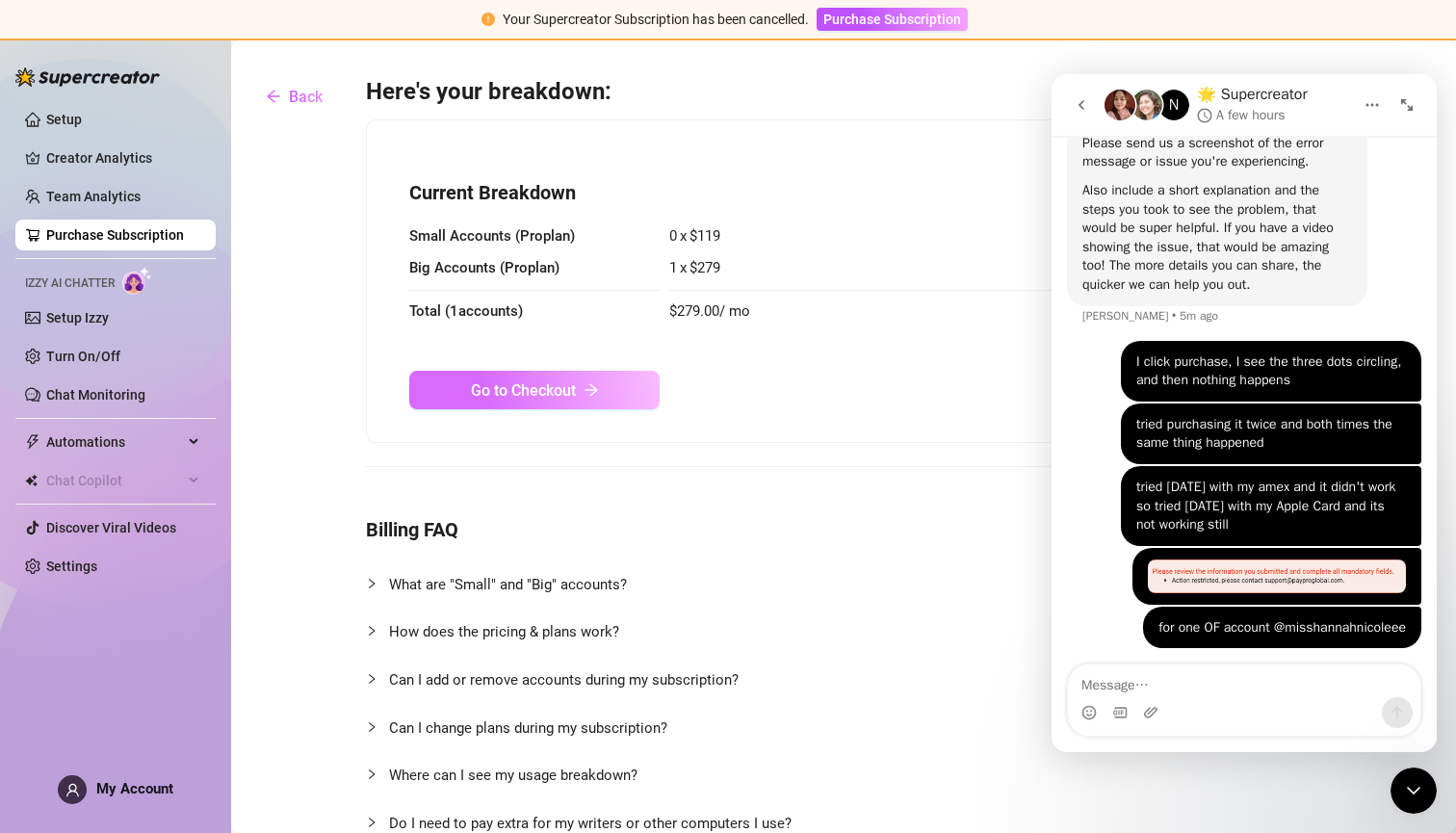 click on "Go to Checkout" at bounding box center [534, 390] 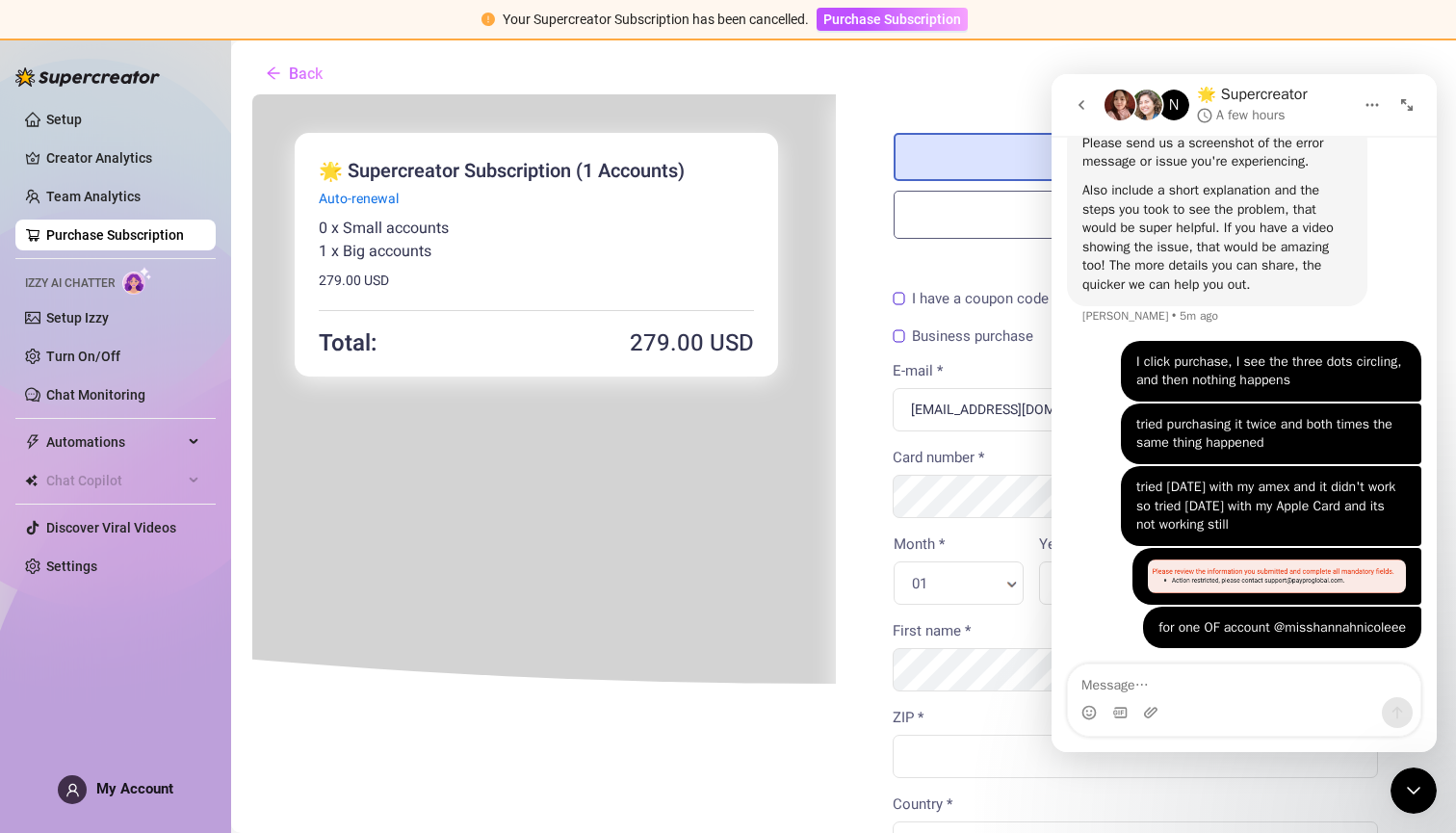 scroll, scrollTop: 0, scrollLeft: 8, axis: horizontal 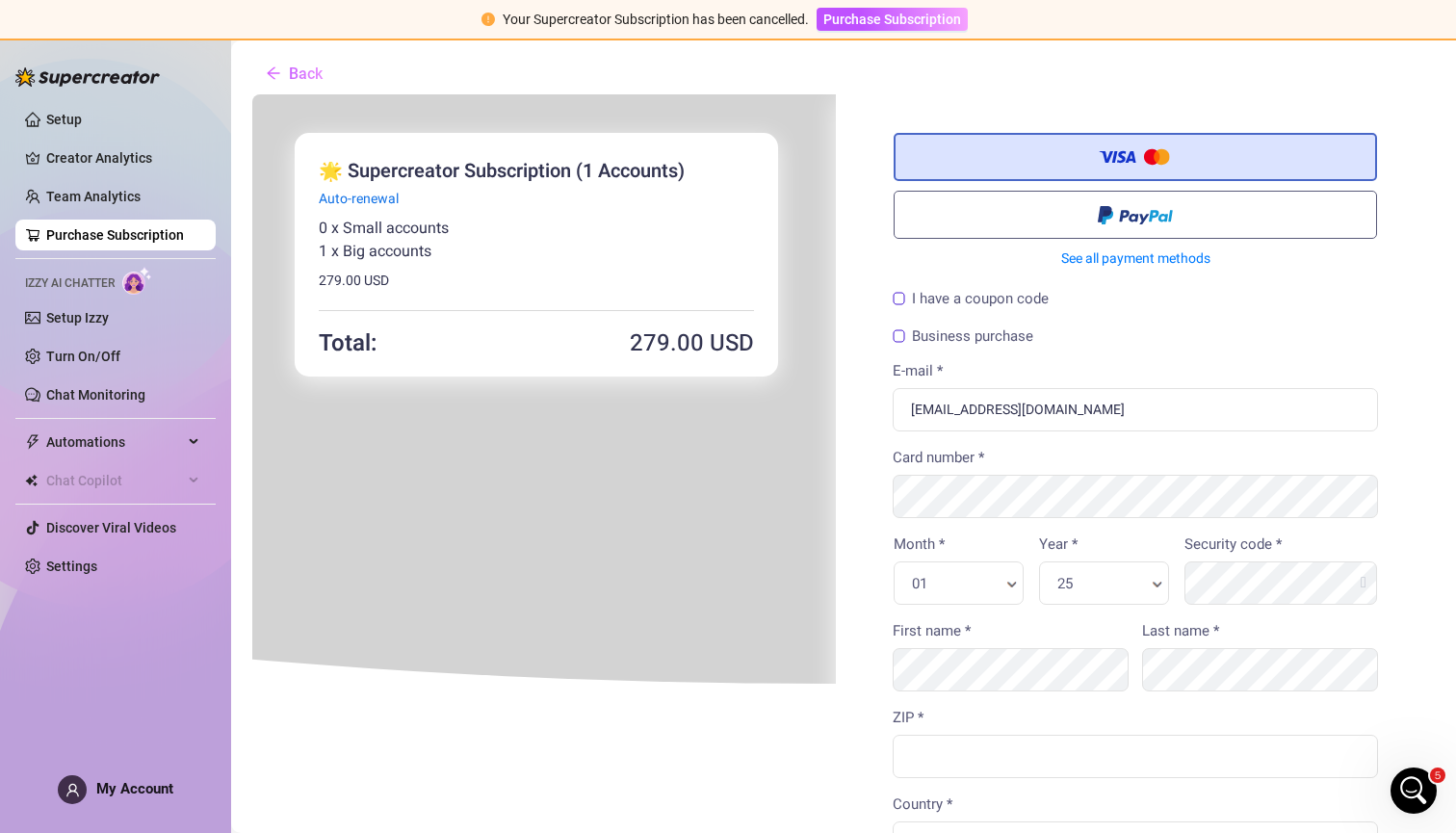 click on "E-mail *
[EMAIL_ADDRESS][DOMAIN_NAME]" at bounding box center [1133, 402] 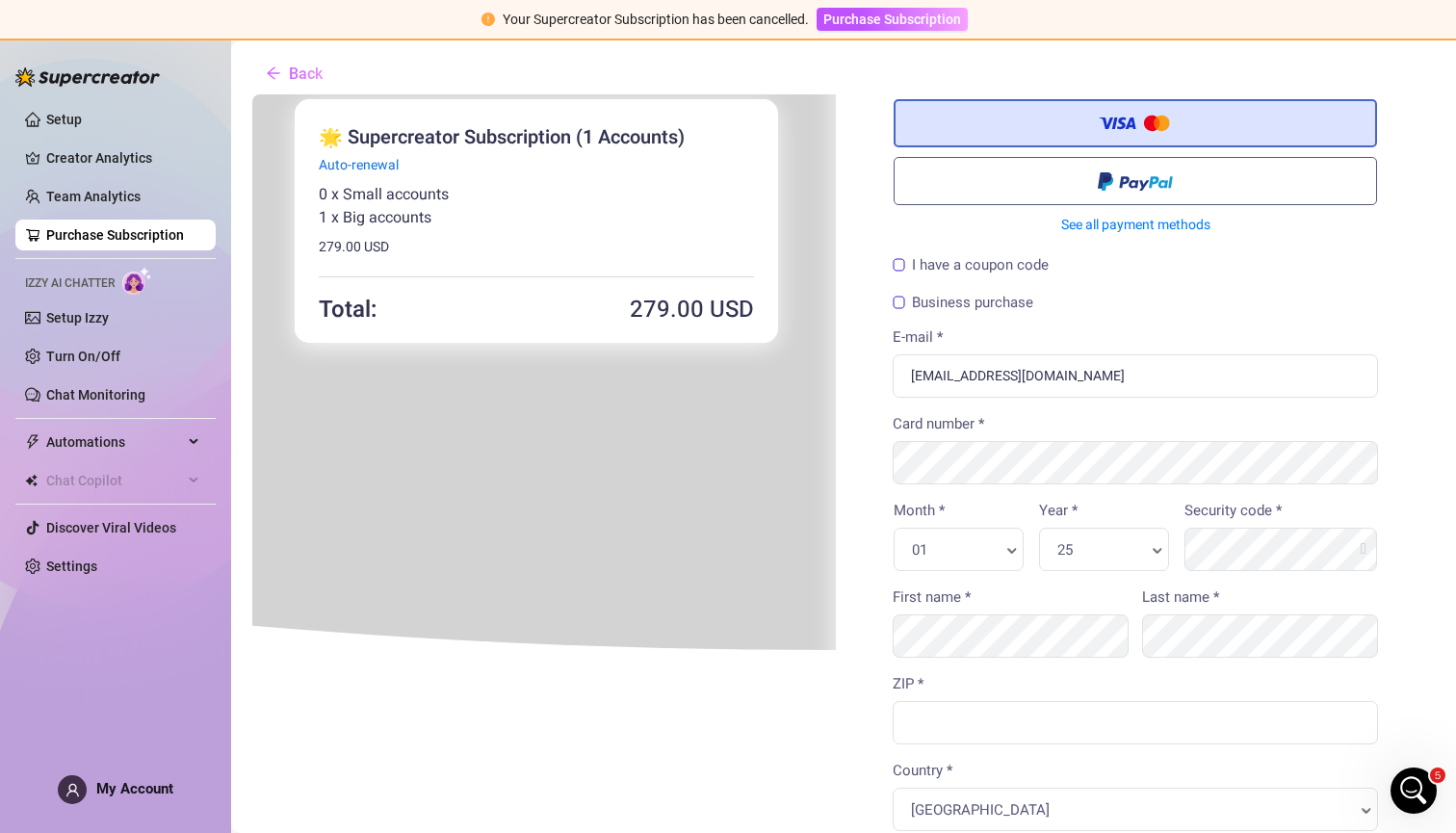 scroll, scrollTop: 34, scrollLeft: 8, axis: both 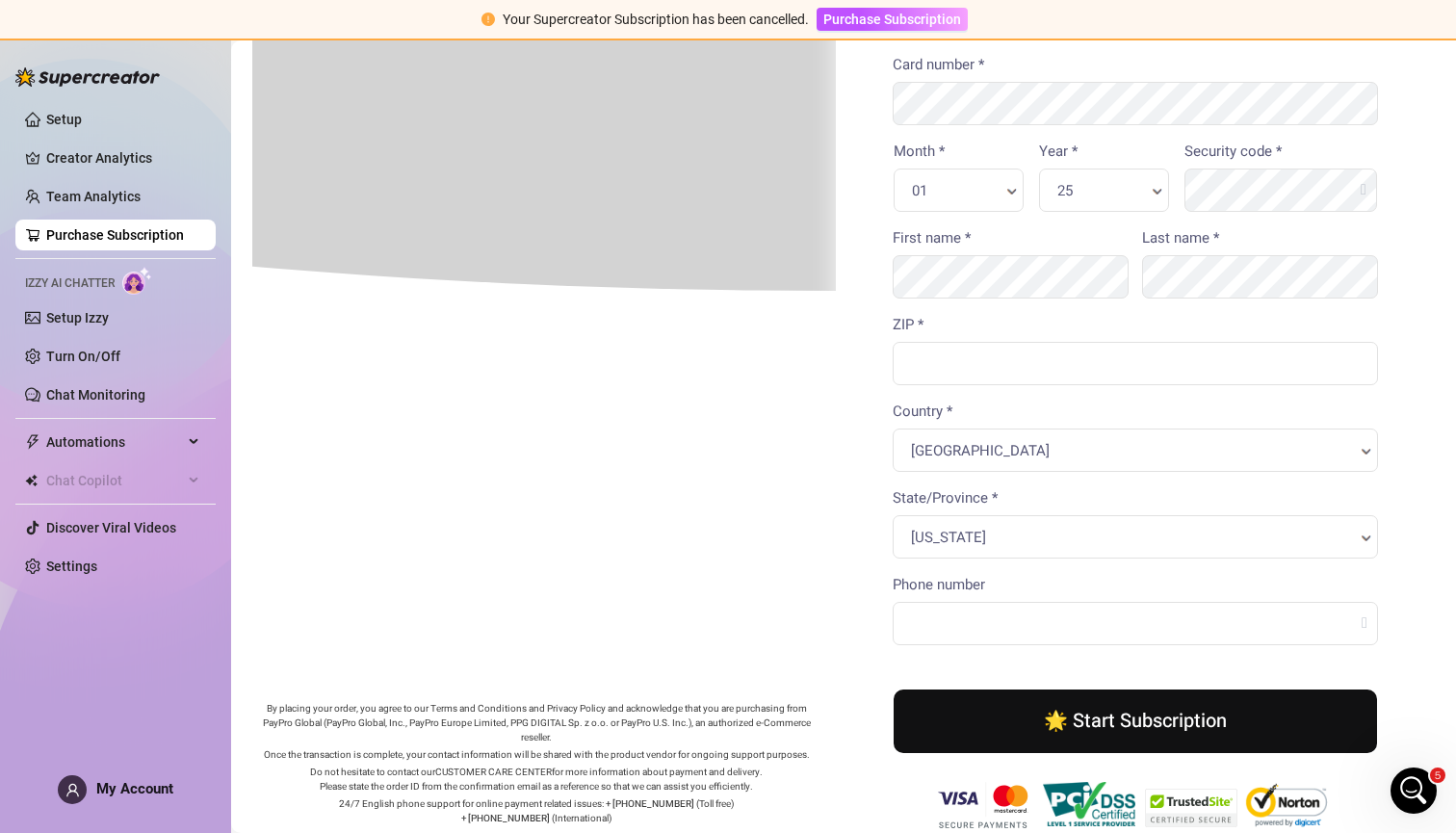 click 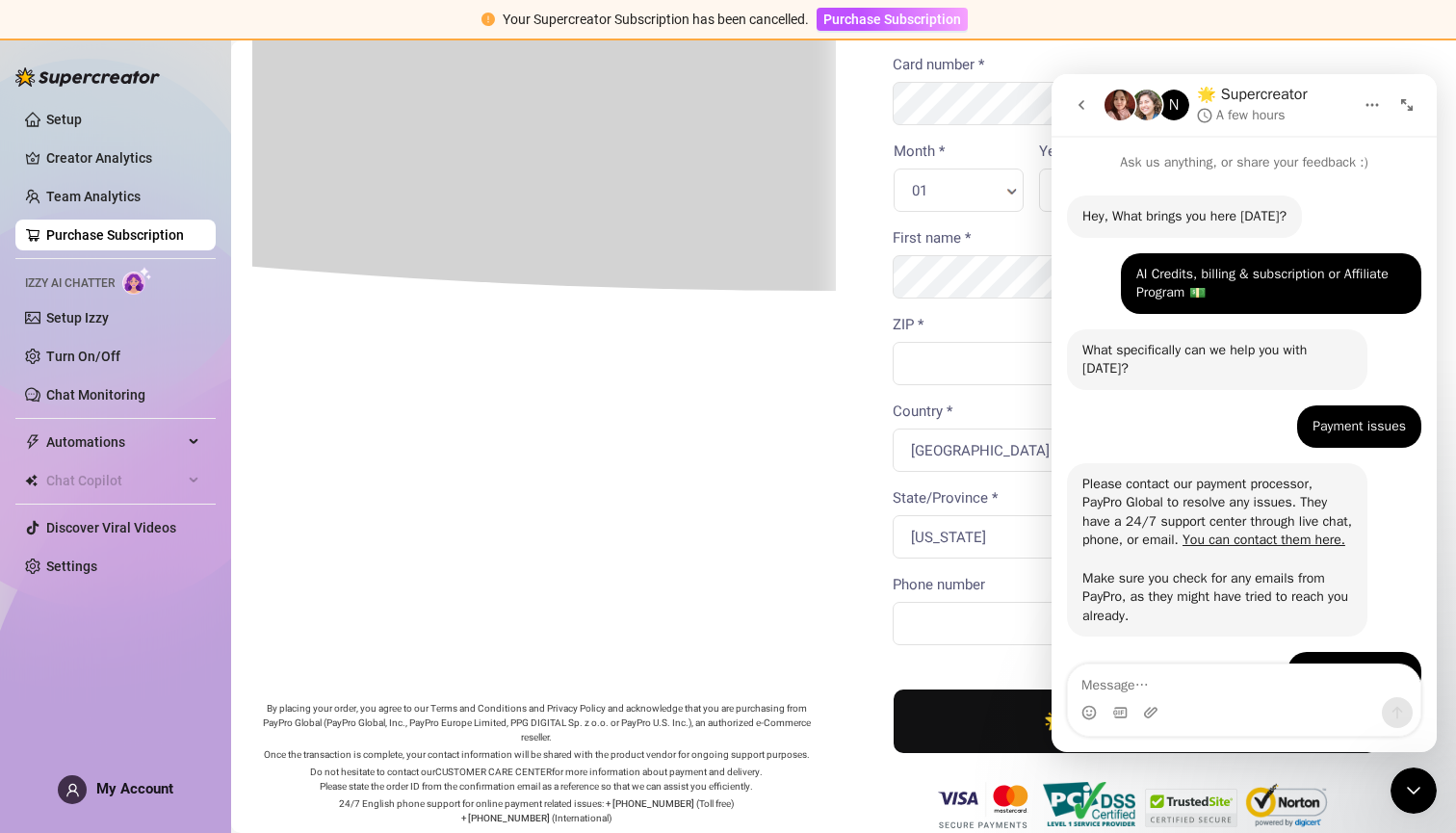 scroll, scrollTop: 940, scrollLeft: 0, axis: vertical 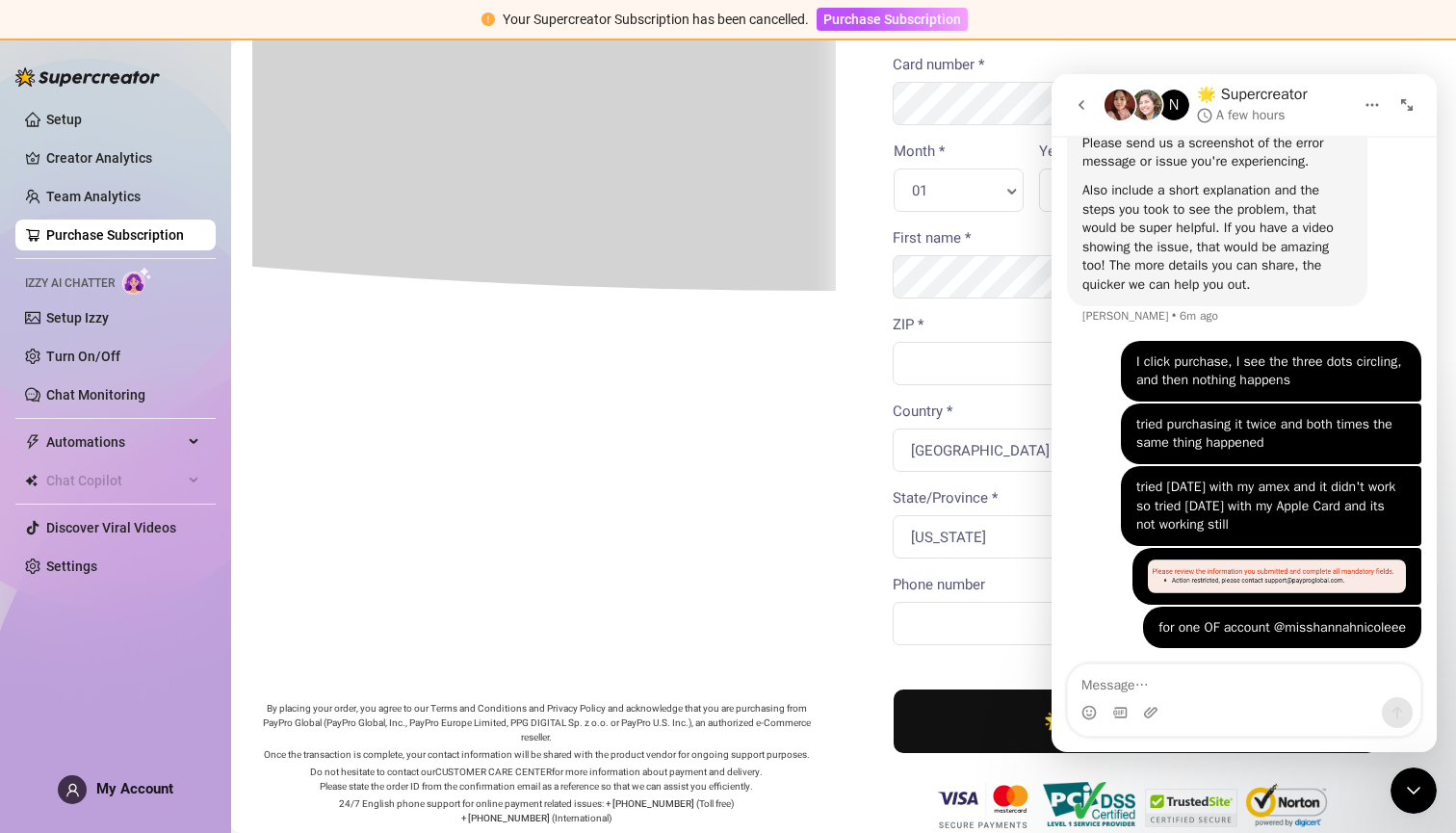 click at bounding box center (1414, 791) 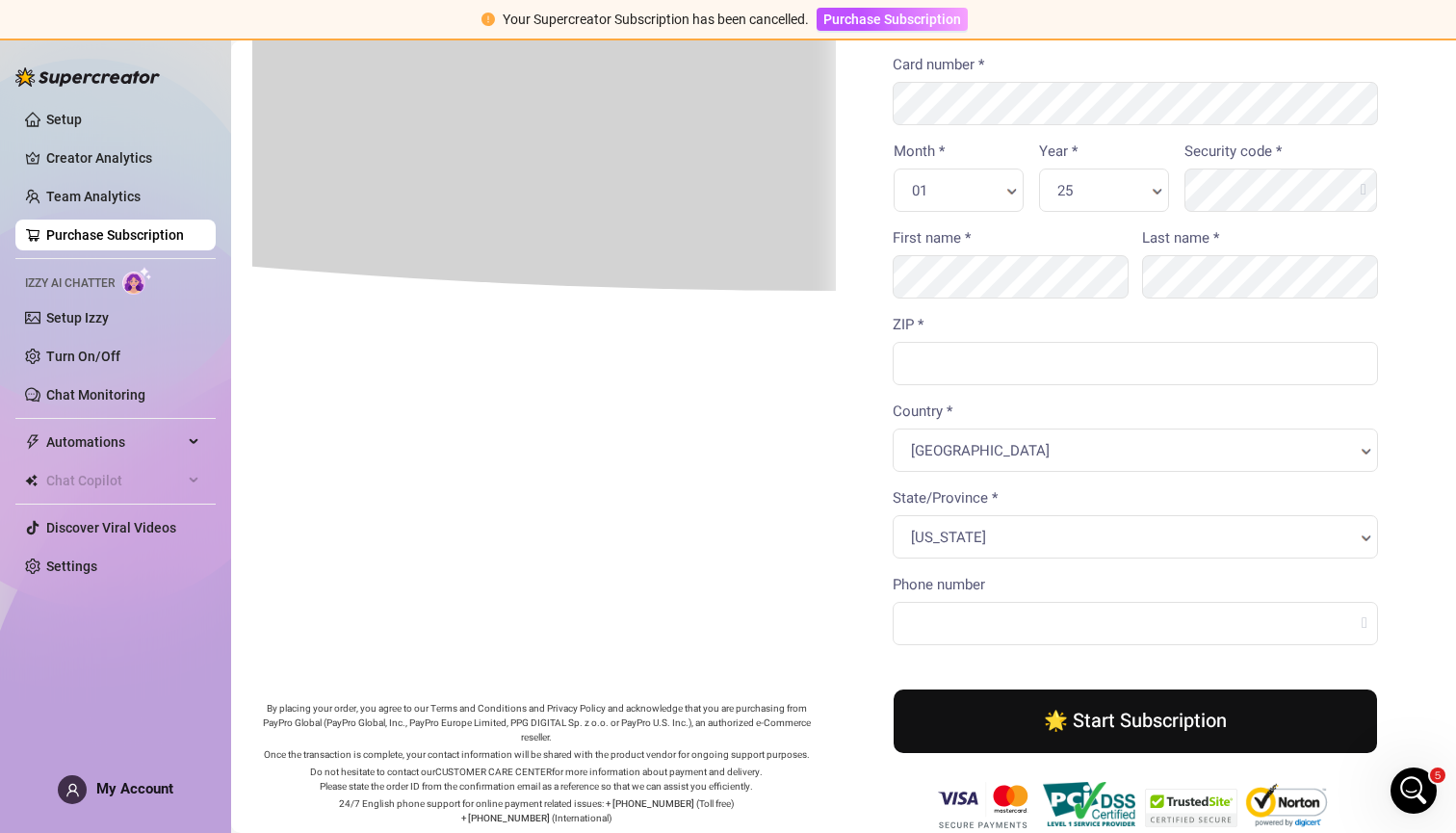 scroll, scrollTop: 0, scrollLeft: 0, axis: both 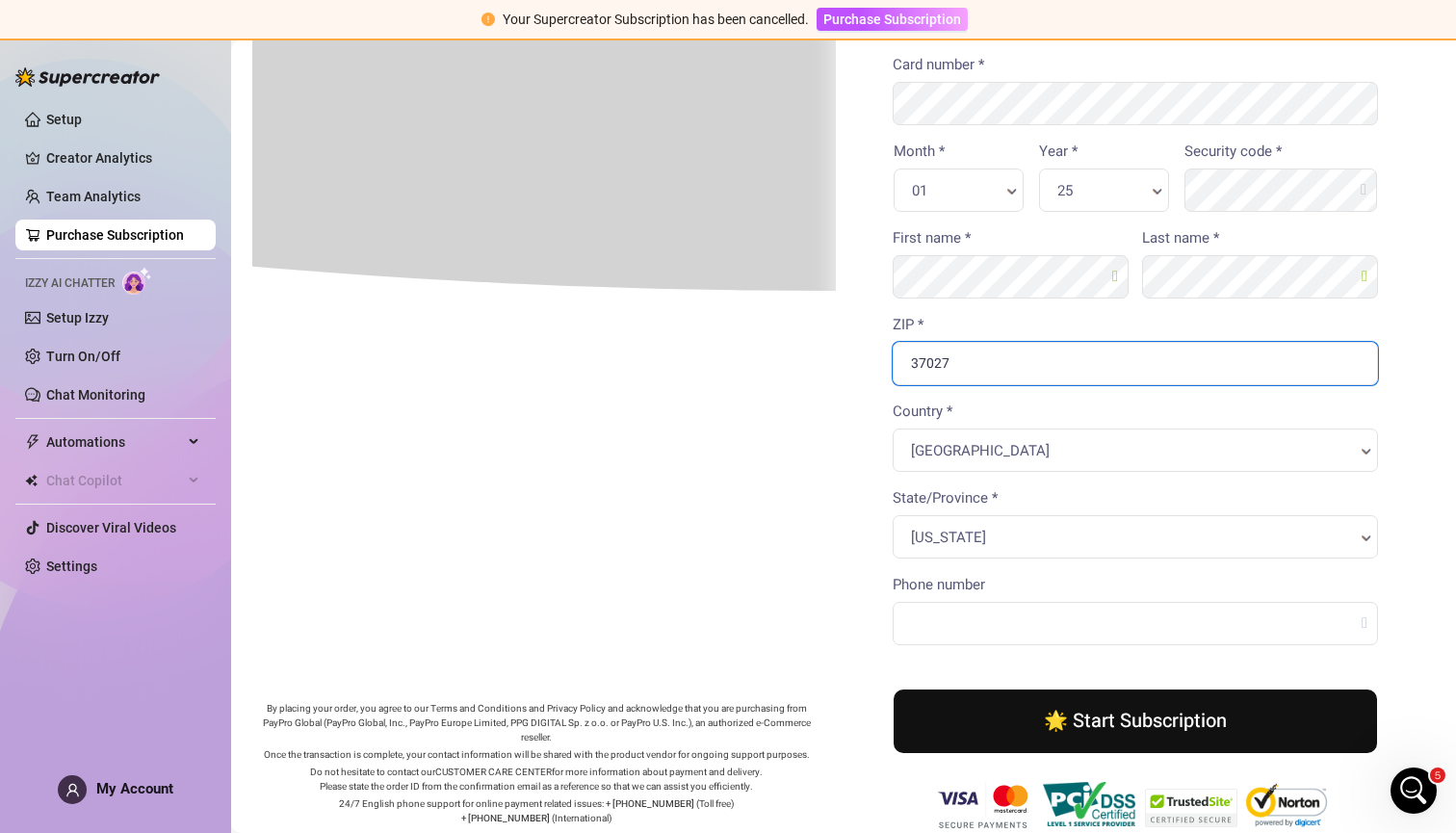 type on "37027" 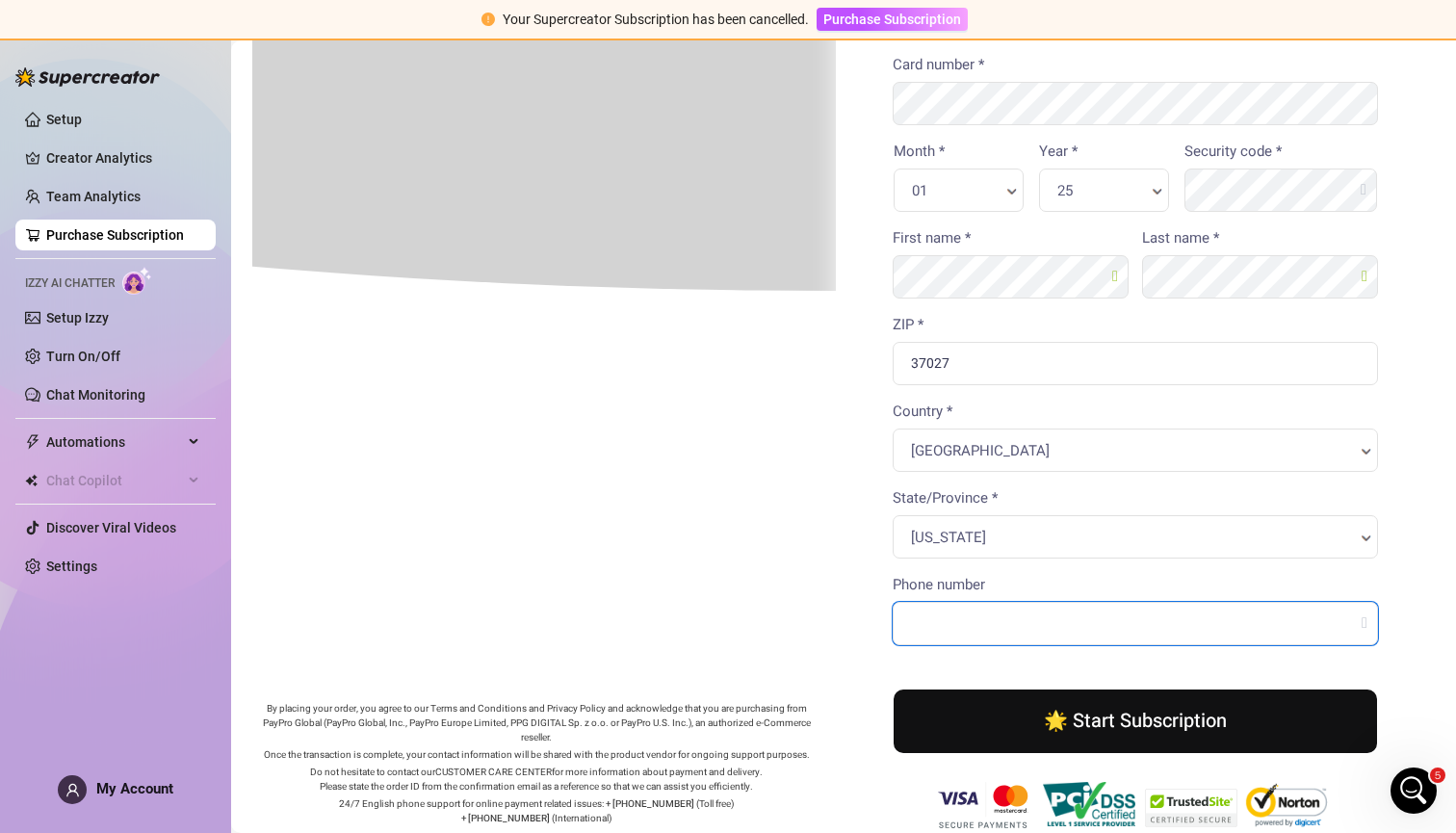 click on "You're buying
×" at bounding box center [834, 292] 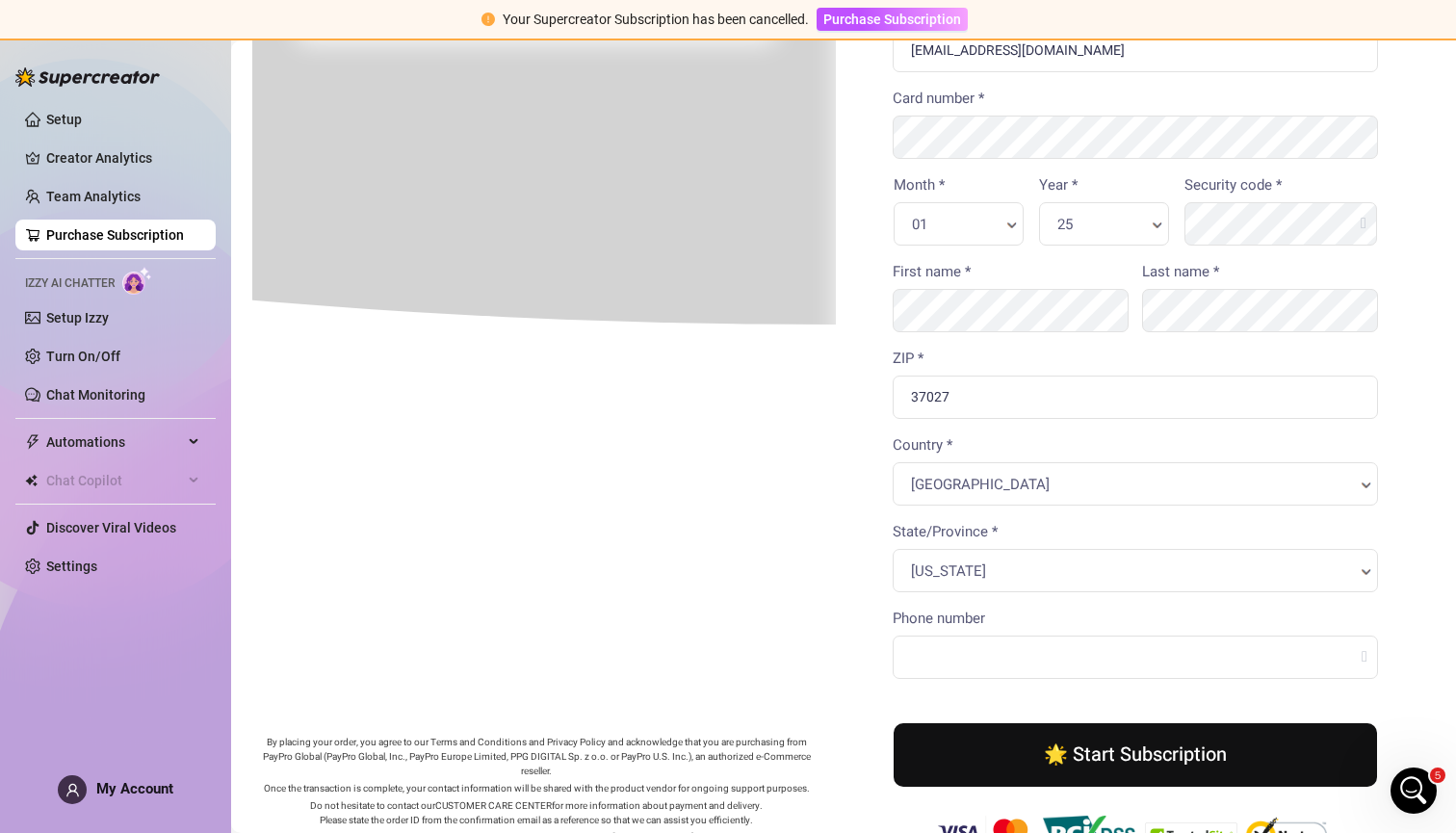 scroll, scrollTop: 0, scrollLeft: 8, axis: horizontal 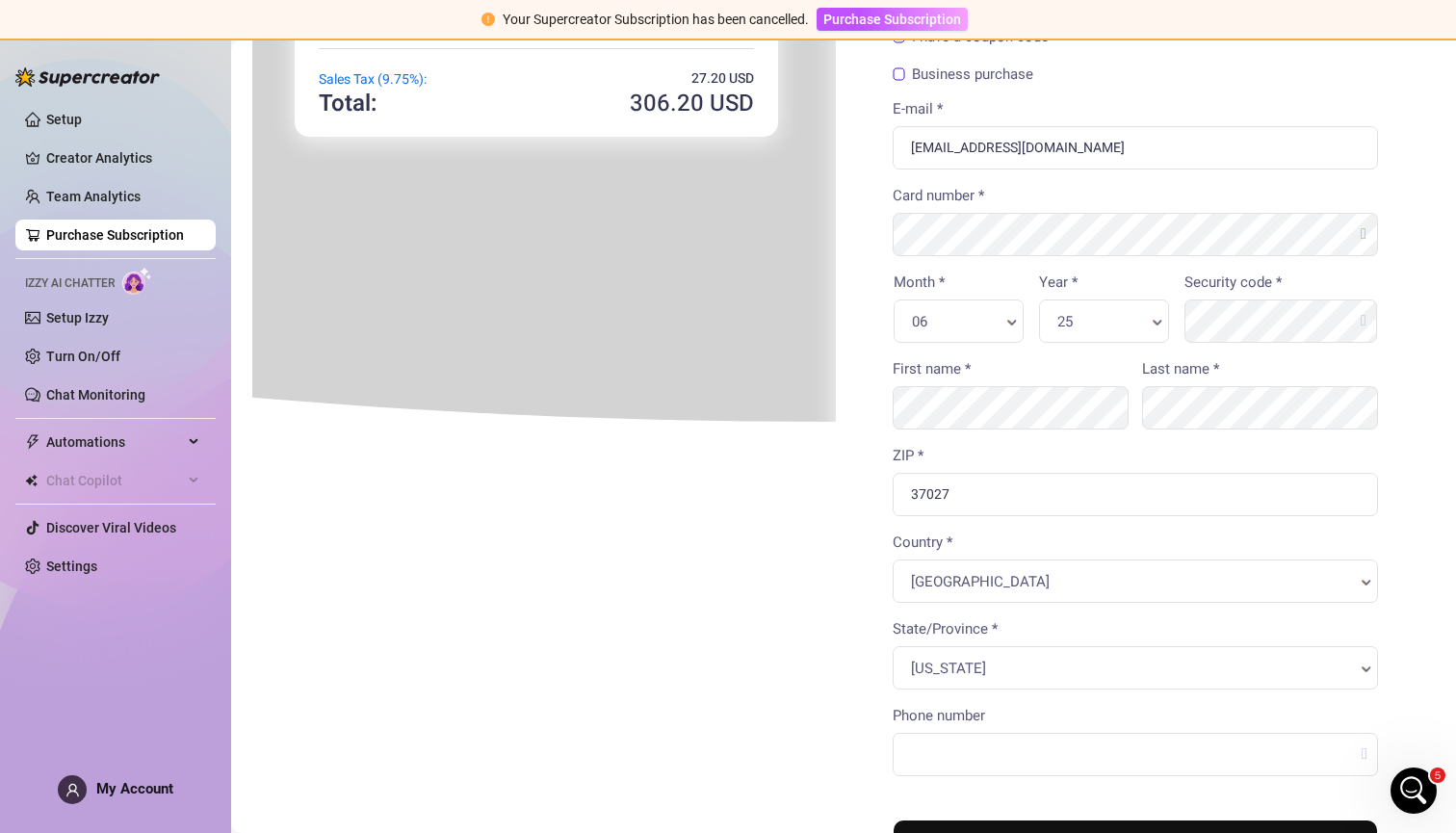 click on "25     Year *             Year *" at bounding box center [1102, 319] 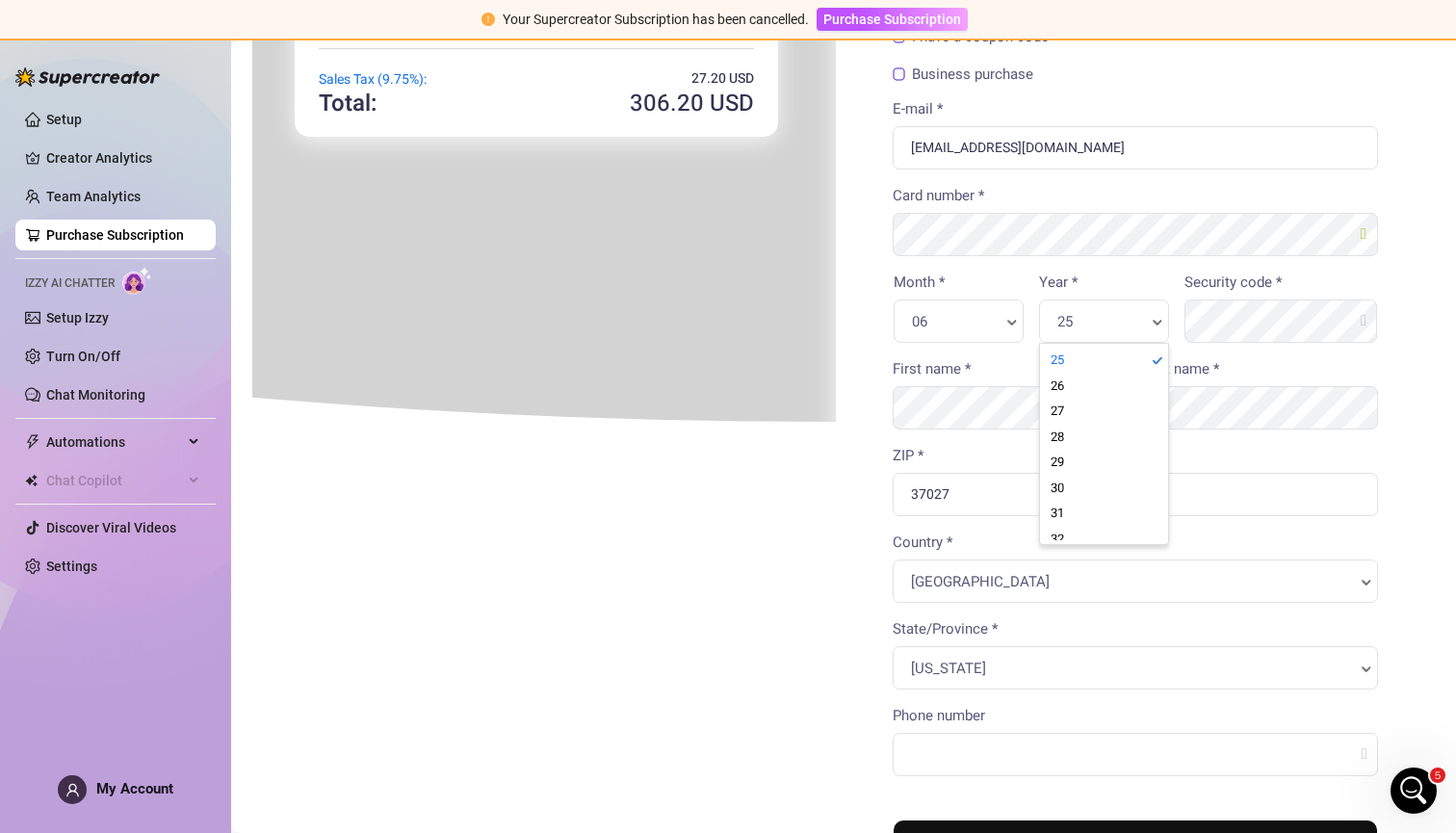 scroll, scrollTop: 0, scrollLeft: 7, axis: horizontal 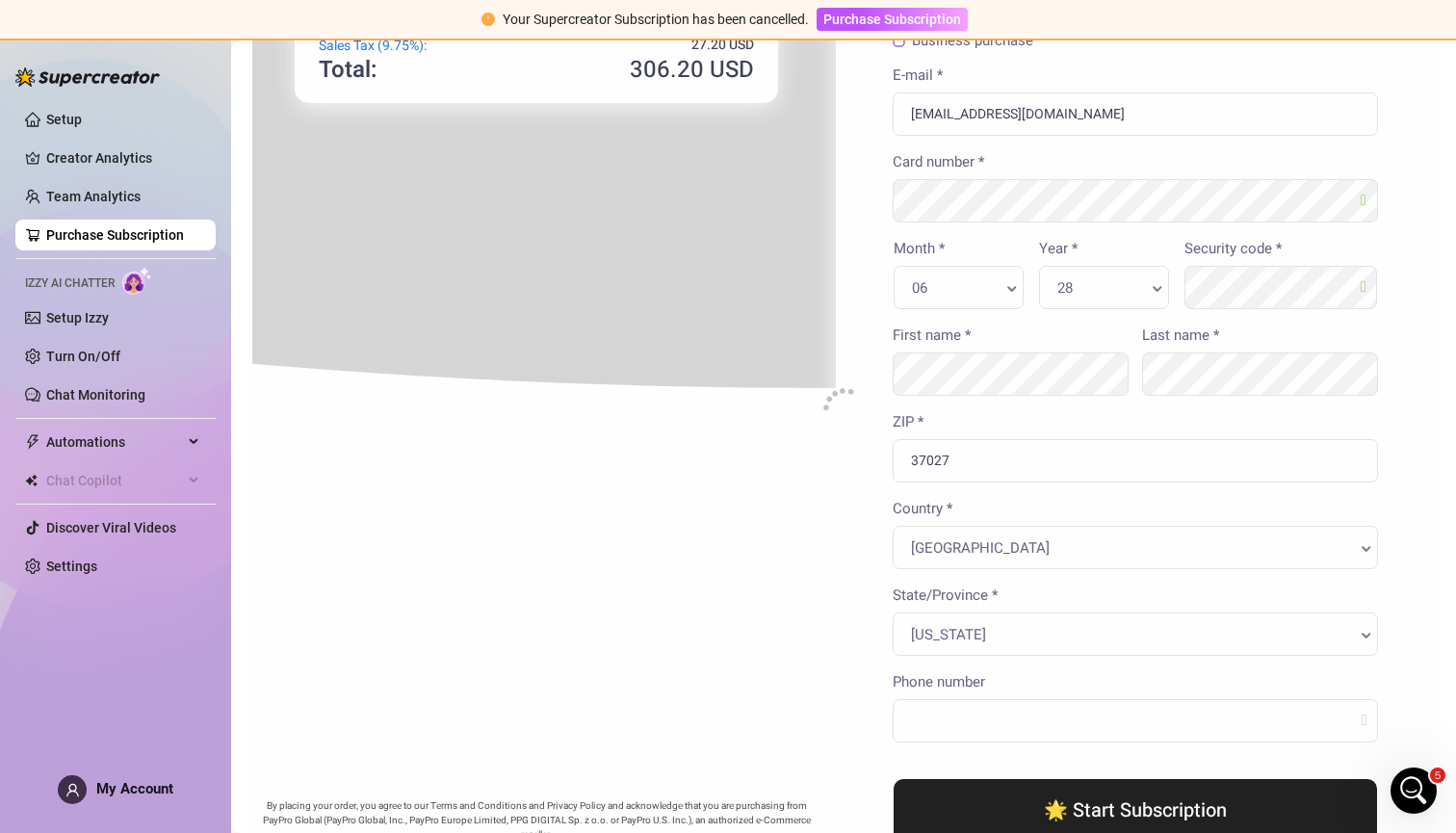 click on "You're buying
× 306" at bounding box center [834, 389] 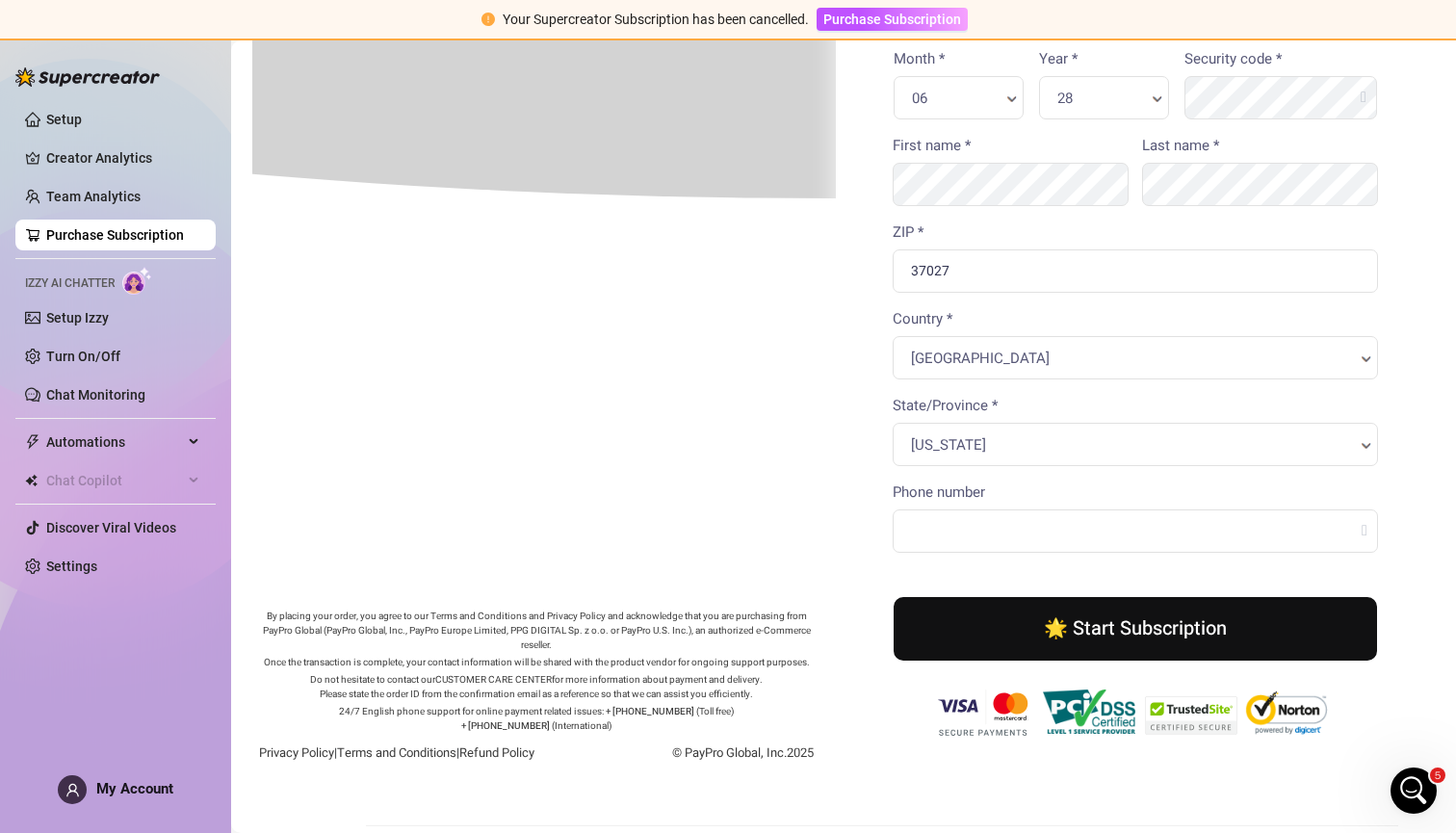 scroll, scrollTop: 461, scrollLeft: 0, axis: vertical 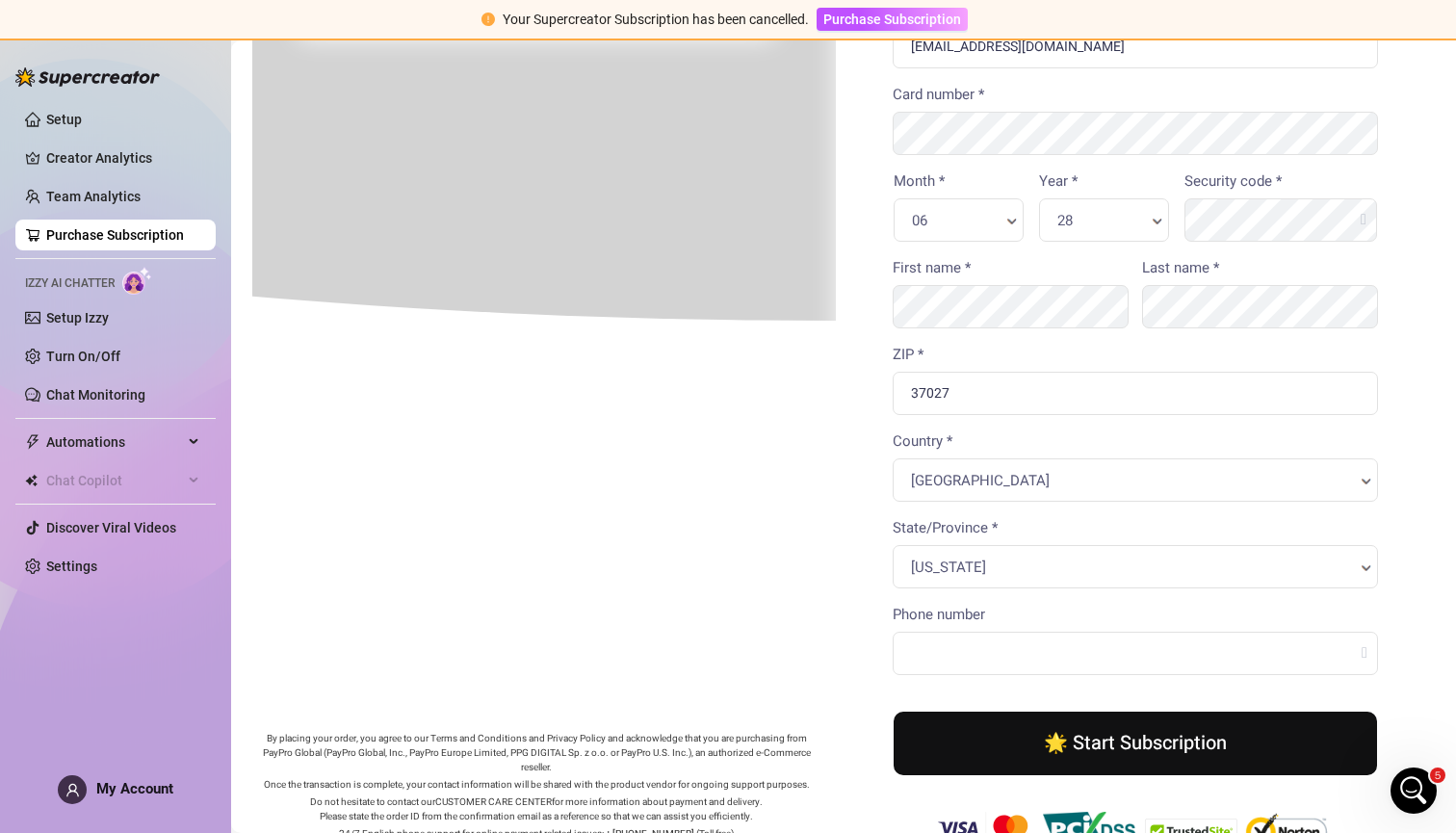 click on "🌟 Start Subscription" at bounding box center [1133, 742] 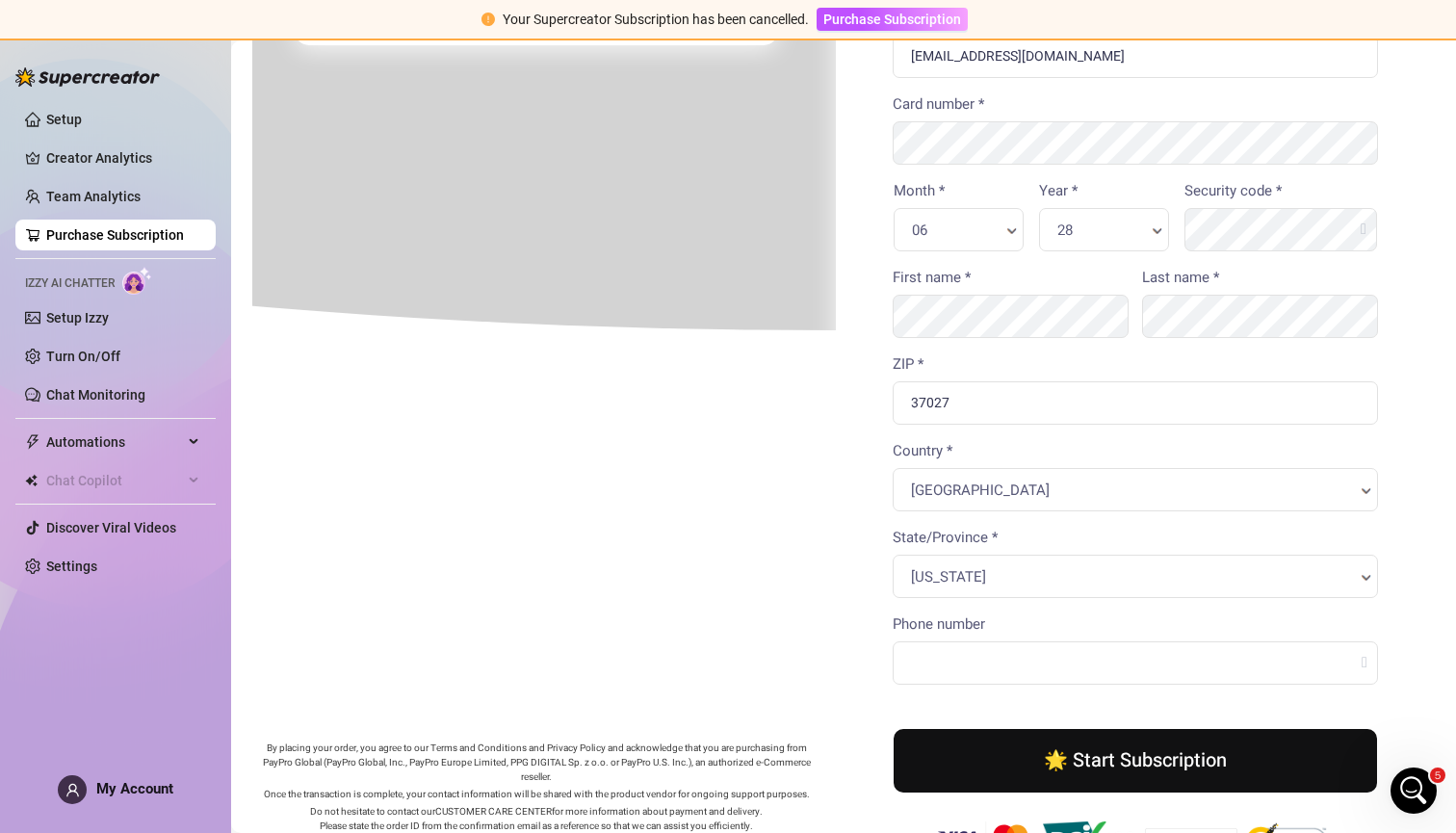 scroll, scrollTop: 0, scrollLeft: 8, axis: horizontal 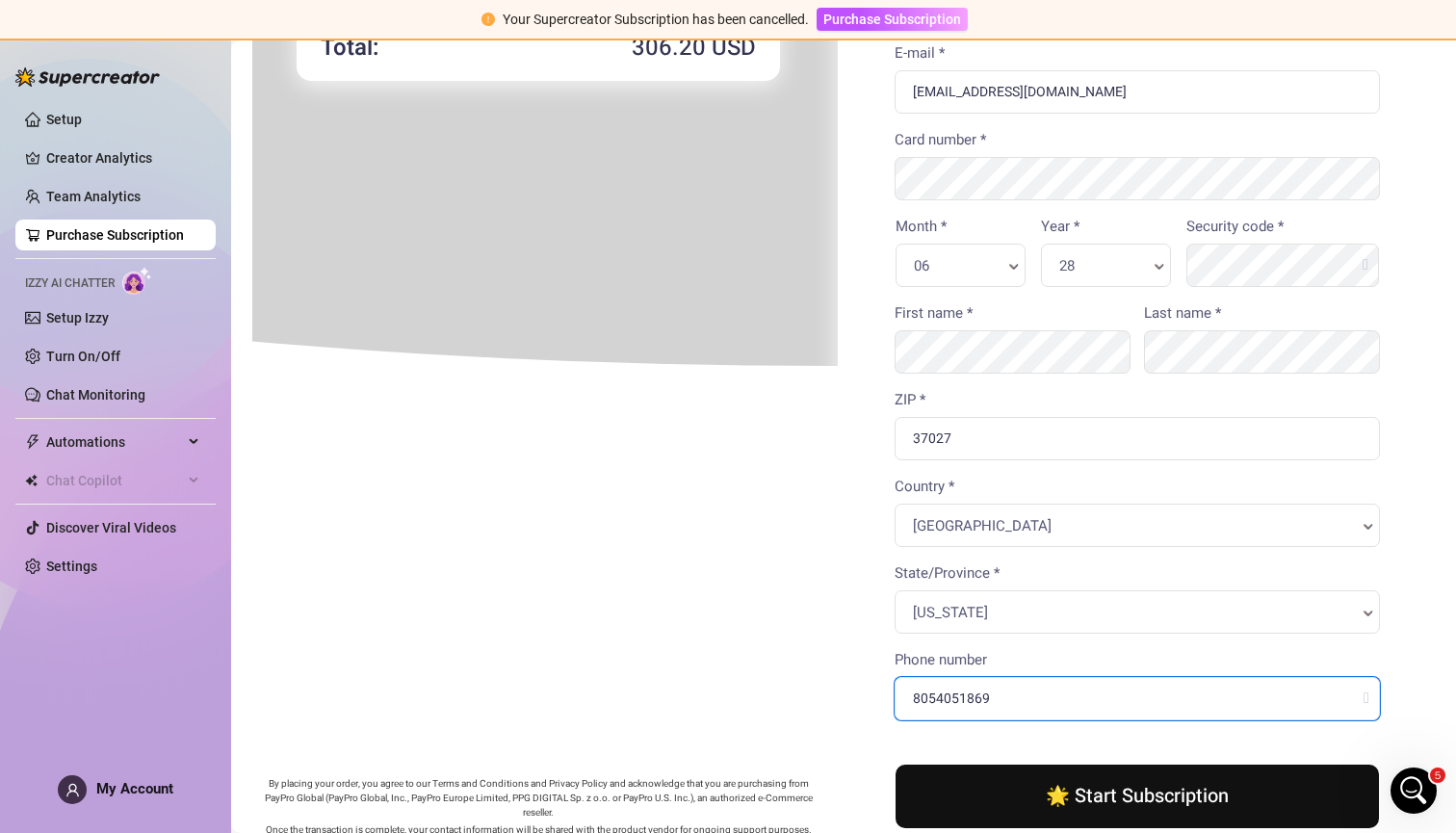 click on "Phone number" at bounding box center [1135, 696] 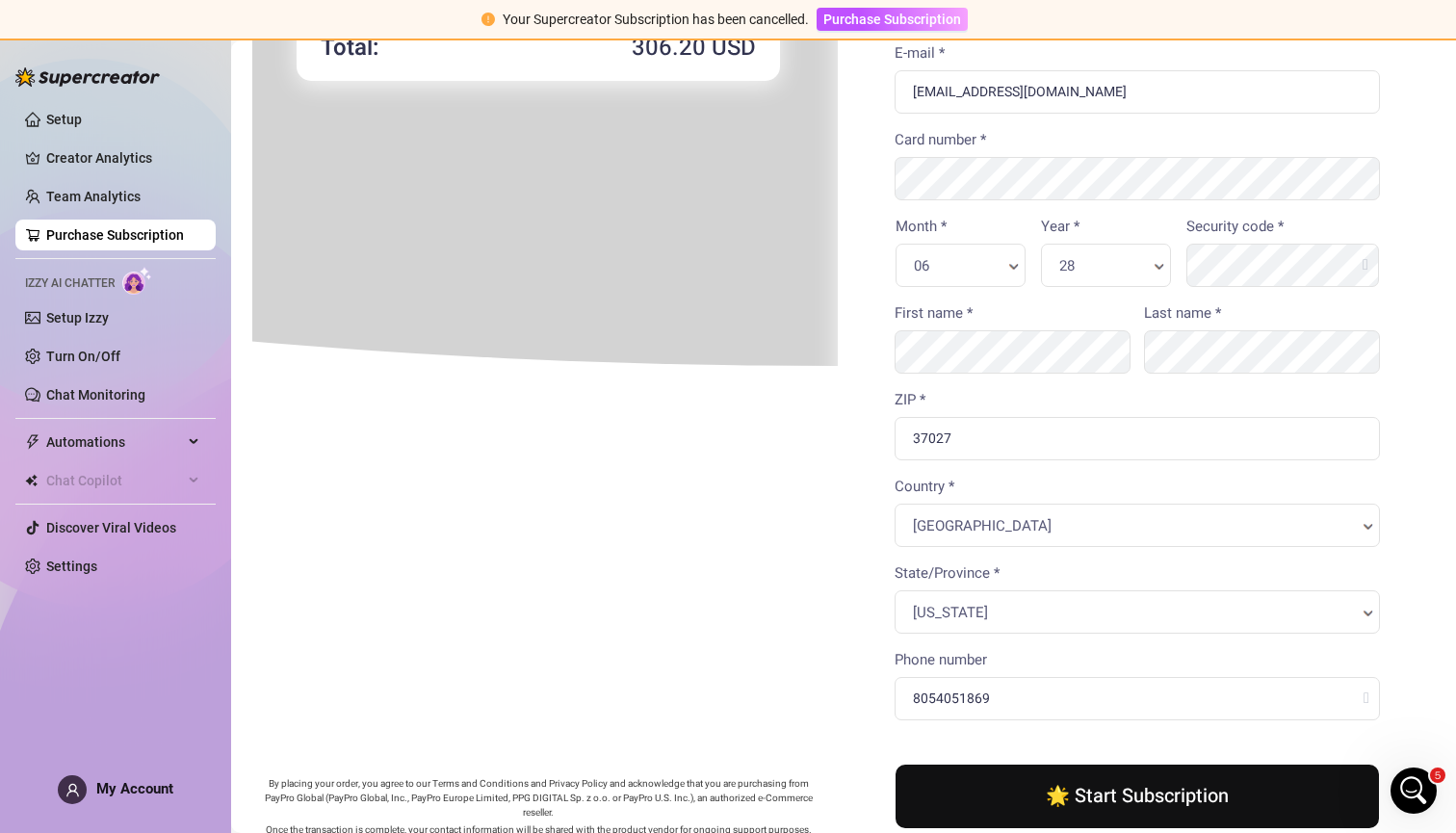 click on "Back Billing FAQ What are "Small" and "Big" accounts? How does the pricing & plans work? Can I add or remove accounts during my subscription? Can I change plans during my subscription? Where can I see my usage breakdown? Do I need to pay extra for my writers or other computers I use? What payment methods do you accept? Current Usage Breakdown Invoicing Taxes Can I cancel my subscription?" at bounding box center (844, 816) 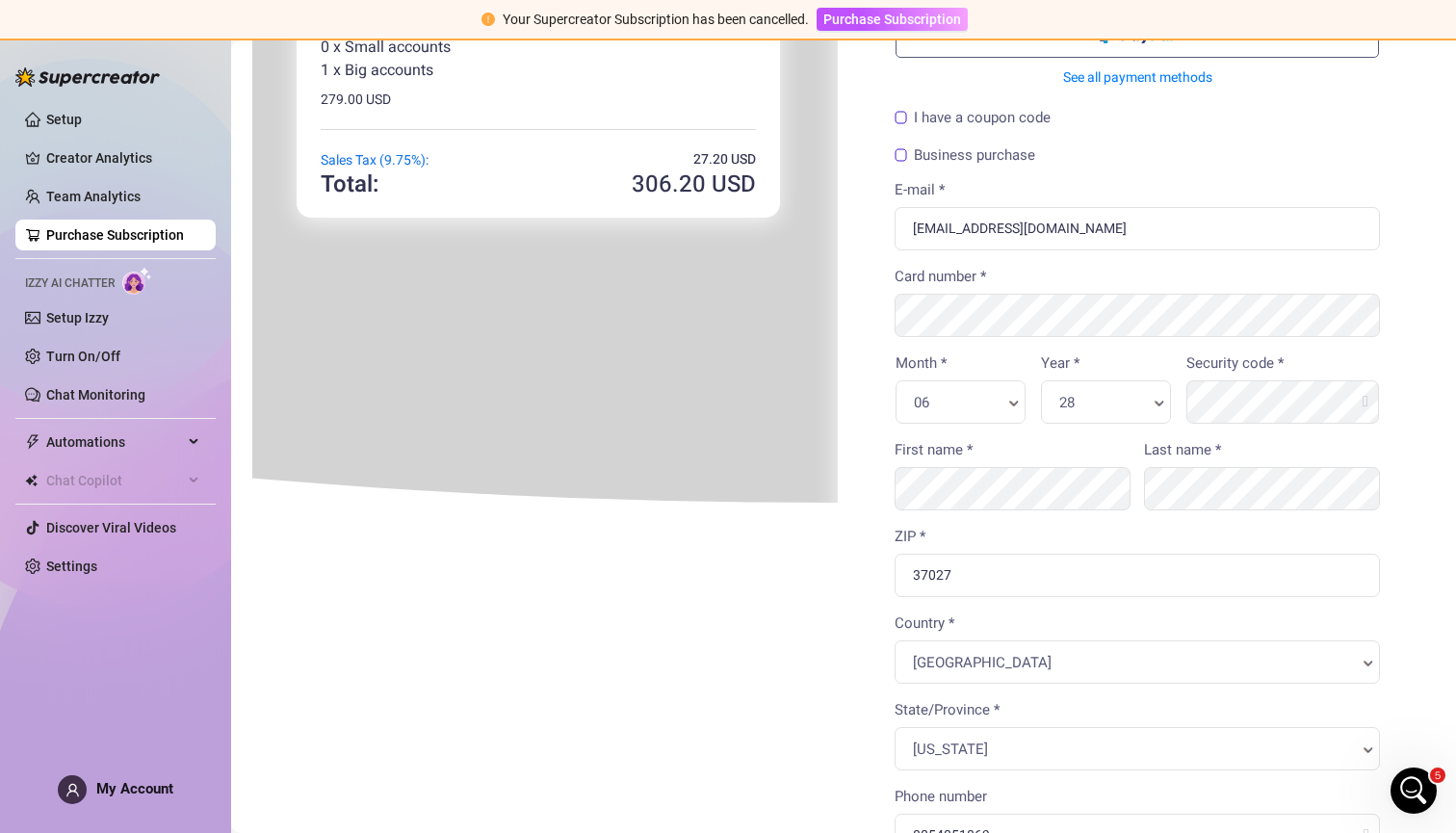 scroll, scrollTop: 0, scrollLeft: 6, axis: horizontal 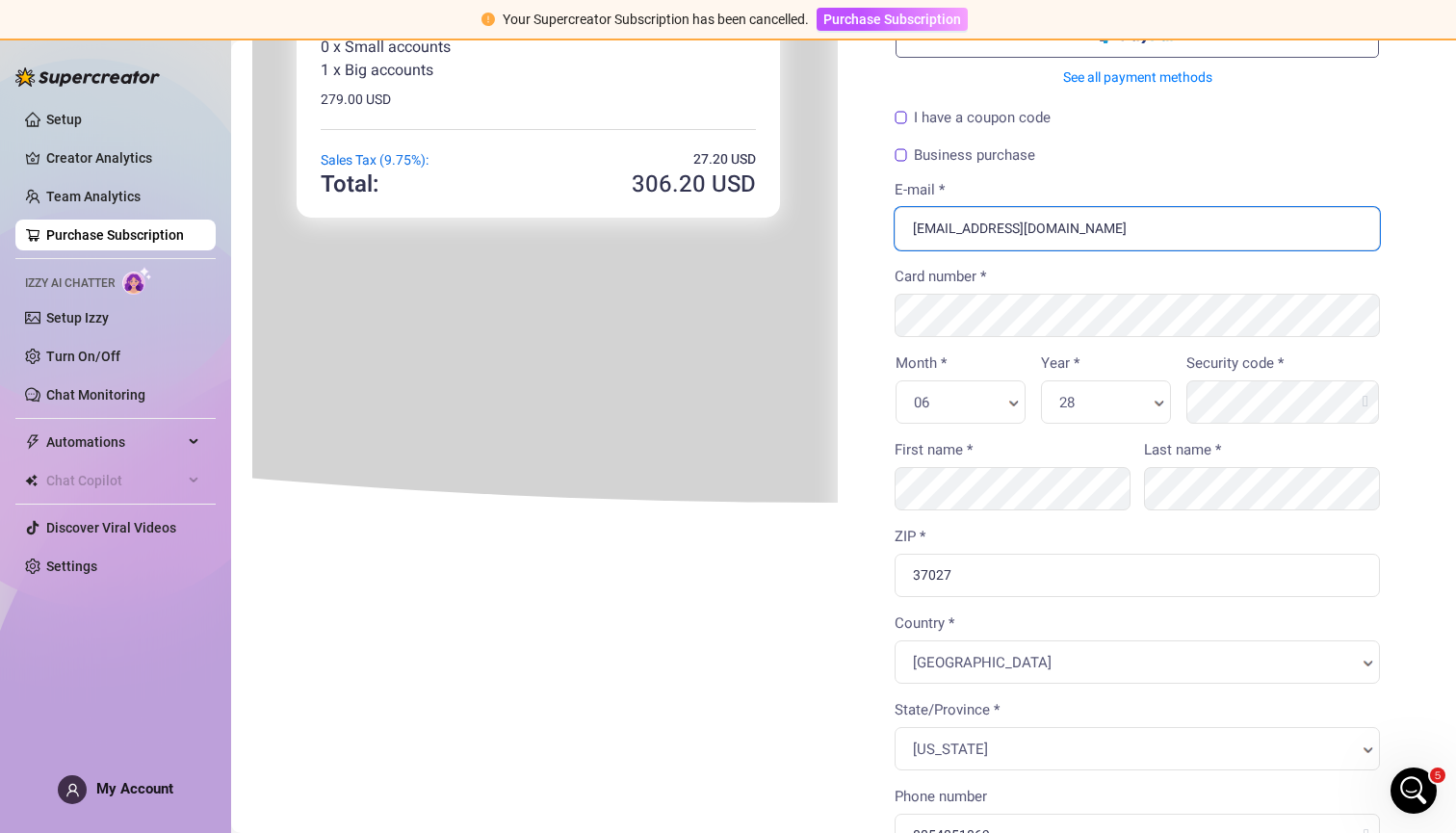 drag, startPoint x: 1005, startPoint y: 226, endPoint x: 788, endPoint y: 225, distance: 217.0023 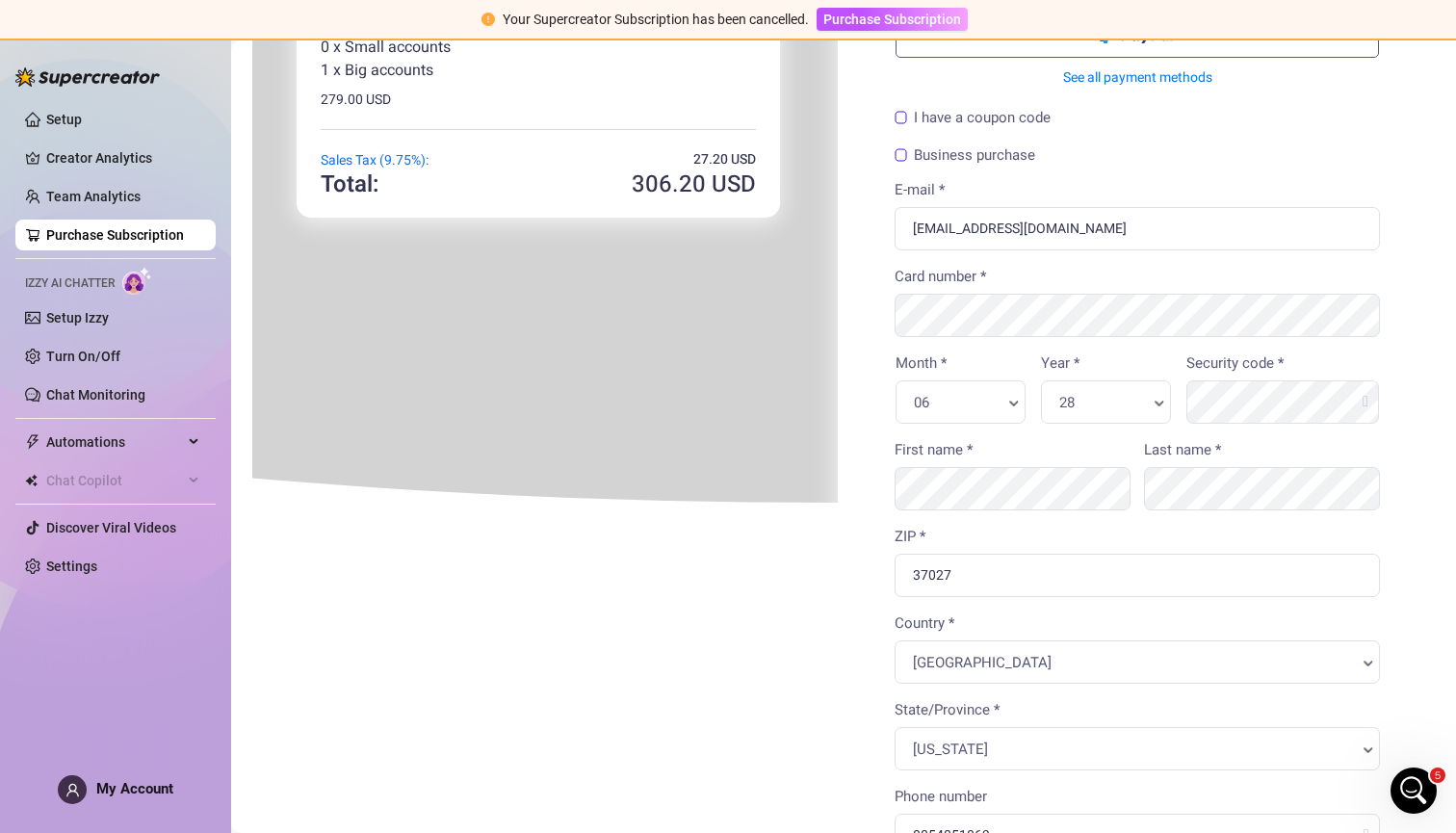 click on "Business purchase" at bounding box center (1135, 160) 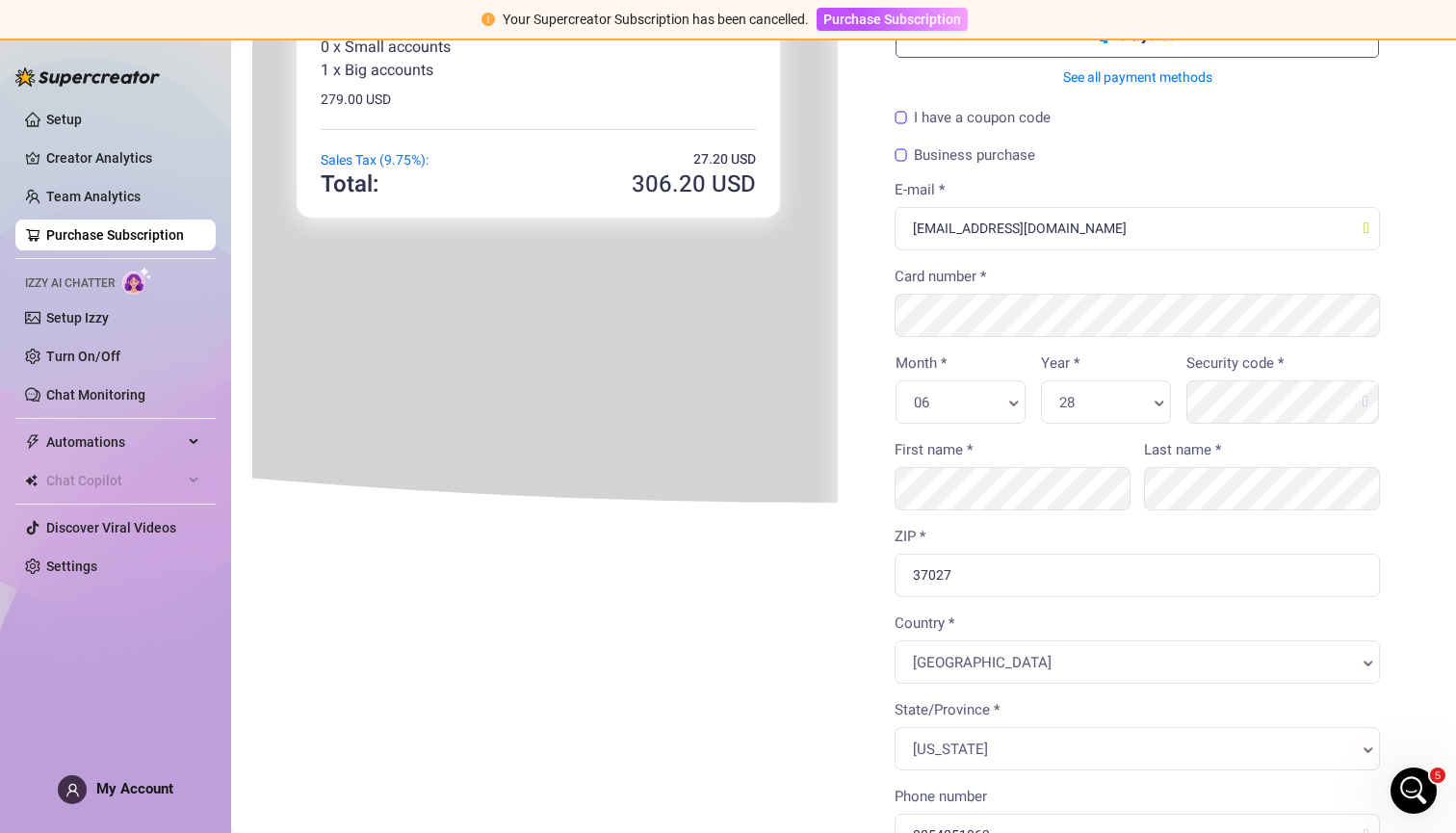 scroll, scrollTop: 0, scrollLeft: 6, axis: horizontal 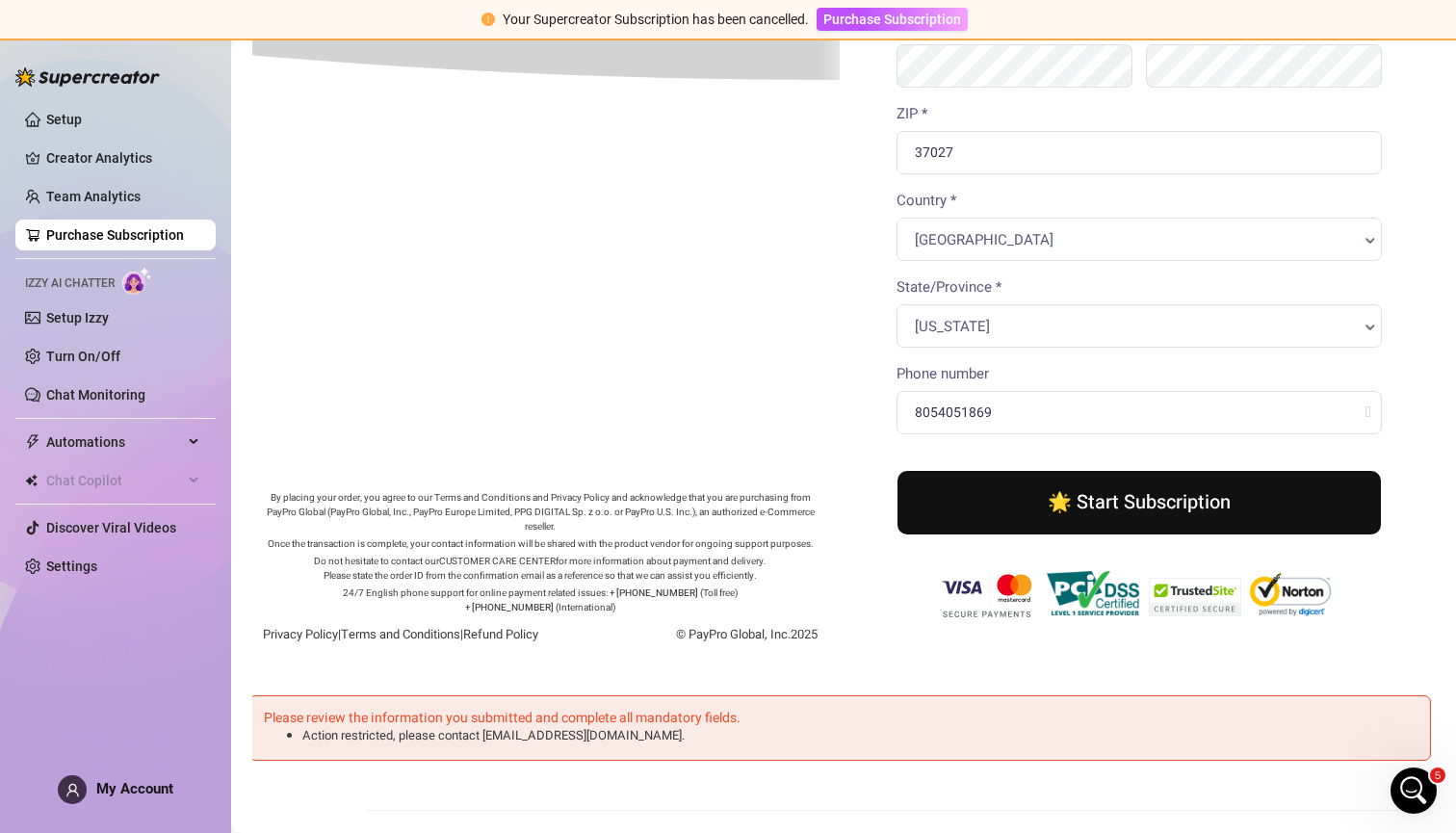 click on "🌟 Start Subscription" at bounding box center (1137, 501) 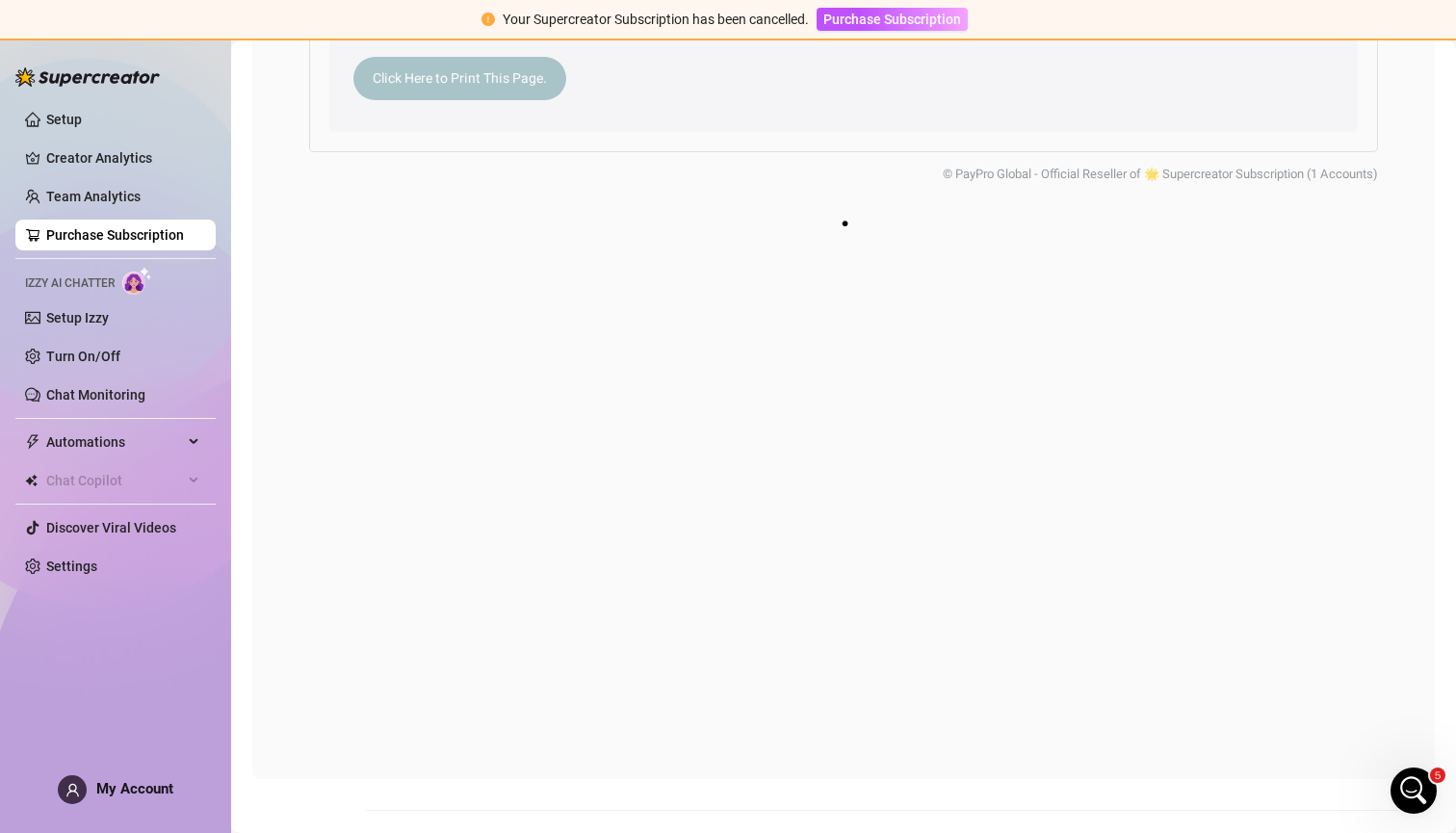 scroll, scrollTop: 0, scrollLeft: 0, axis: both 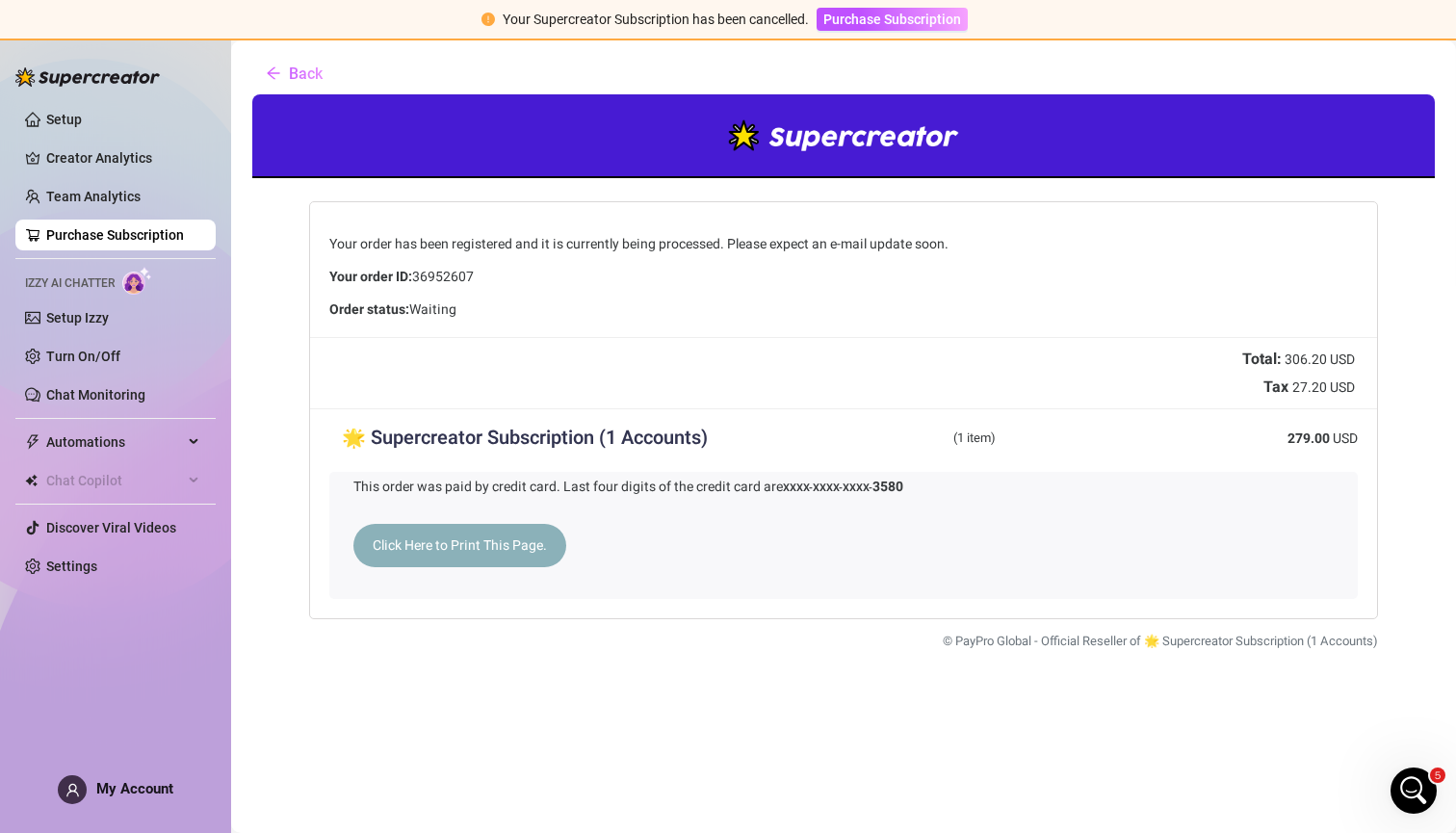 click on "Click Here to Print This Page." at bounding box center (457, 543) 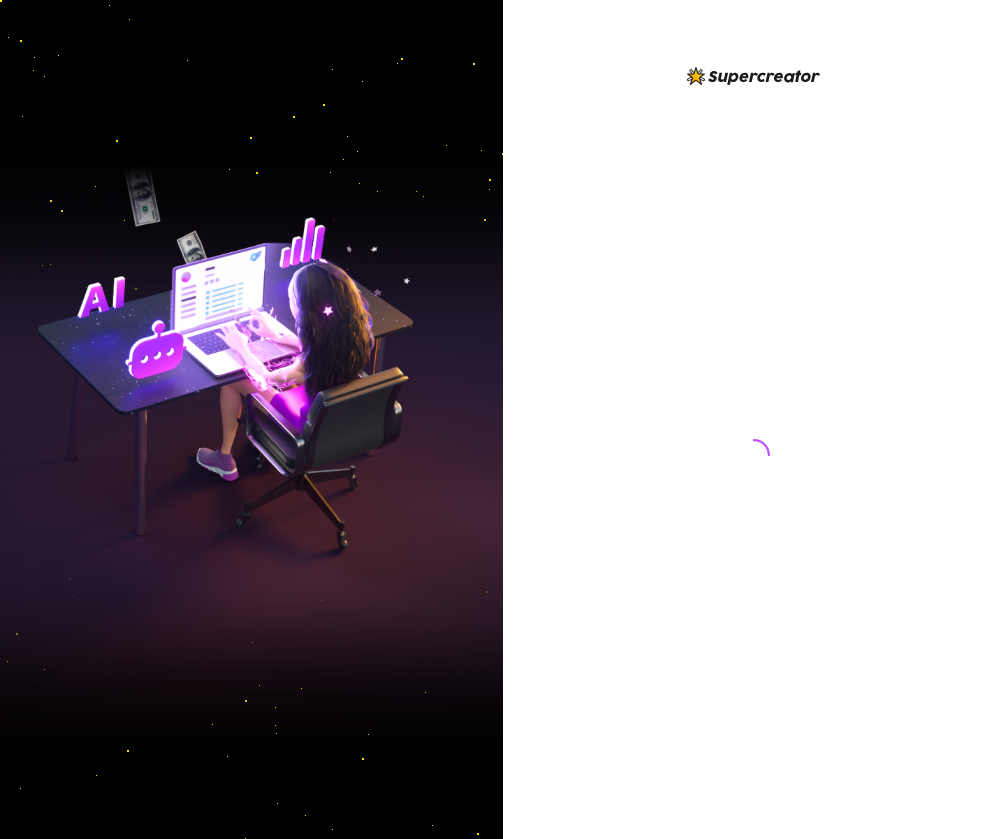 scroll, scrollTop: 0, scrollLeft: 0, axis: both 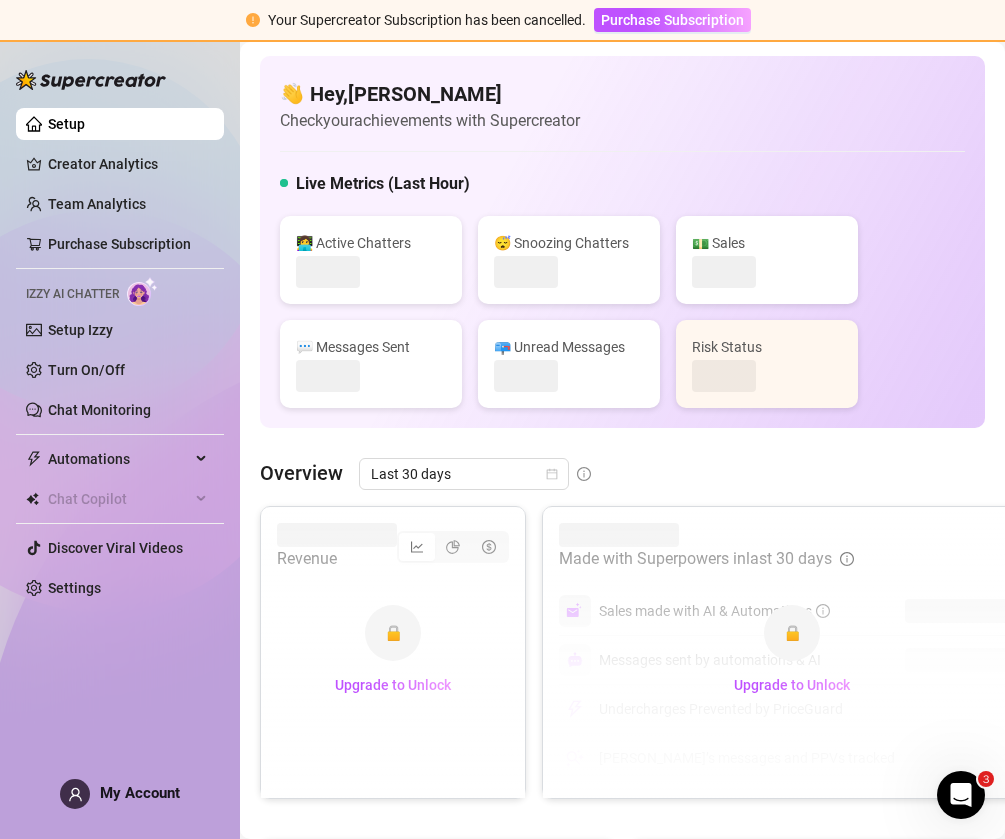 click at bounding box center [961, 795] 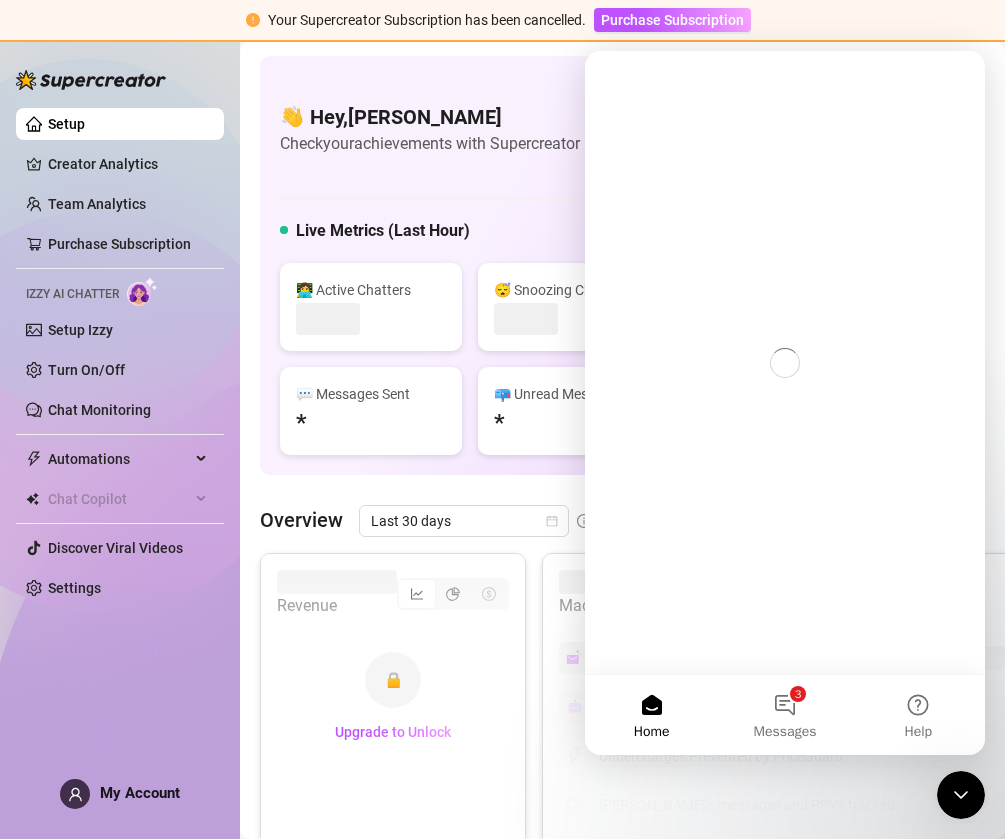scroll, scrollTop: 0, scrollLeft: 0, axis: both 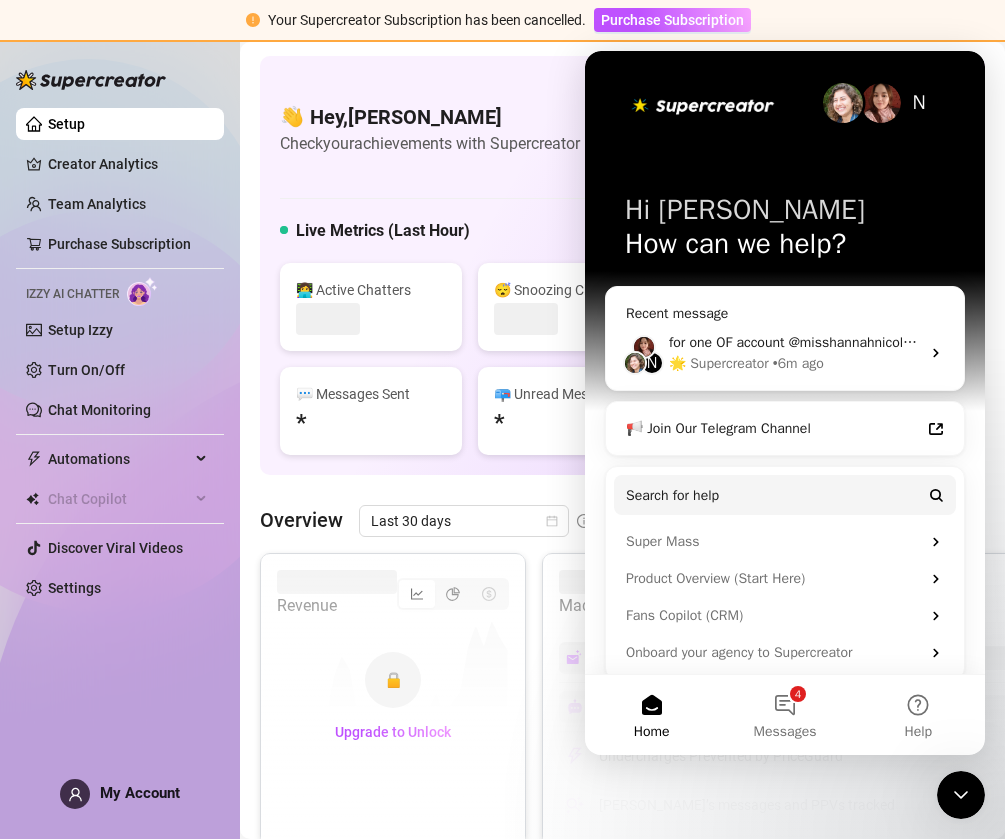 click at bounding box center (961, 795) 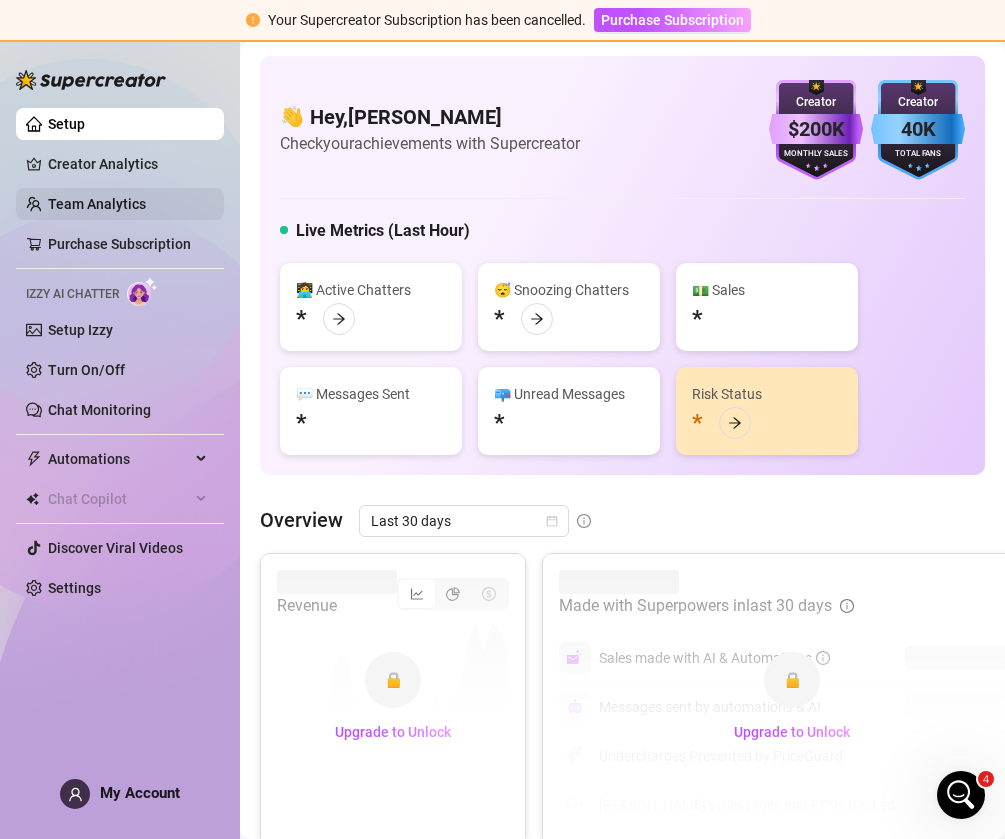 click on "Team Analytics" at bounding box center (97, 204) 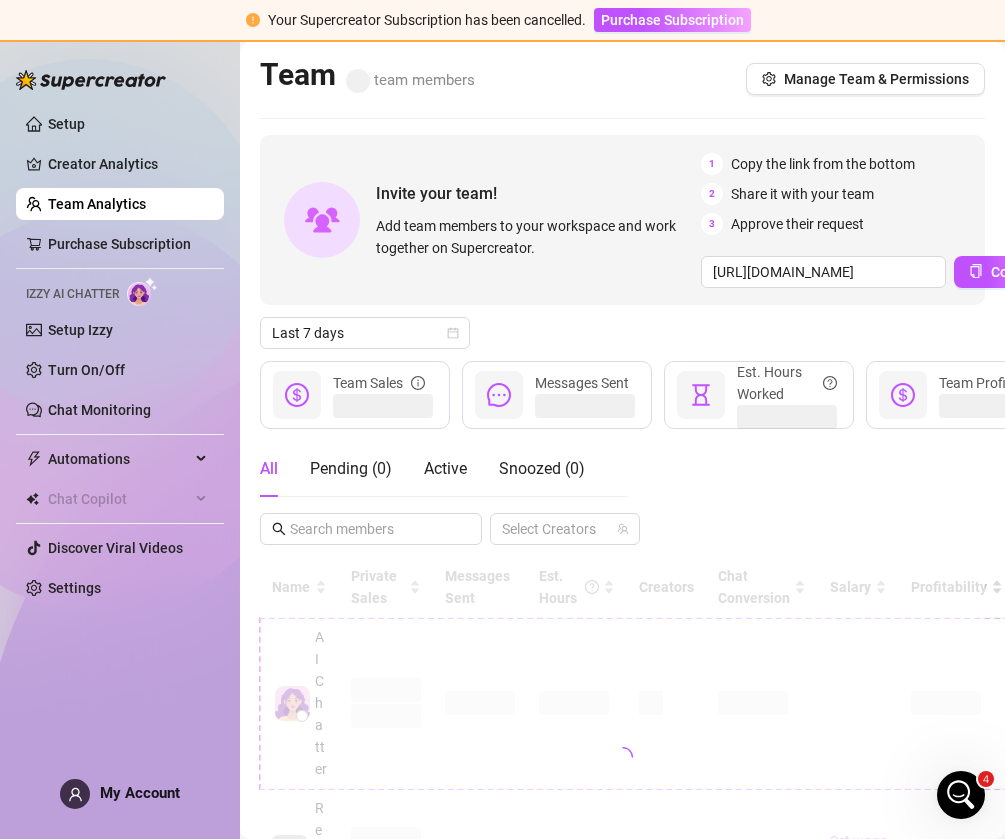 scroll, scrollTop: 0, scrollLeft: 0, axis: both 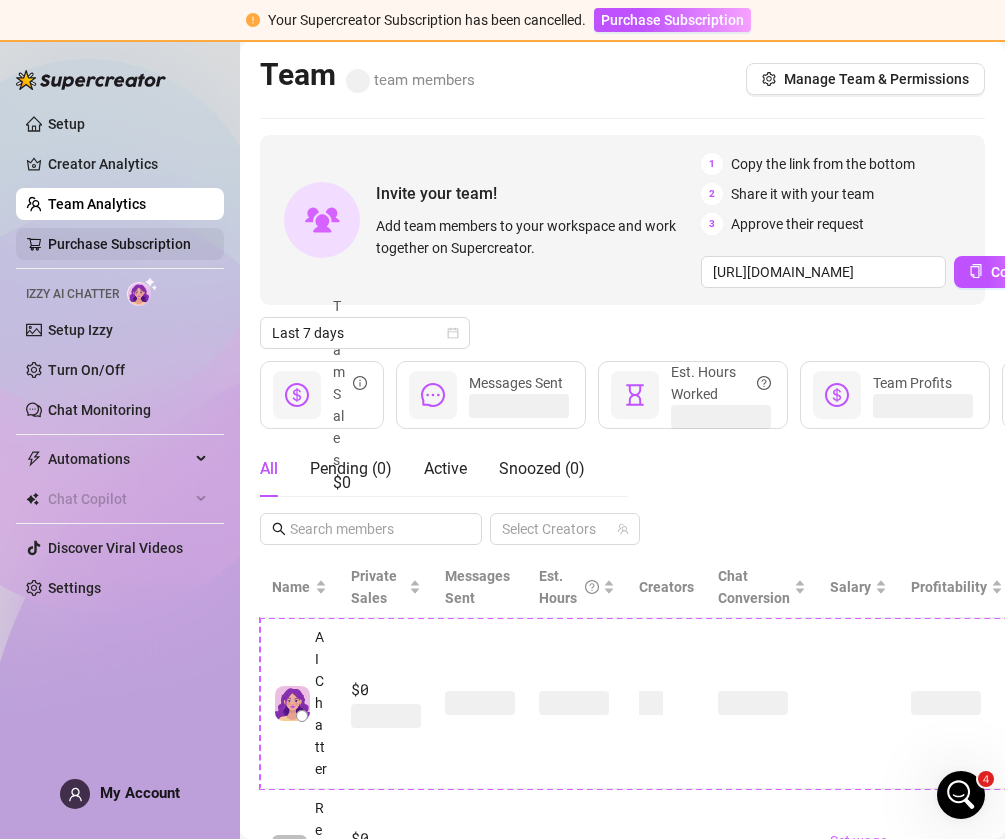 click on "Purchase Subscription" at bounding box center [119, 244] 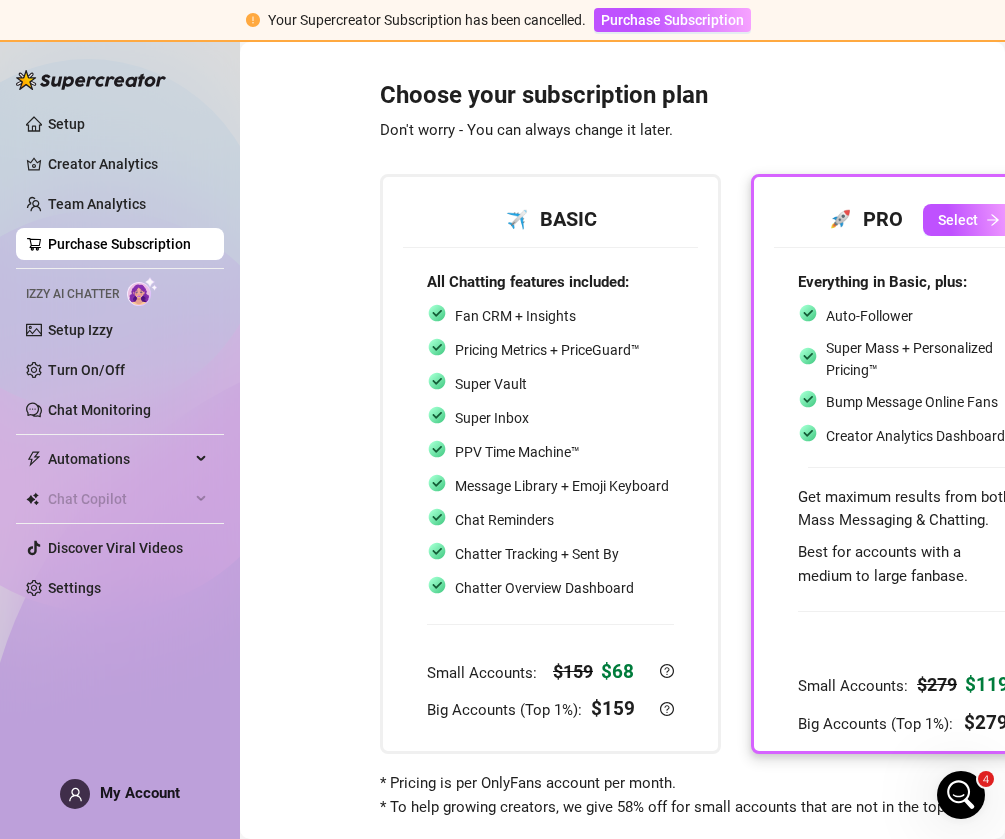 scroll, scrollTop: 0, scrollLeft: 0, axis: both 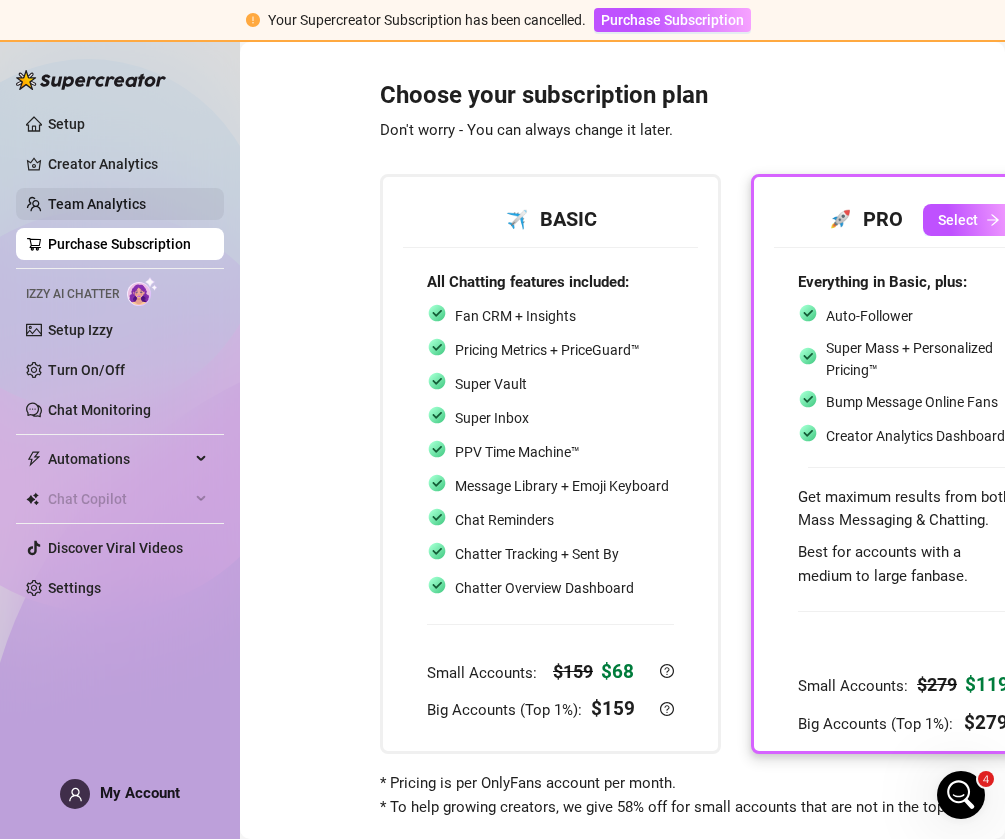 click on "Team Analytics" at bounding box center (97, 204) 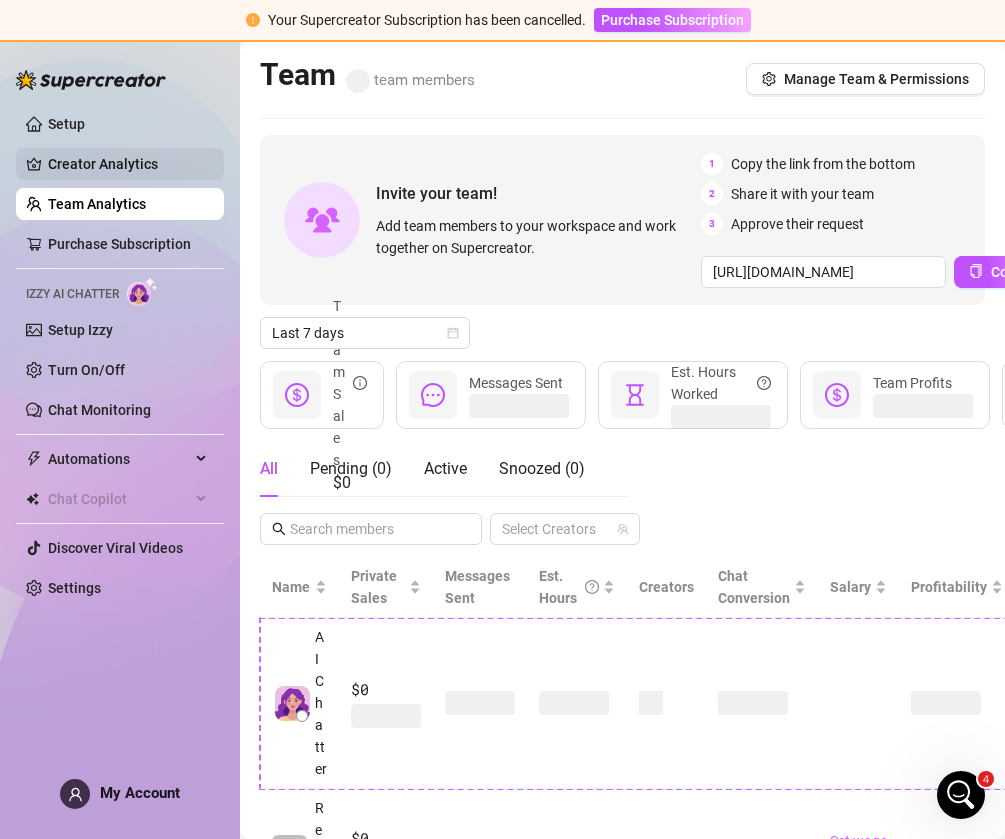 click on "Creator Analytics" at bounding box center (128, 164) 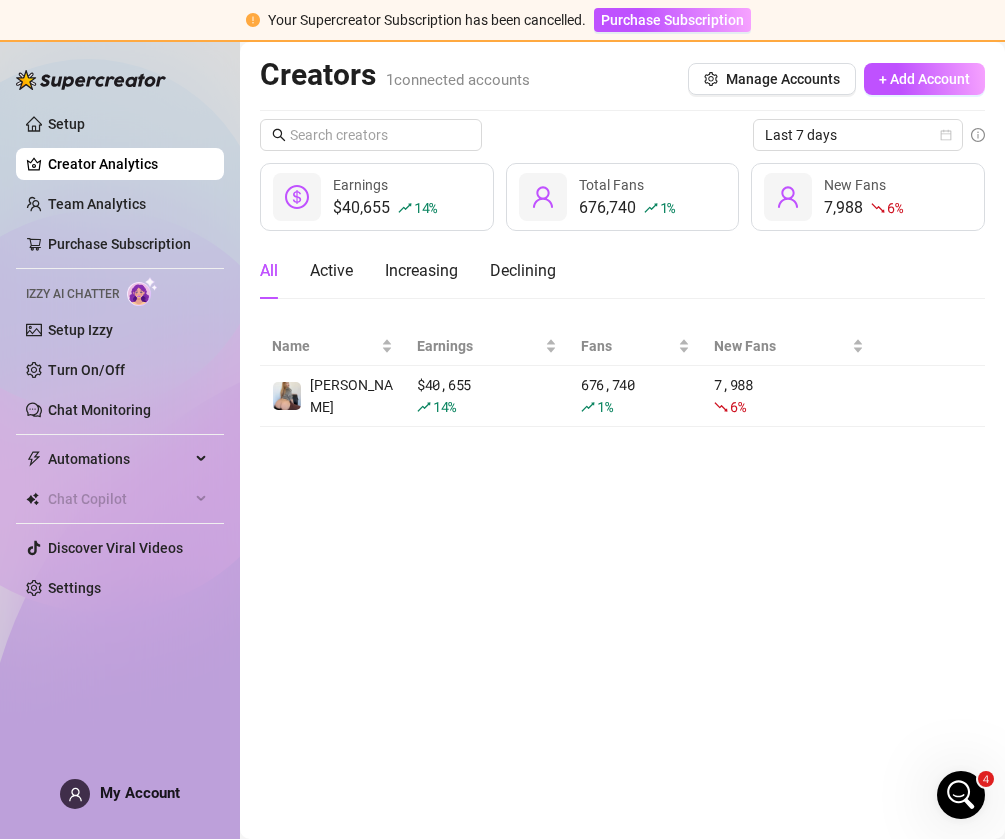click on "Your Supercreator Subscription has been cancelled. Purchase Subscription" at bounding box center [502, 21] 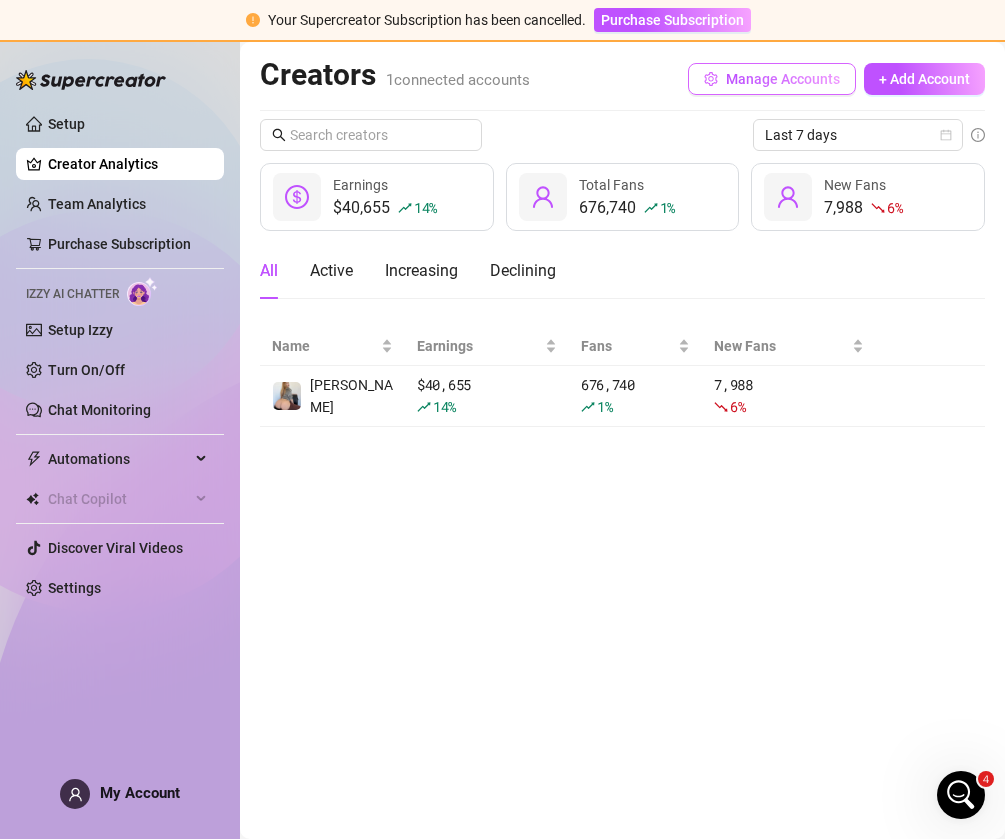 click on "Manage Accounts" at bounding box center (783, 79) 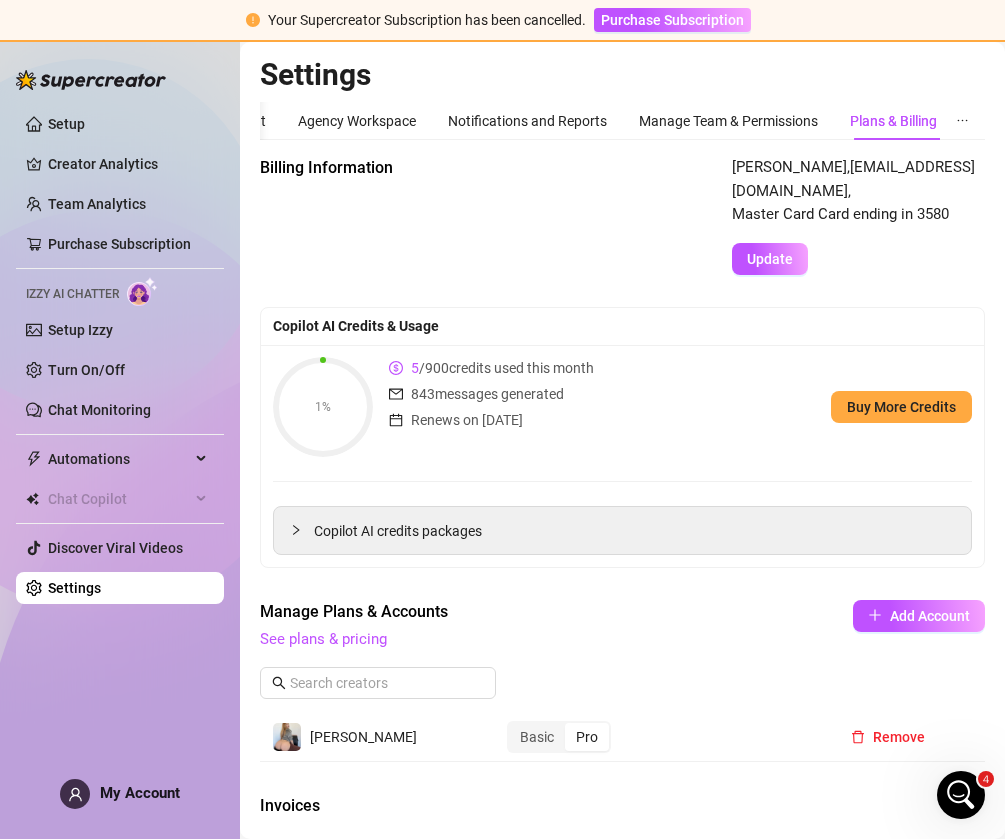 scroll, scrollTop: 0, scrollLeft: 0, axis: both 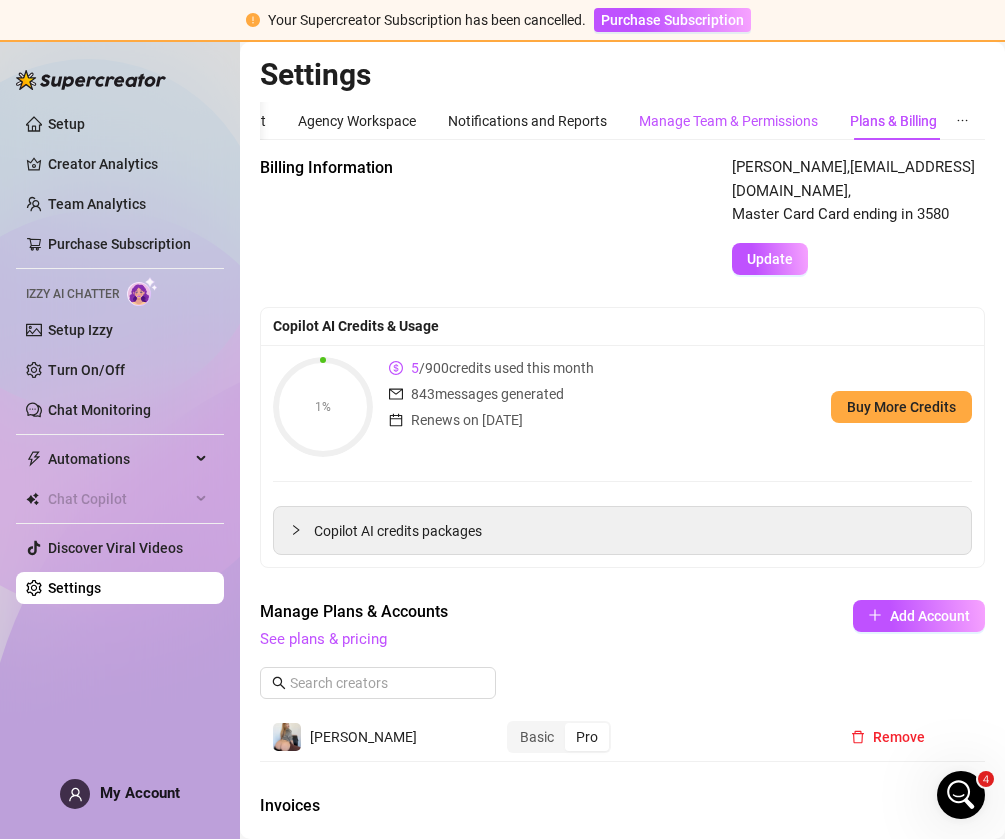 click on "Manage Team & Permissions" at bounding box center [728, 121] 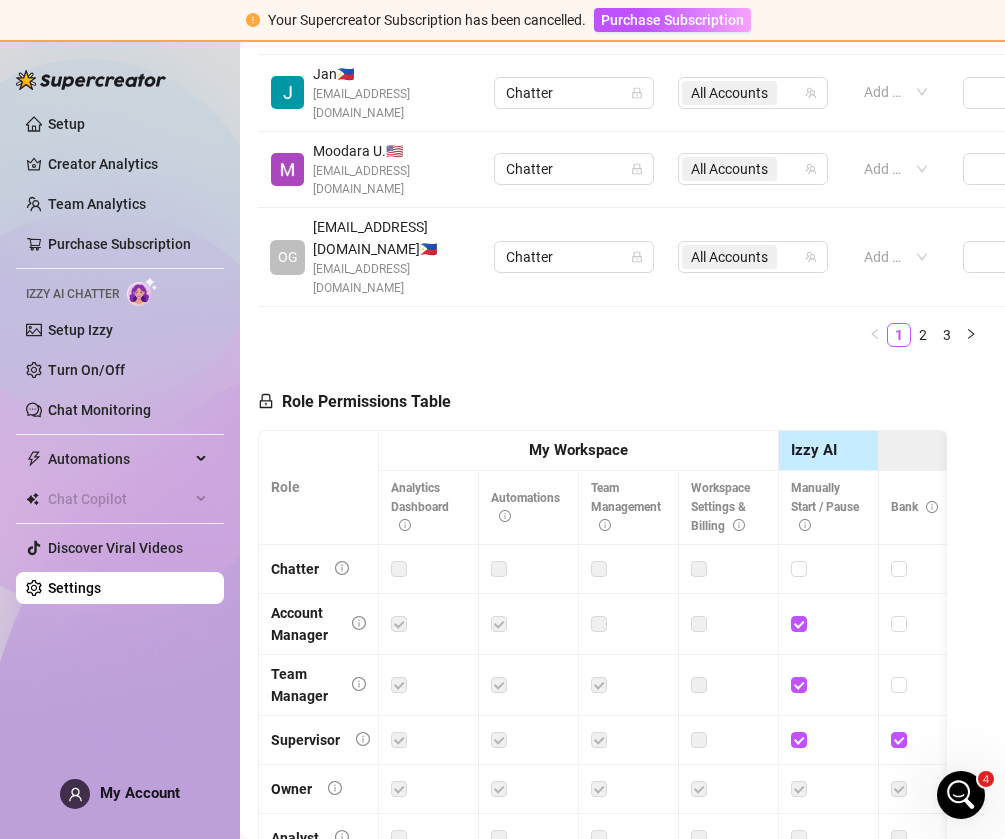 scroll, scrollTop: 1064, scrollLeft: 2, axis: both 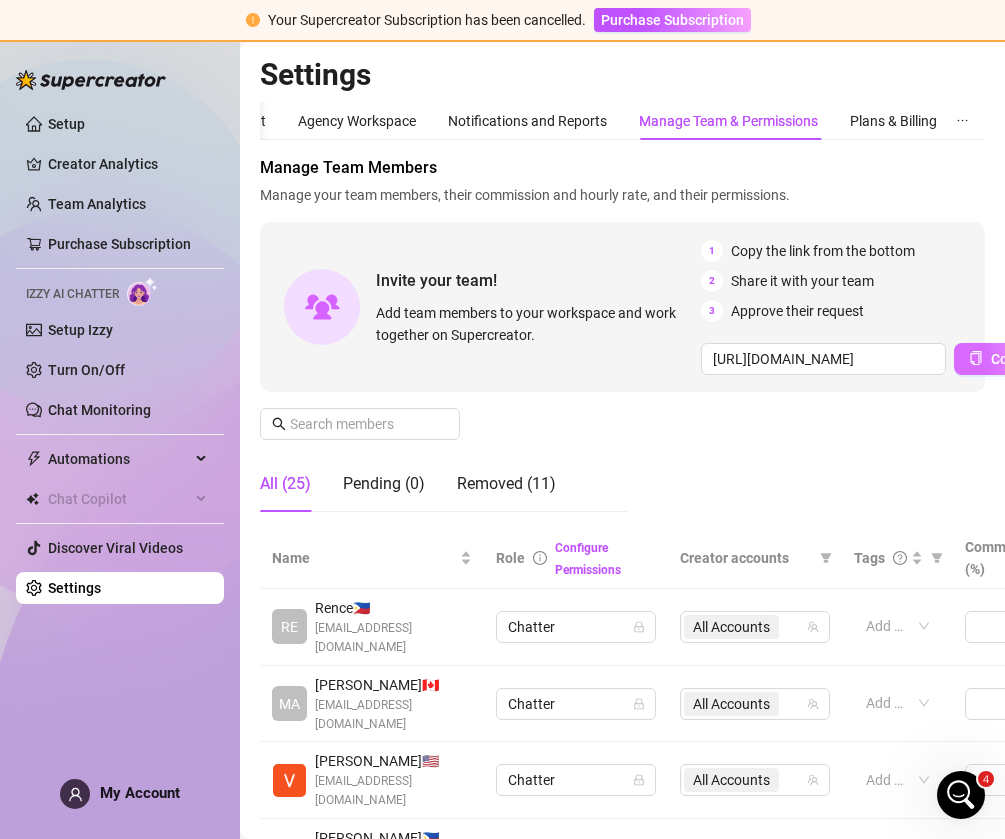 click 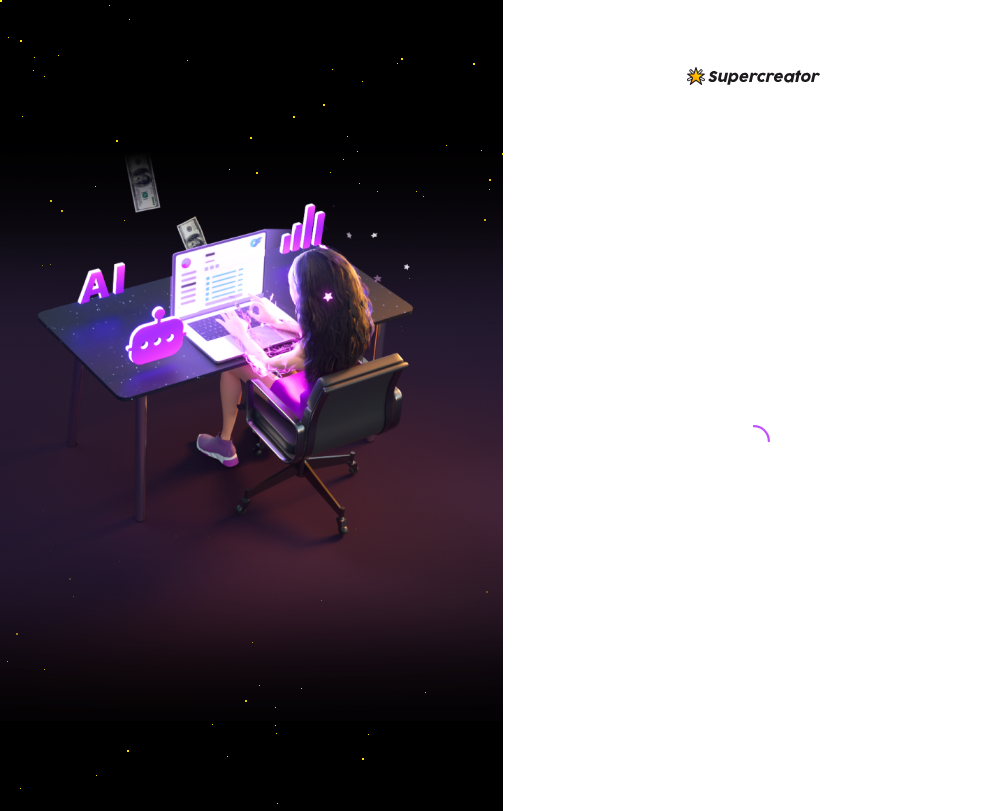 scroll, scrollTop: 0, scrollLeft: 0, axis: both 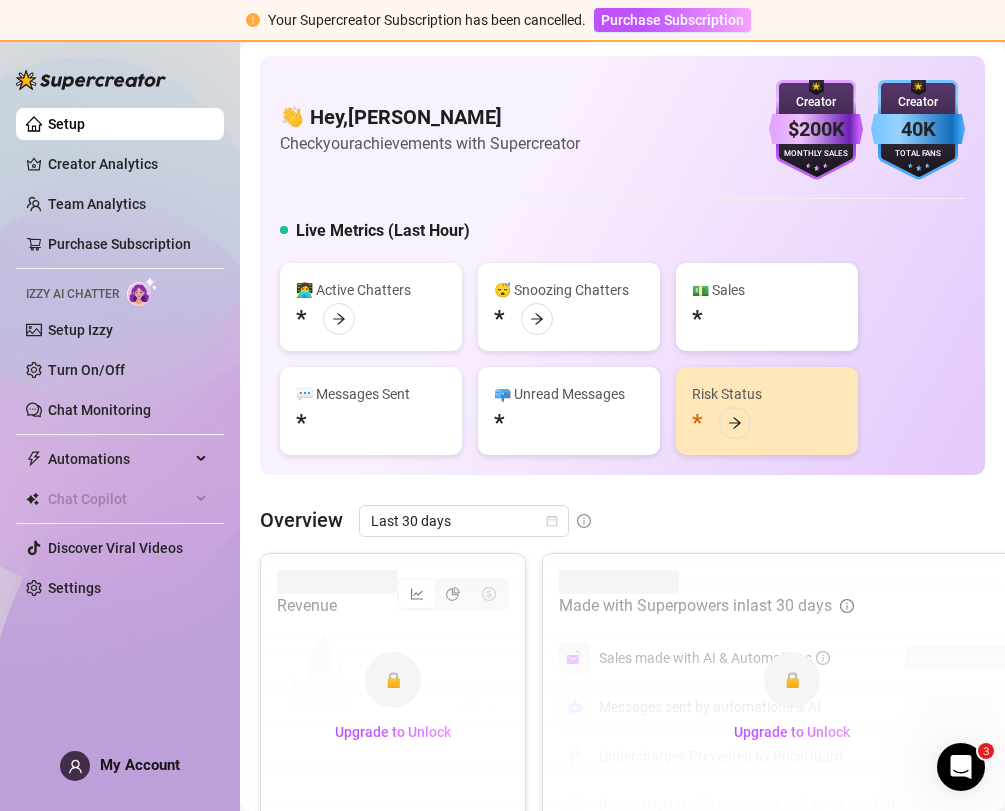 click 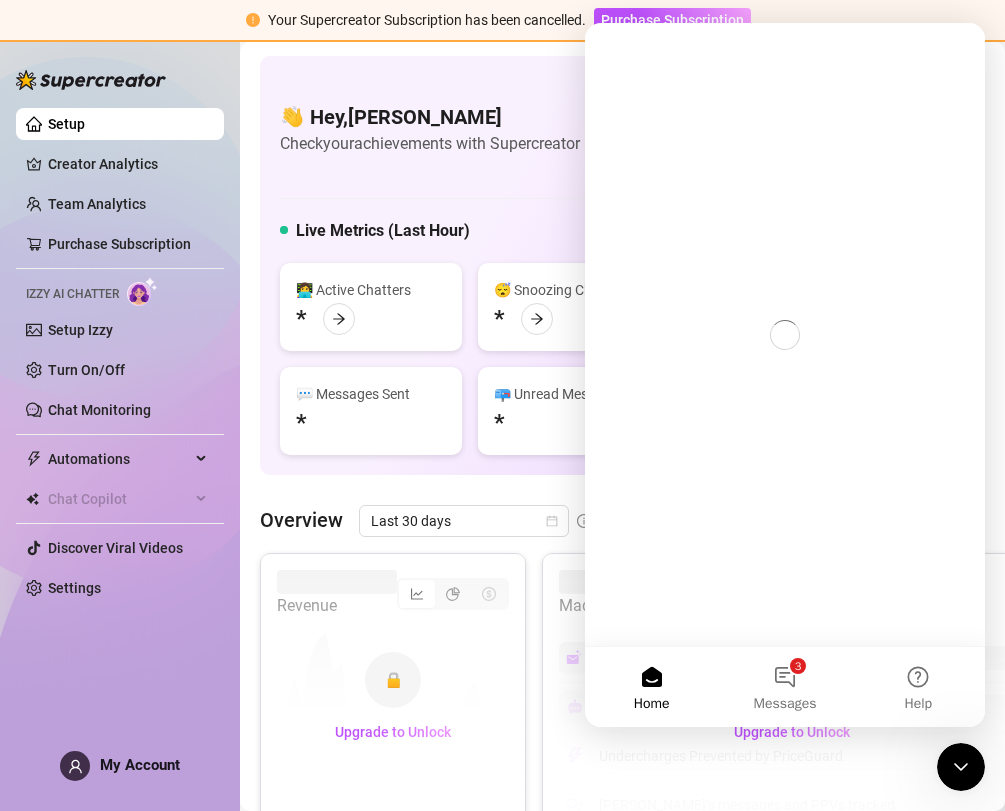 scroll, scrollTop: 0, scrollLeft: 0, axis: both 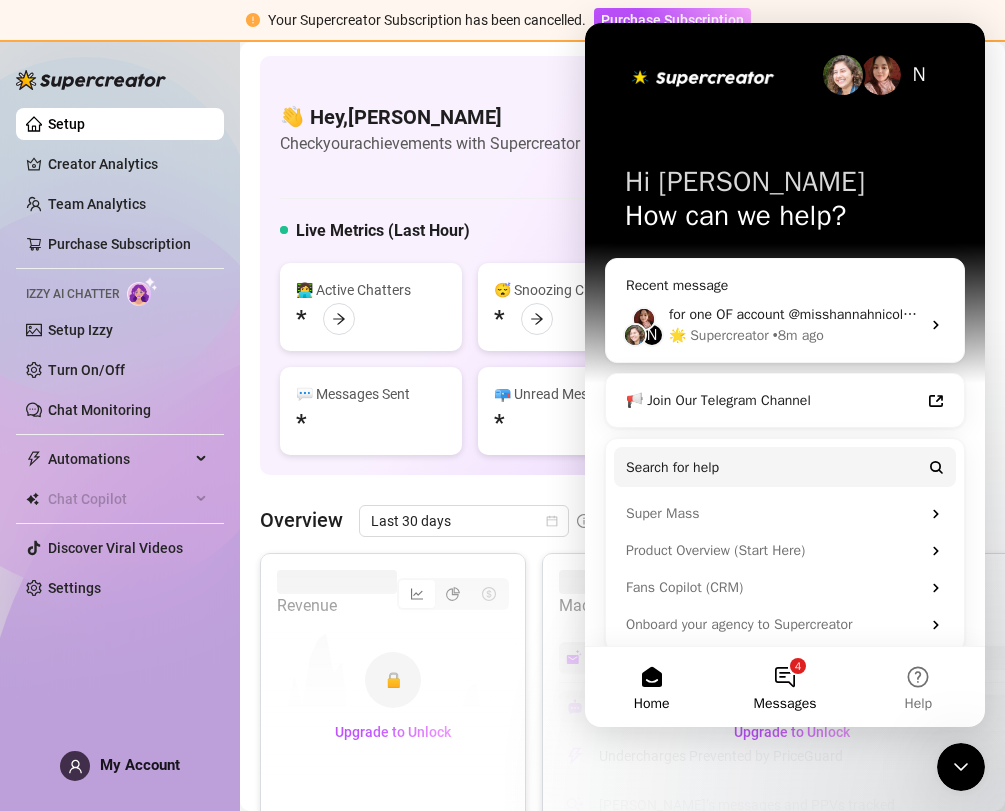click on "4 Messages" at bounding box center (784, 687) 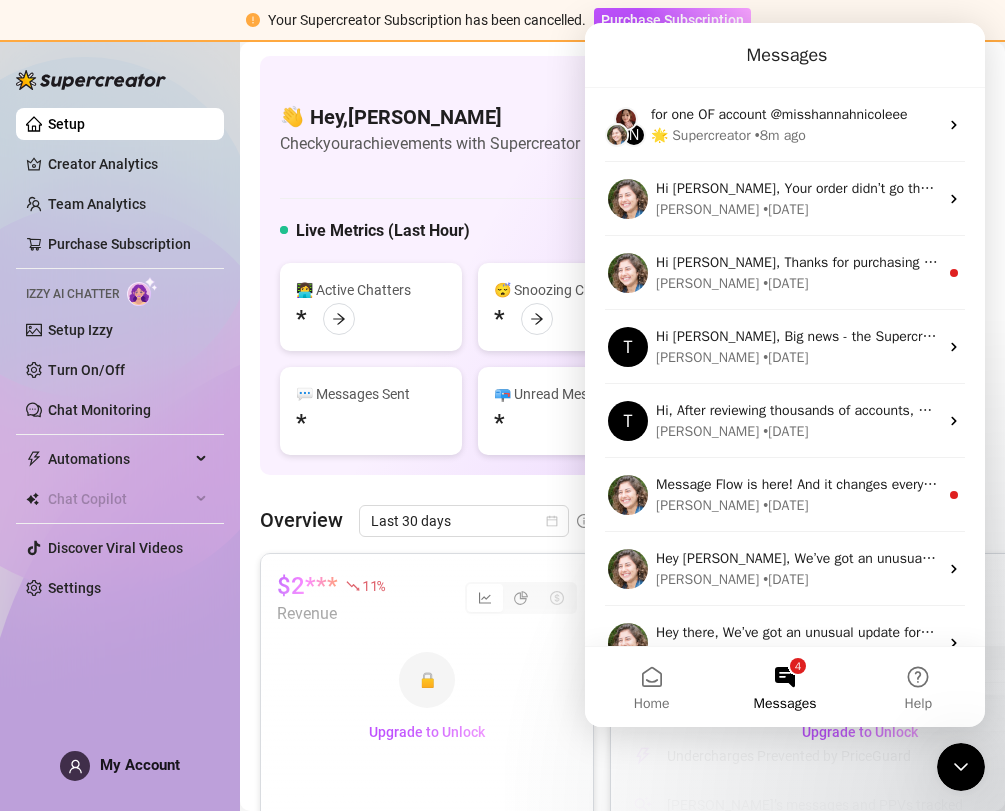 click 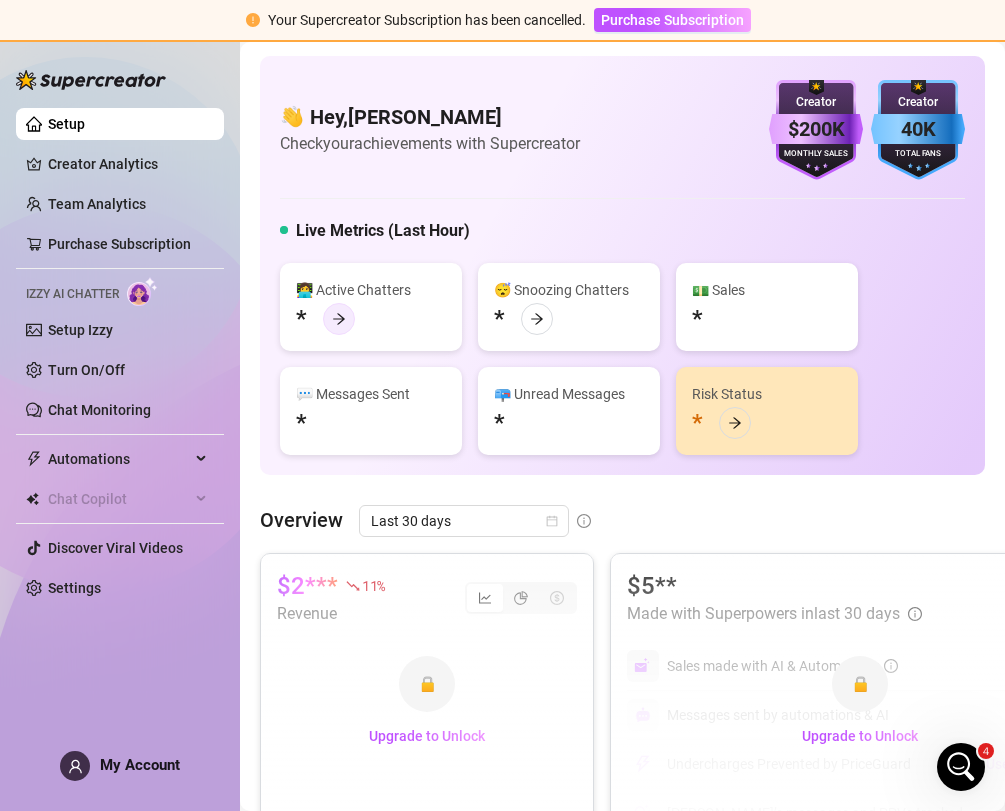 click 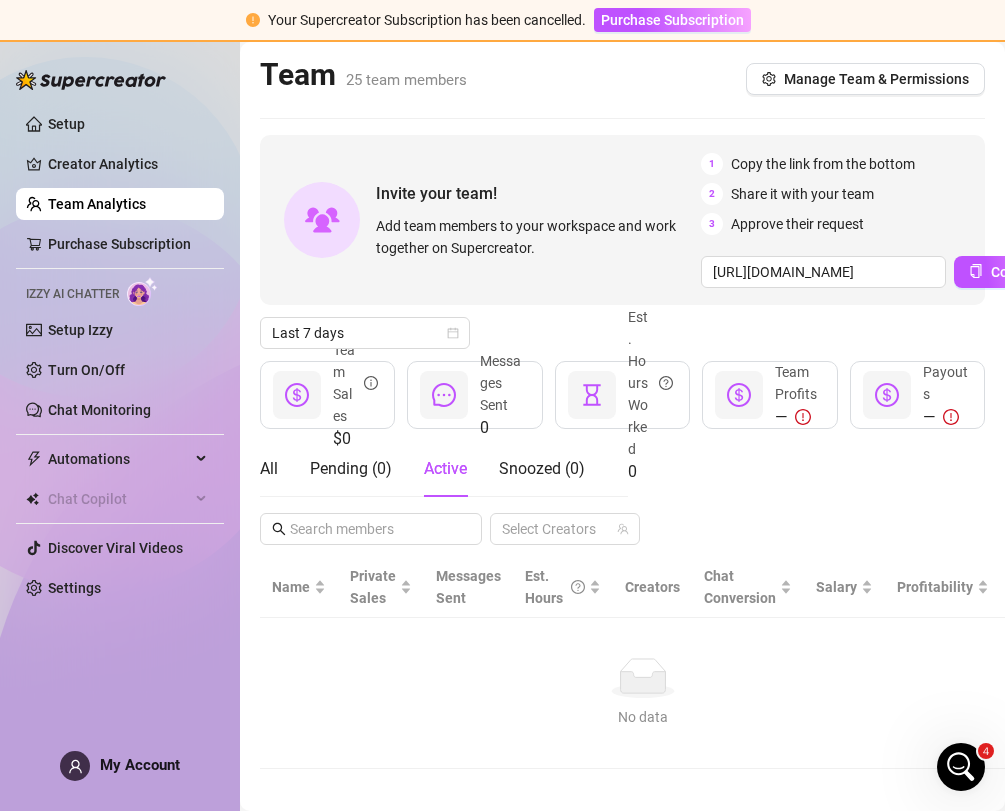 scroll, scrollTop: 0, scrollLeft: 0, axis: both 